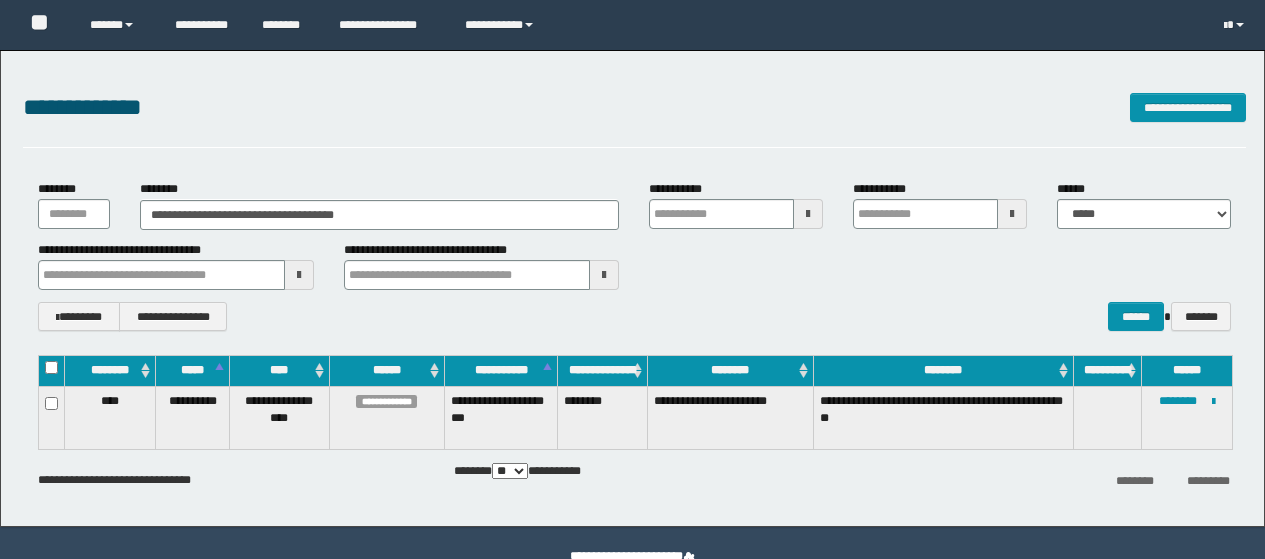 scroll, scrollTop: 0, scrollLeft: 0, axis: both 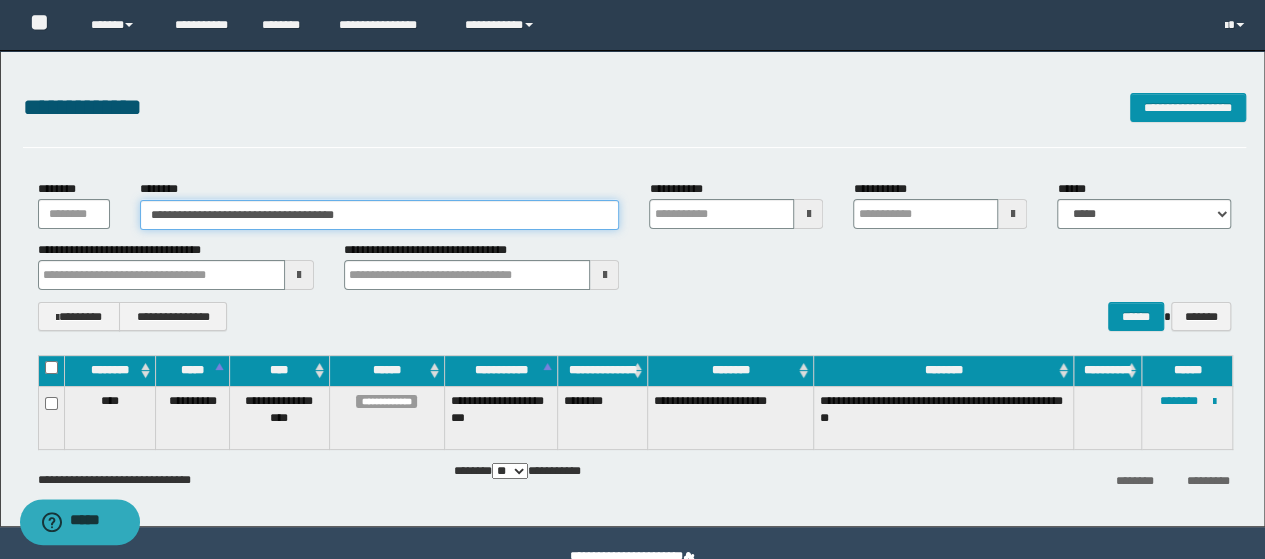 drag, startPoint x: 378, startPoint y: 215, endPoint x: 0, endPoint y: 229, distance: 378.25916 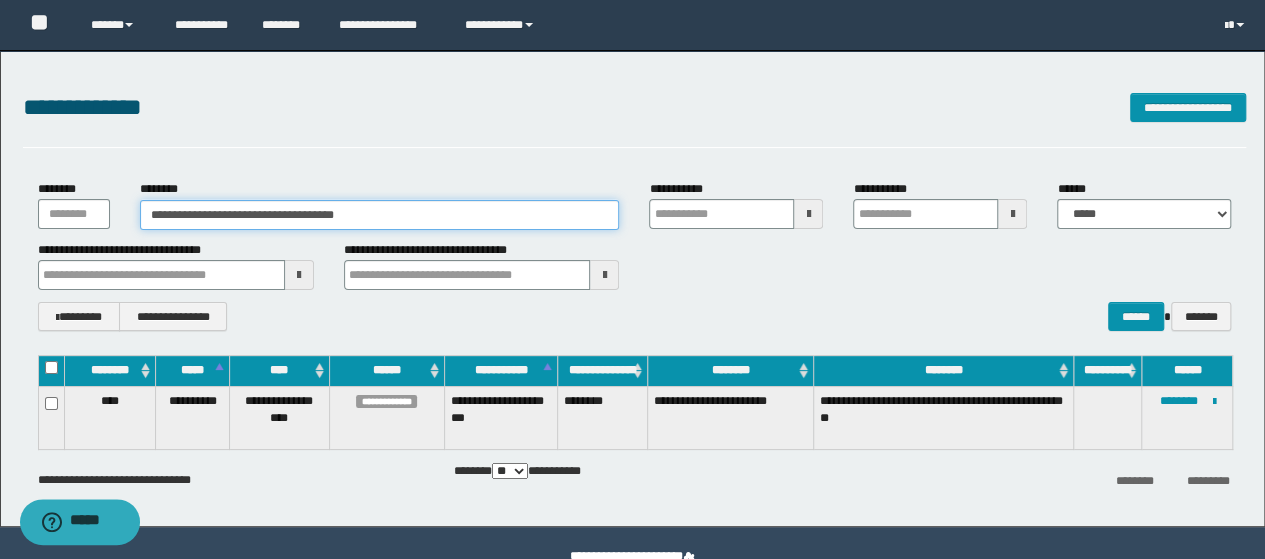paste 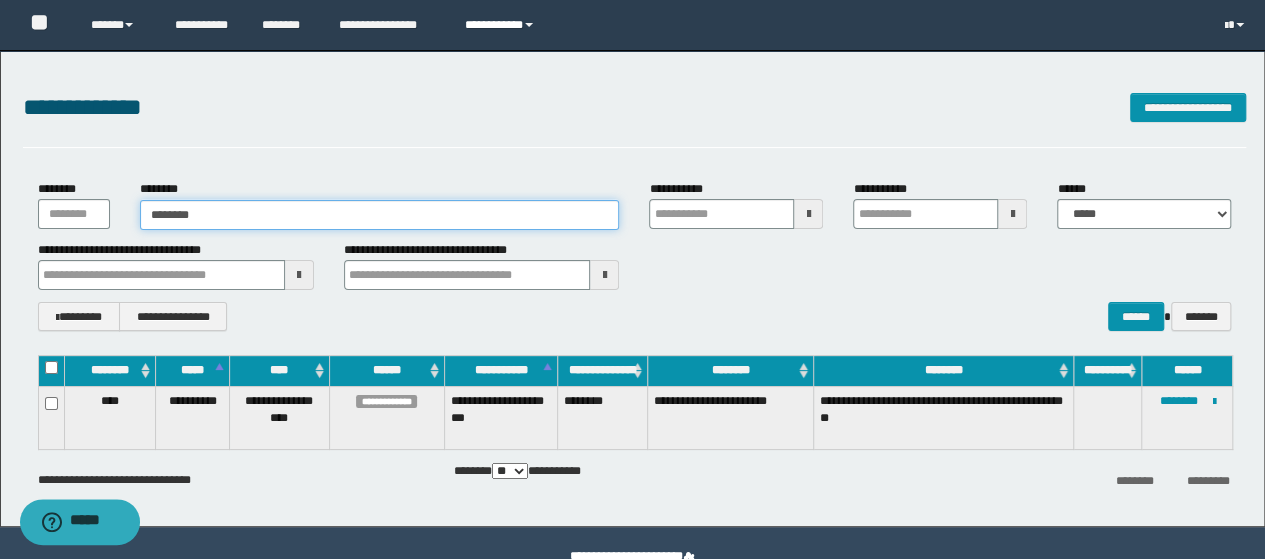 type on "********" 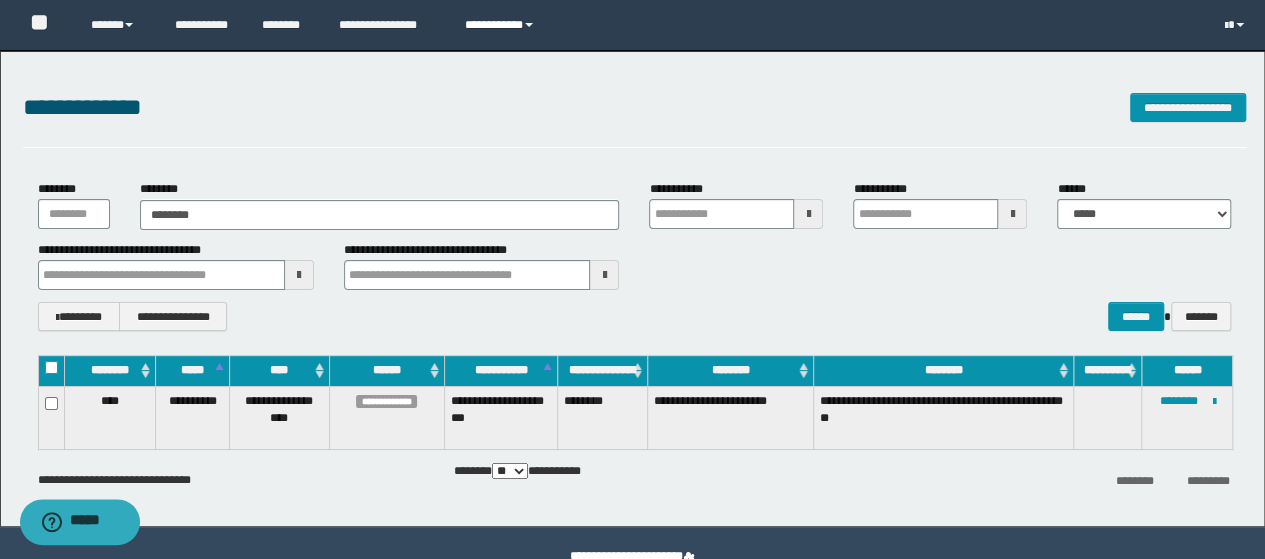click on "**********" at bounding box center [502, 25] 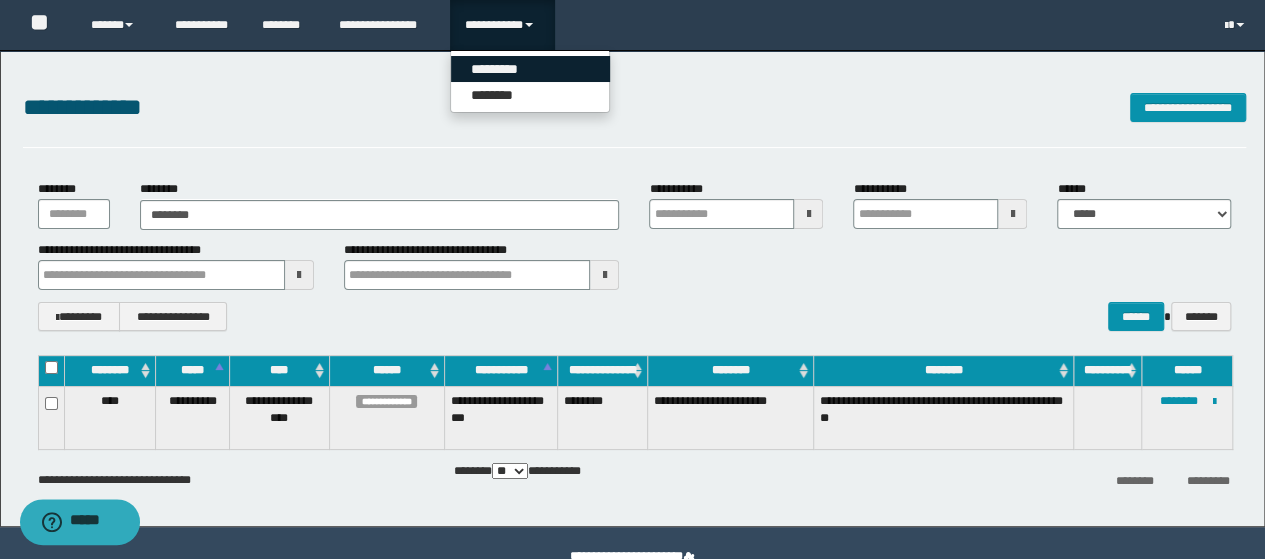 click on "*********" at bounding box center (530, 69) 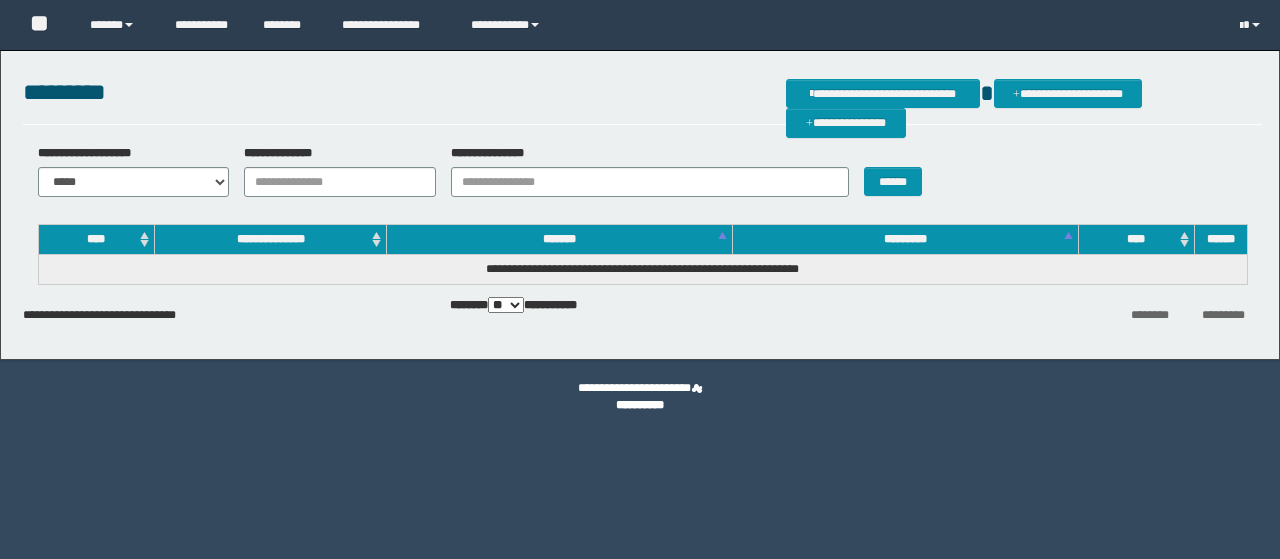 scroll, scrollTop: 0, scrollLeft: 0, axis: both 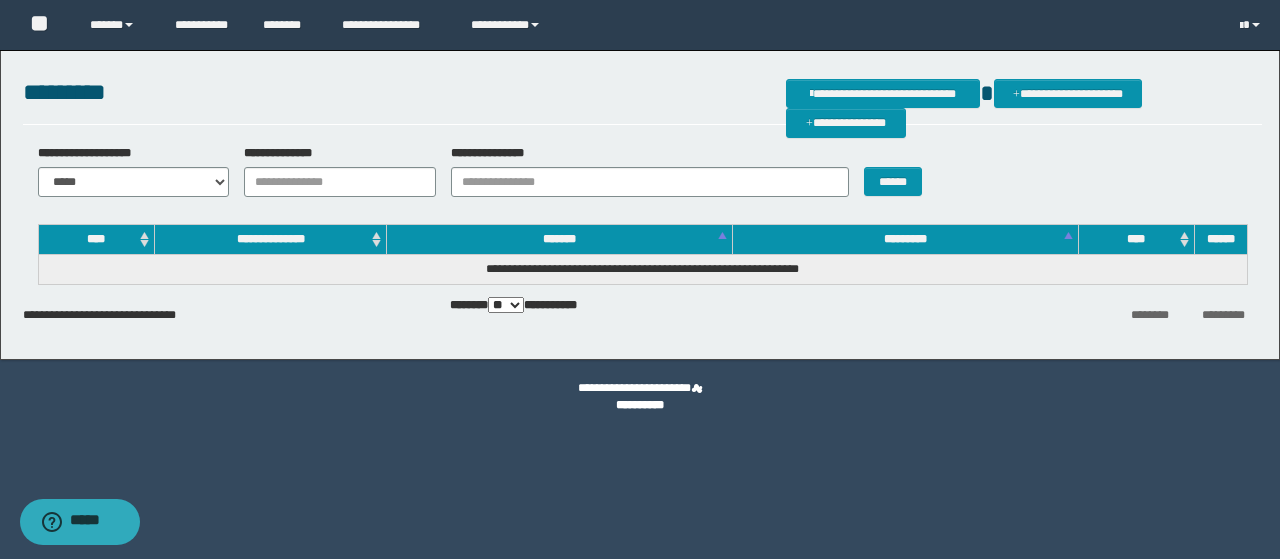 click on "**********" at bounding box center [640, 200] 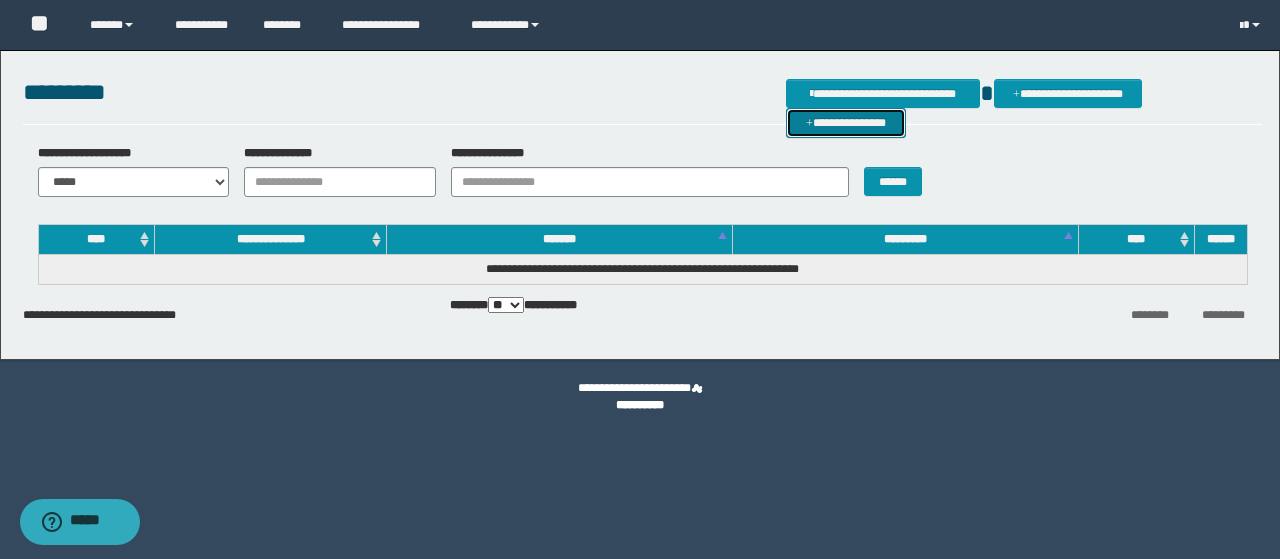 click on "**********" at bounding box center [846, 122] 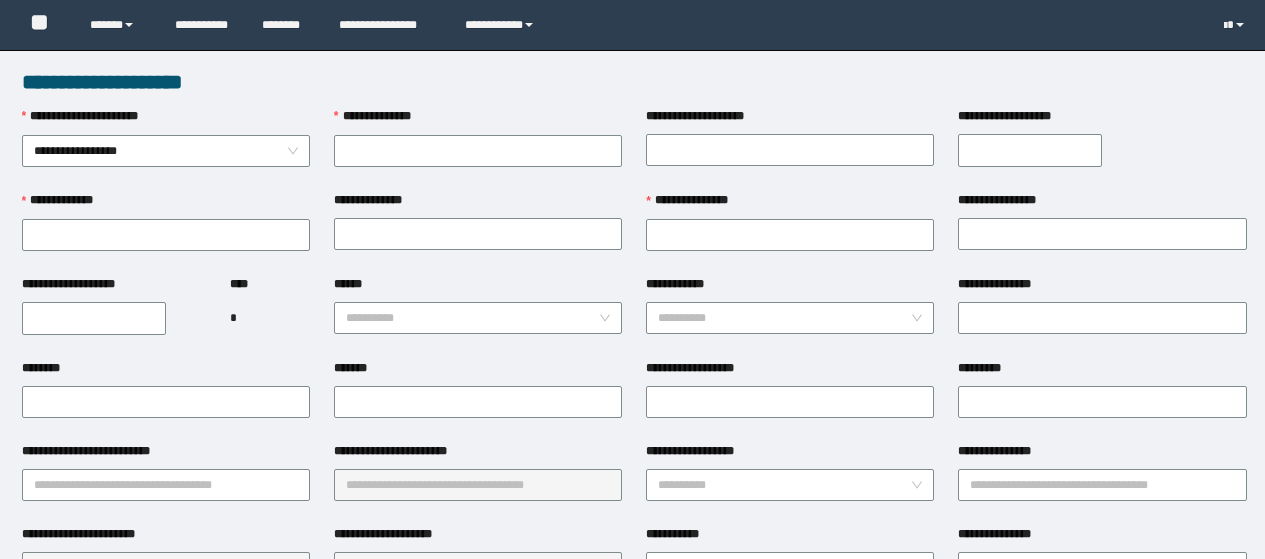 scroll, scrollTop: 0, scrollLeft: 0, axis: both 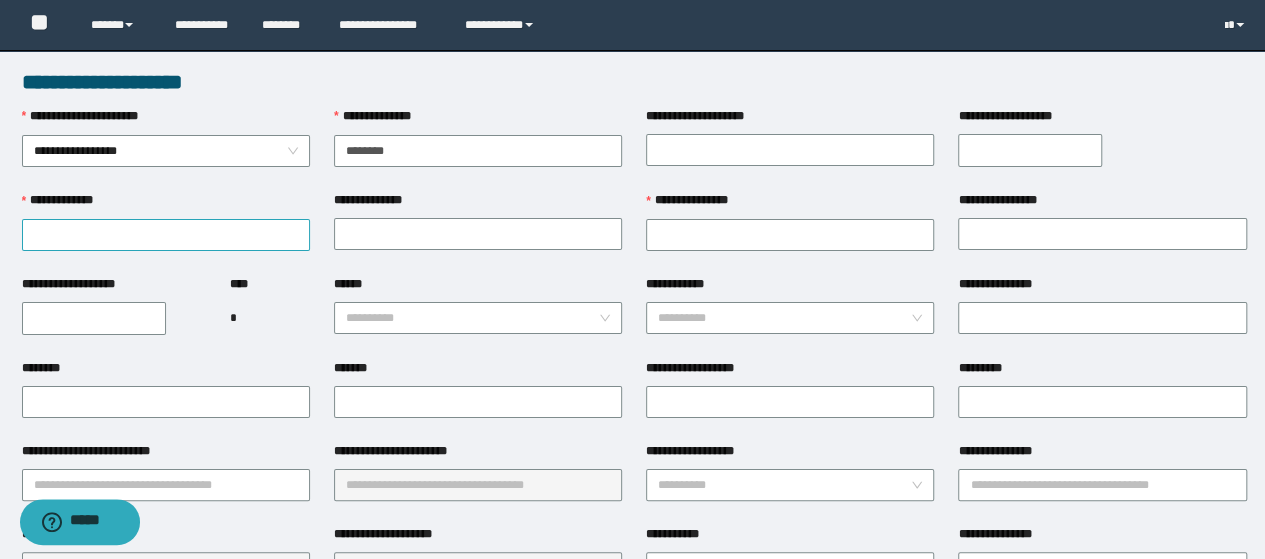 type on "********" 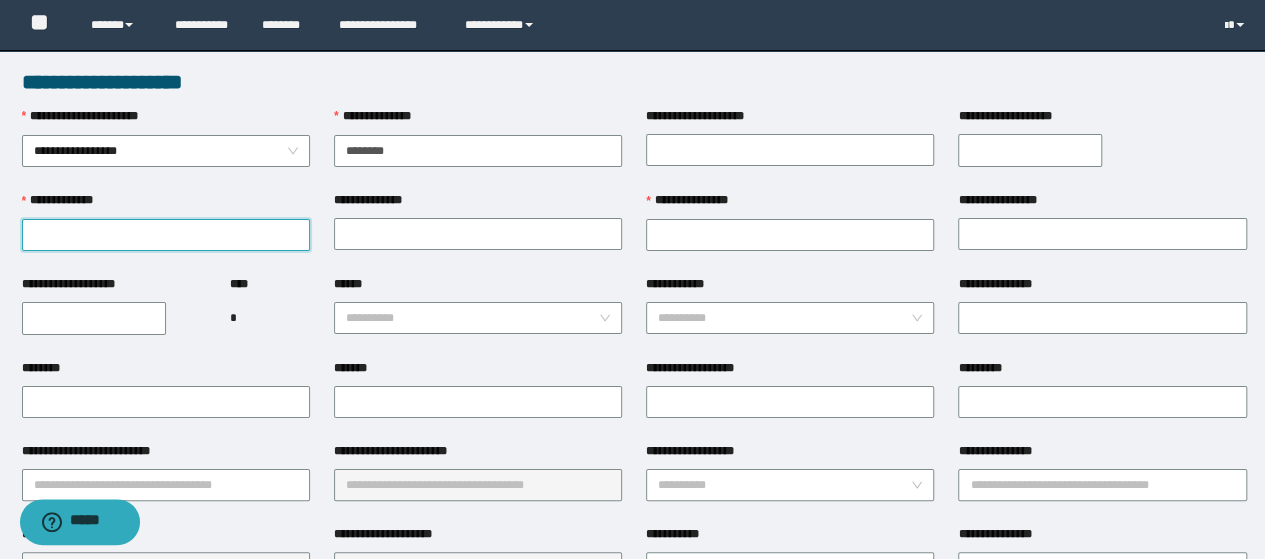 click on "**********" at bounding box center (166, 235) 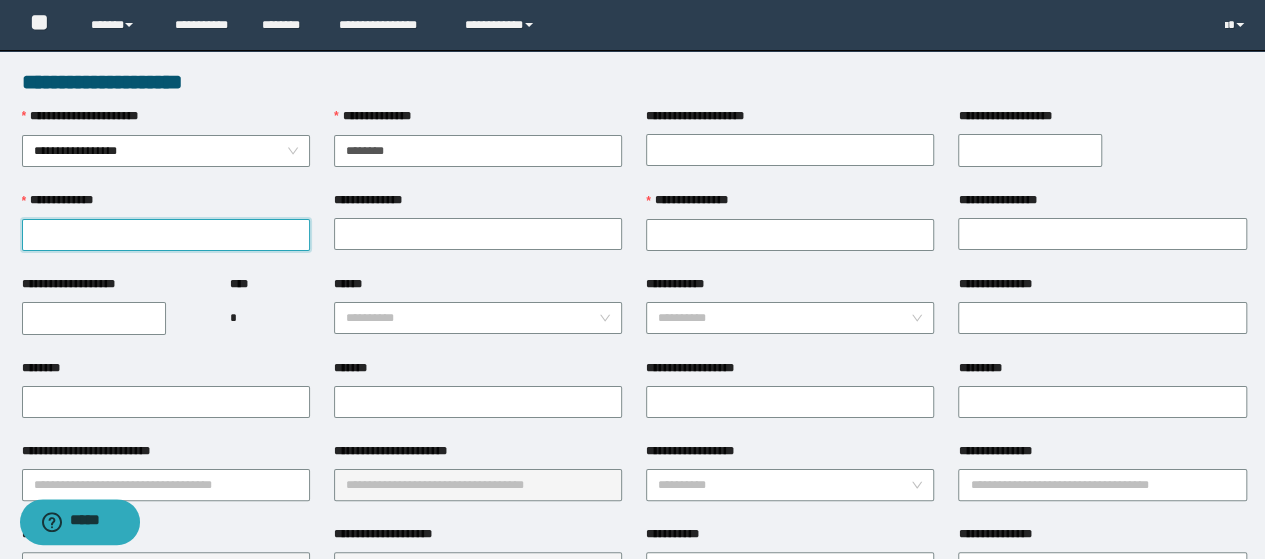 paste on "**********" 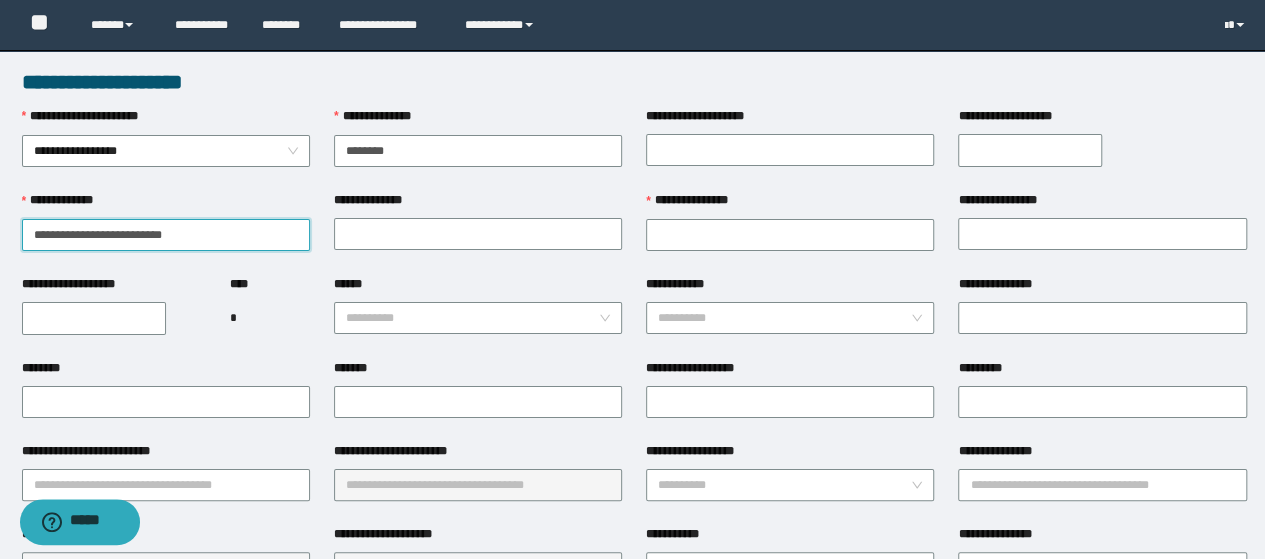 click on "**********" at bounding box center [166, 235] 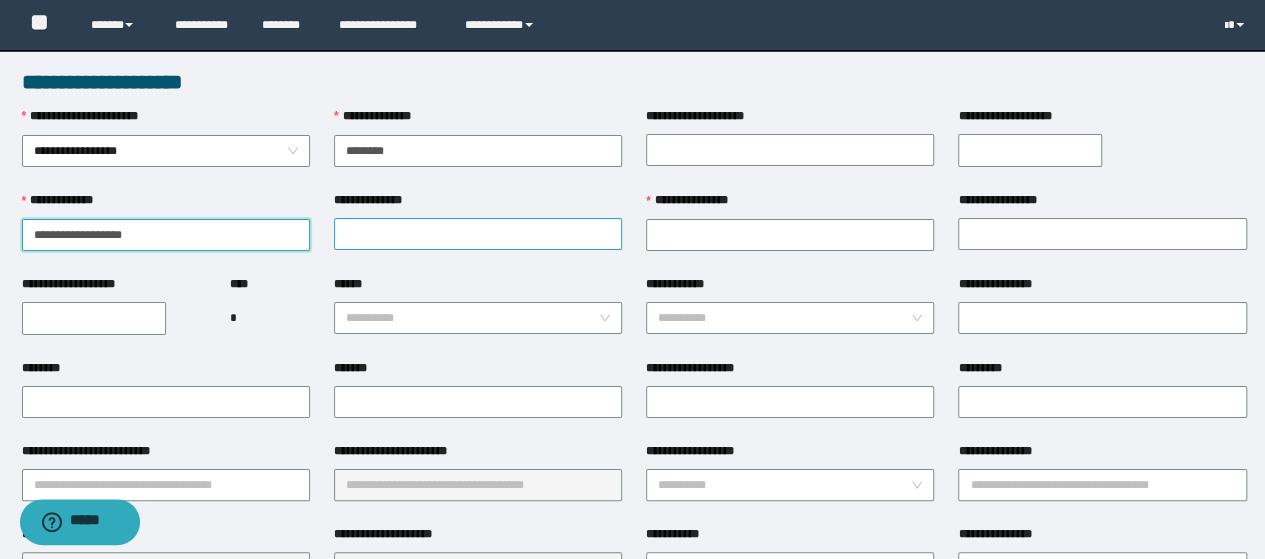 type on "**********" 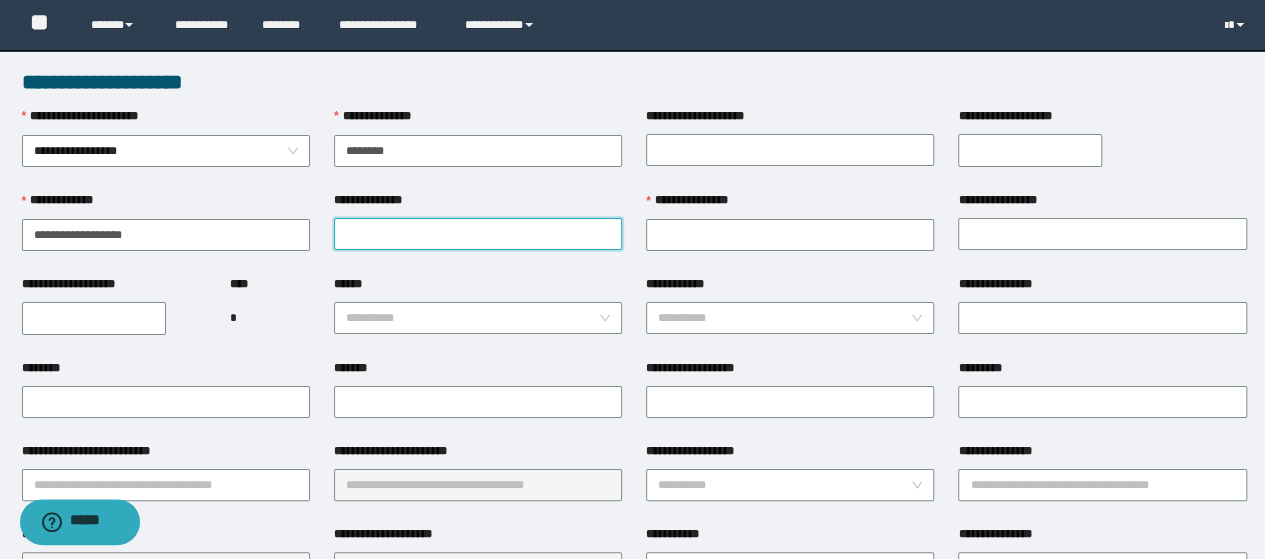 click on "**********" at bounding box center [478, 234] 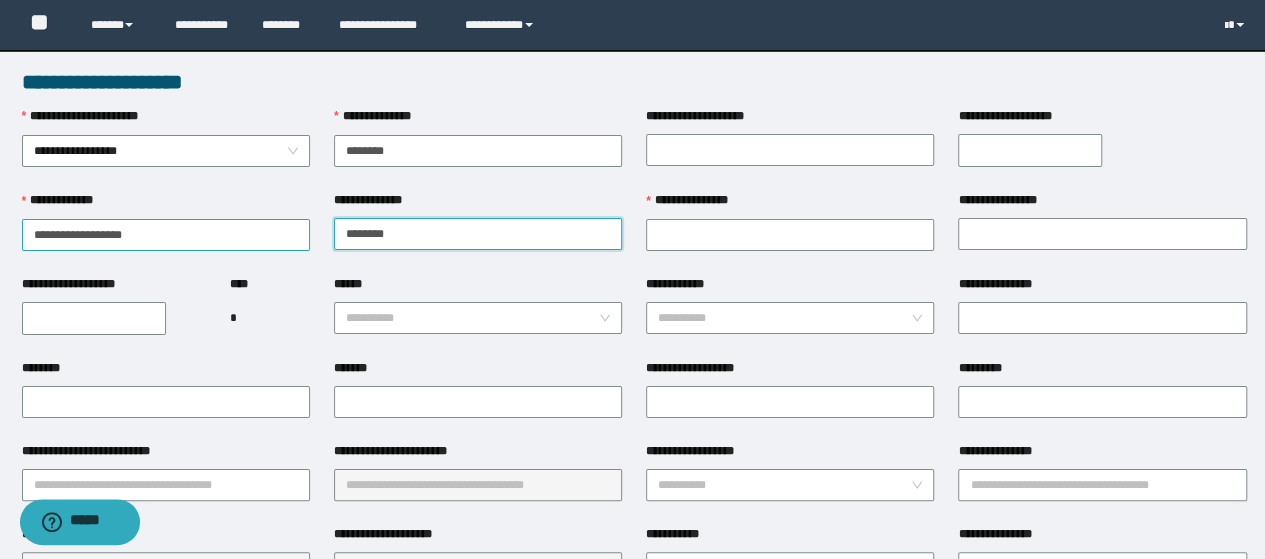 type on "********" 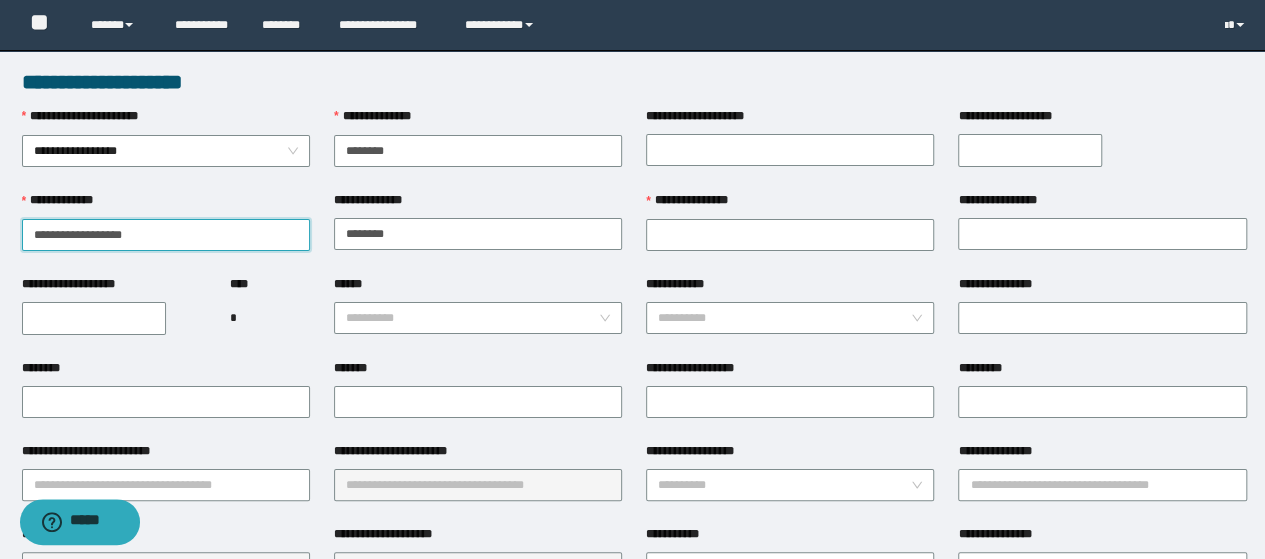 click on "**********" at bounding box center (166, 235) 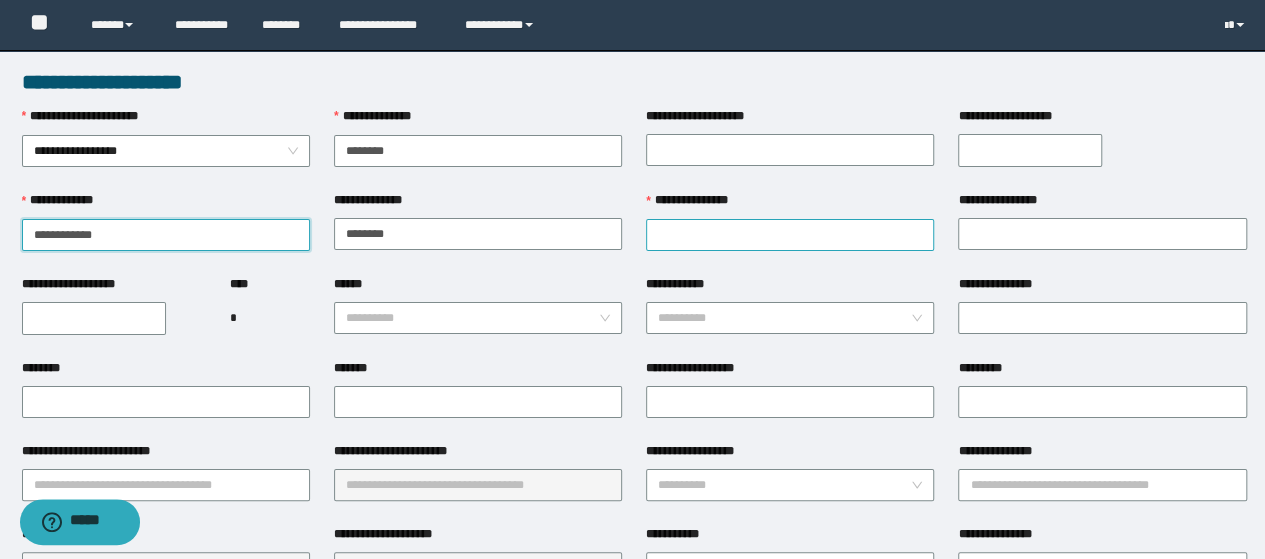 type on "**********" 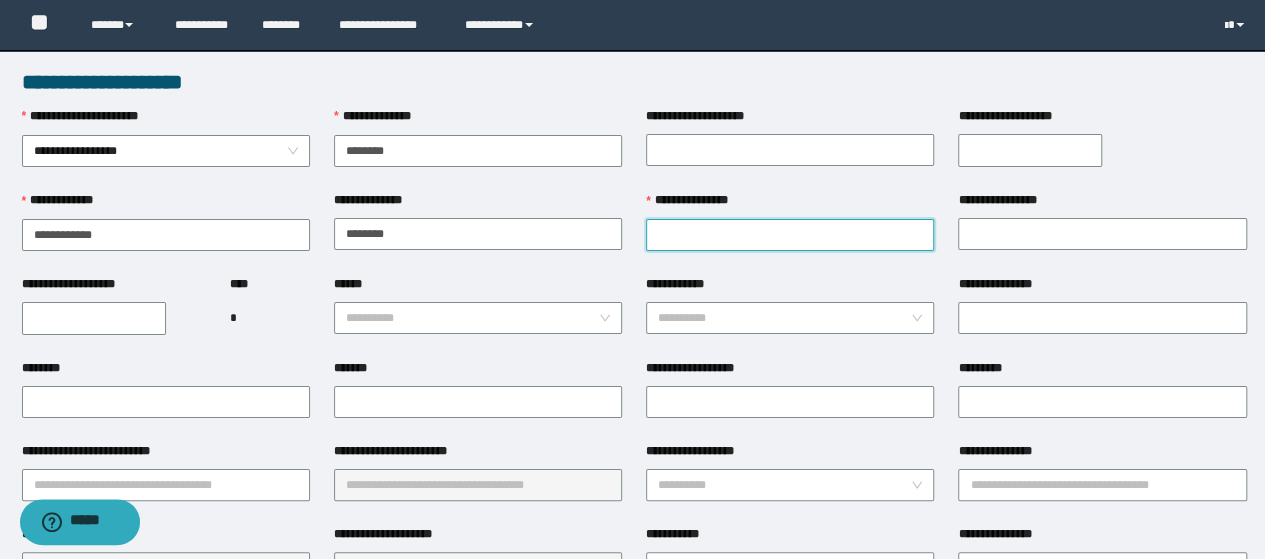 click on "**********" at bounding box center [790, 235] 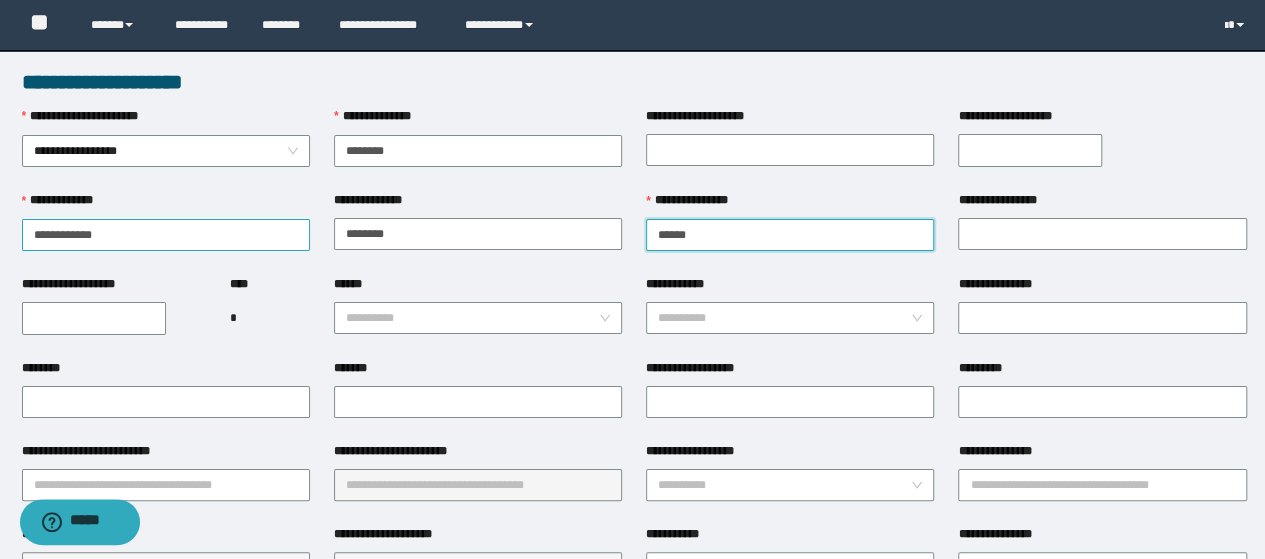 type on "*****" 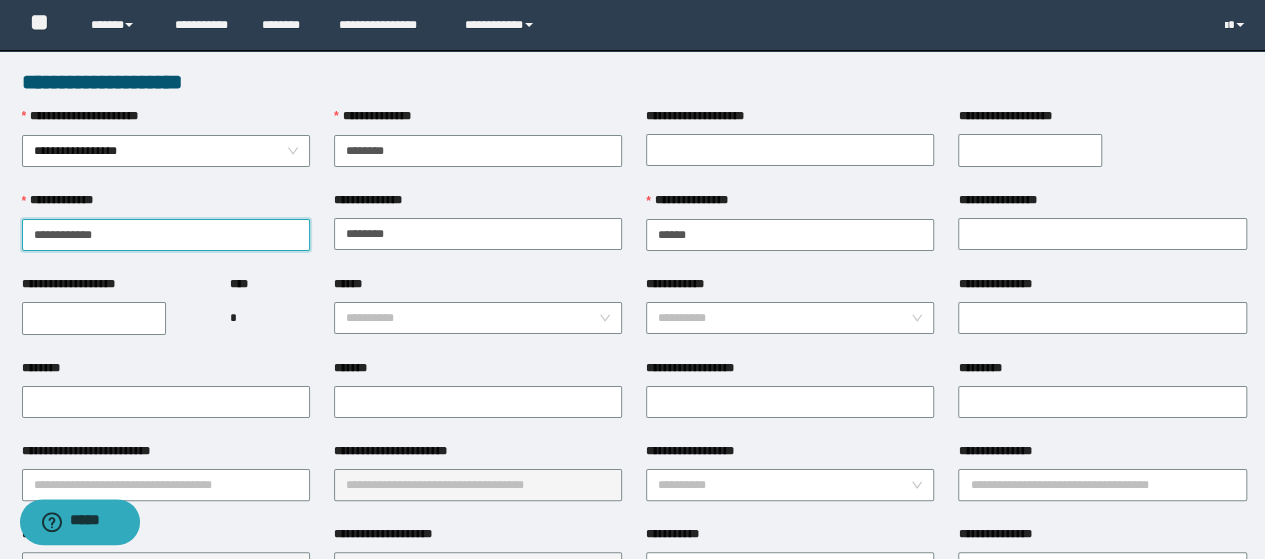 click on "**********" at bounding box center [166, 235] 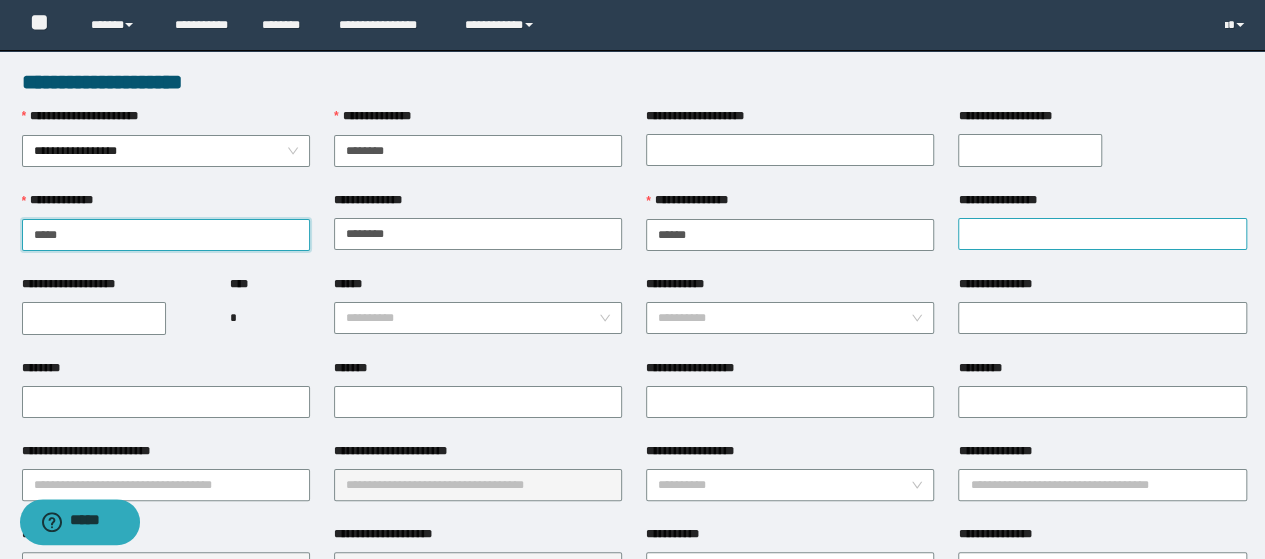 type on "****" 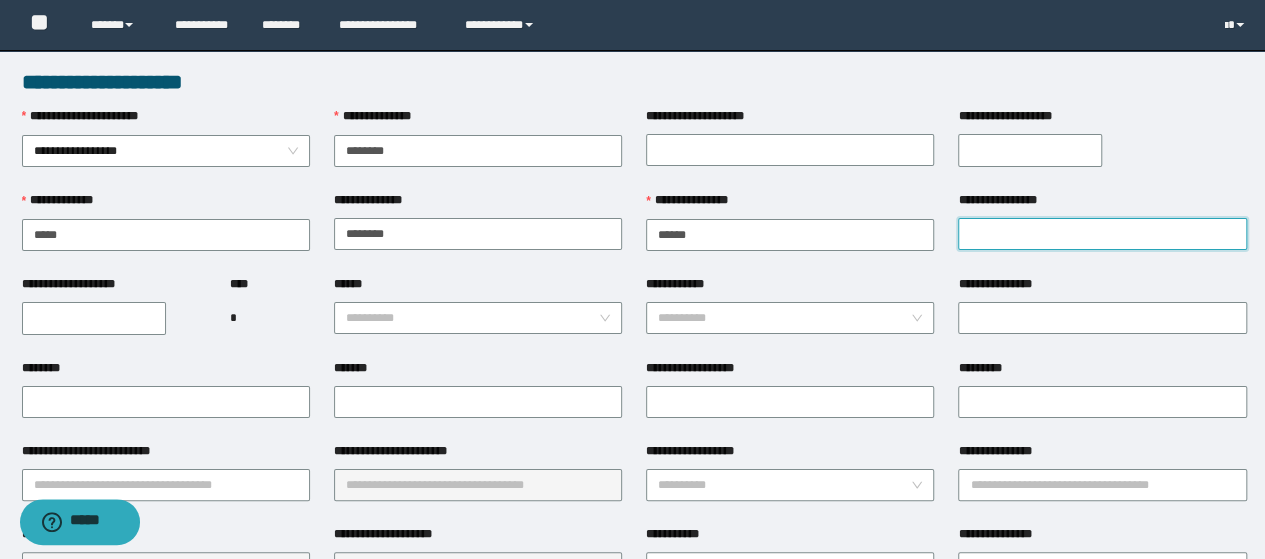 click on "**********" at bounding box center [1102, 234] 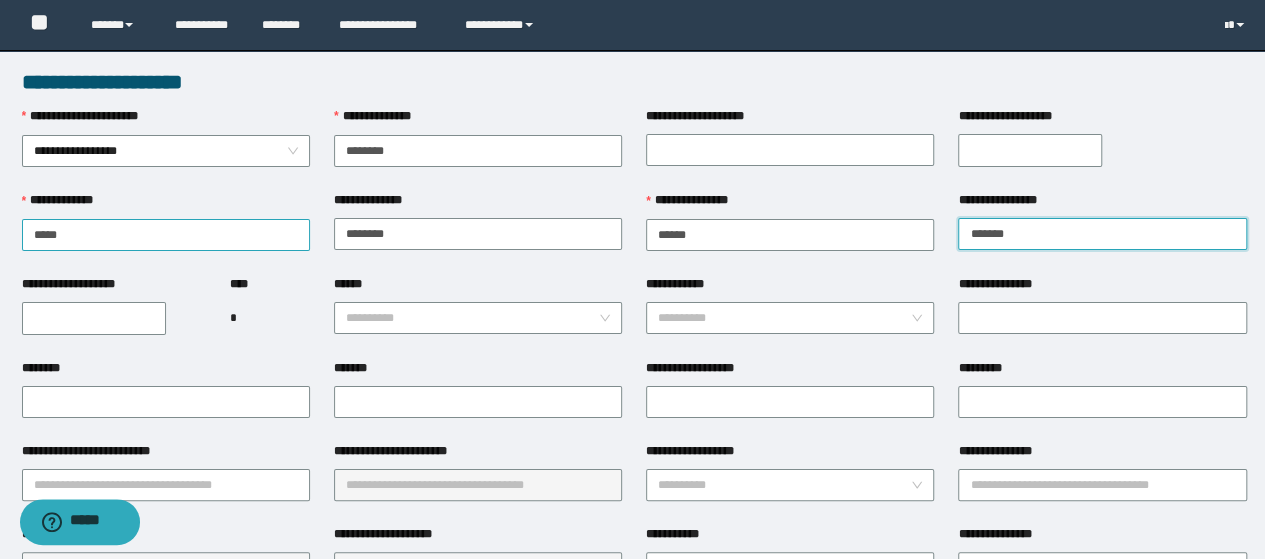 type on "******" 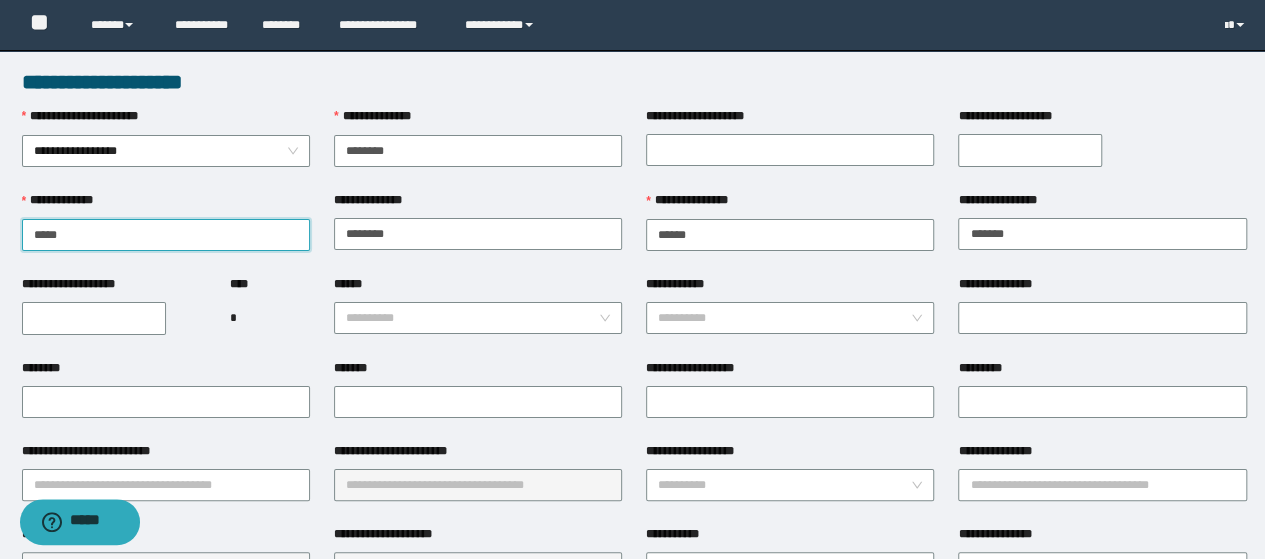 click on "****" at bounding box center [166, 235] 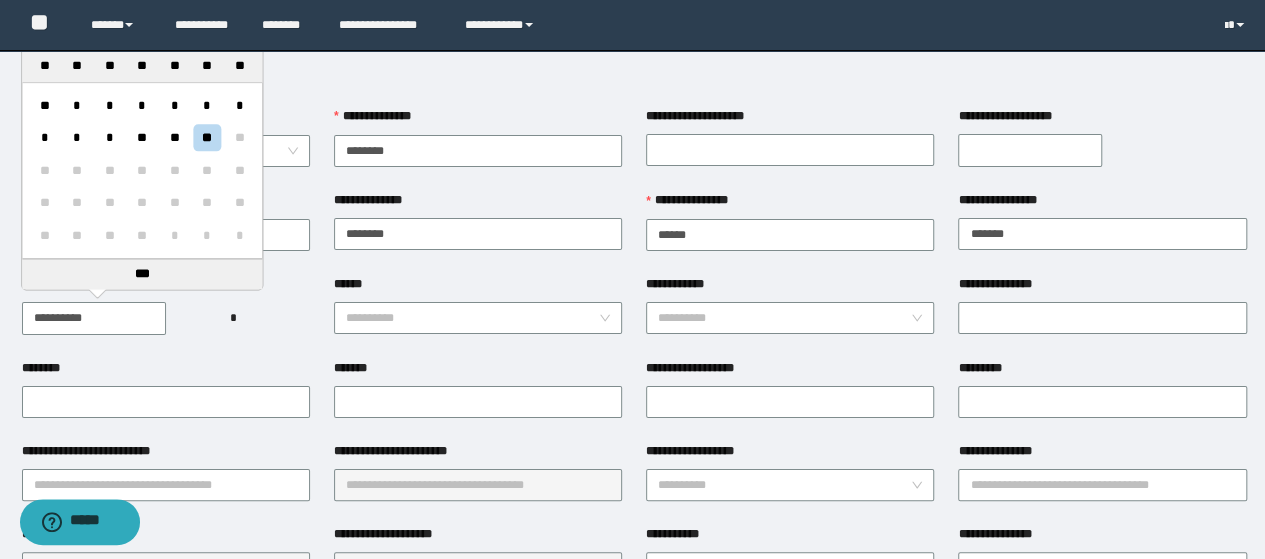 click on "**********" at bounding box center (94, 318) 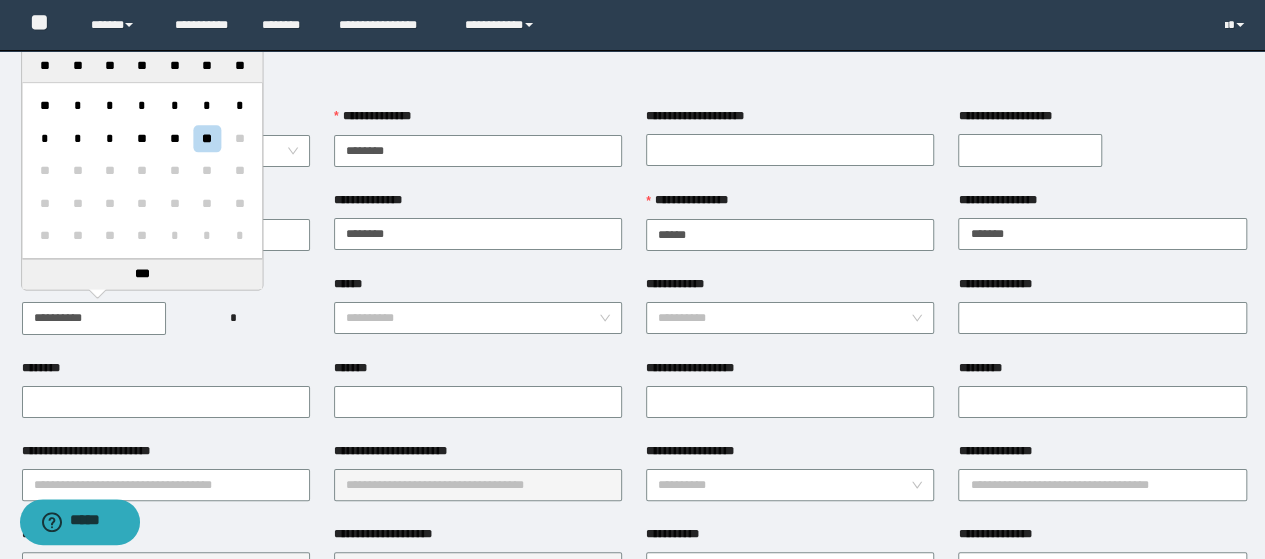 paste 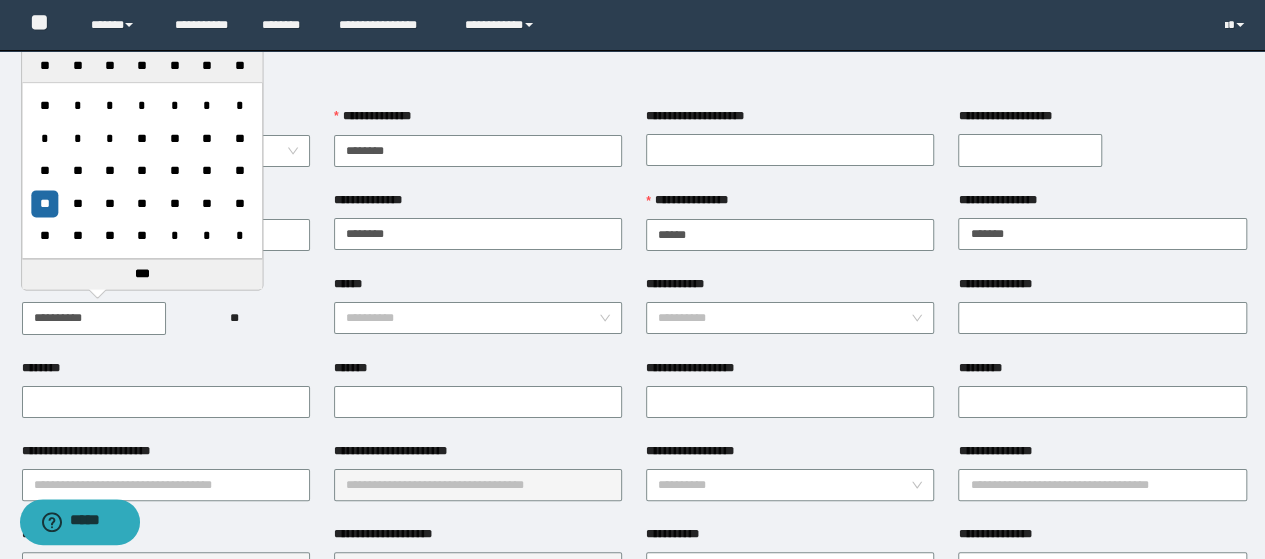 type on "**********" 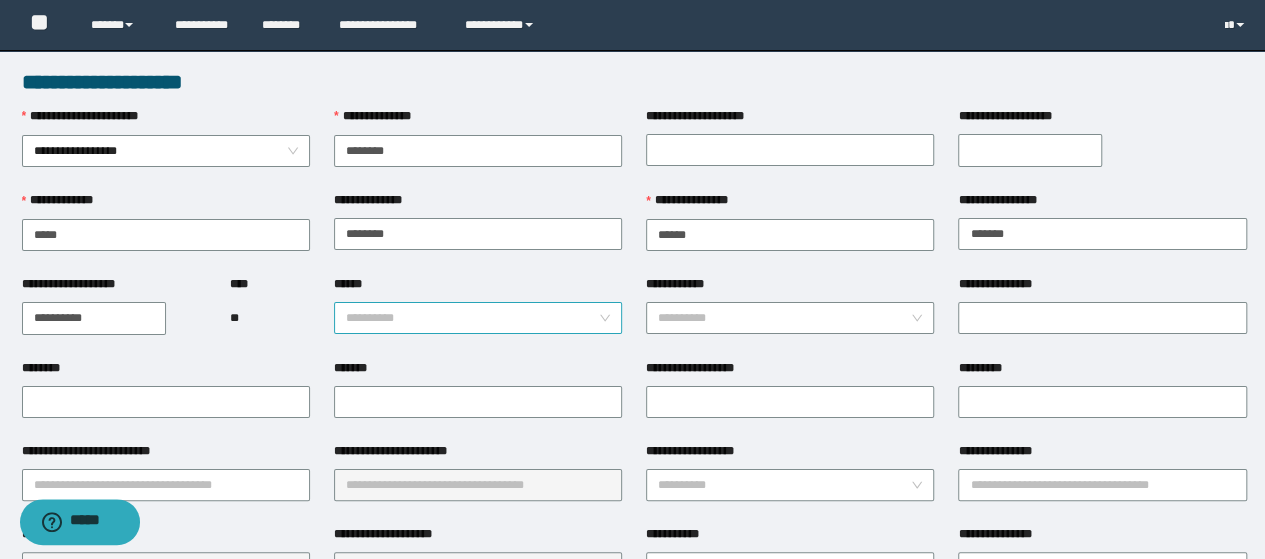 click on "******" at bounding box center [472, 318] 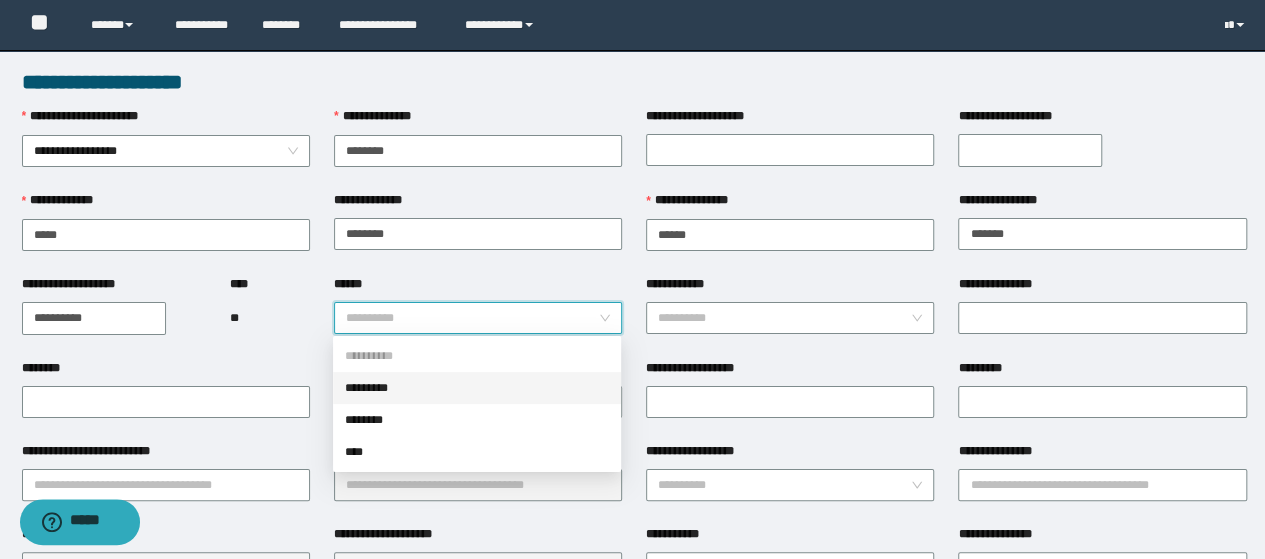 click on "*********" at bounding box center (477, 388) 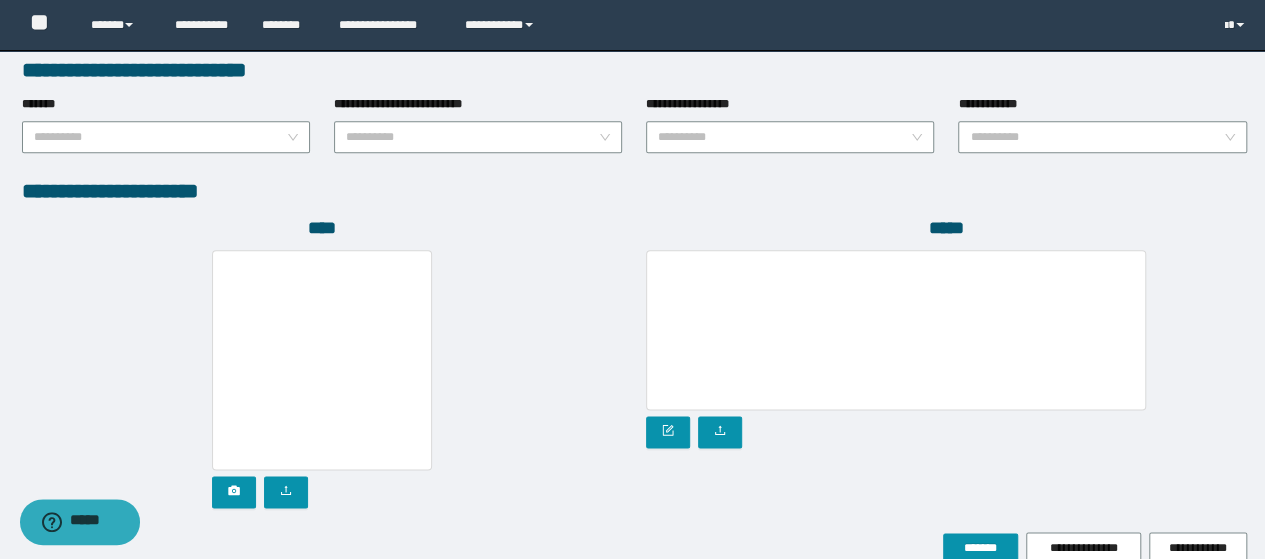 scroll, scrollTop: 1142, scrollLeft: 0, axis: vertical 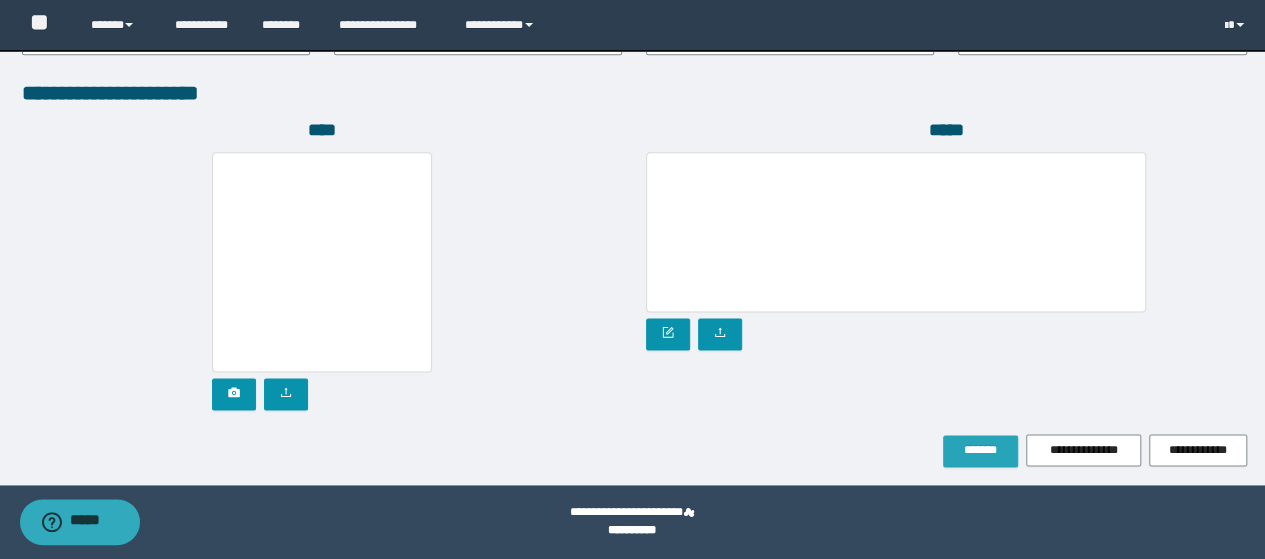 click on "*******" at bounding box center (980, 450) 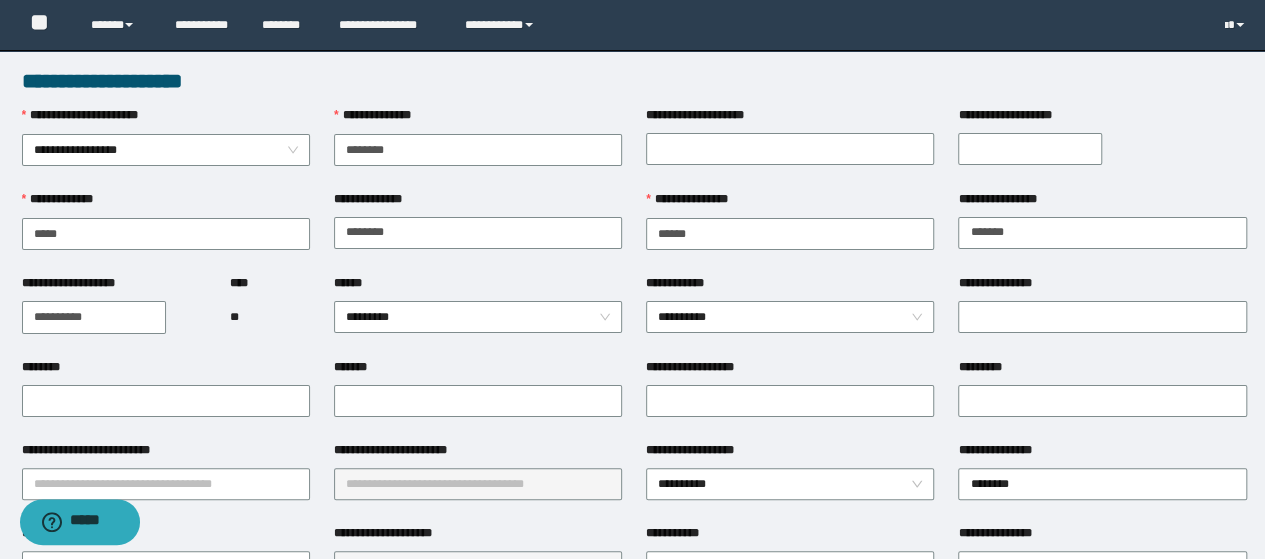 scroll, scrollTop: 0, scrollLeft: 0, axis: both 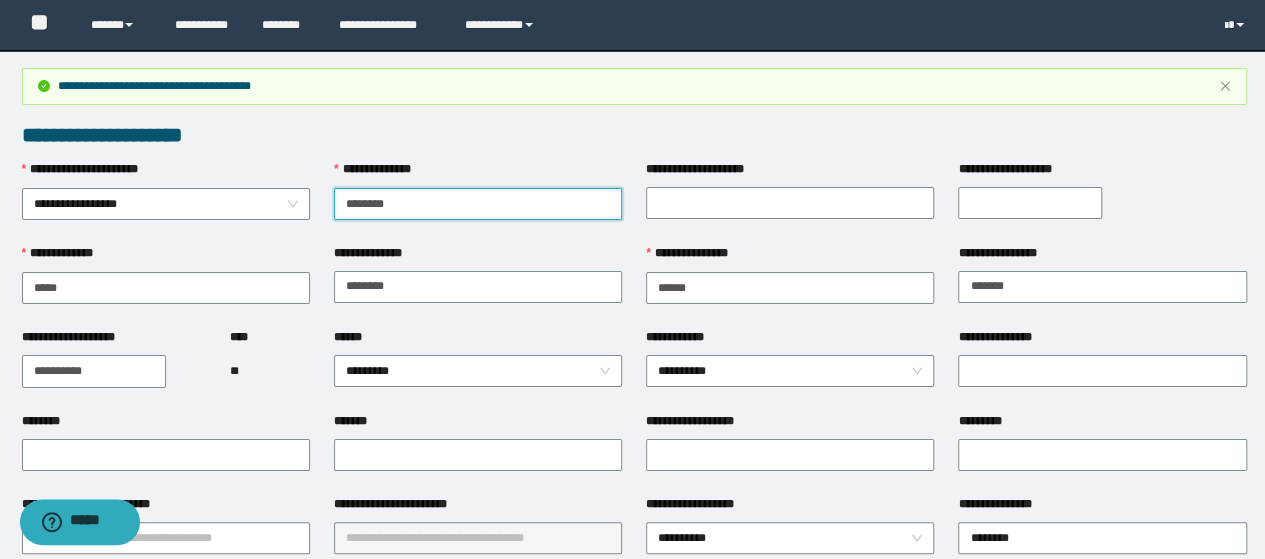 click on "********" at bounding box center [478, 204] 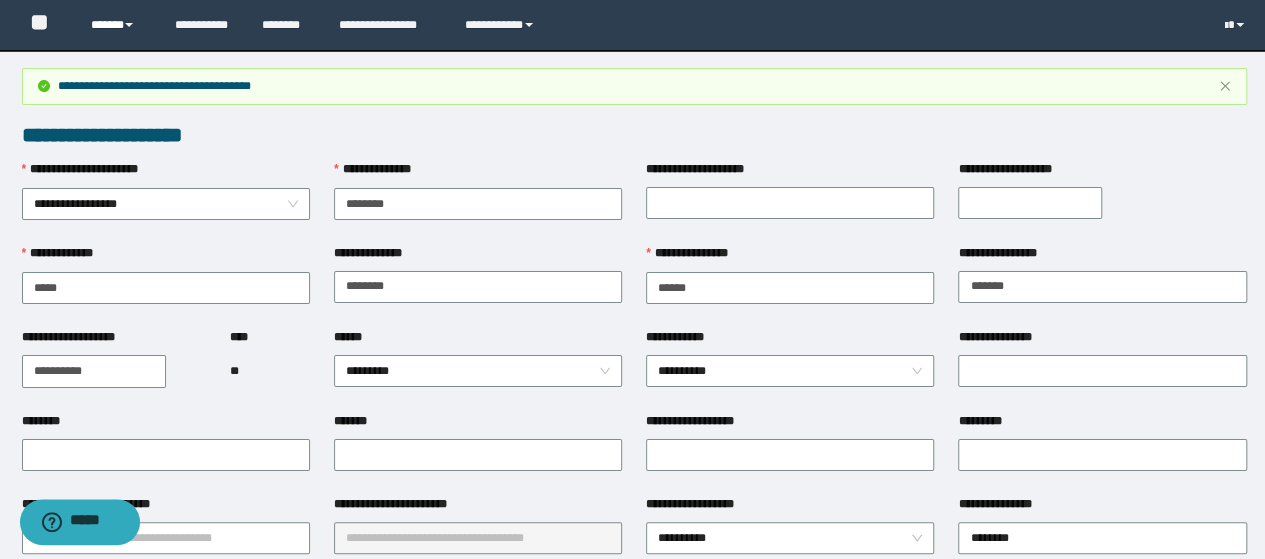 click on "******" at bounding box center (117, 25) 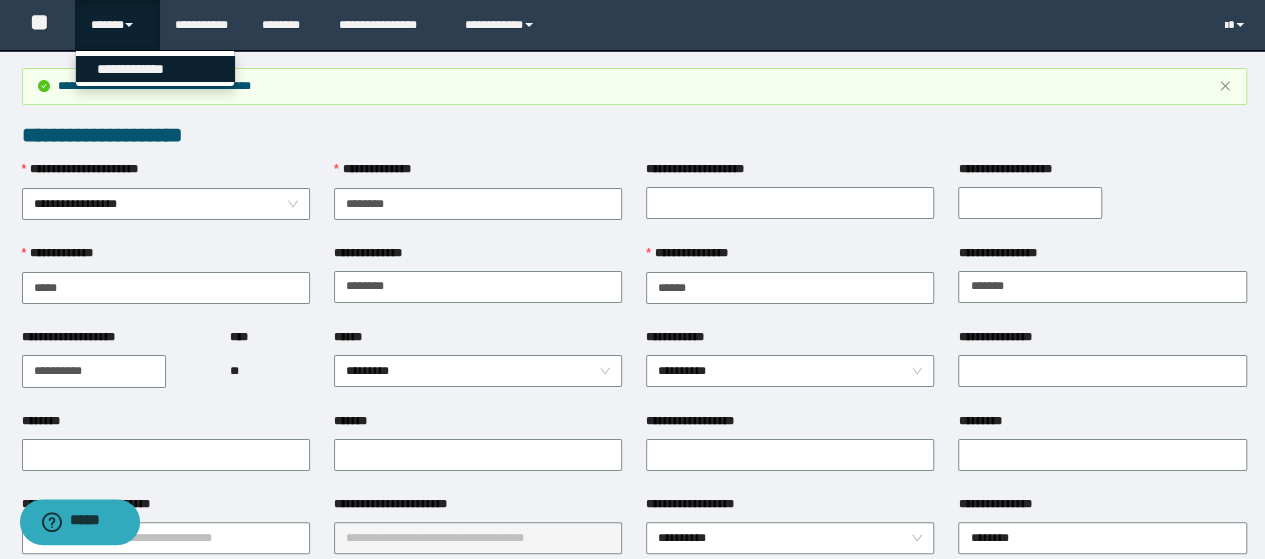 click on "**********" at bounding box center (155, 69) 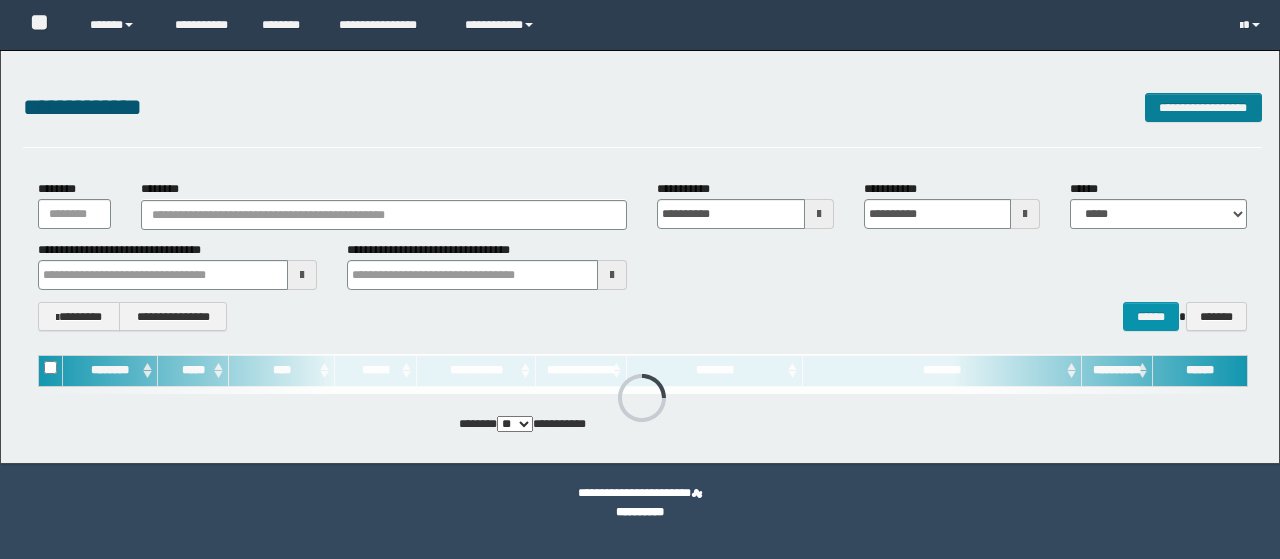 scroll, scrollTop: 0, scrollLeft: 0, axis: both 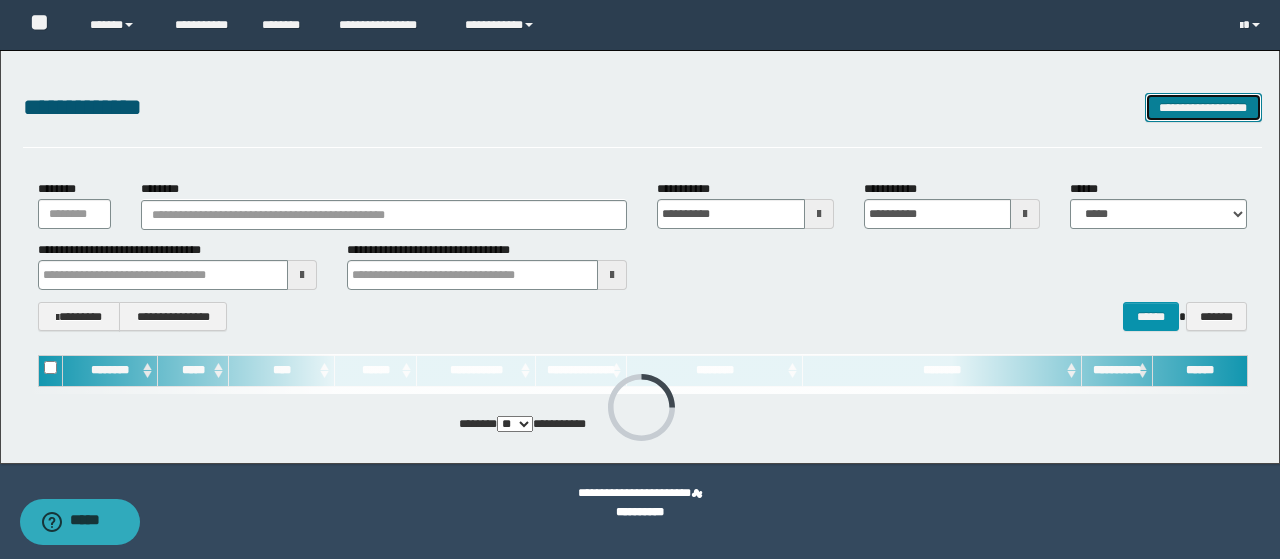click on "**********" at bounding box center [1203, 107] 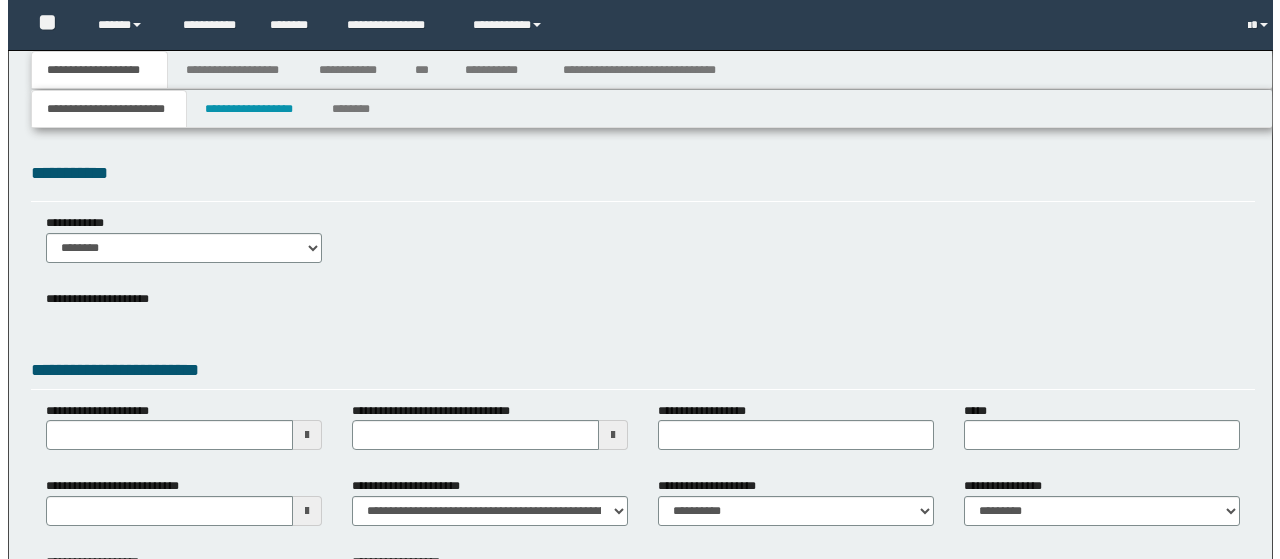 scroll, scrollTop: 0, scrollLeft: 0, axis: both 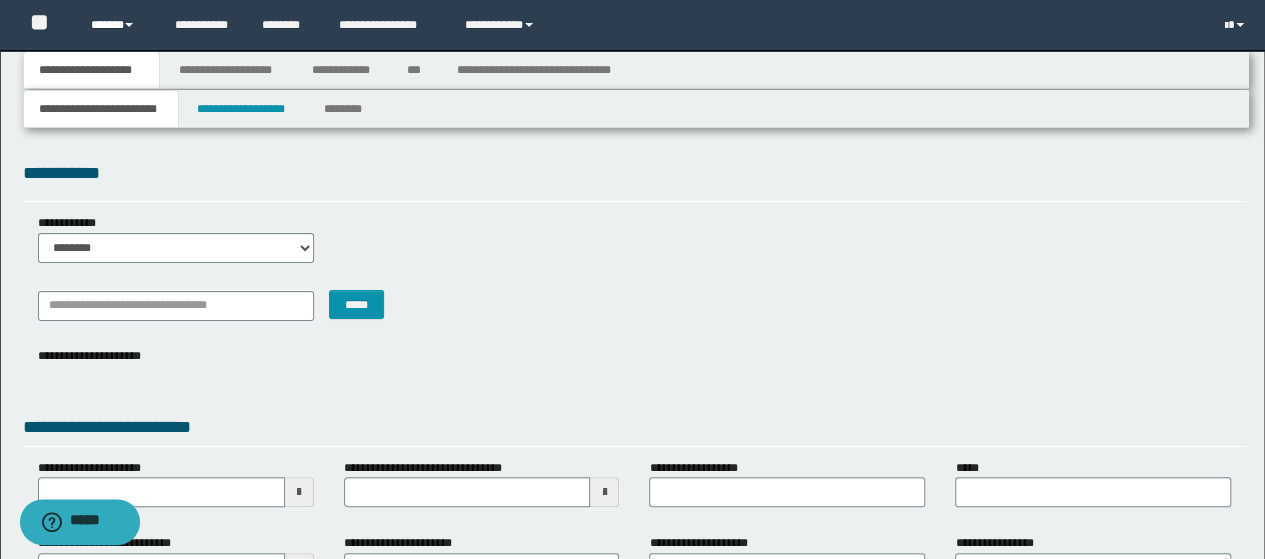 click on "******" at bounding box center (117, 25) 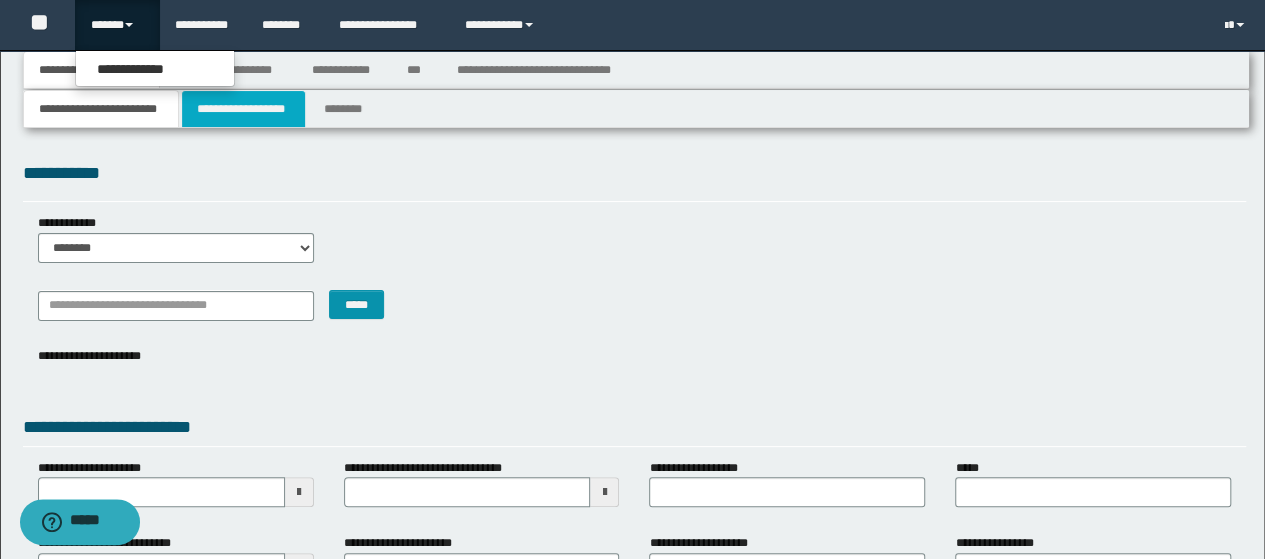 click on "**********" at bounding box center [243, 109] 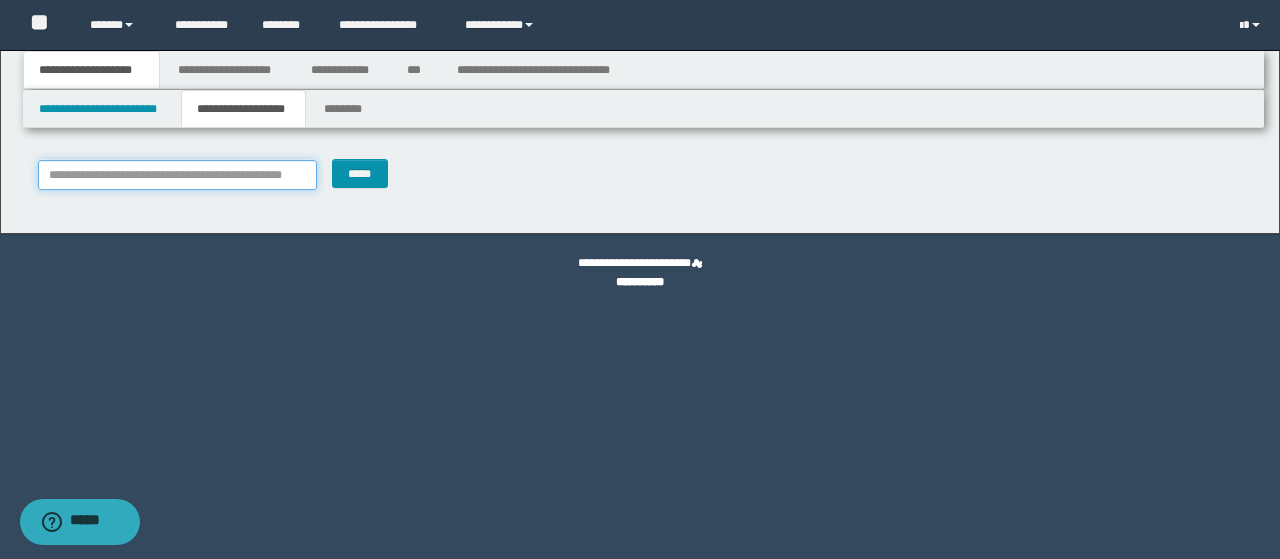 click on "**********" at bounding box center [178, 175] 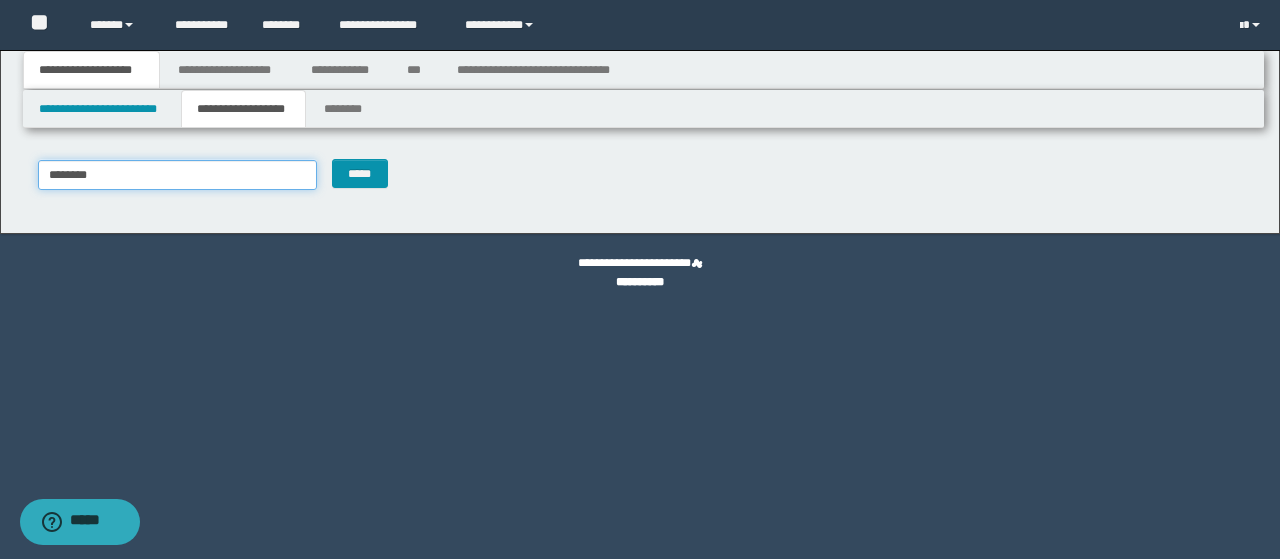 type on "********" 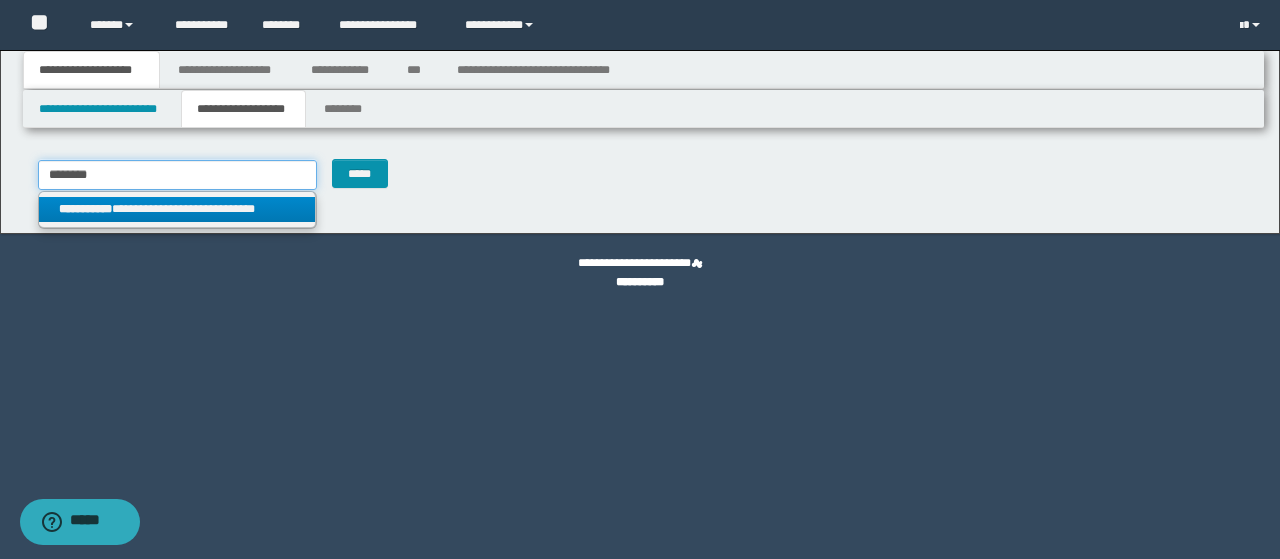 type on "********" 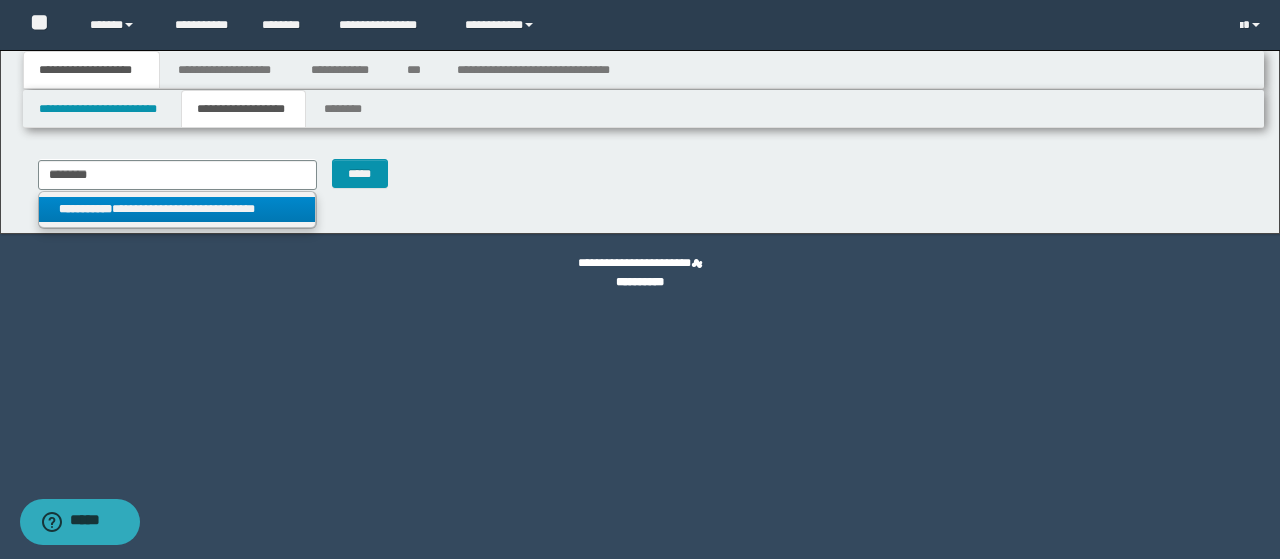click on "**********" at bounding box center (177, 209) 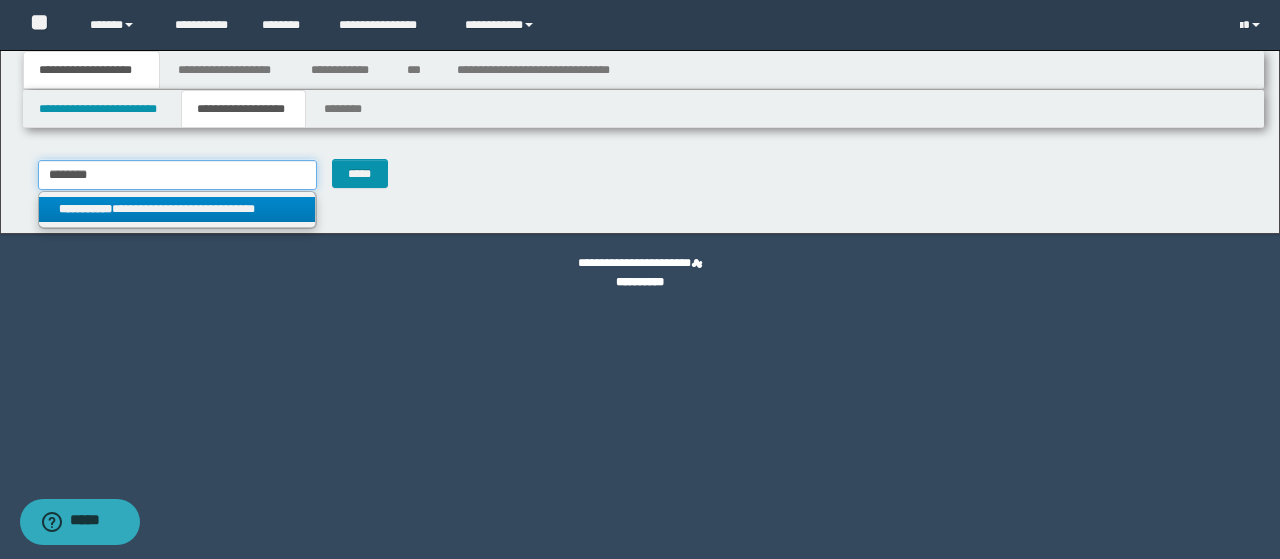type 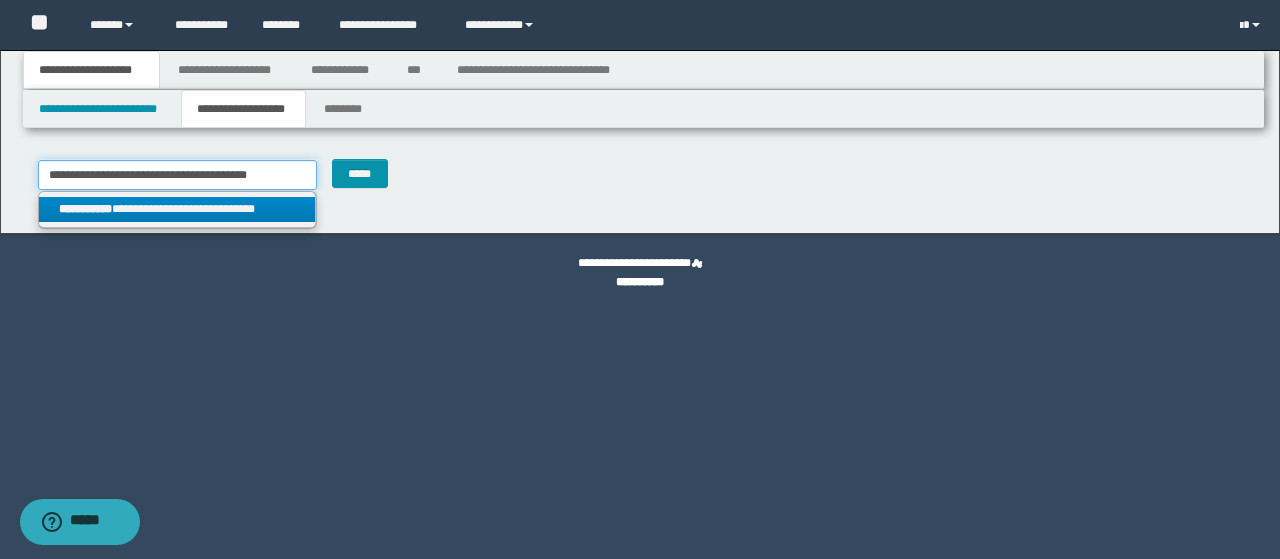 type on "********" 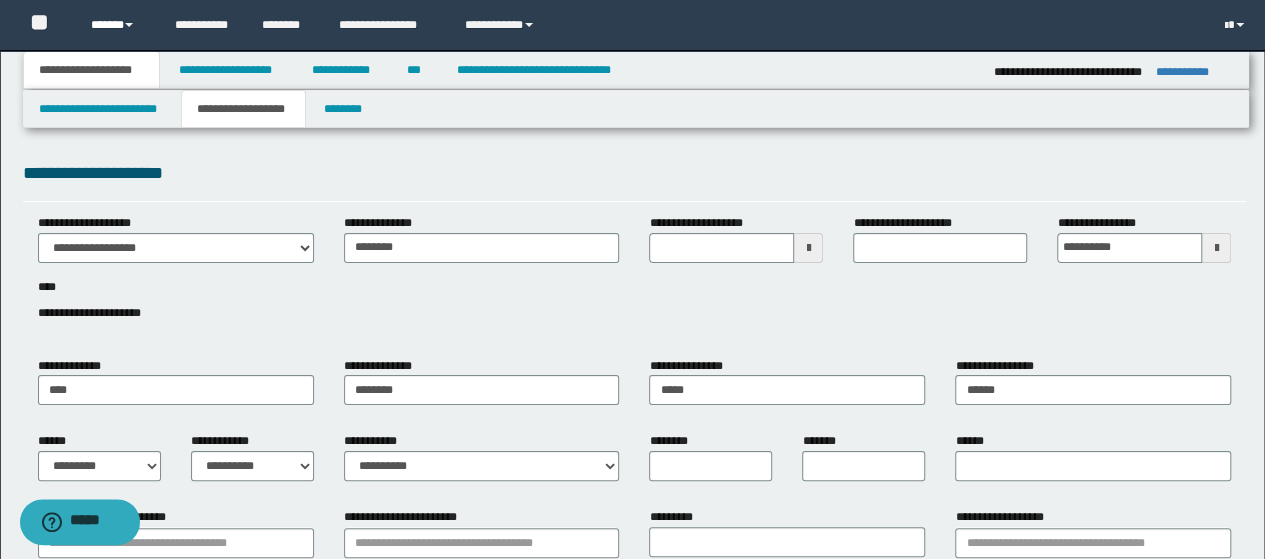 click on "******" at bounding box center (117, 25) 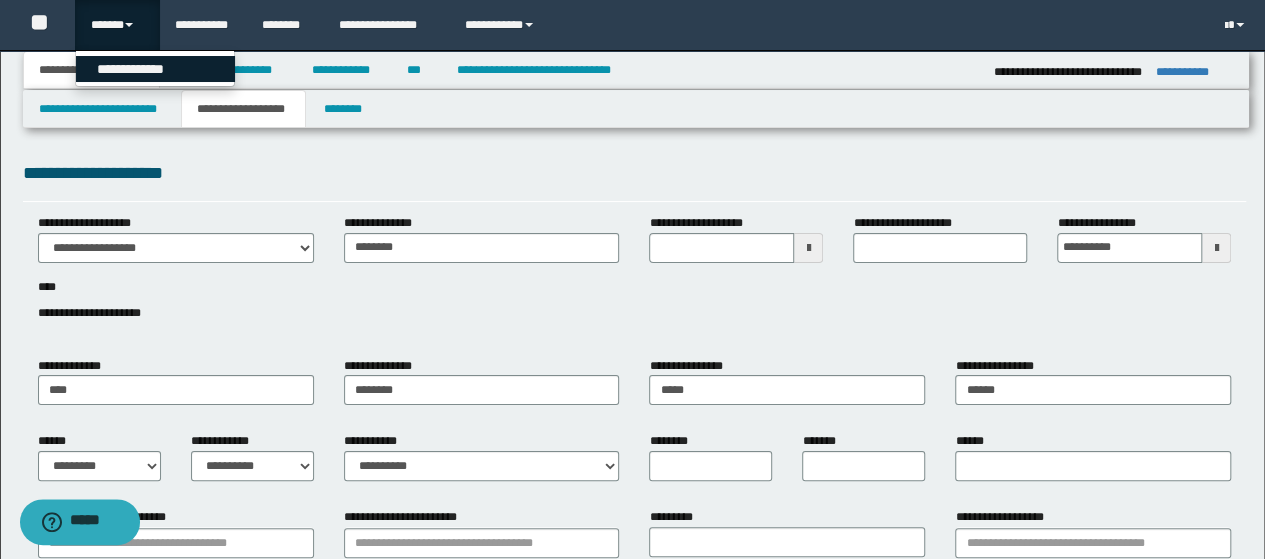 click on "**********" at bounding box center [155, 69] 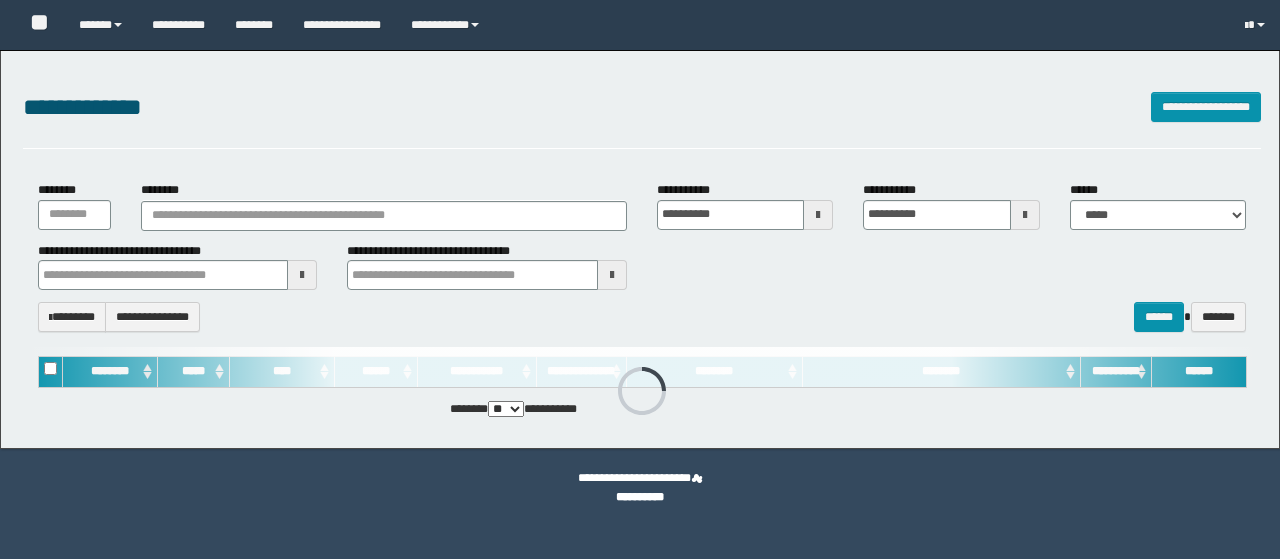 scroll, scrollTop: 0, scrollLeft: 0, axis: both 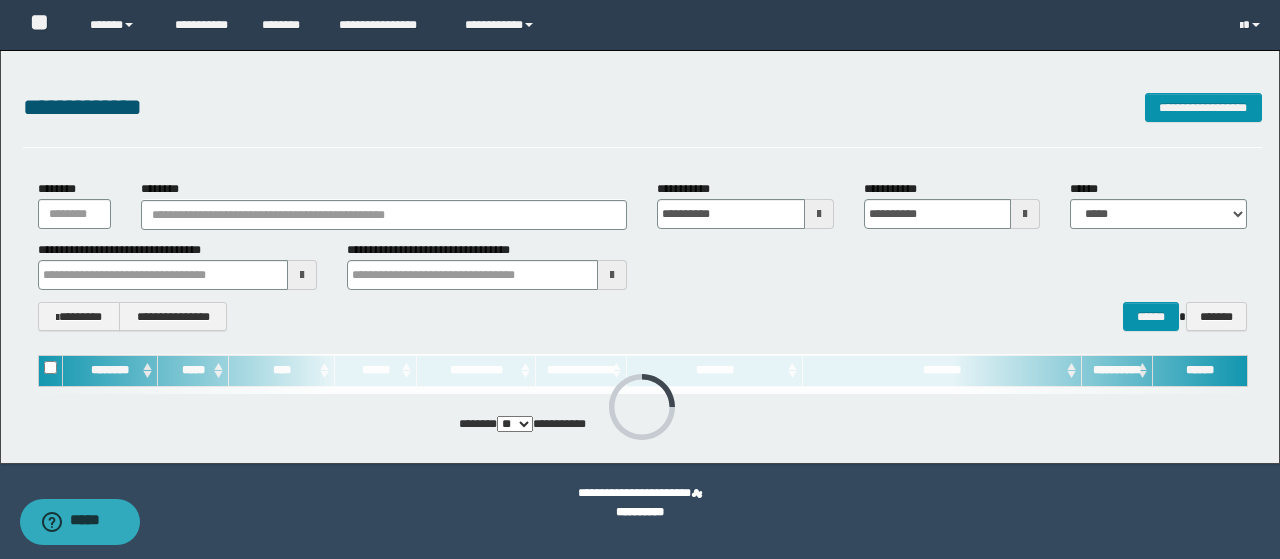 click on "********" at bounding box center (384, 204) 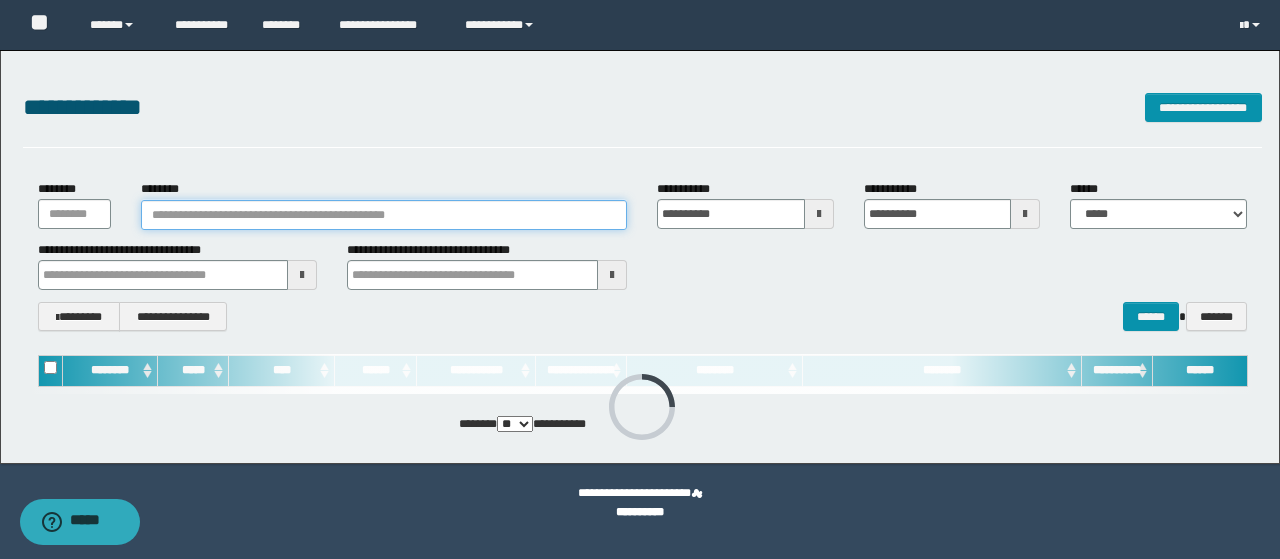 click on "********" at bounding box center (384, 215) 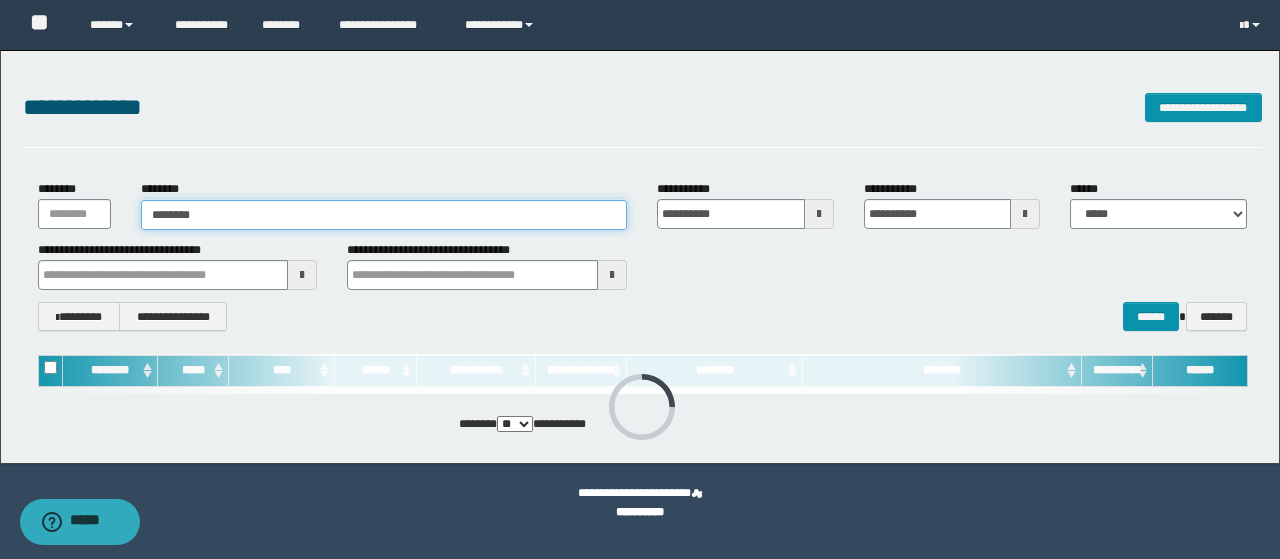 type on "********" 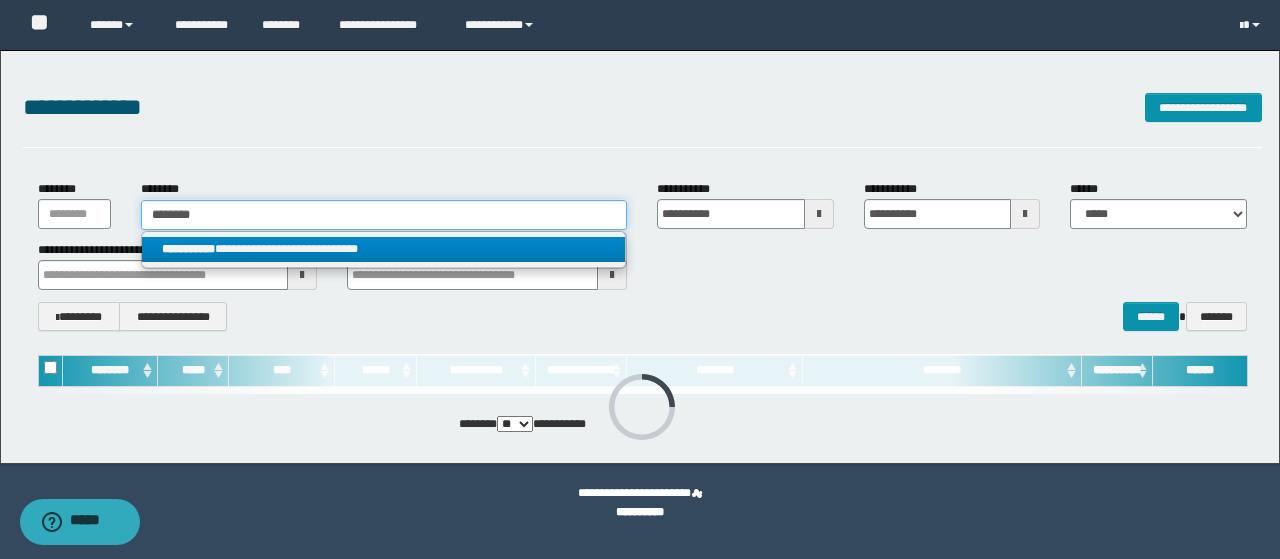 type on "********" 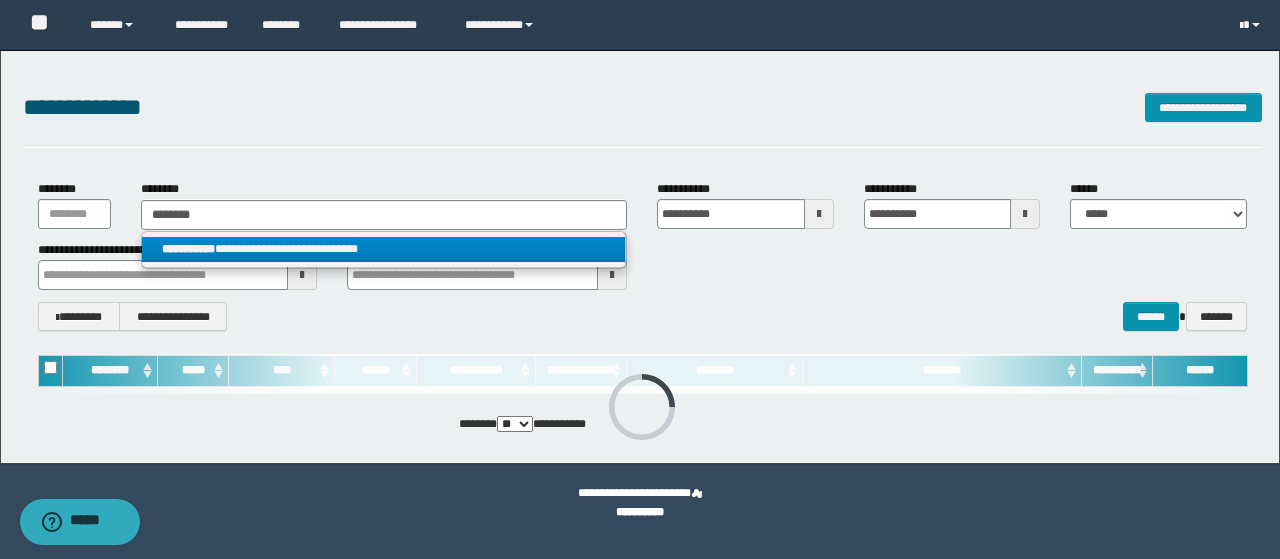 click on "**********" at bounding box center (384, 249) 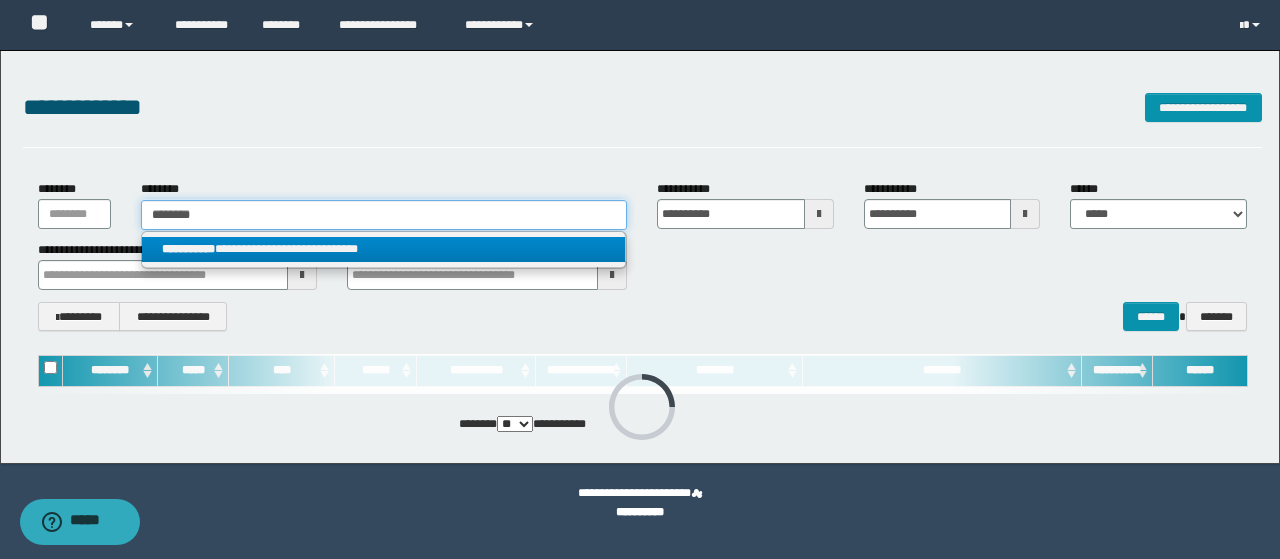 type 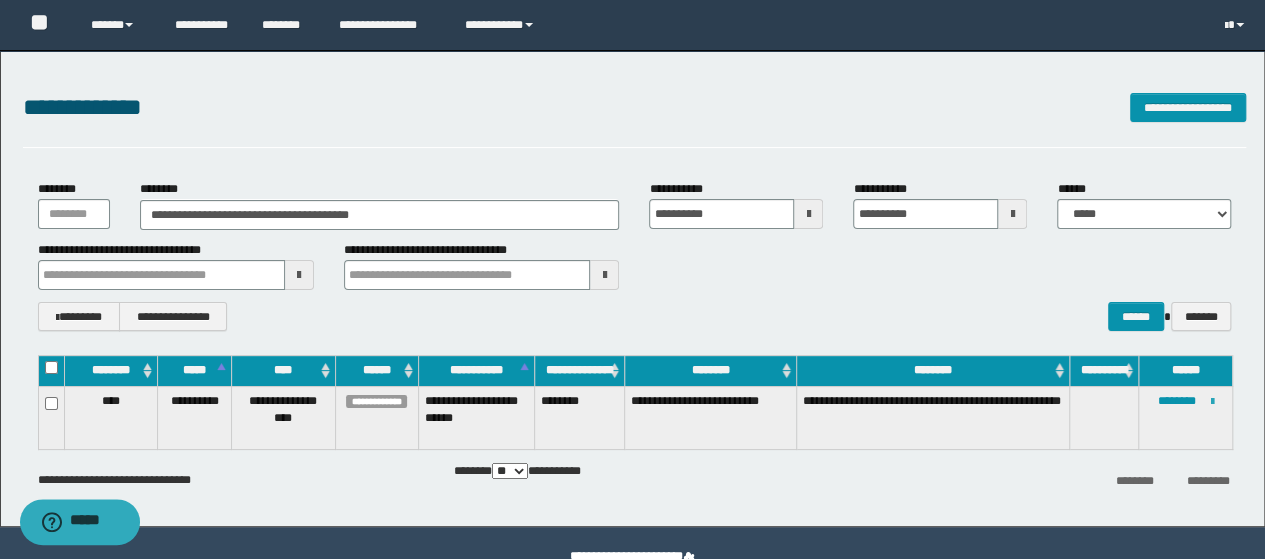click at bounding box center (1212, 402) 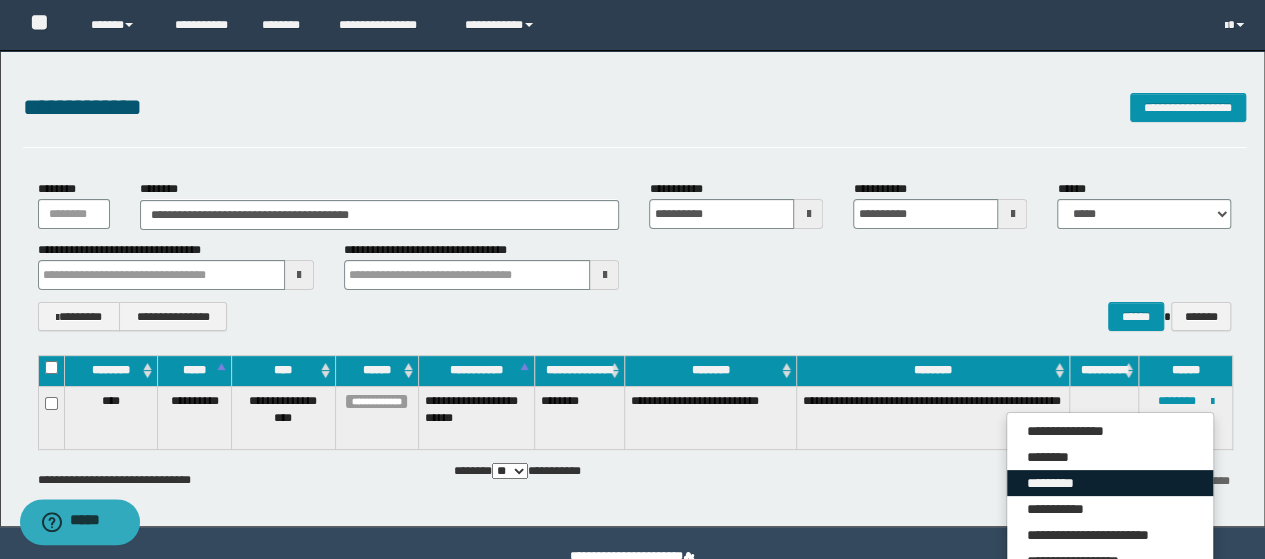 click on "*********" at bounding box center (1110, 483) 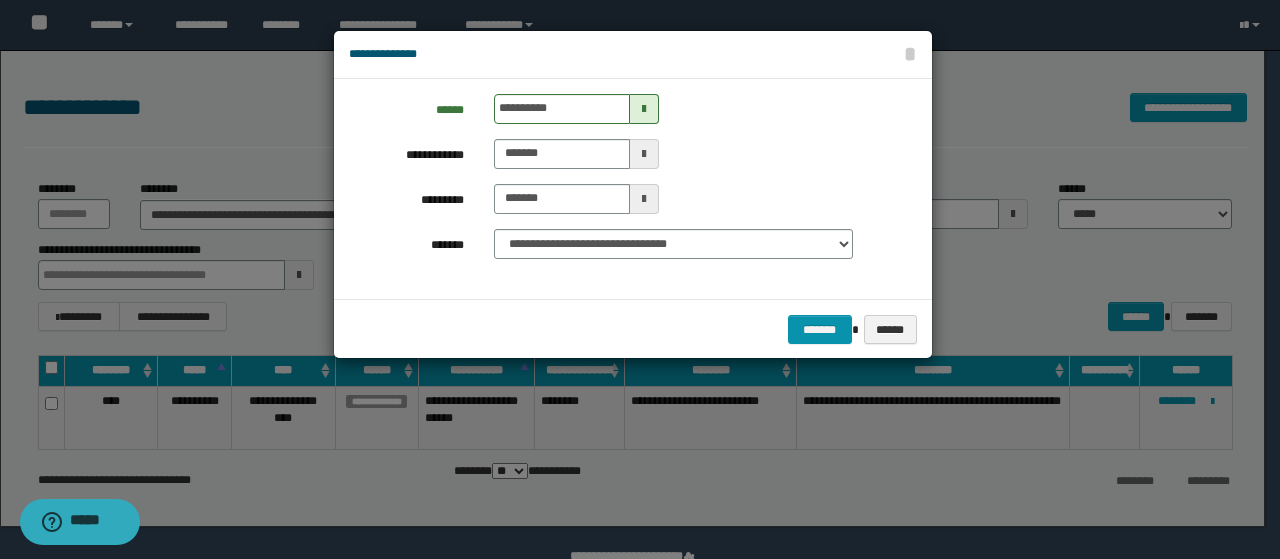 click at bounding box center [644, 109] 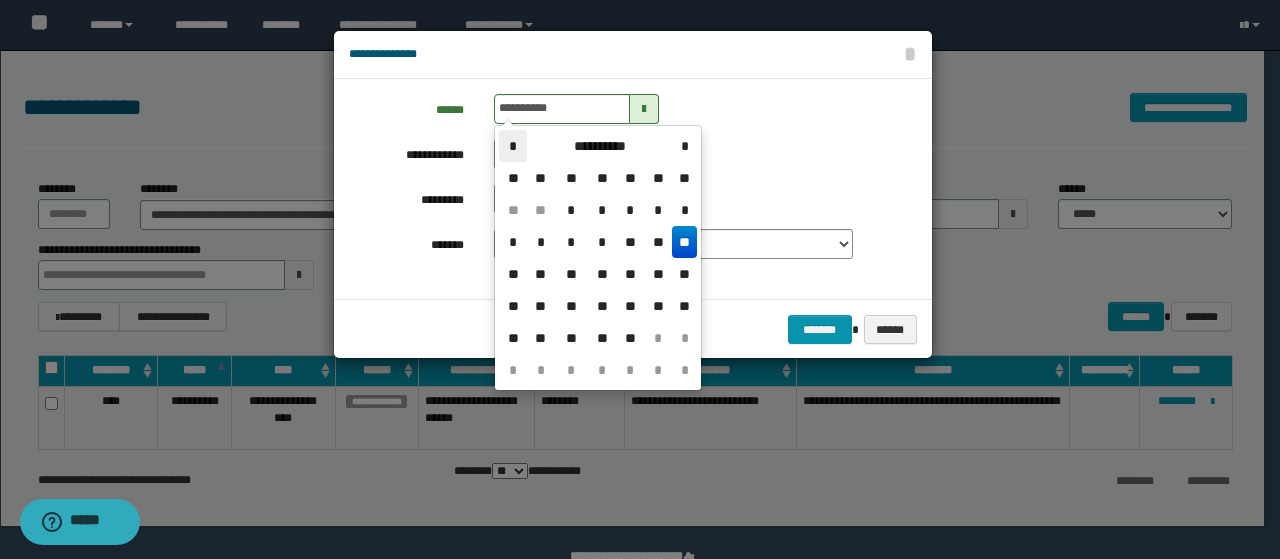 click on "*" at bounding box center [513, 146] 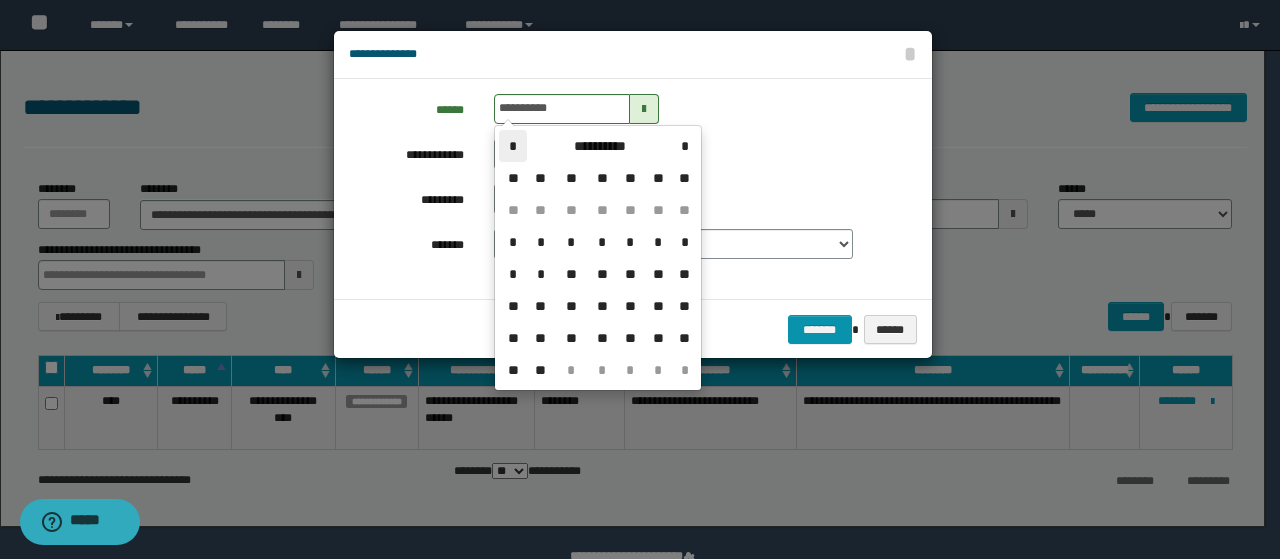 click on "*" at bounding box center [513, 146] 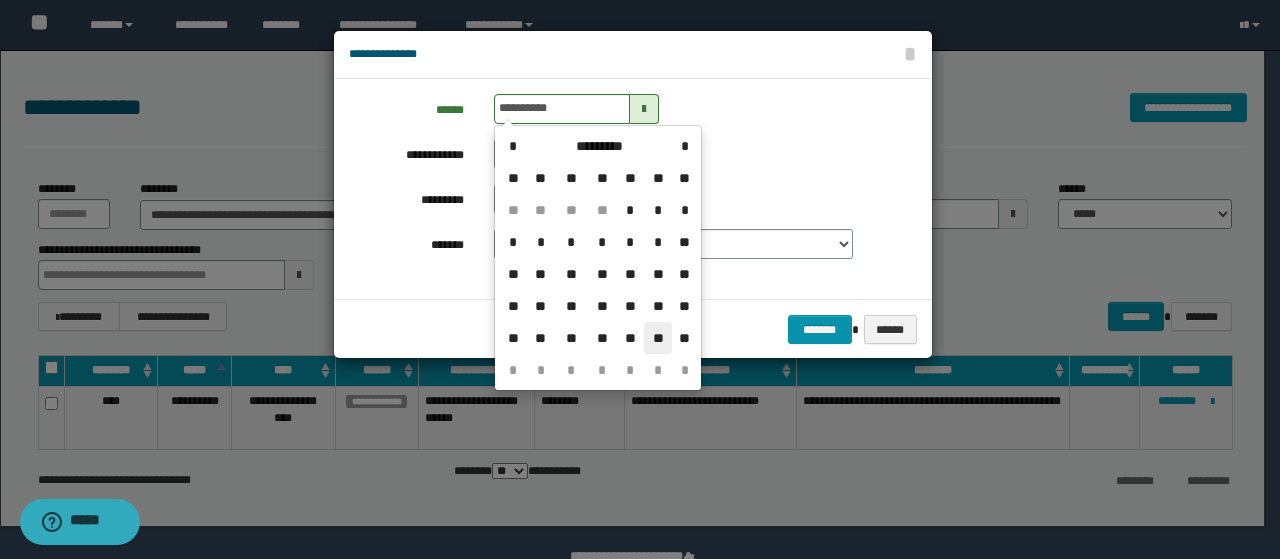 click on "**" at bounding box center [658, 338] 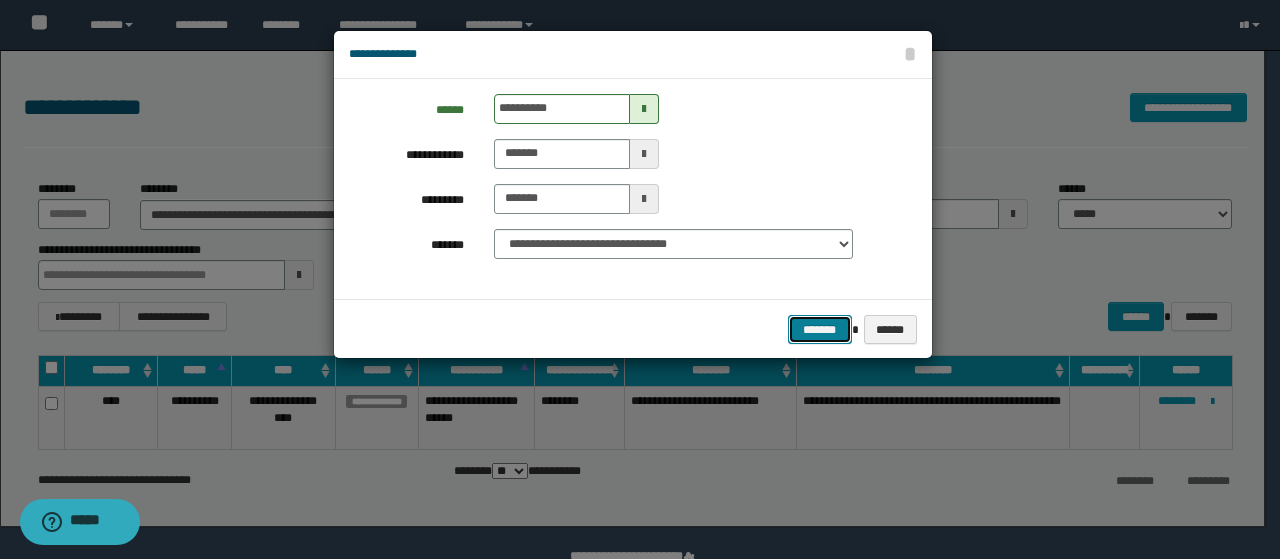 click on "*******" at bounding box center (820, 329) 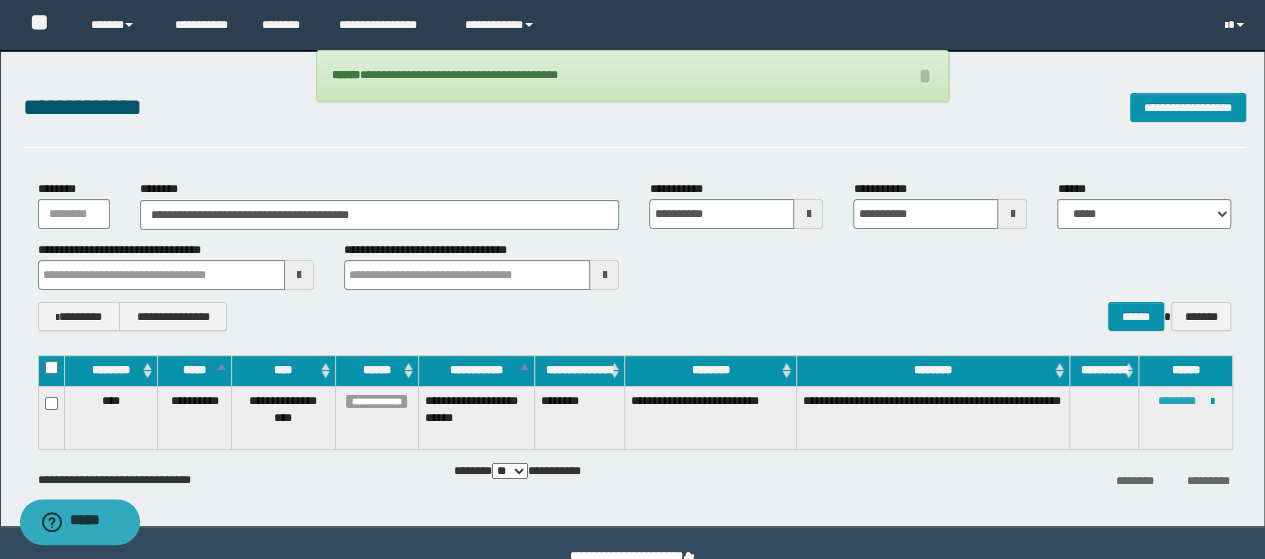 click on "********" at bounding box center [1177, 401] 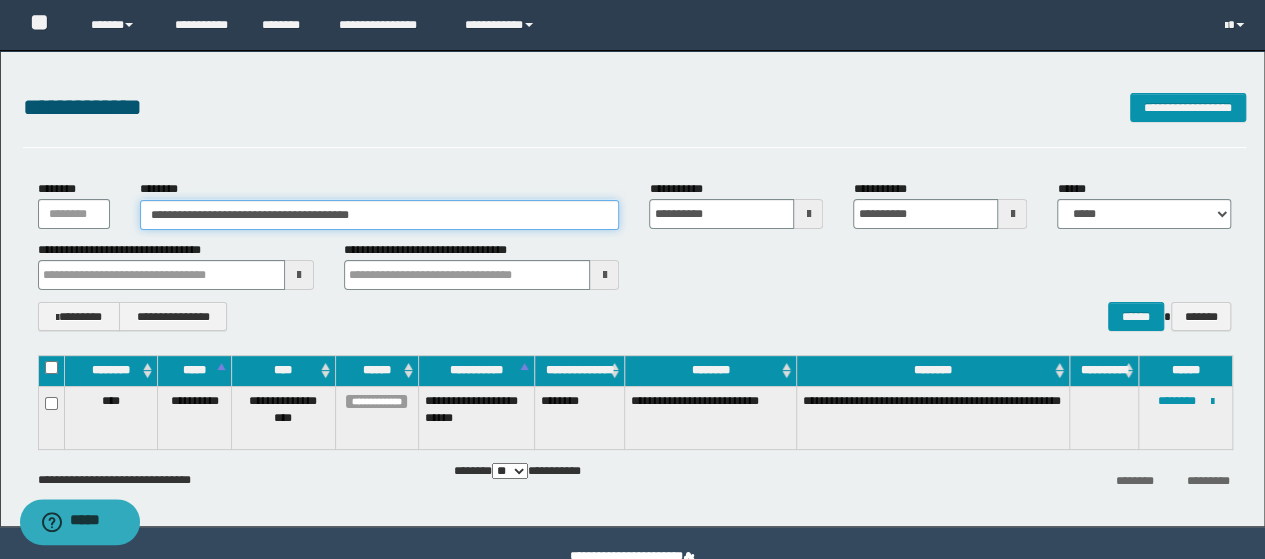 click on "**********" at bounding box center (380, 215) 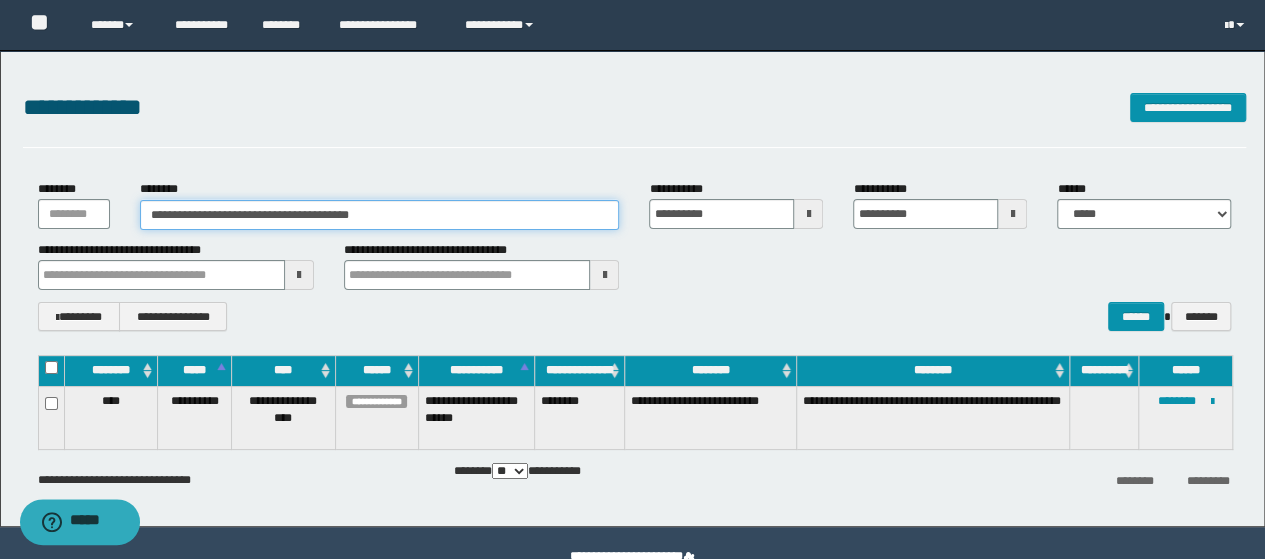 click on "**********" at bounding box center [380, 215] 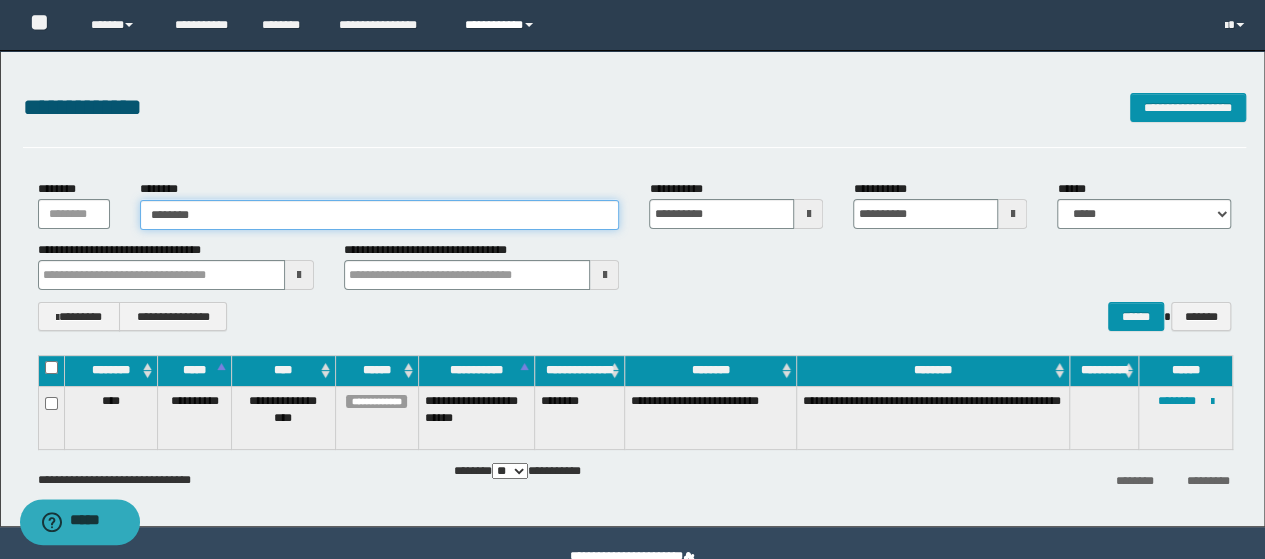 type on "********" 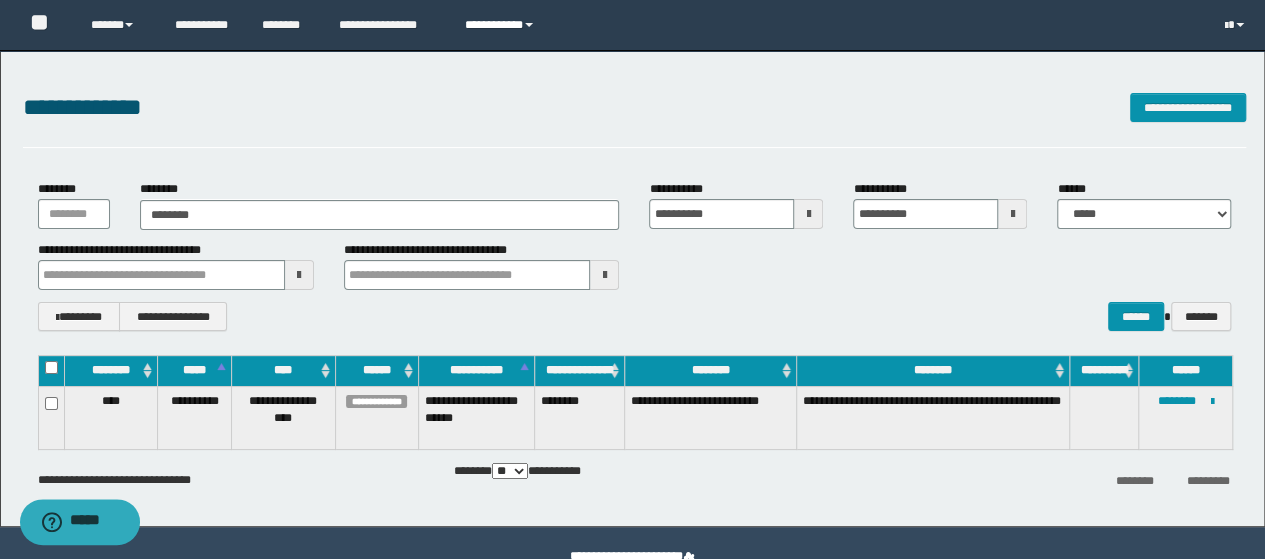 click on "**********" at bounding box center (502, 25) 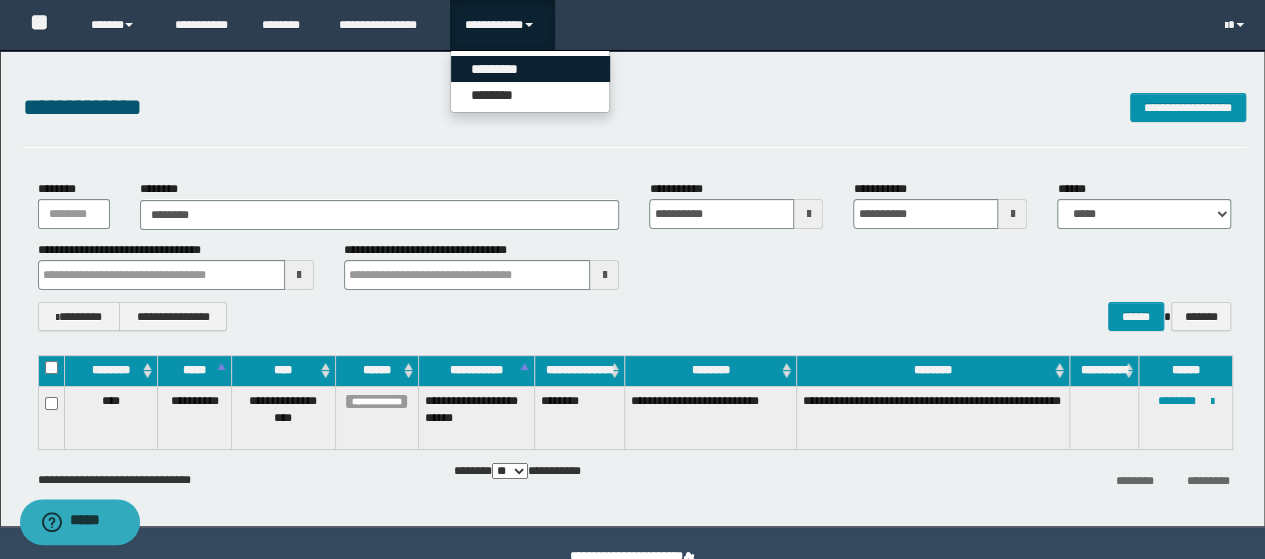 click on "*********" at bounding box center (530, 69) 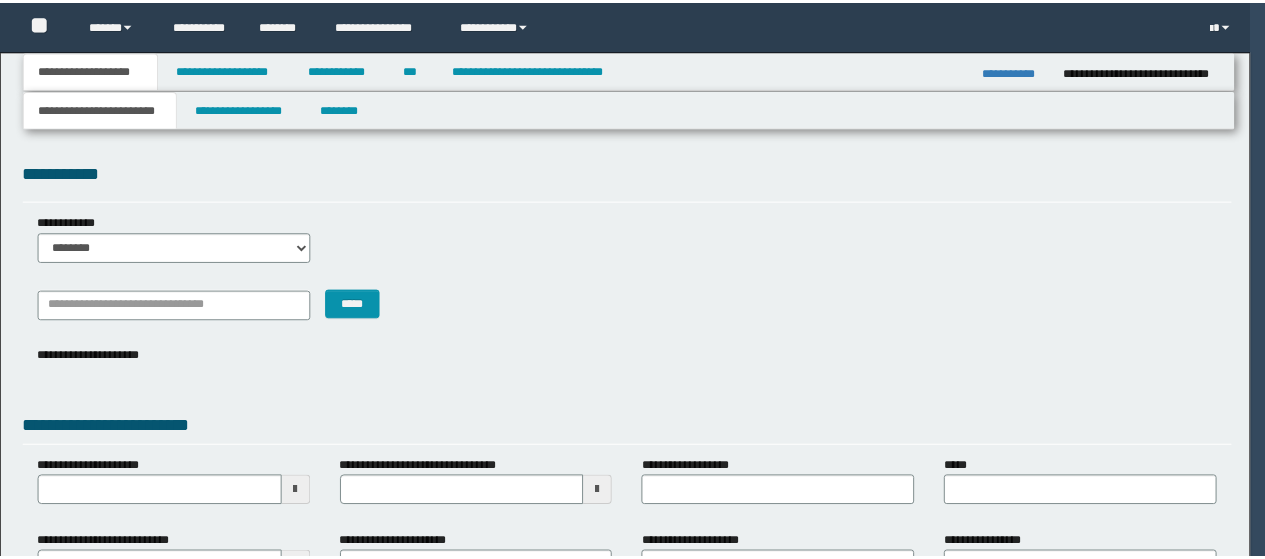 scroll, scrollTop: 0, scrollLeft: 0, axis: both 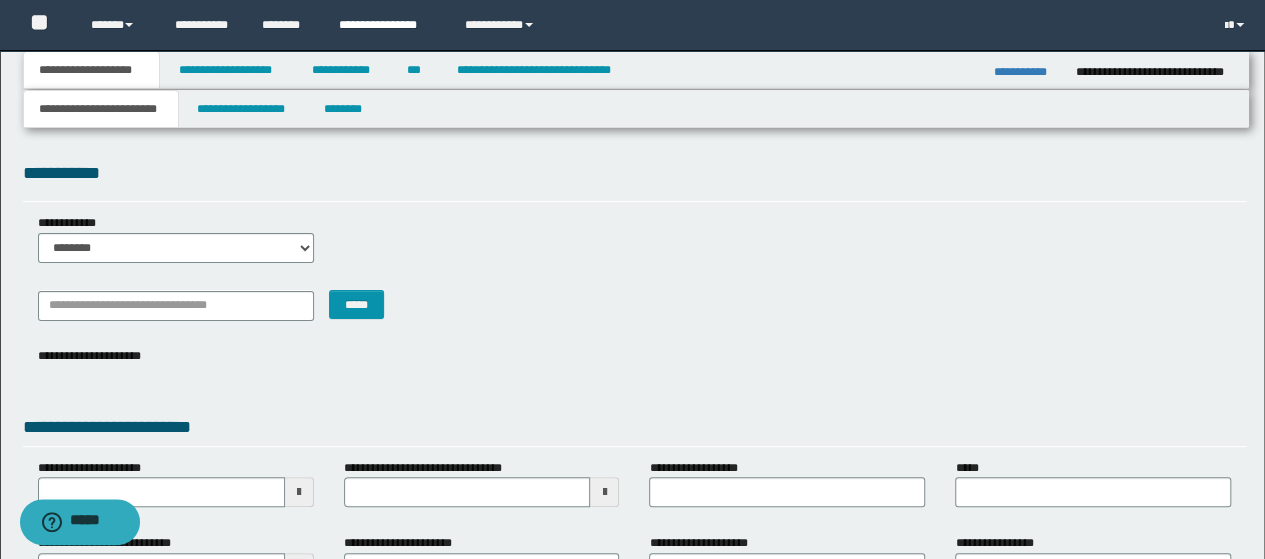 click on "**********" at bounding box center [387, 25] 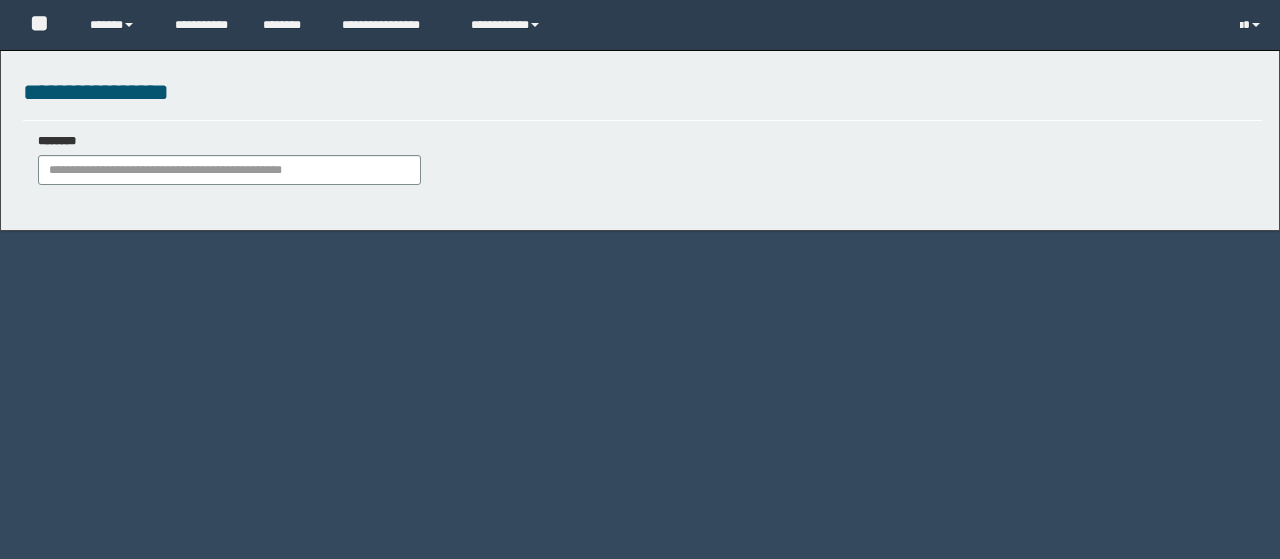 scroll, scrollTop: 0, scrollLeft: 0, axis: both 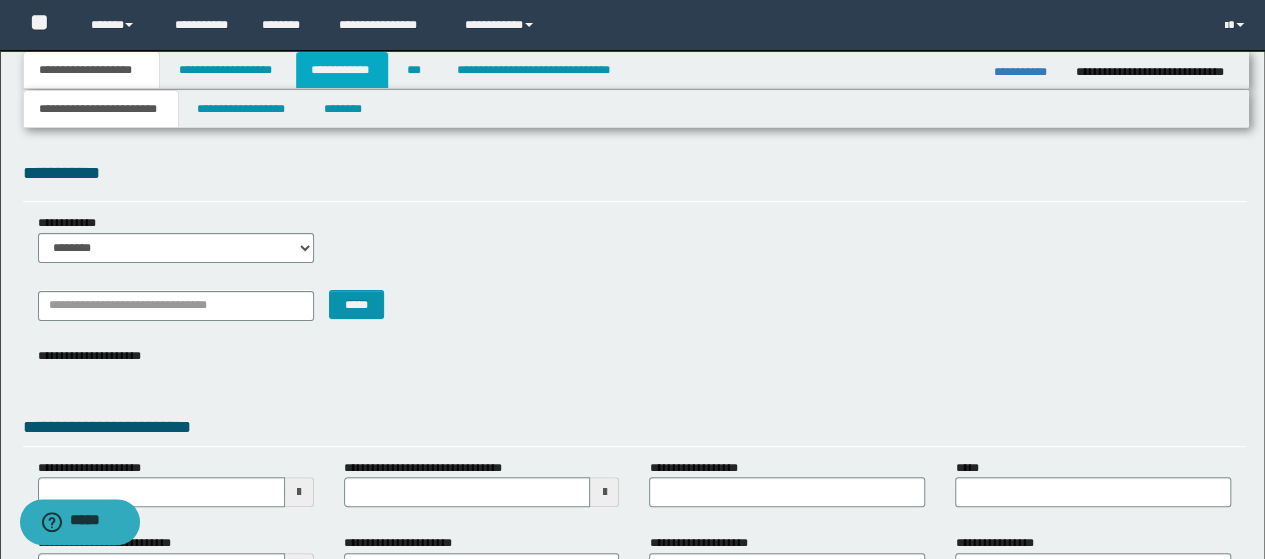 click on "**********" at bounding box center (342, 70) 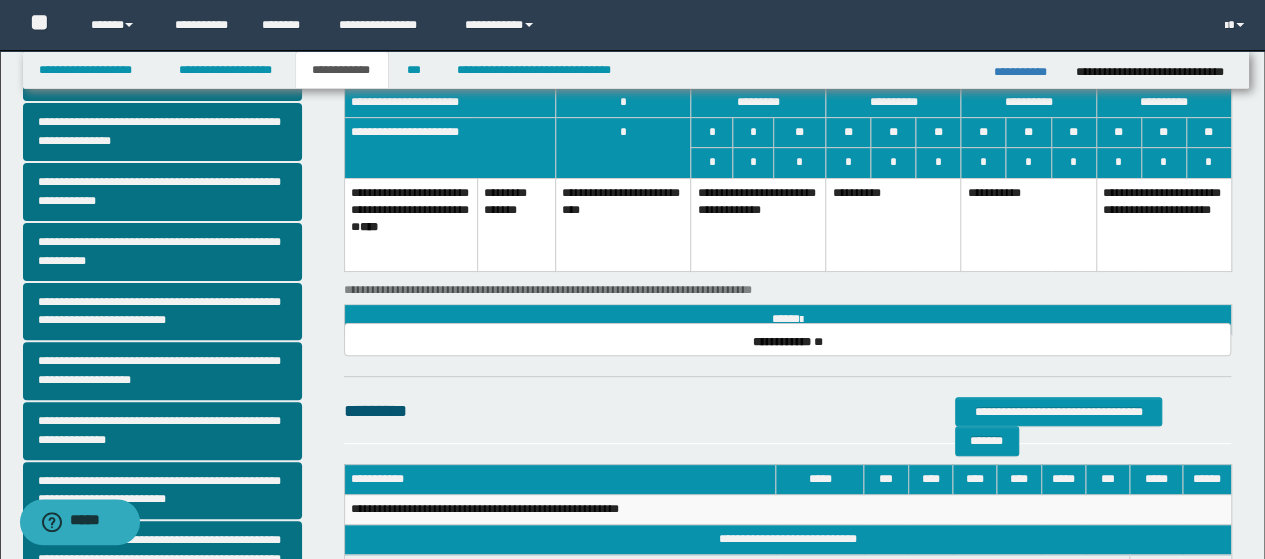 scroll, scrollTop: 0, scrollLeft: 0, axis: both 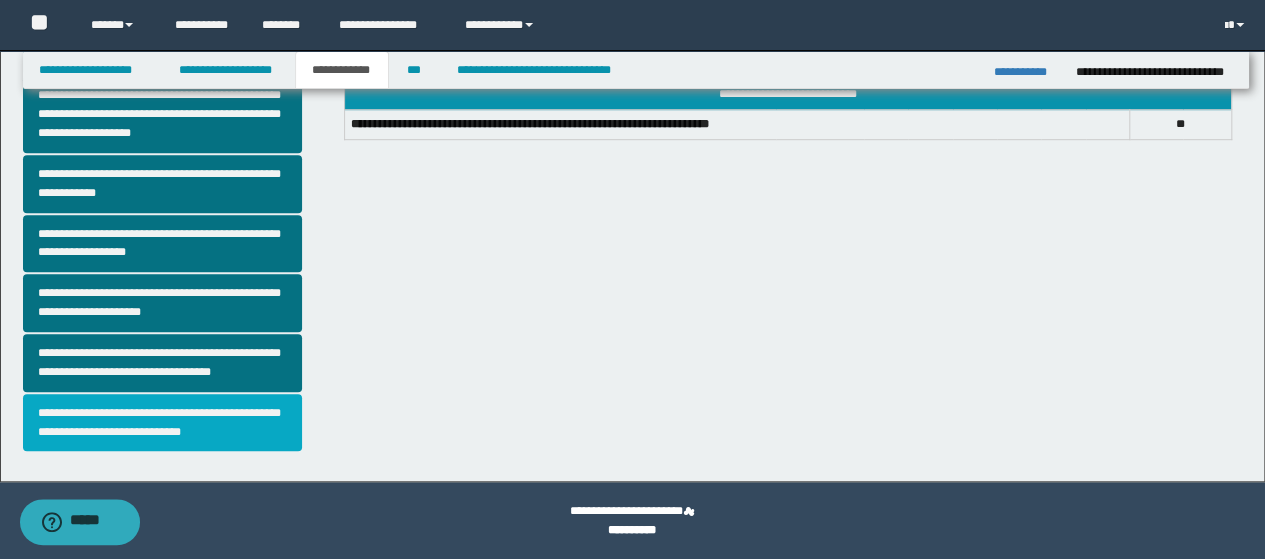 click on "**********" at bounding box center [162, 423] 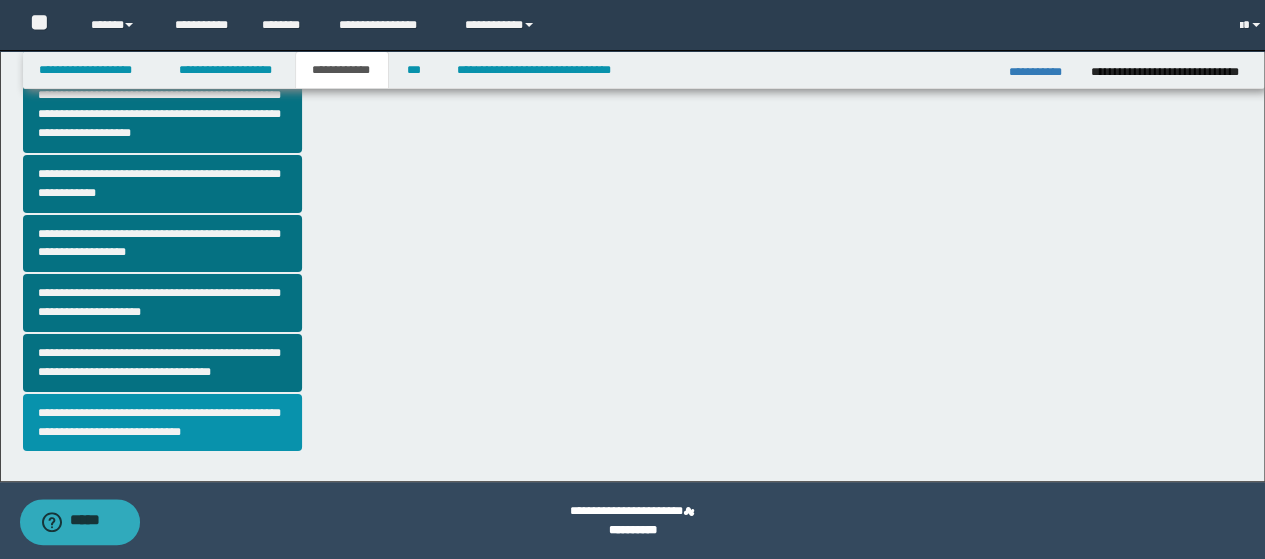scroll, scrollTop: 0, scrollLeft: 0, axis: both 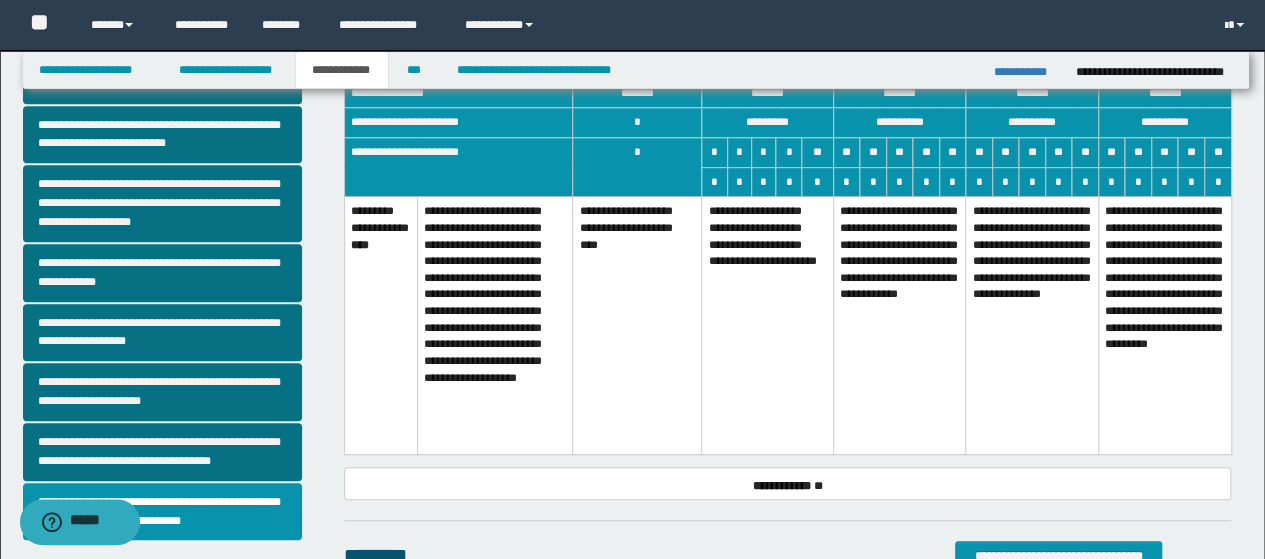 click on "**********" at bounding box center [767, 325] 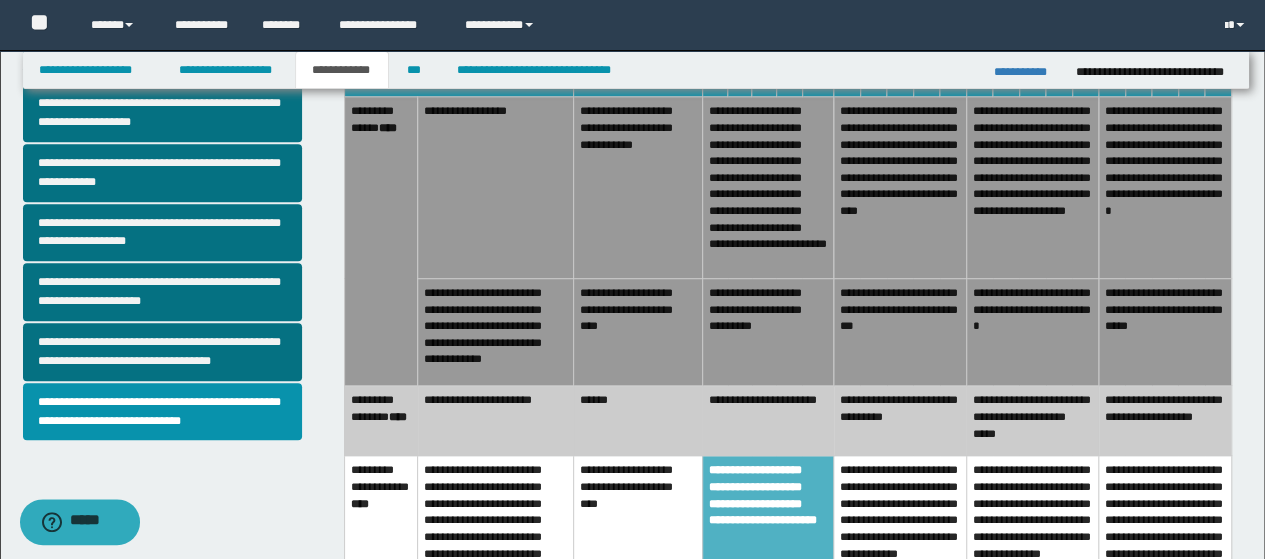 scroll, scrollTop: 700, scrollLeft: 0, axis: vertical 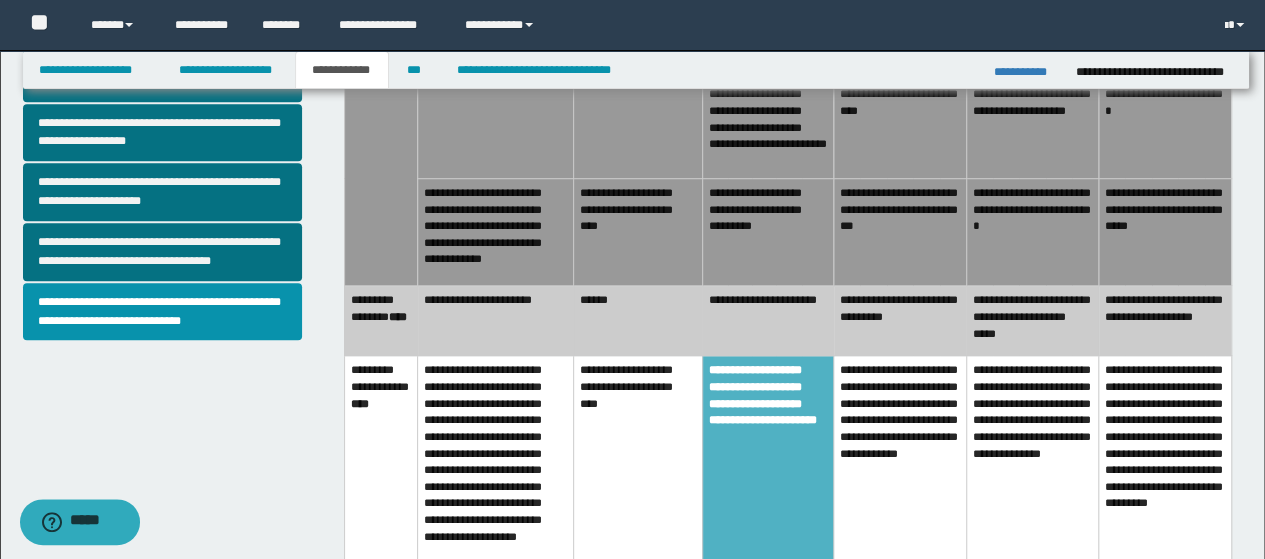 click on "**********" at bounding box center [900, 465] 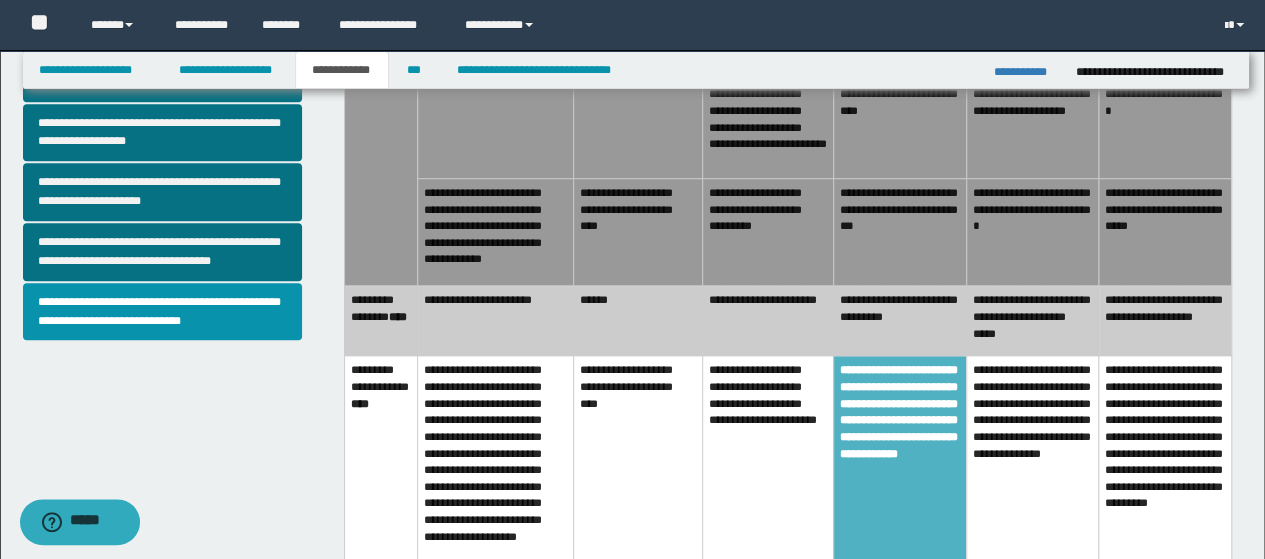 click on "**********" at bounding box center (899, 465) 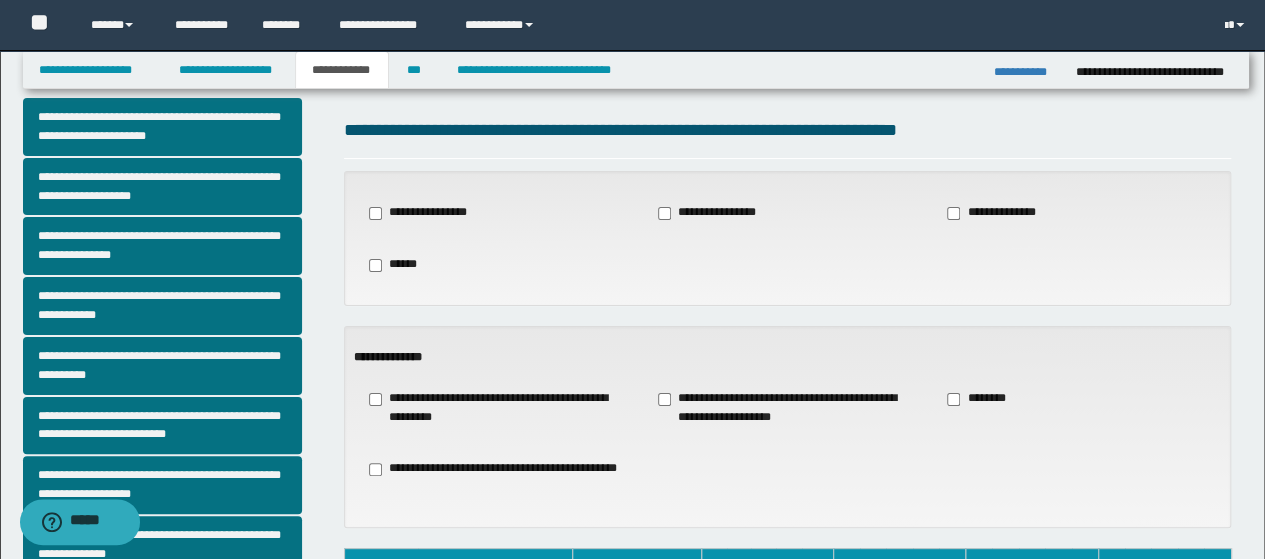 scroll, scrollTop: 0, scrollLeft: 0, axis: both 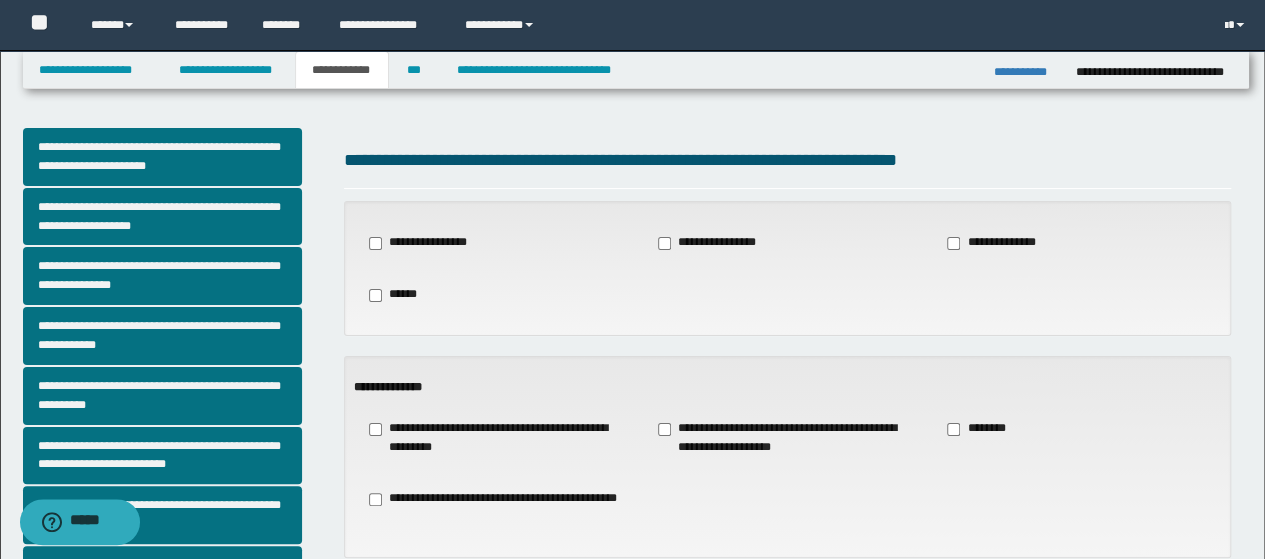 click on "**********" at bounding box center [1076, 243] 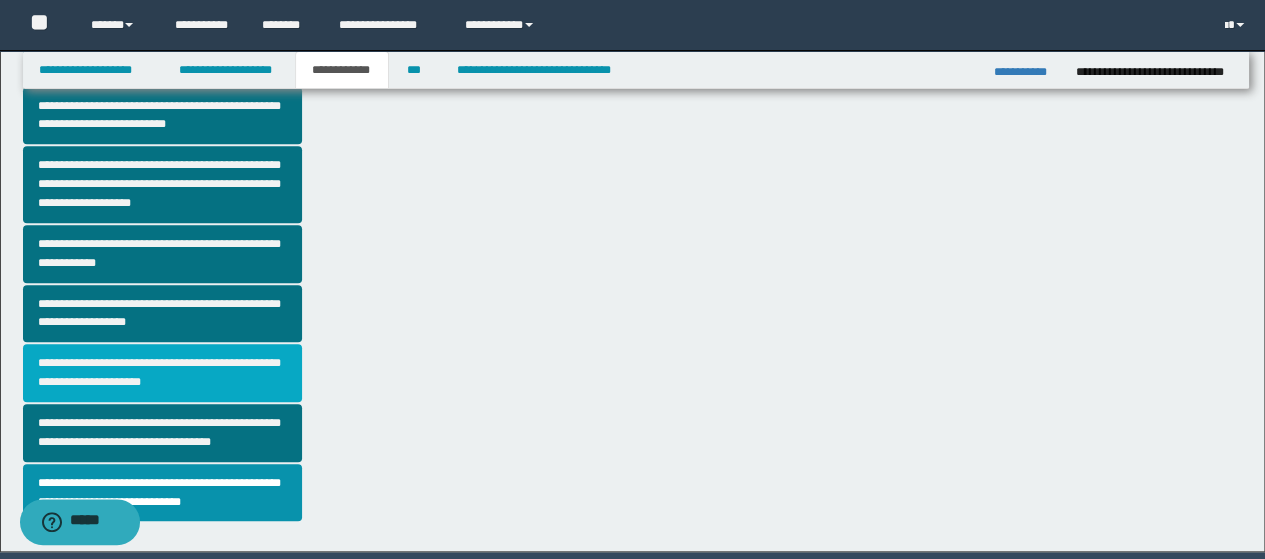 scroll, scrollTop: 589, scrollLeft: 0, axis: vertical 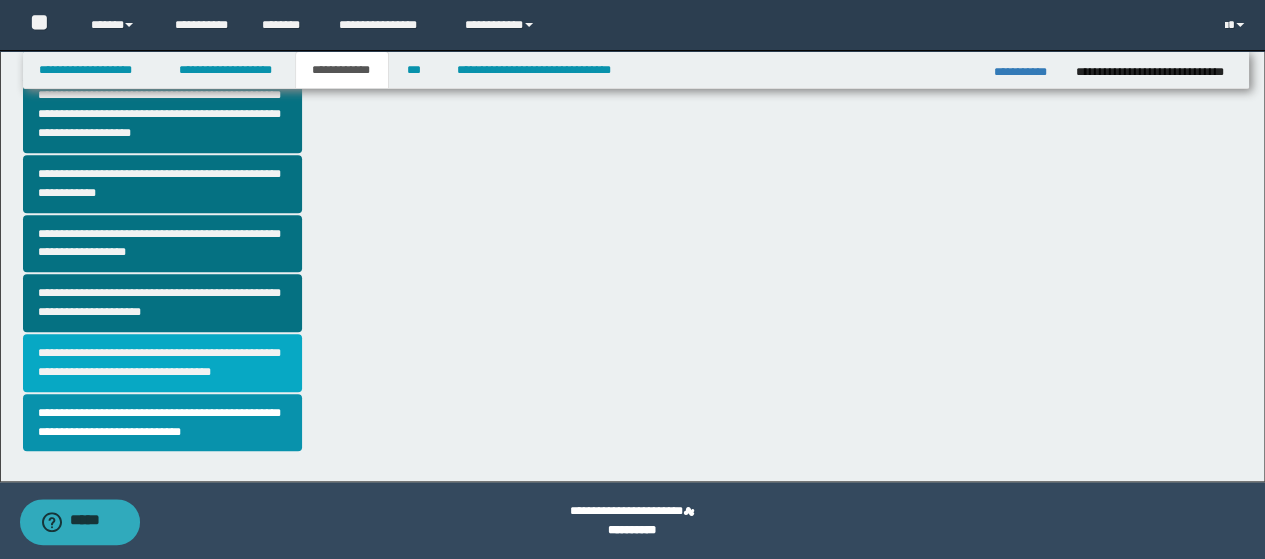 click on "**********" at bounding box center (162, 363) 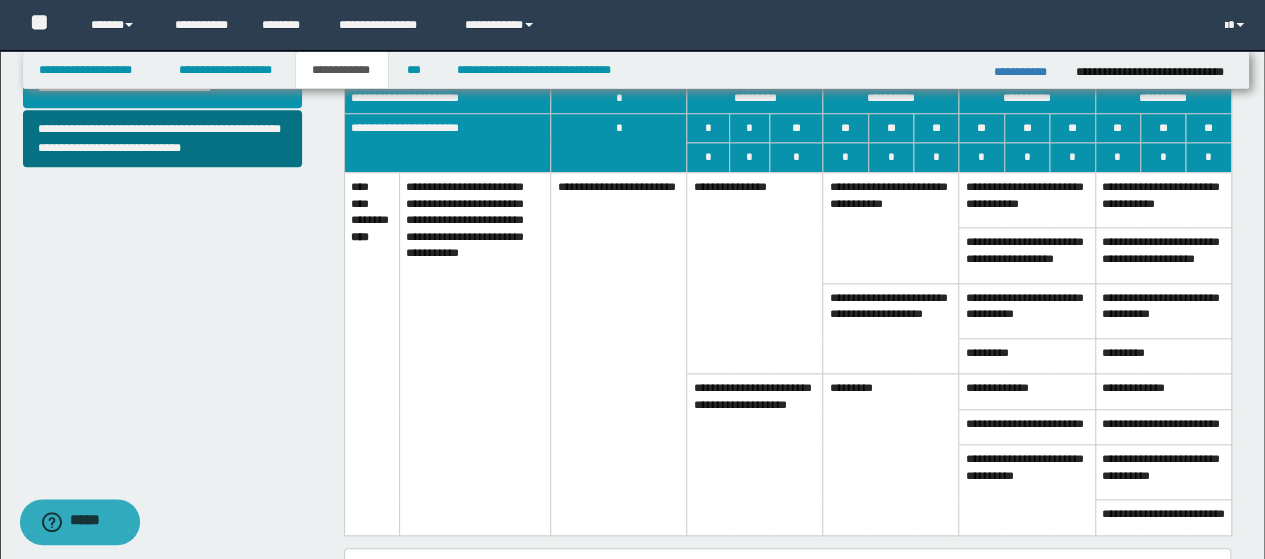 scroll, scrollTop: 900, scrollLeft: 0, axis: vertical 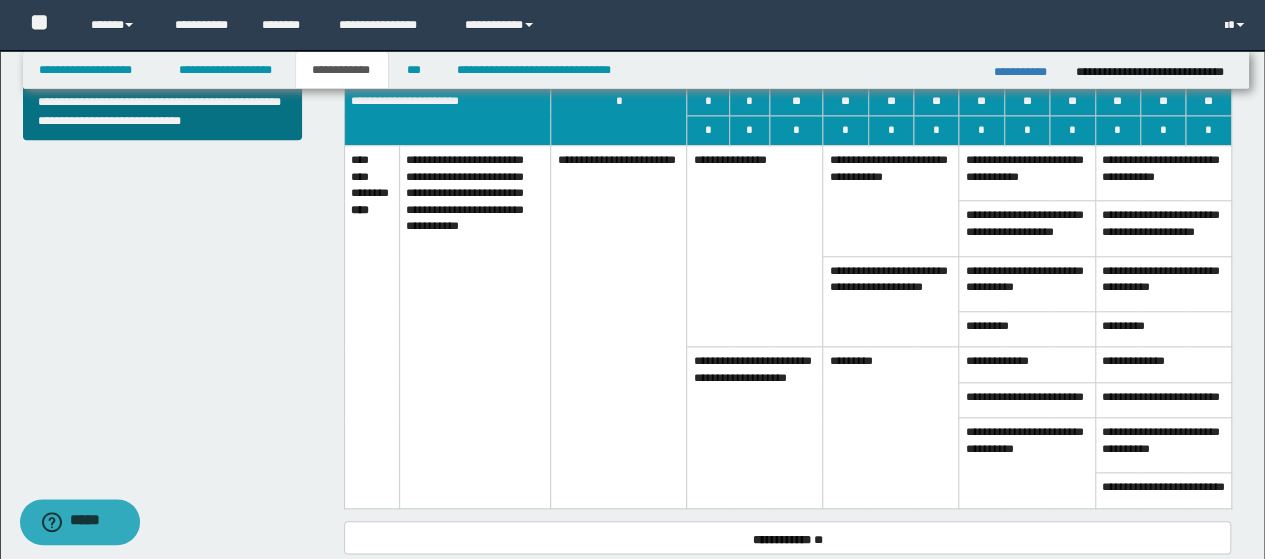 click on "**********" at bounding box center [1027, 462] 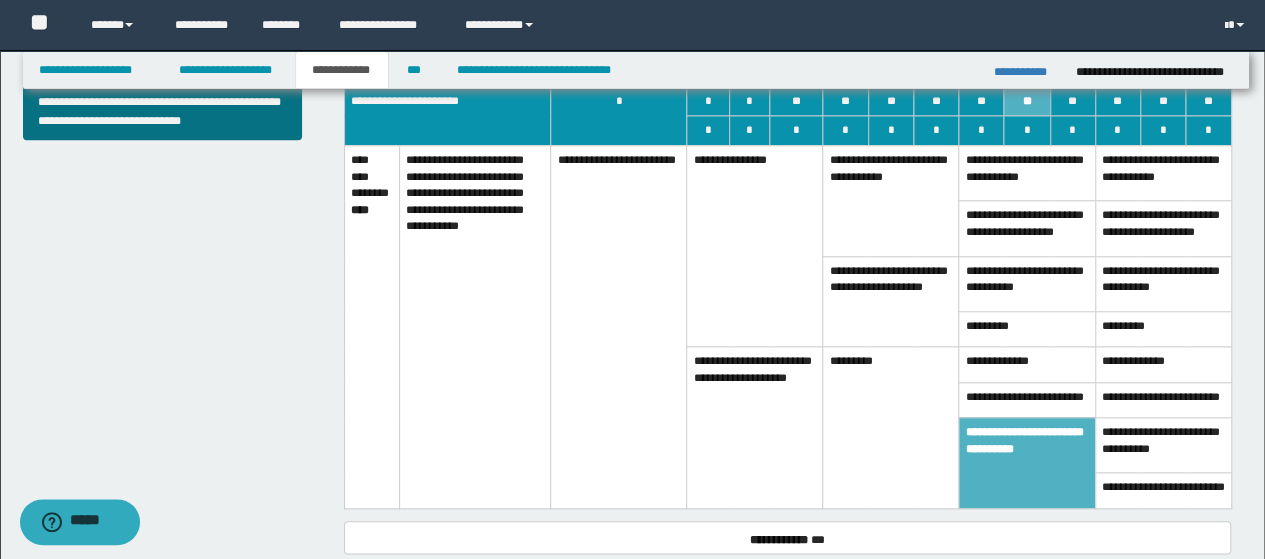 click on "**********" at bounding box center (1027, 399) 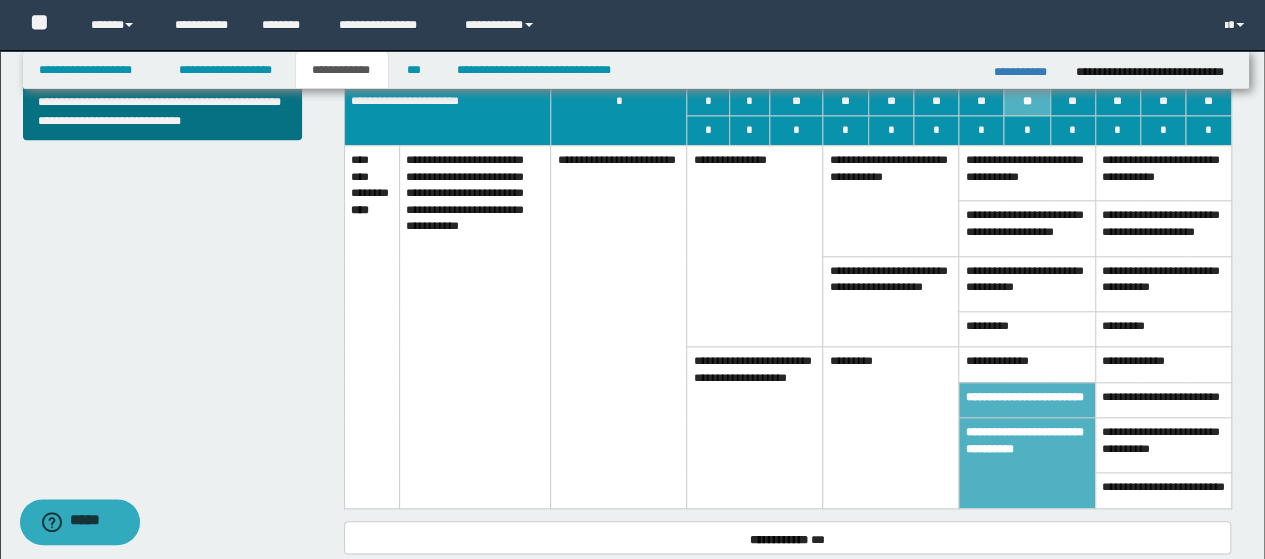 click on "**********" at bounding box center [1027, 364] 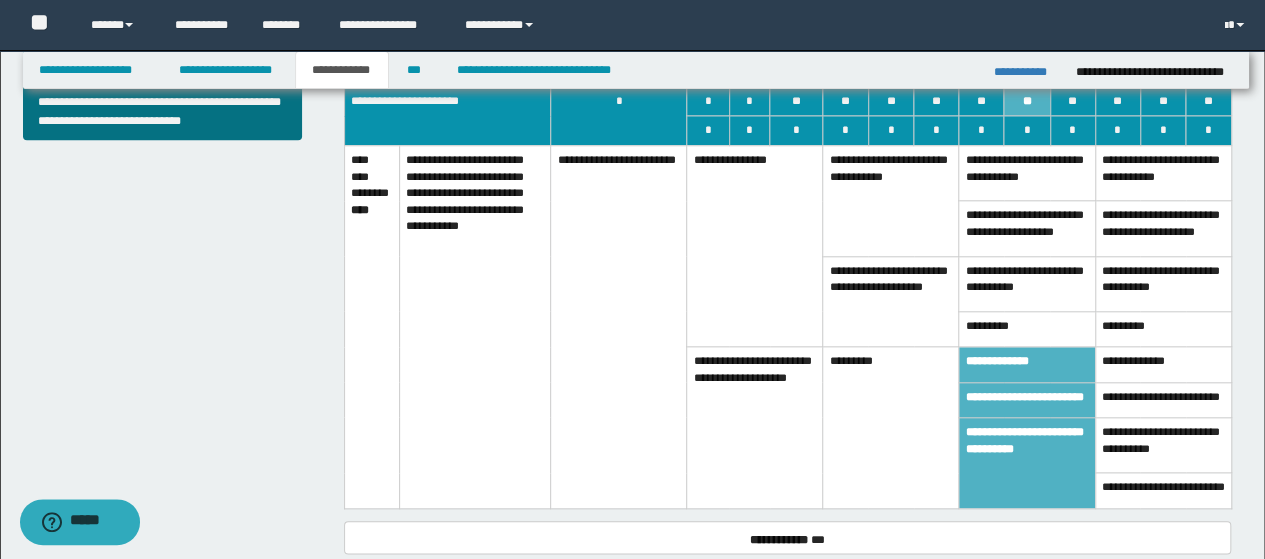 click on "*********" at bounding box center [1027, 328] 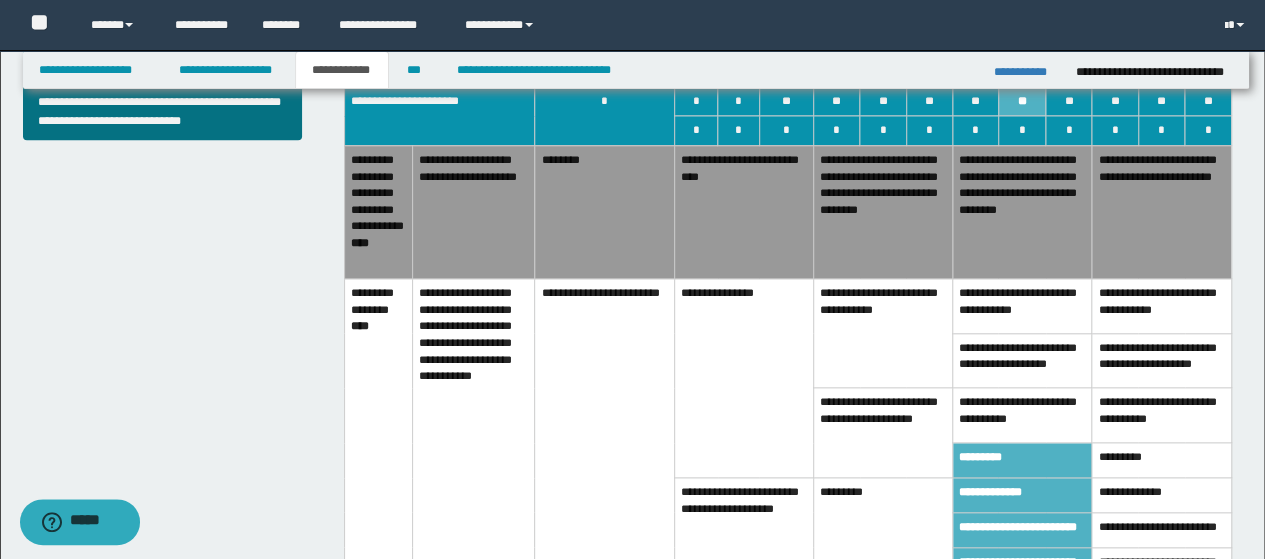 click on "**********" at bounding box center [1022, 415] 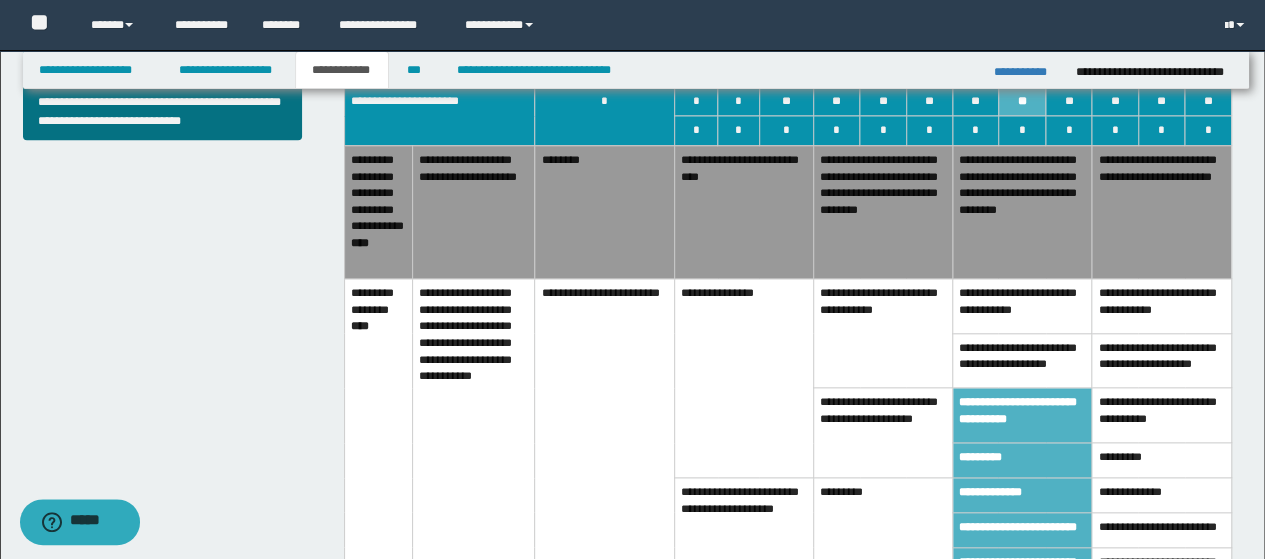 click on "**********" at bounding box center [1022, 360] 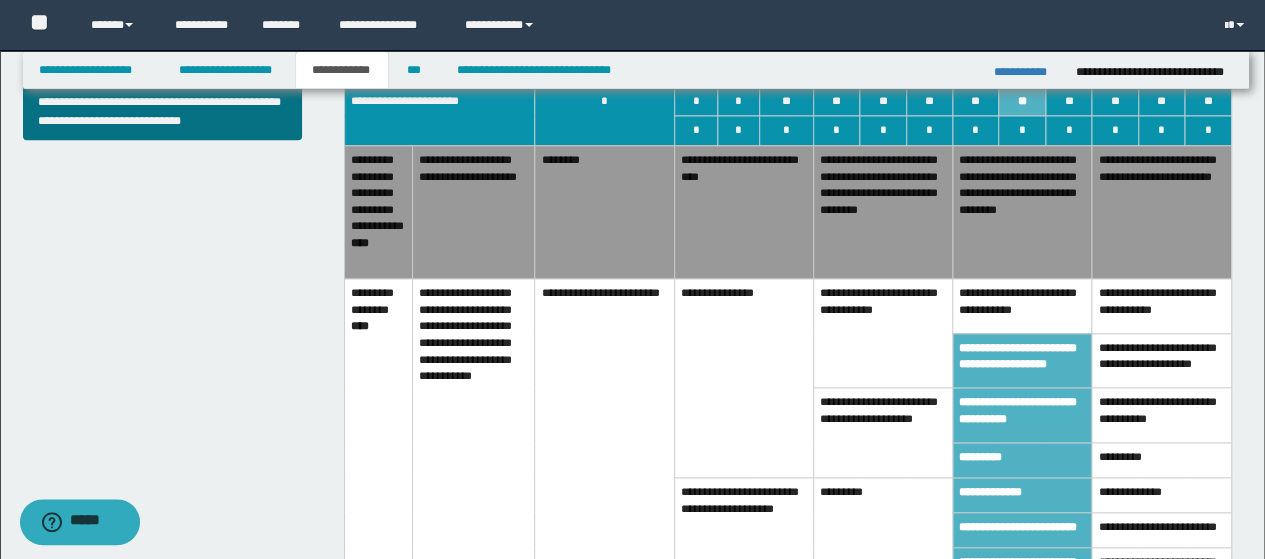 click on "**********" at bounding box center (1022, 306) 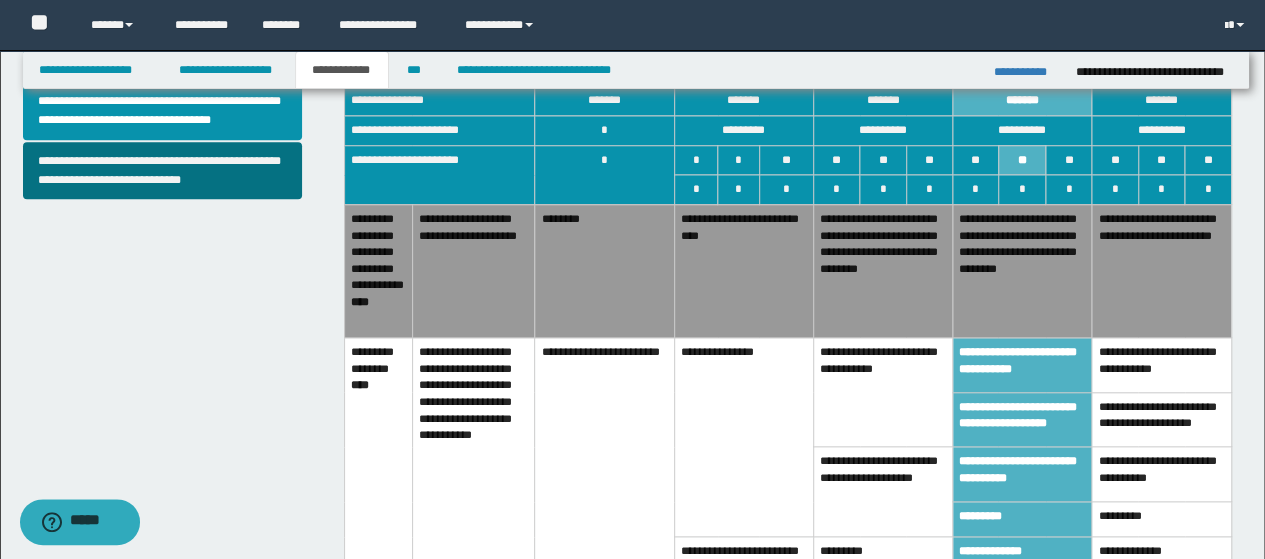 scroll, scrollTop: 800, scrollLeft: 0, axis: vertical 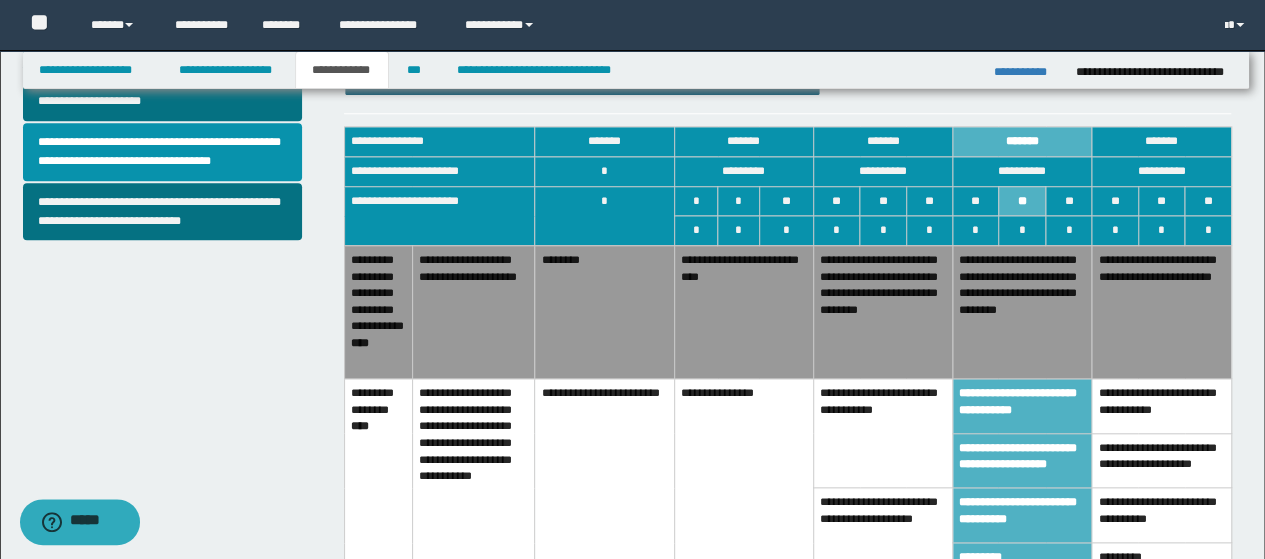 click on "**********" at bounding box center (1022, 311) 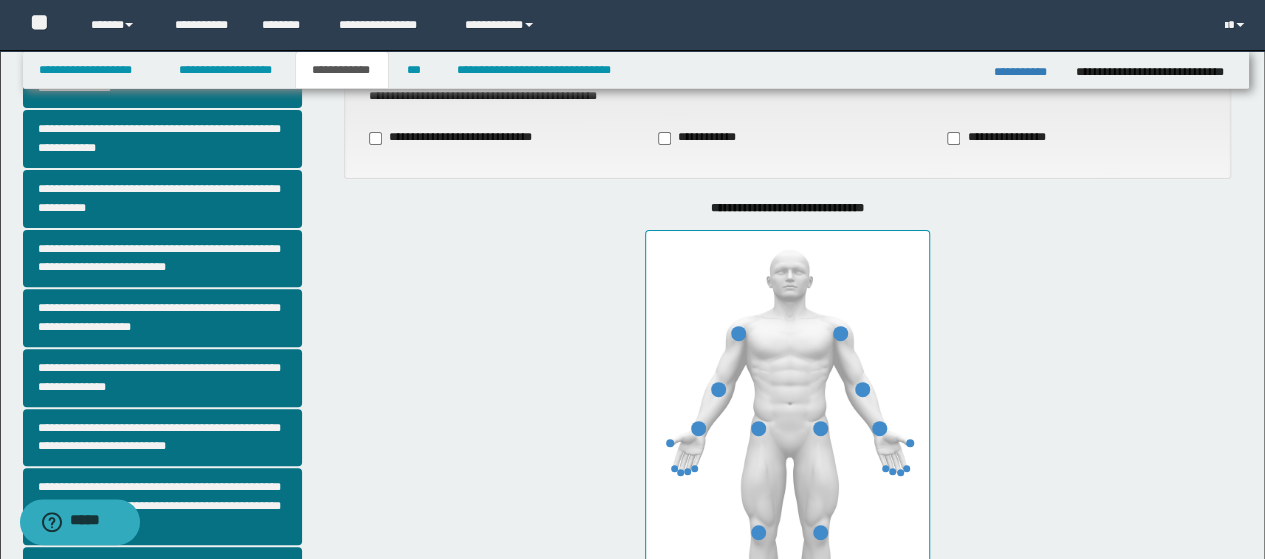 scroll, scrollTop: 200, scrollLeft: 0, axis: vertical 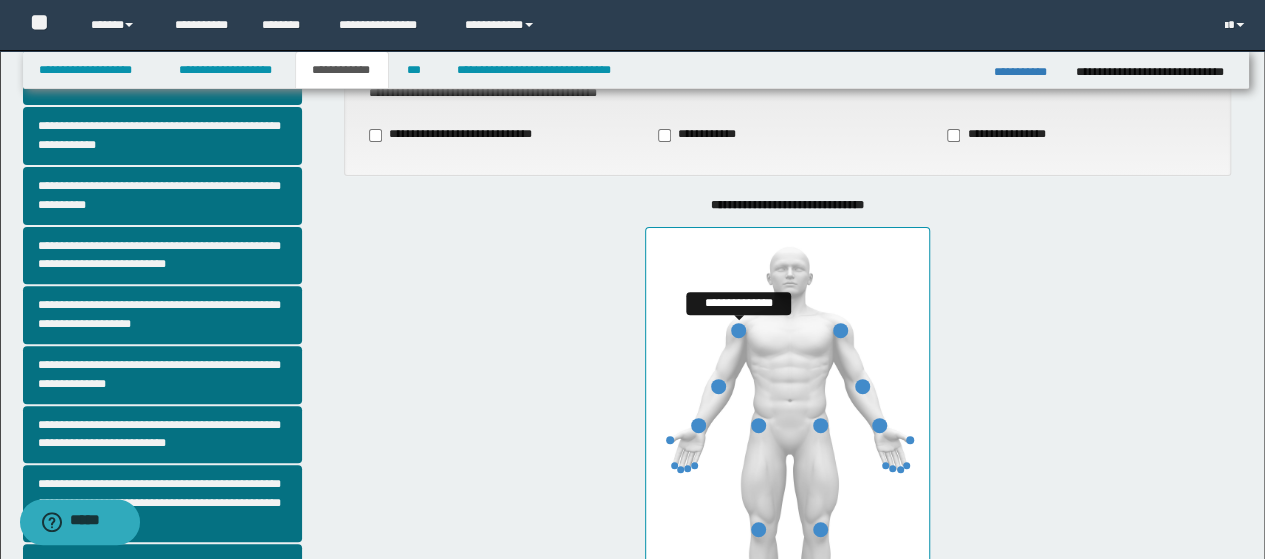 click at bounding box center (738, 330) 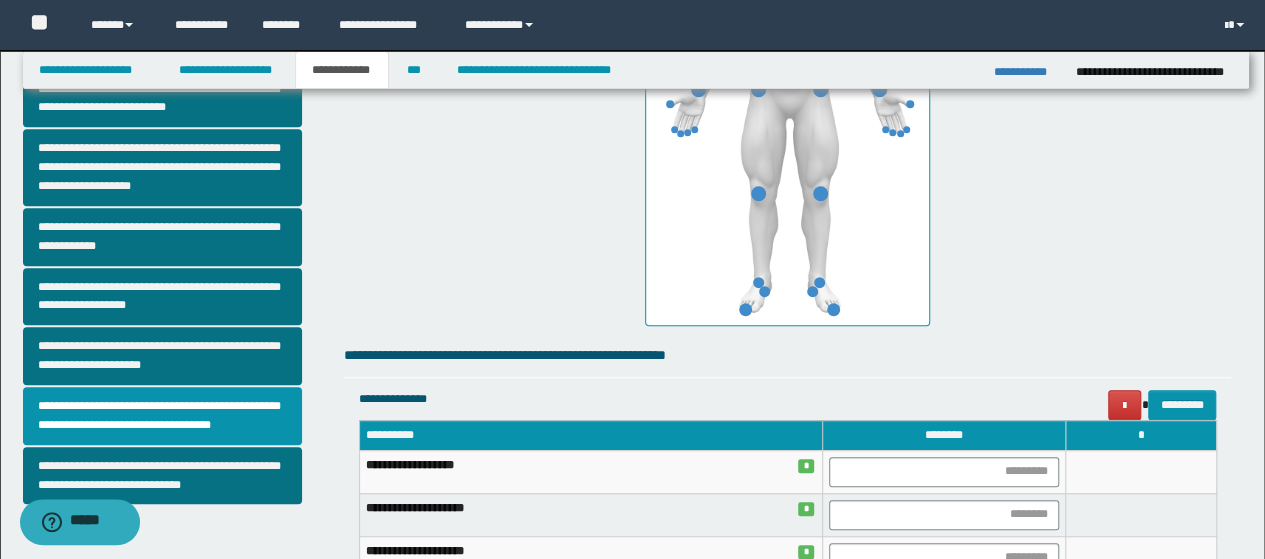 scroll, scrollTop: 600, scrollLeft: 0, axis: vertical 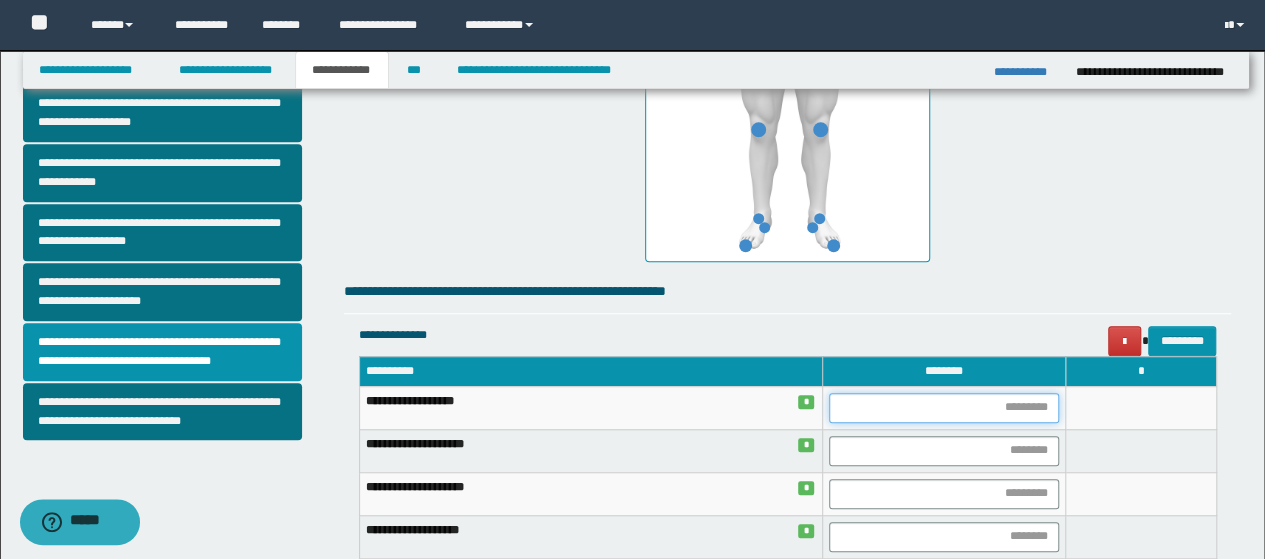 click at bounding box center [944, 408] 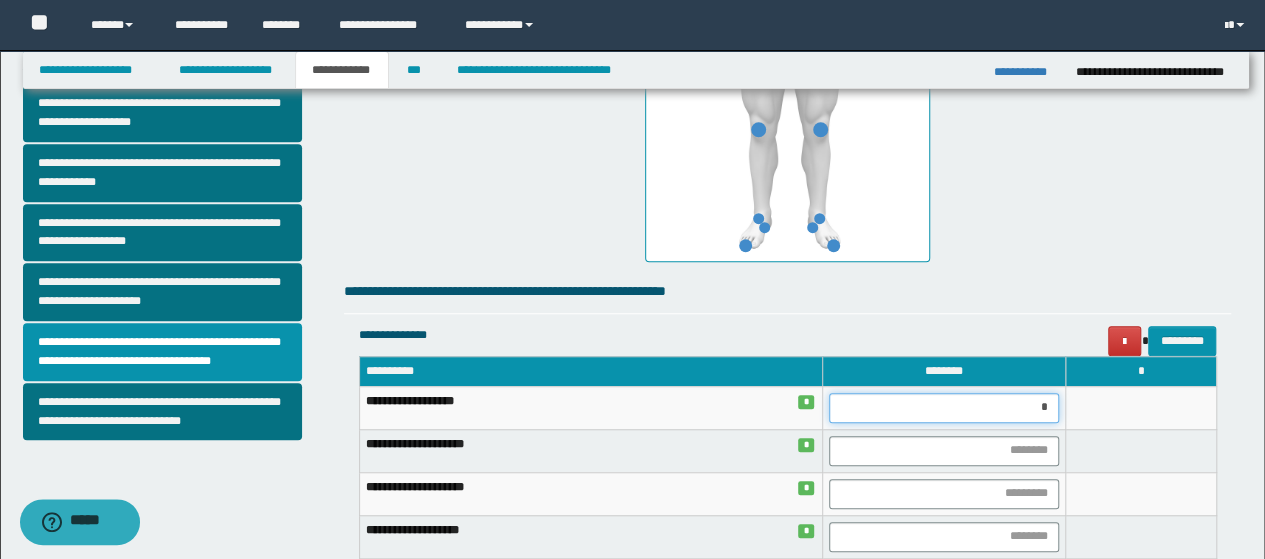 type on "**" 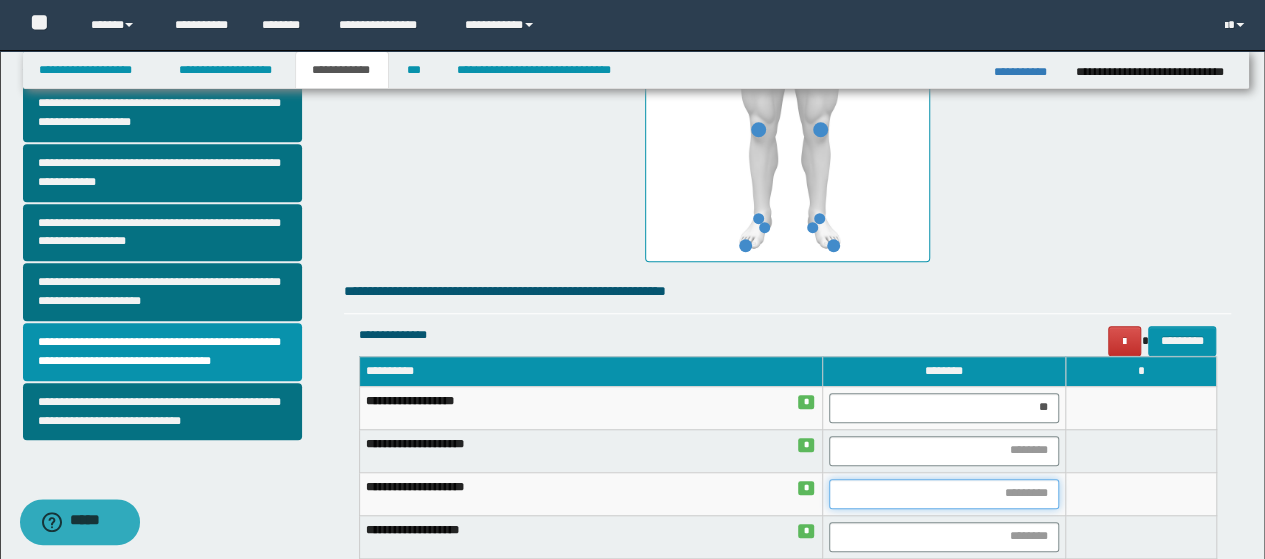 click at bounding box center [944, 494] 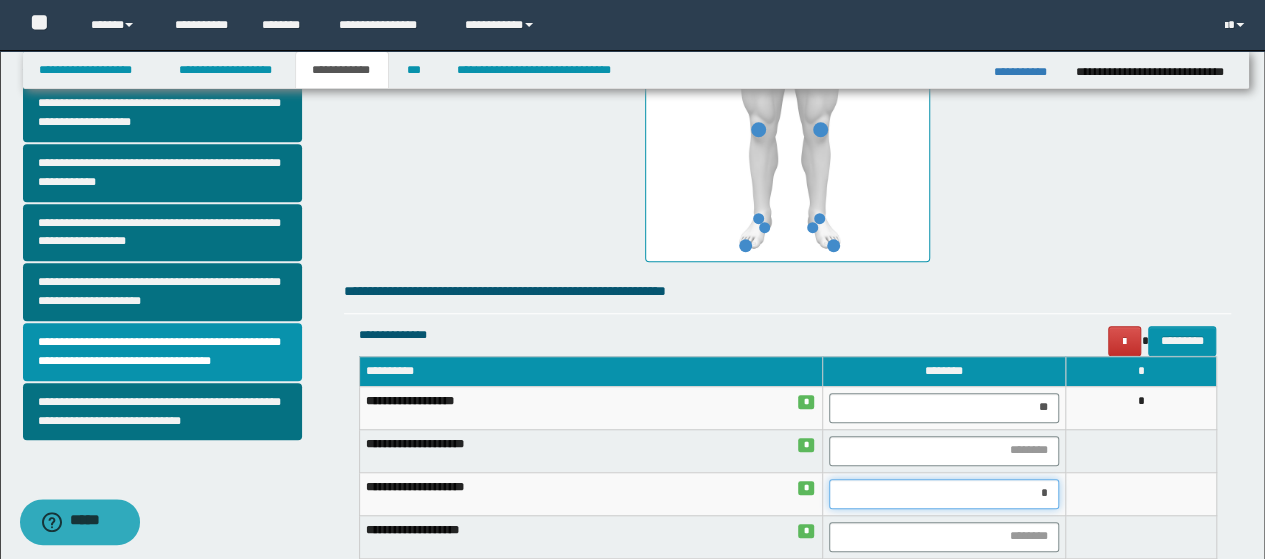 type on "**" 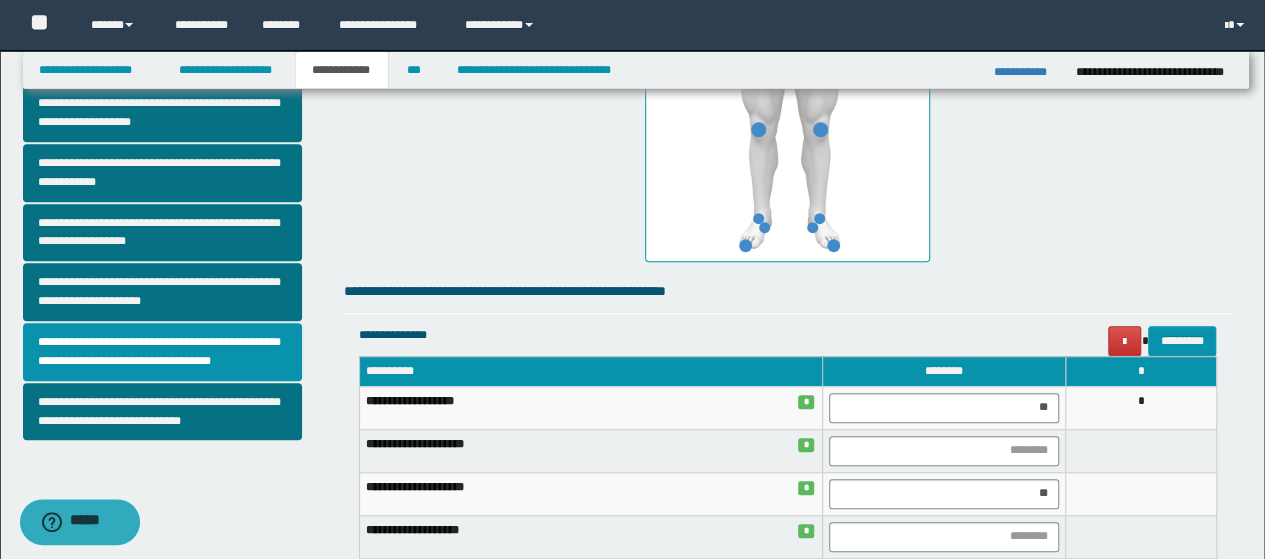 click at bounding box center [1141, 493] 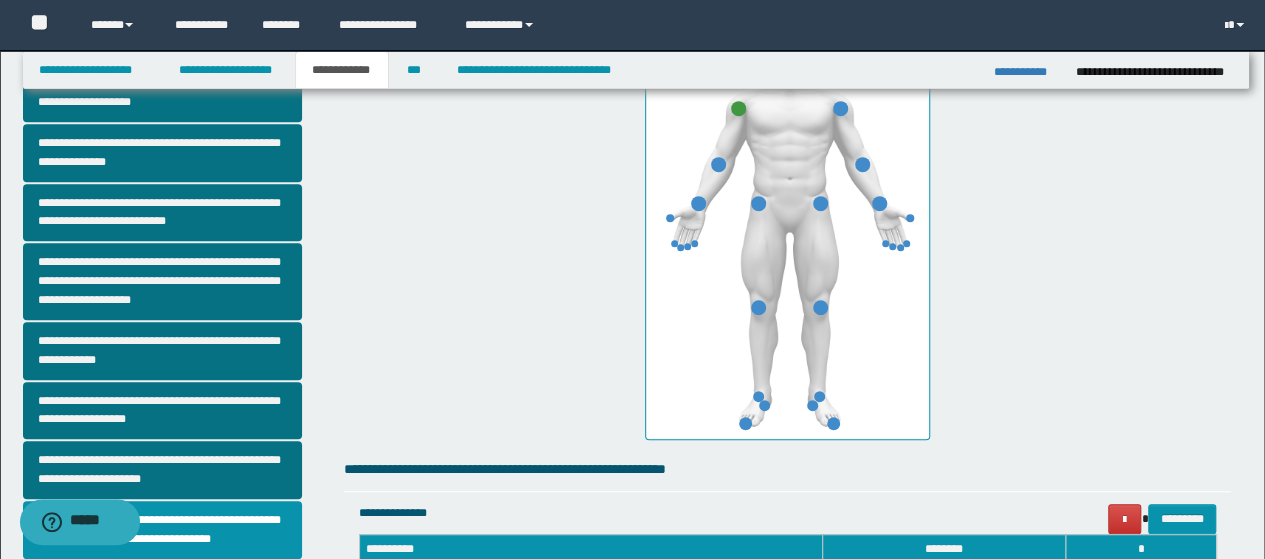 scroll, scrollTop: 300, scrollLeft: 0, axis: vertical 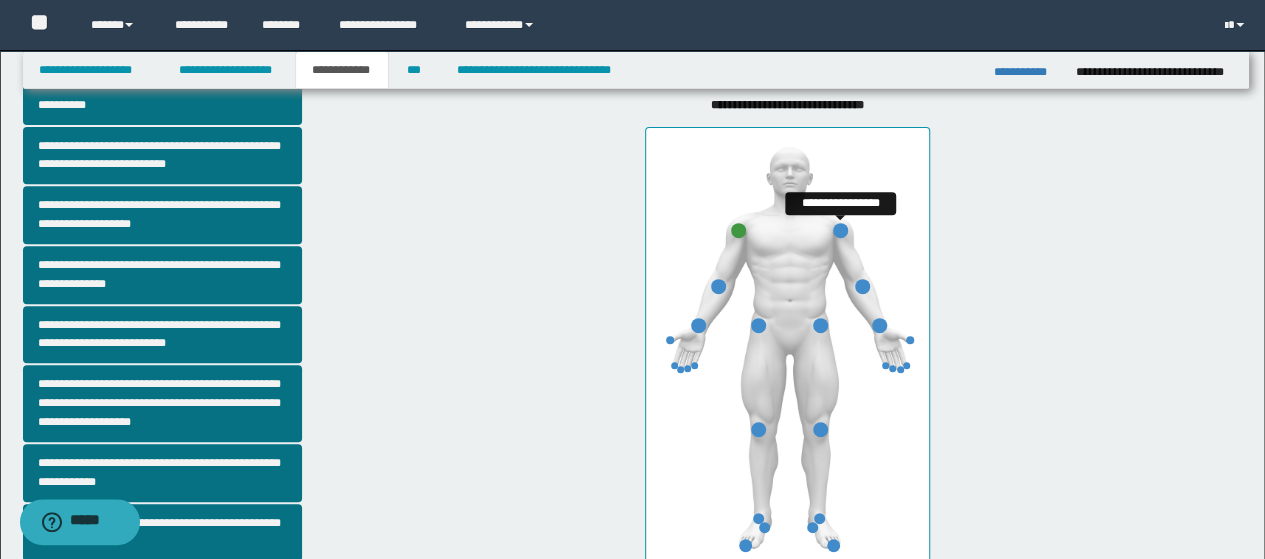 click at bounding box center (840, 230) 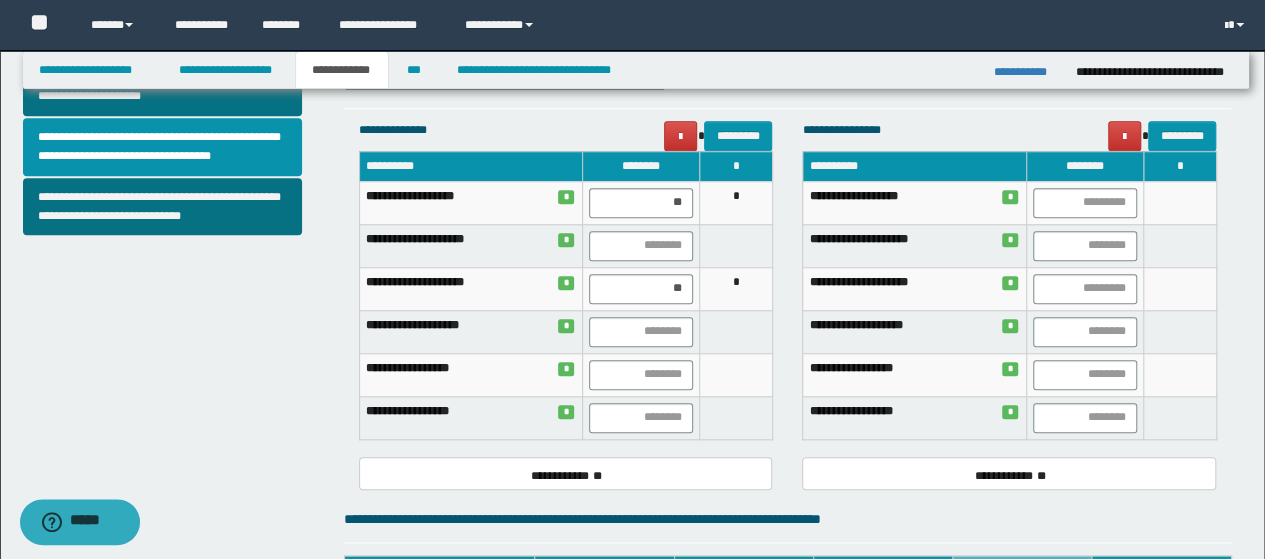 scroll, scrollTop: 700, scrollLeft: 0, axis: vertical 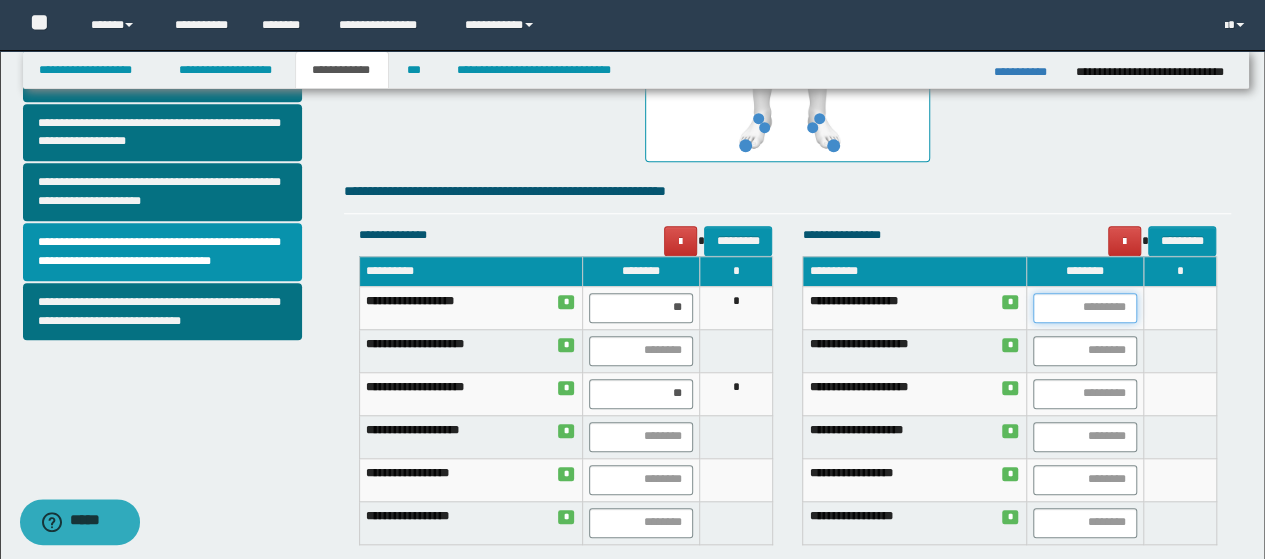 click at bounding box center (1085, 308) 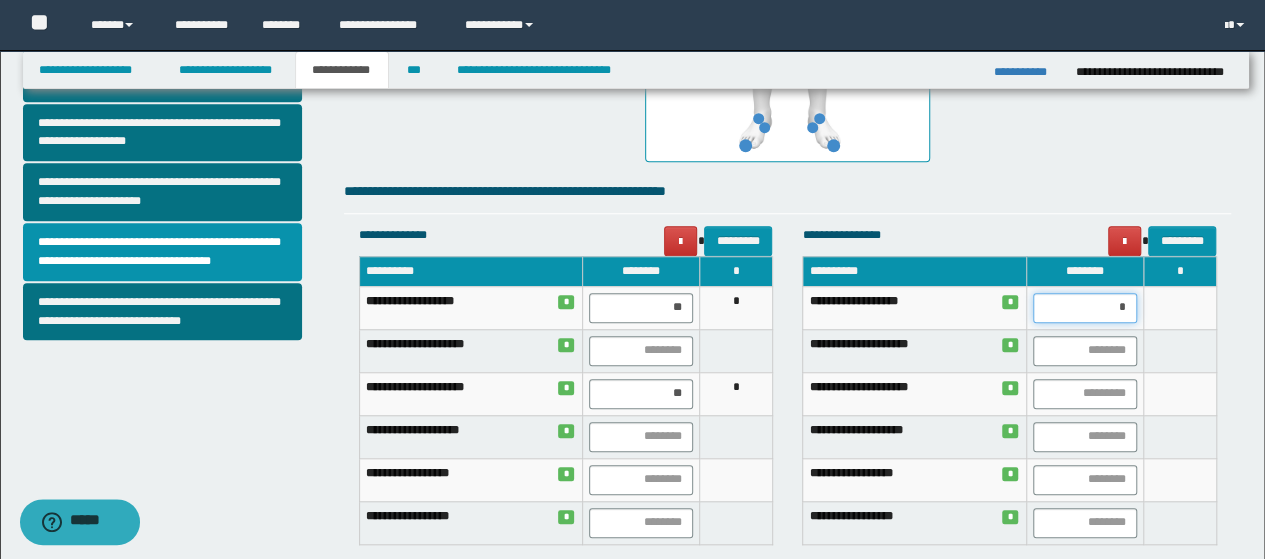 type on "**" 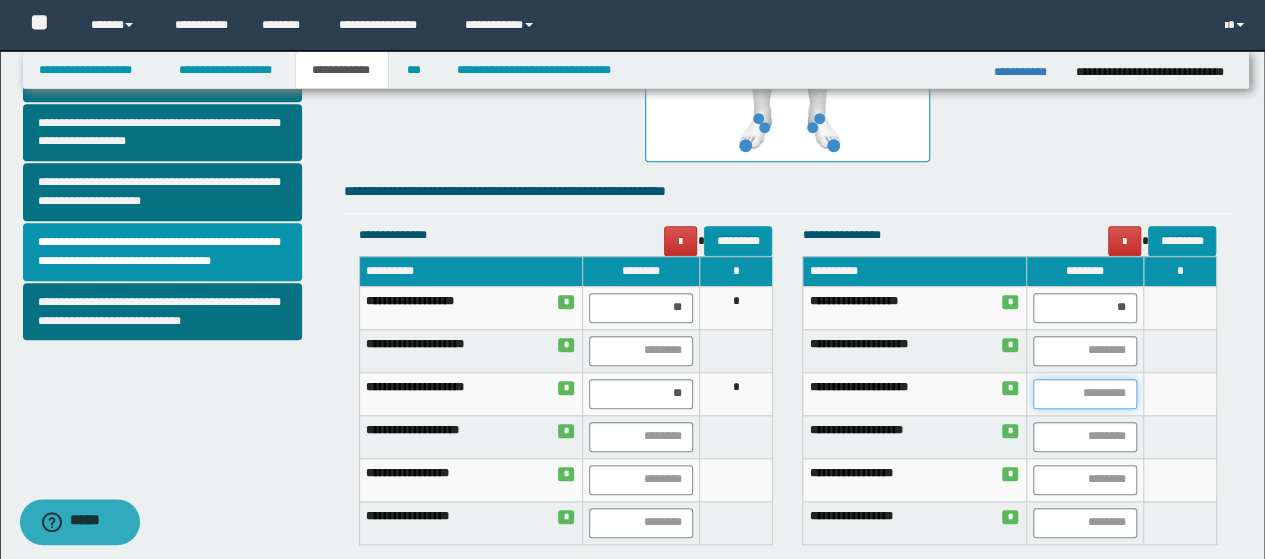 click at bounding box center [1085, 394] 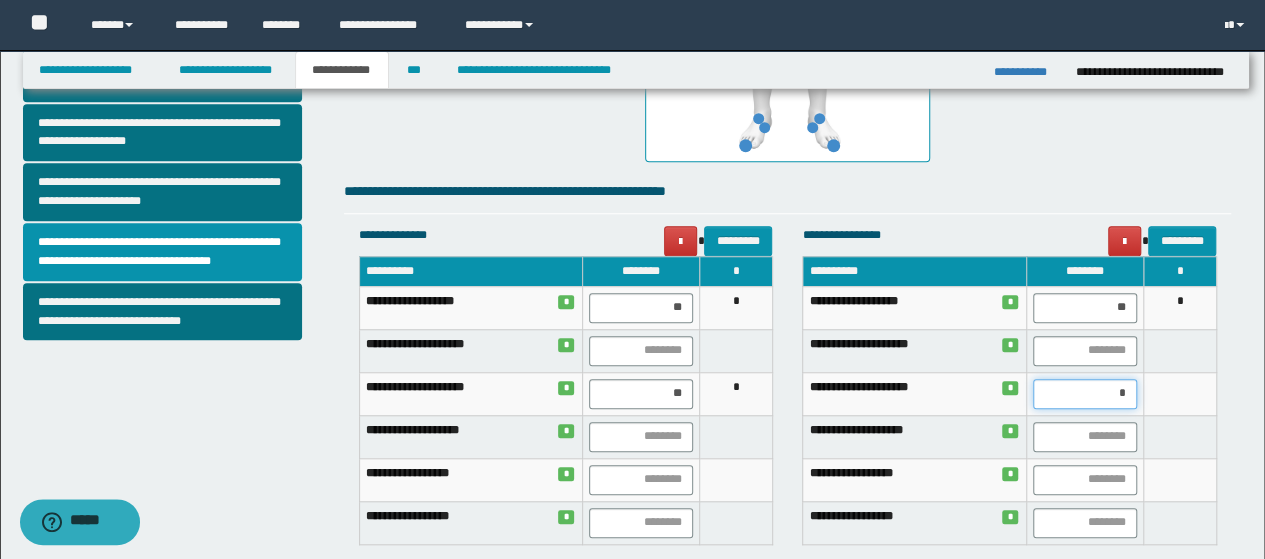 type on "**" 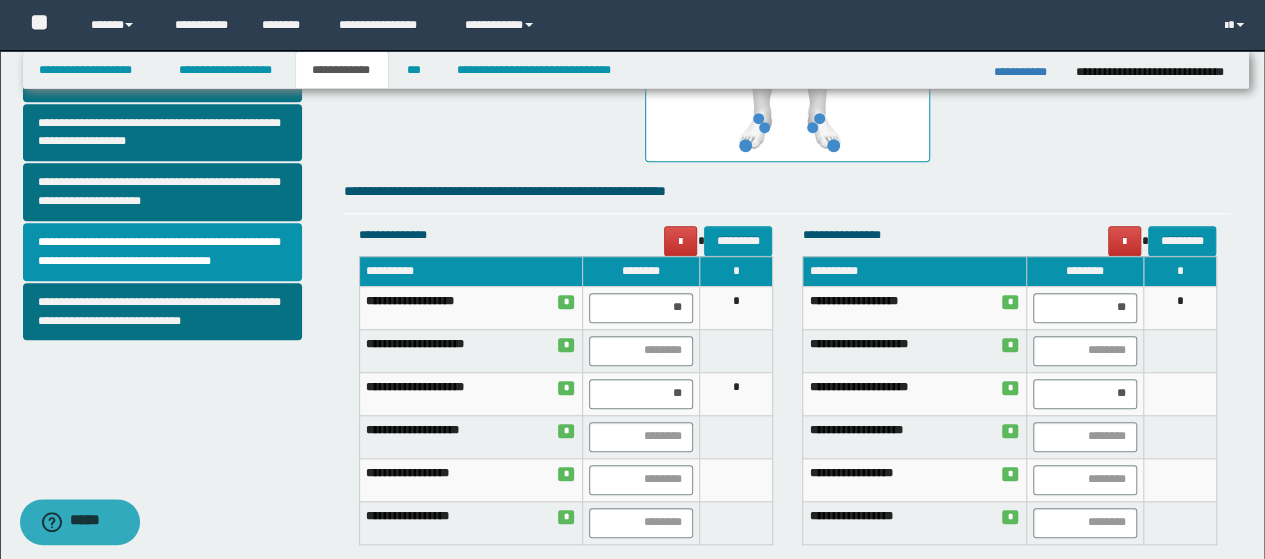 click at bounding box center [1180, 393] 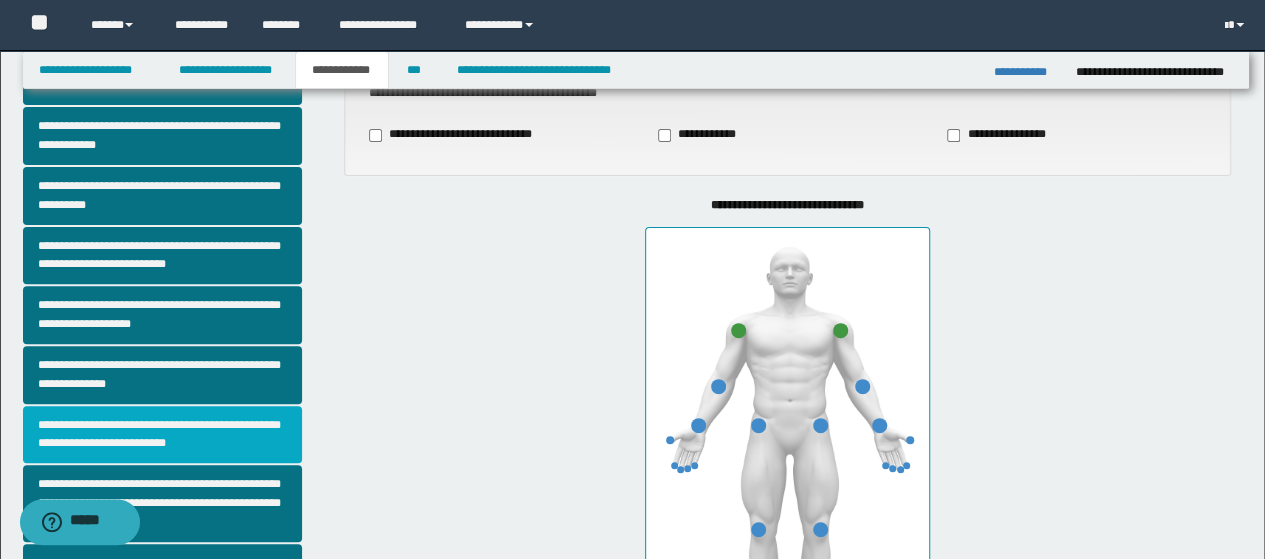 scroll, scrollTop: 300, scrollLeft: 0, axis: vertical 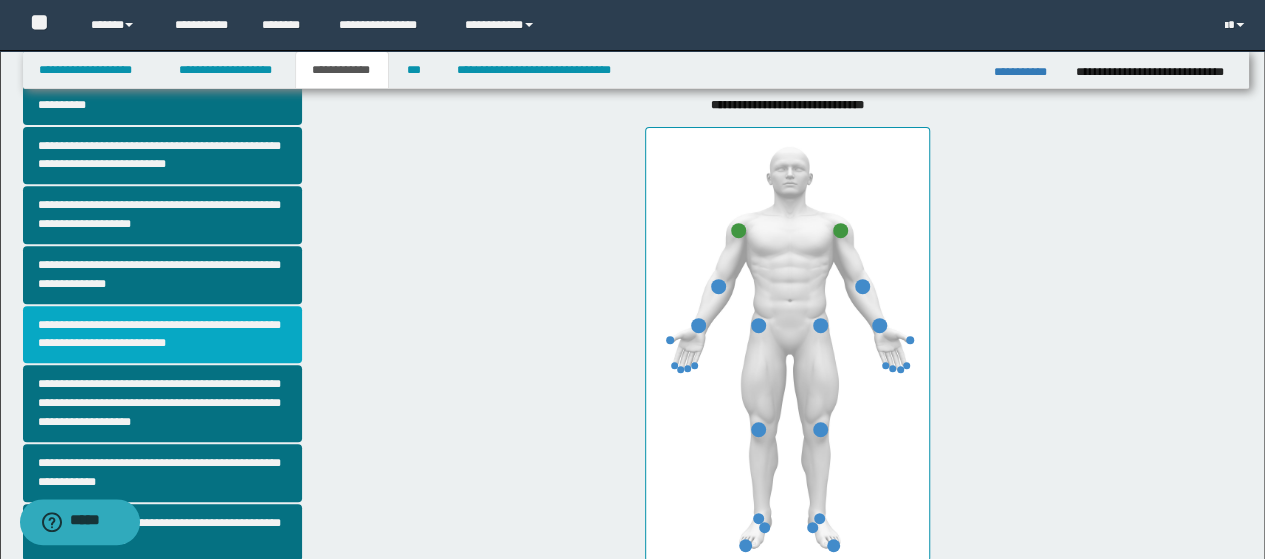 click on "**********" at bounding box center (162, 335) 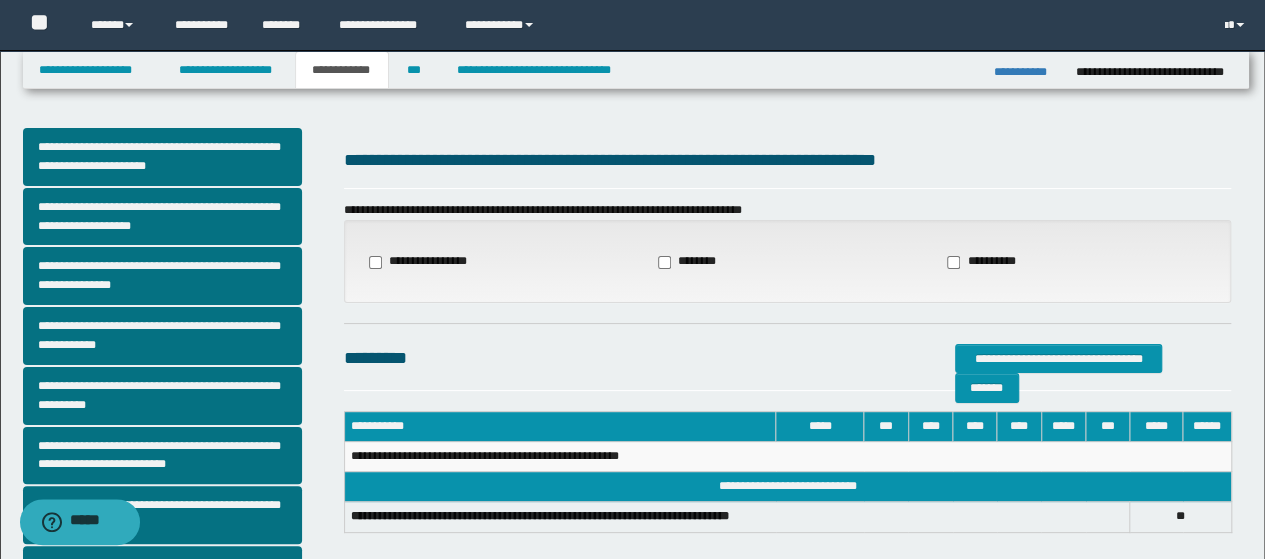 scroll, scrollTop: 100, scrollLeft: 0, axis: vertical 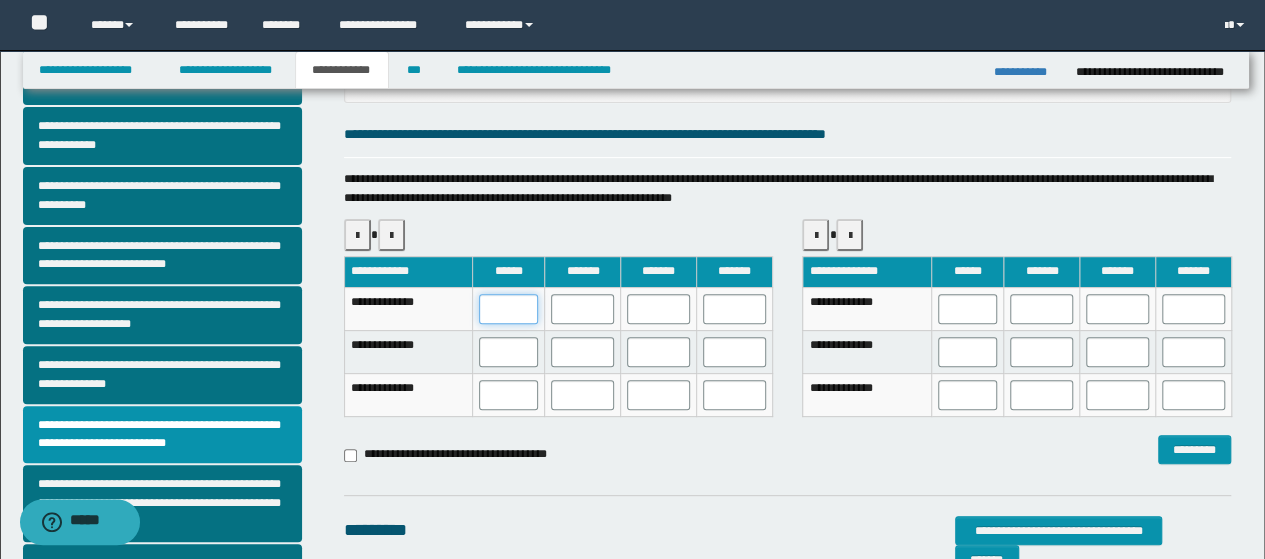 click at bounding box center [509, 309] 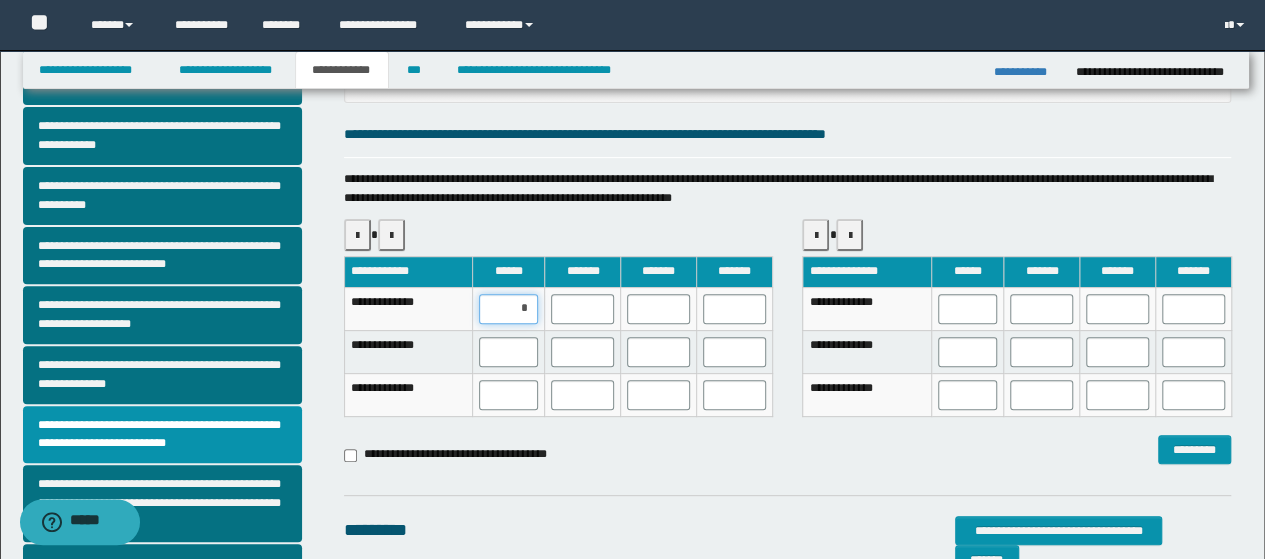 type on "**" 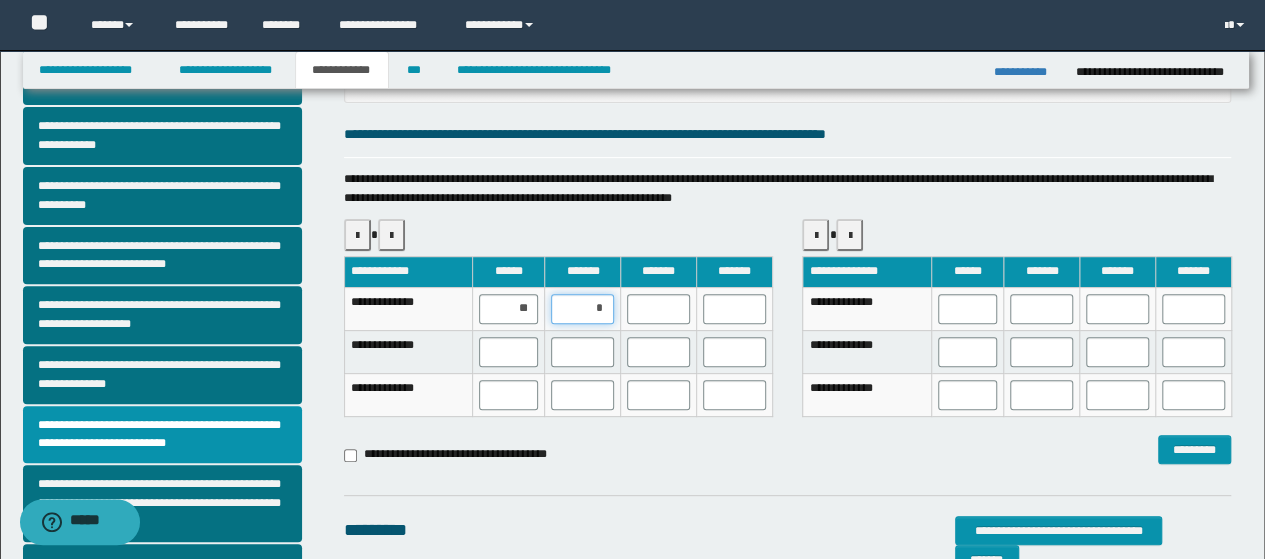type on "**" 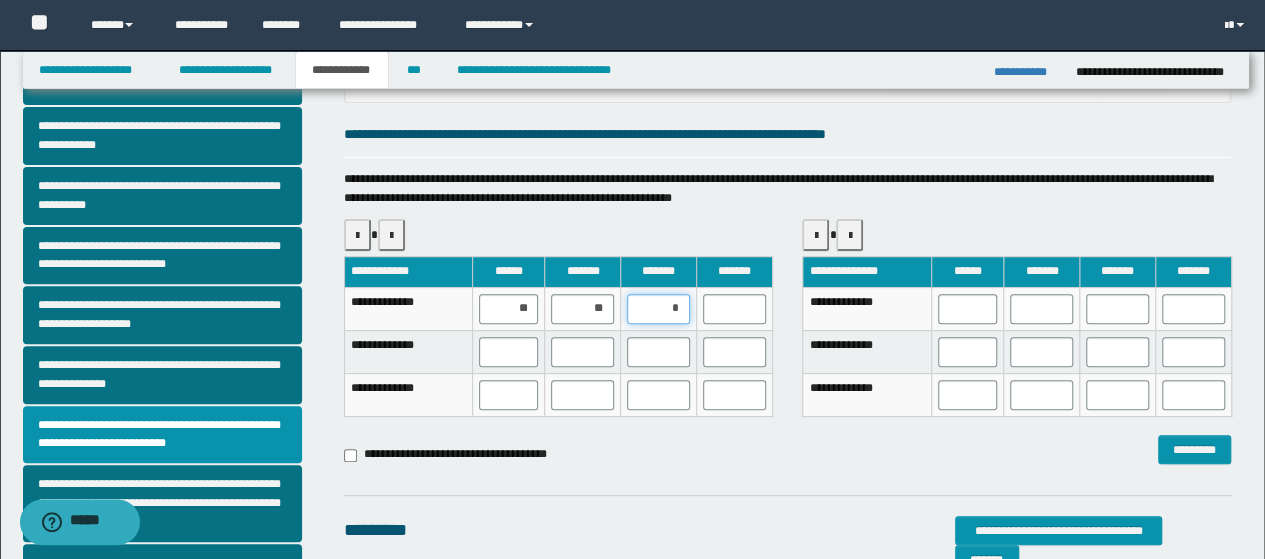 type on "**" 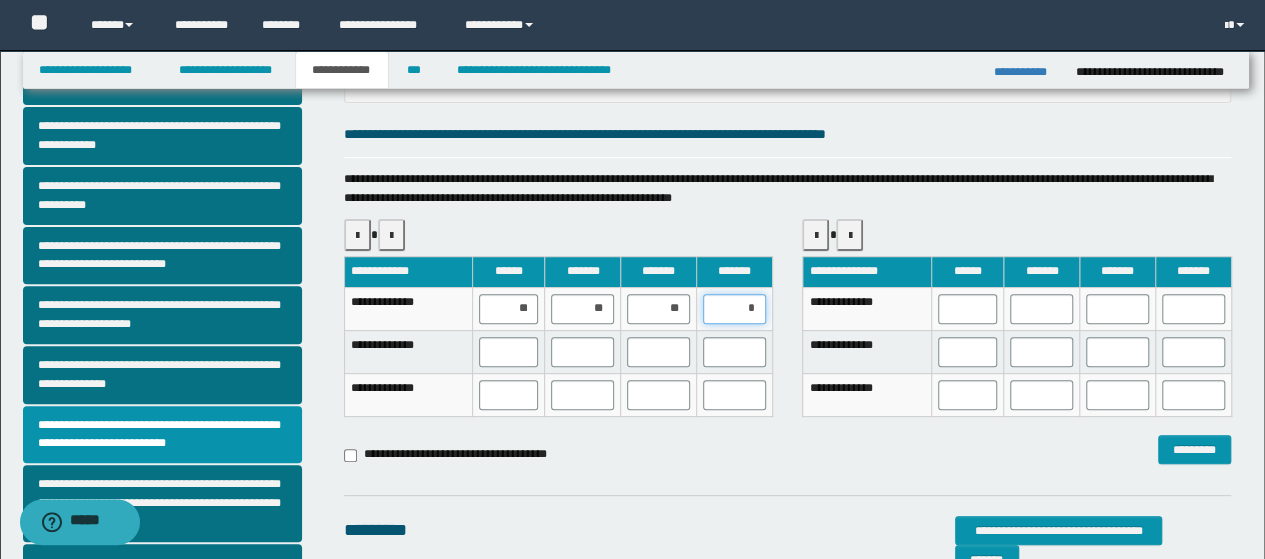 type on "**" 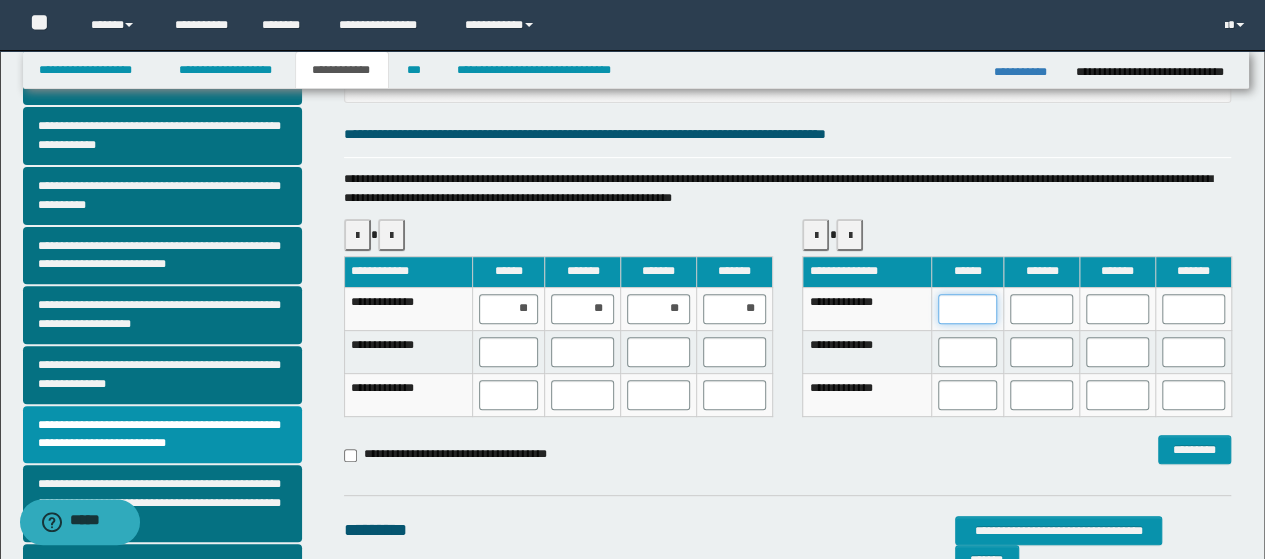 click at bounding box center (968, 309) 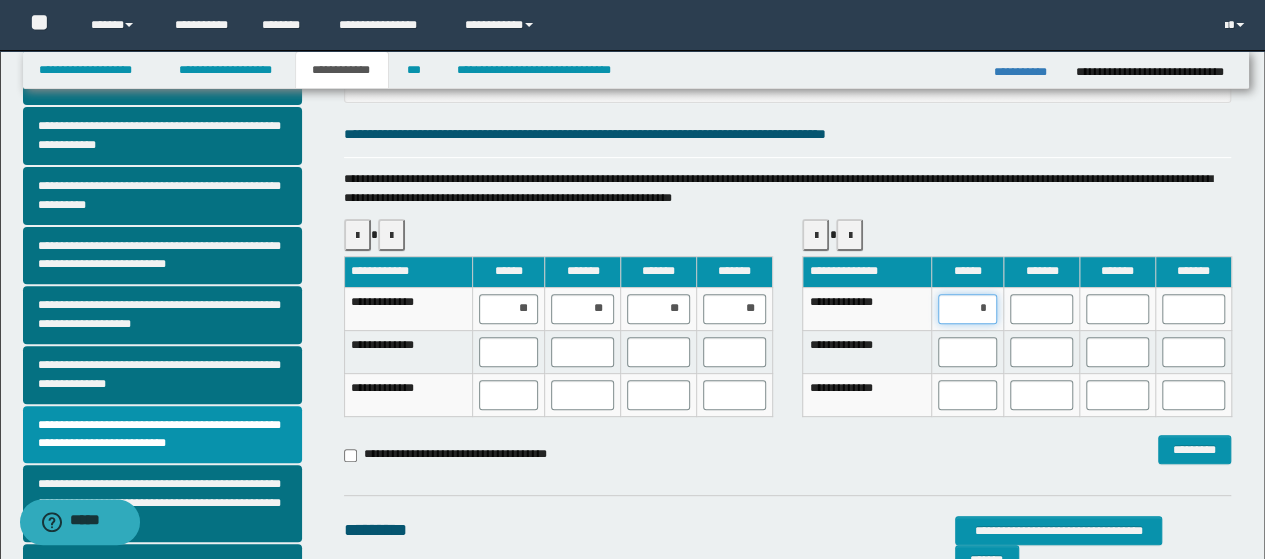 type on "**" 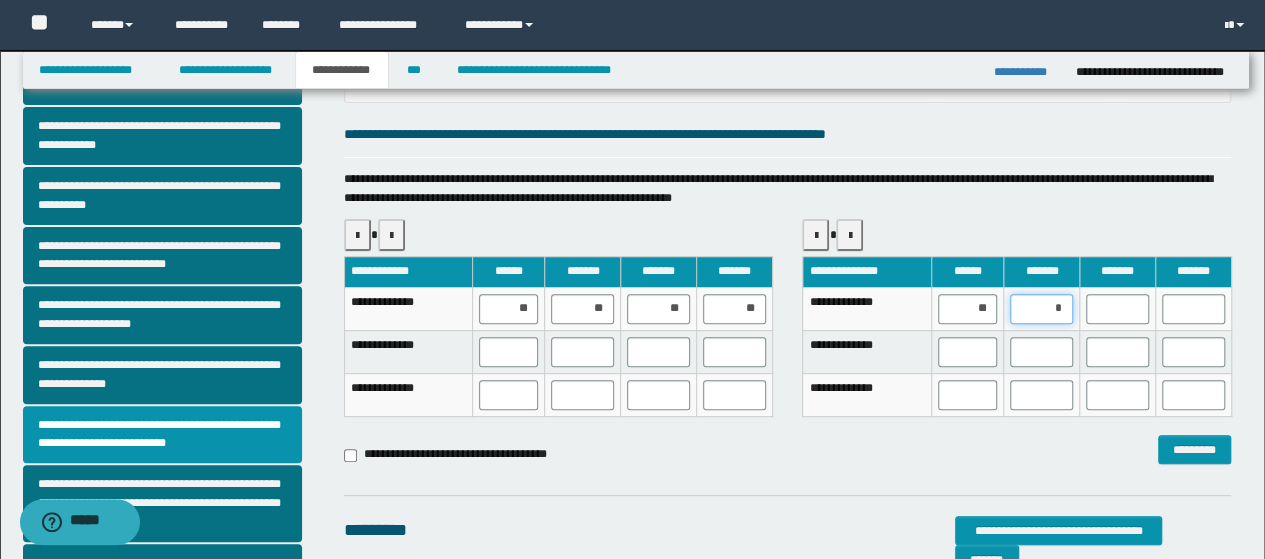 type on "**" 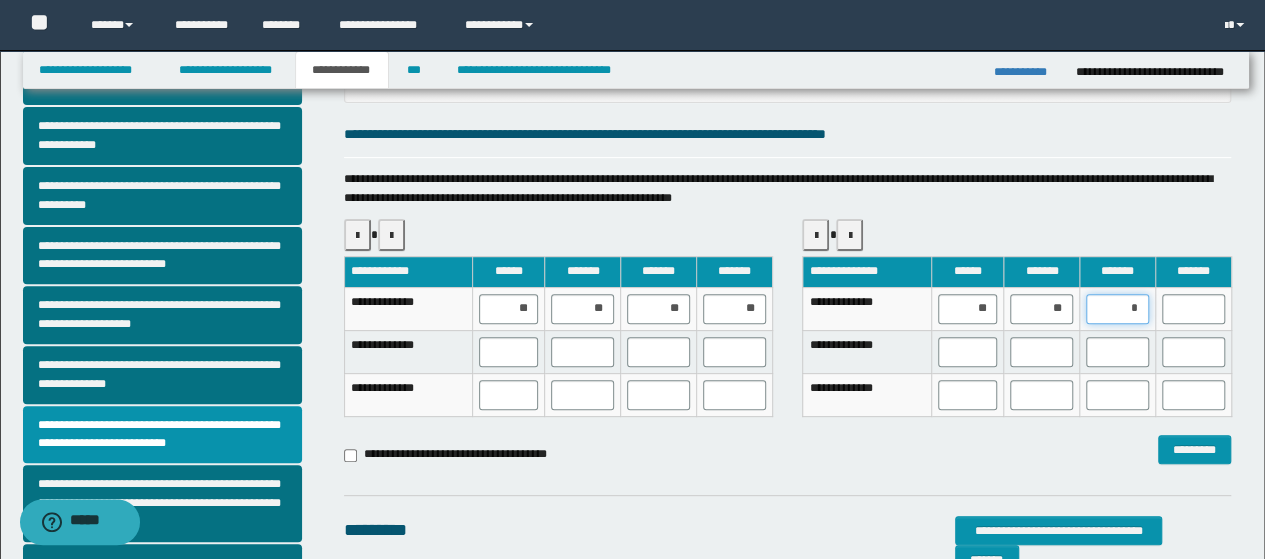 type on "**" 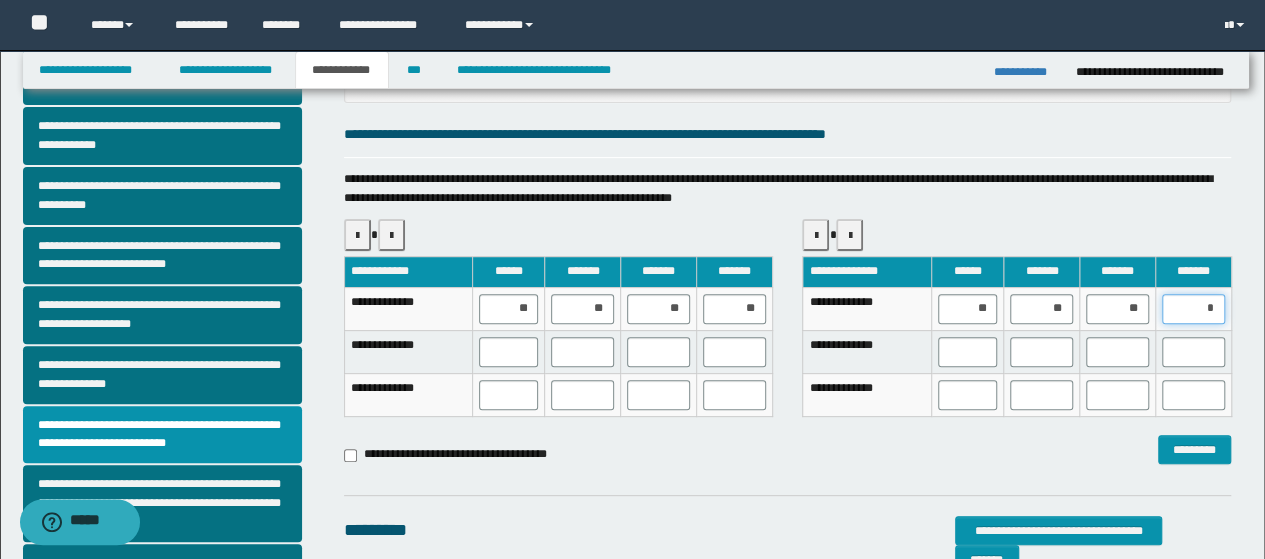 type on "**" 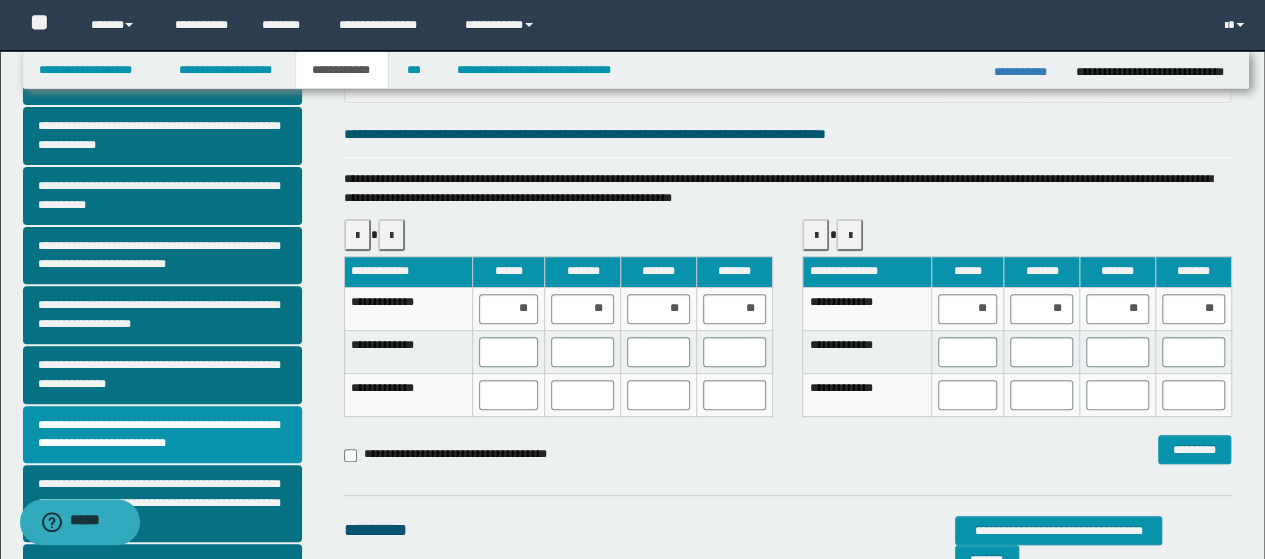 click on "**********" at bounding box center [1016, 326] 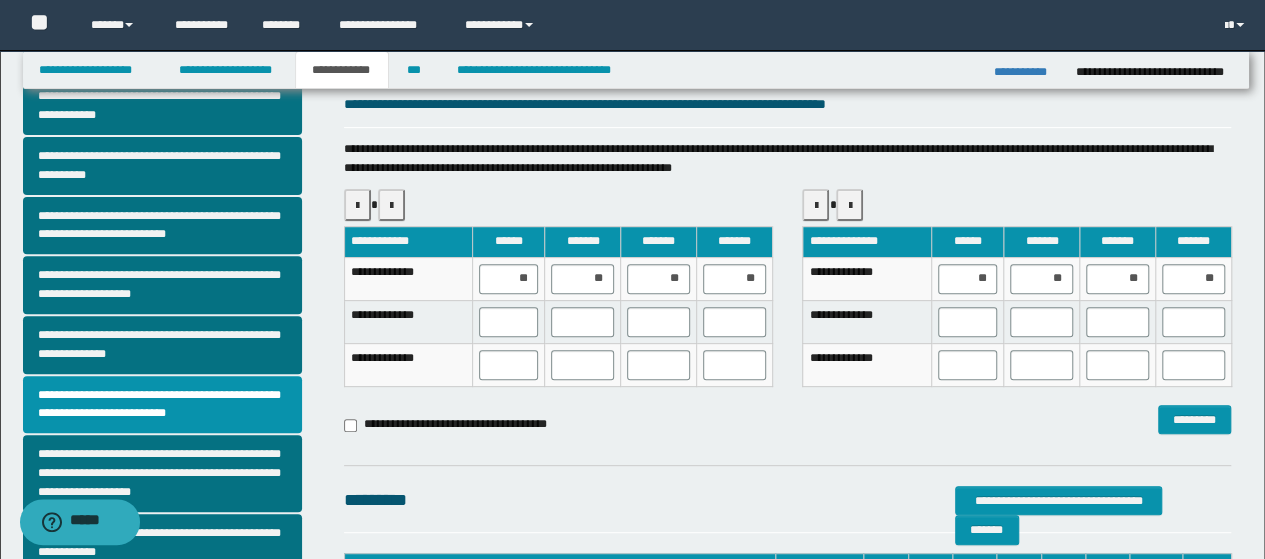 scroll, scrollTop: 200, scrollLeft: 0, axis: vertical 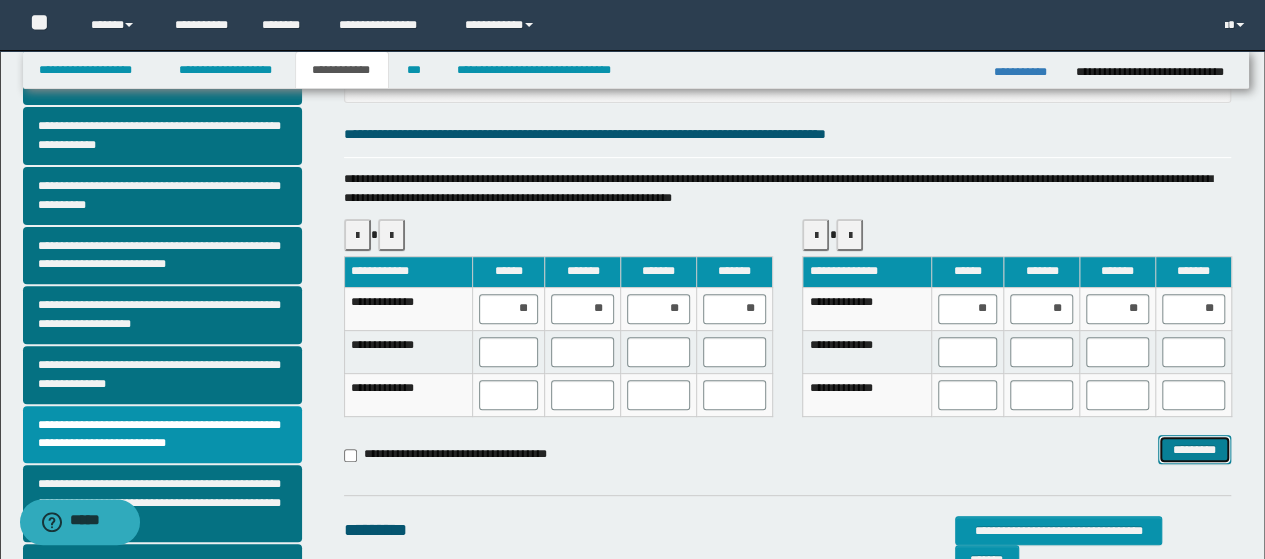 click on "*********" at bounding box center (1194, 449) 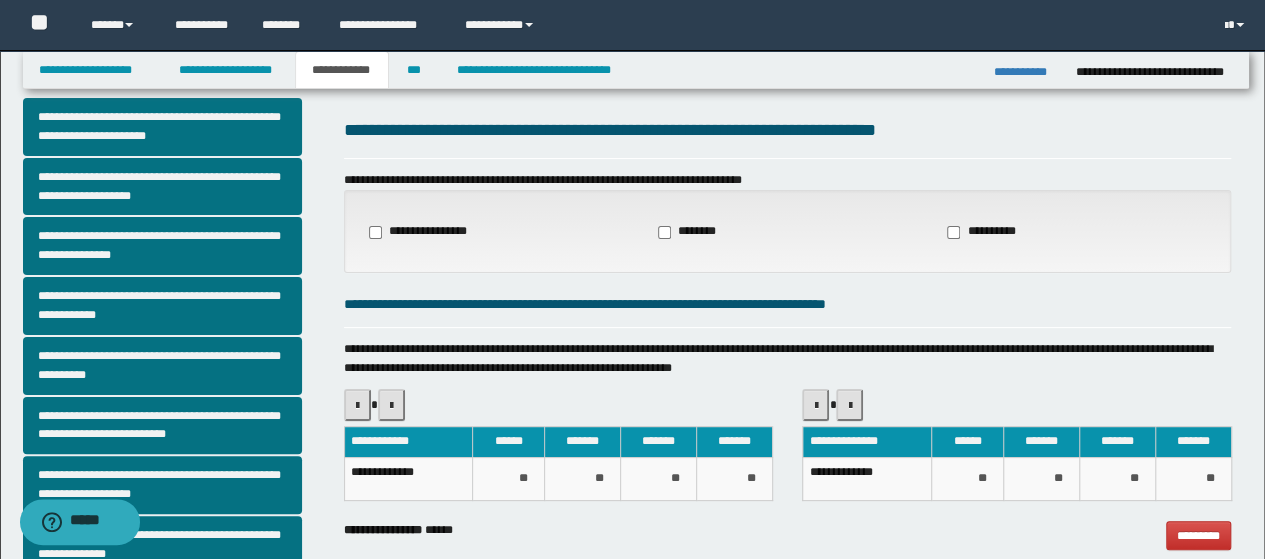 scroll, scrollTop: 0, scrollLeft: 0, axis: both 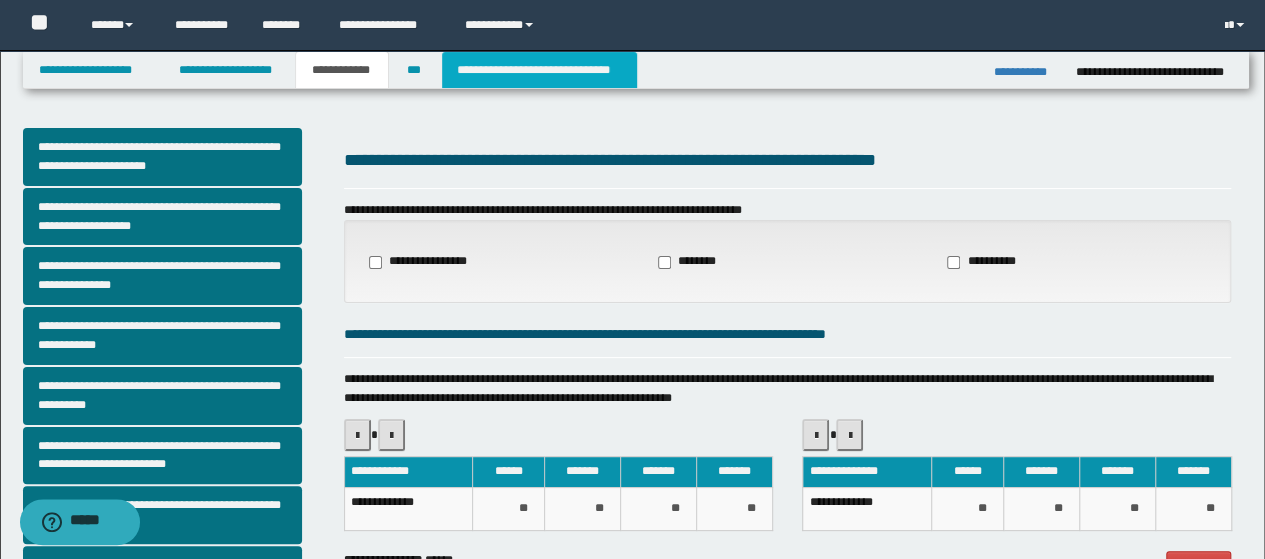 click on "**********" at bounding box center (539, 70) 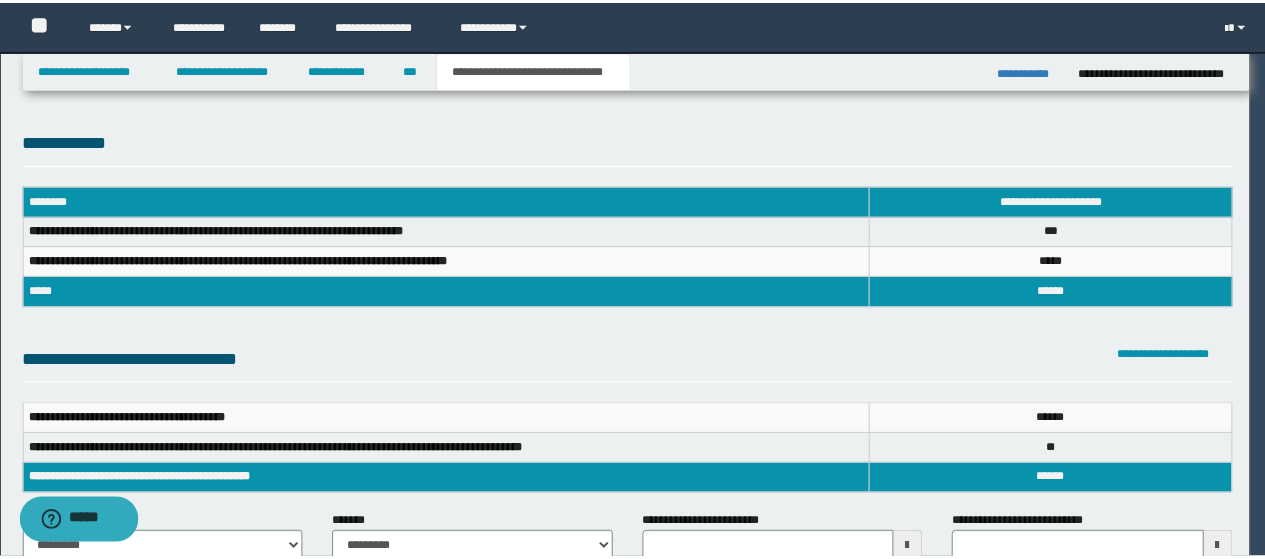 scroll, scrollTop: 0, scrollLeft: 0, axis: both 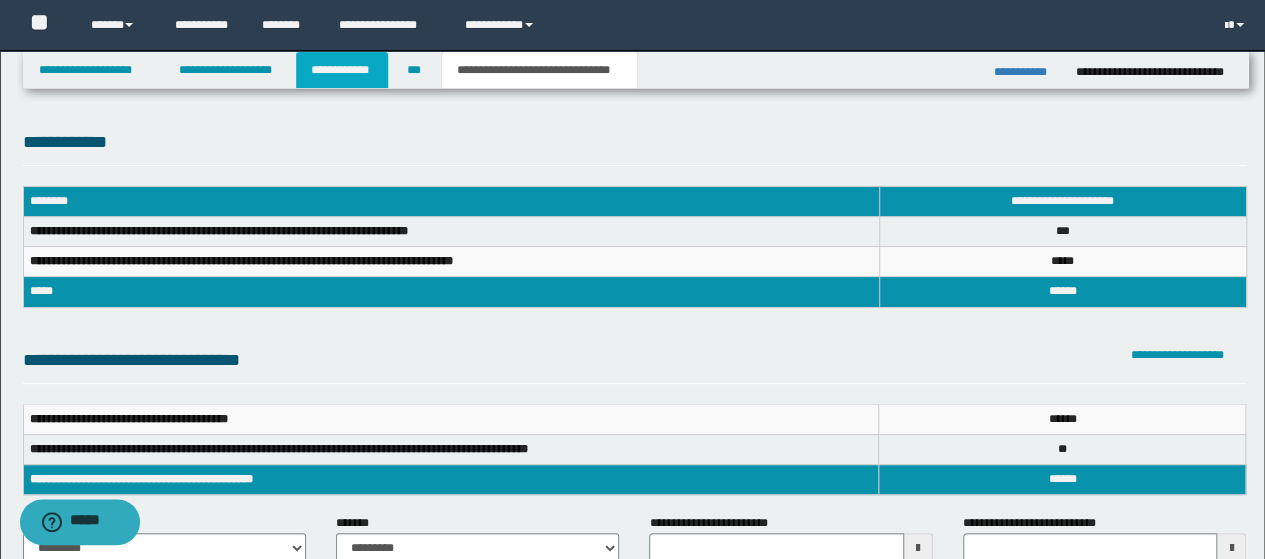 click on "**********" at bounding box center (342, 70) 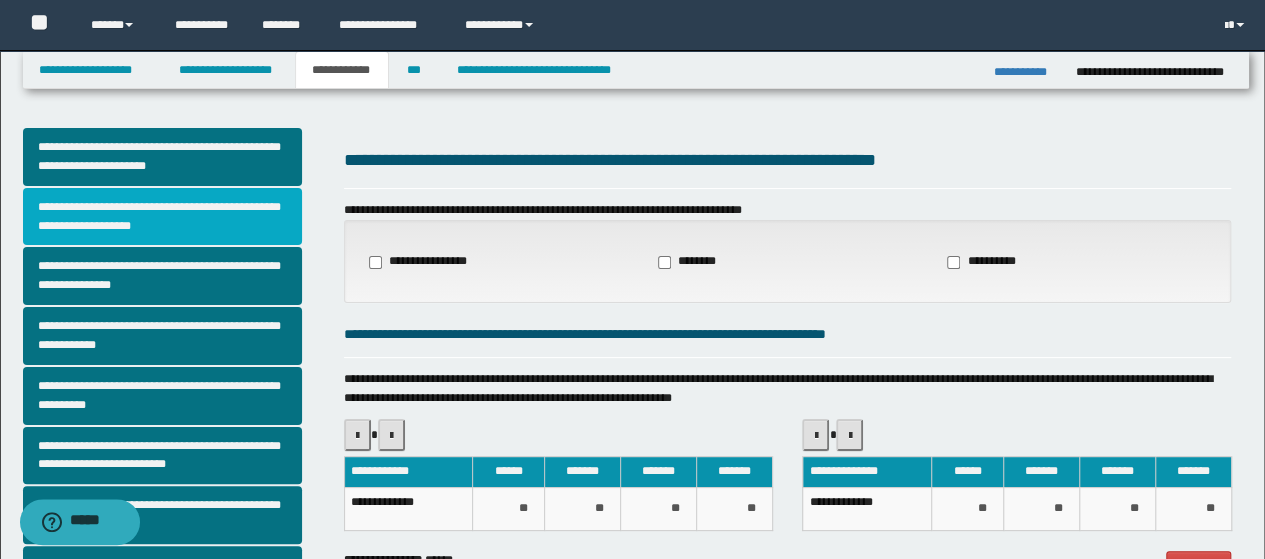 click on "**********" at bounding box center [162, 217] 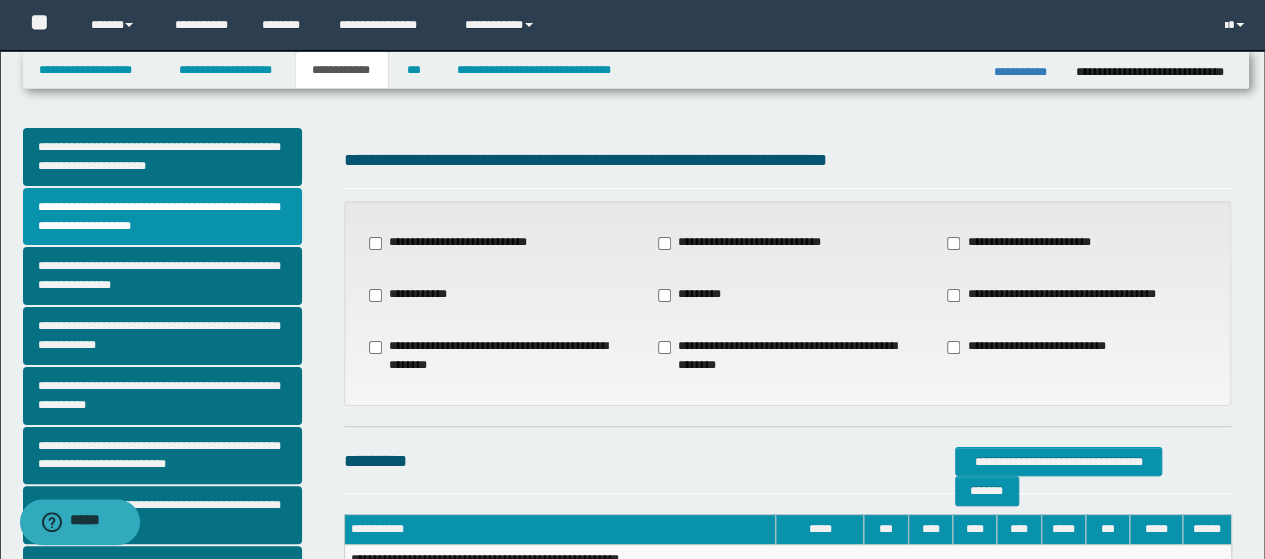 click on "**********" at bounding box center (1062, 295) 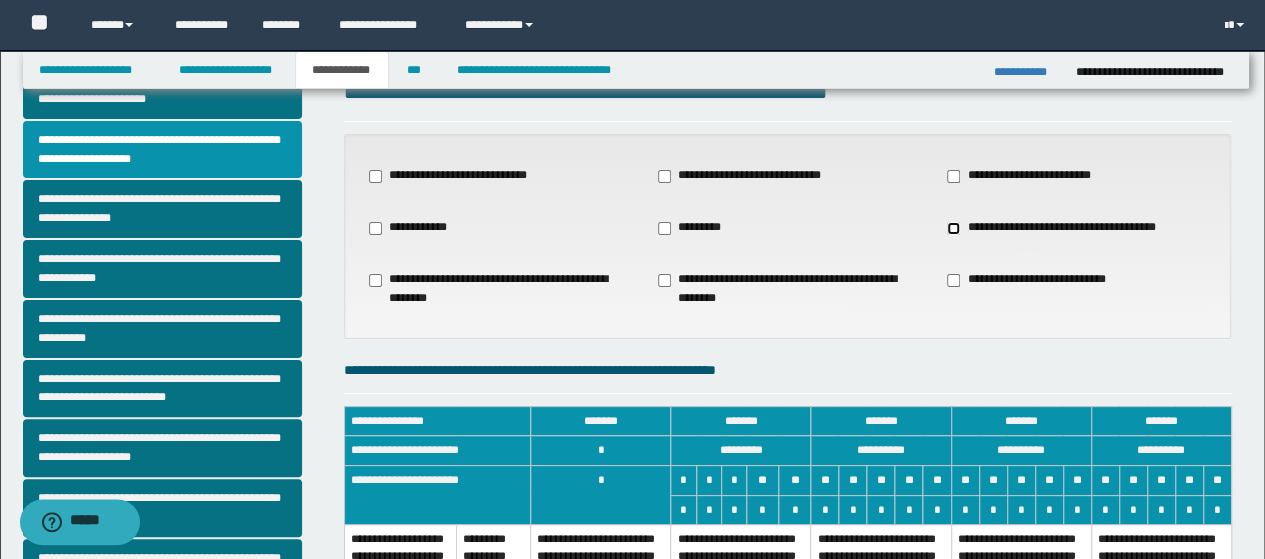 scroll, scrollTop: 300, scrollLeft: 0, axis: vertical 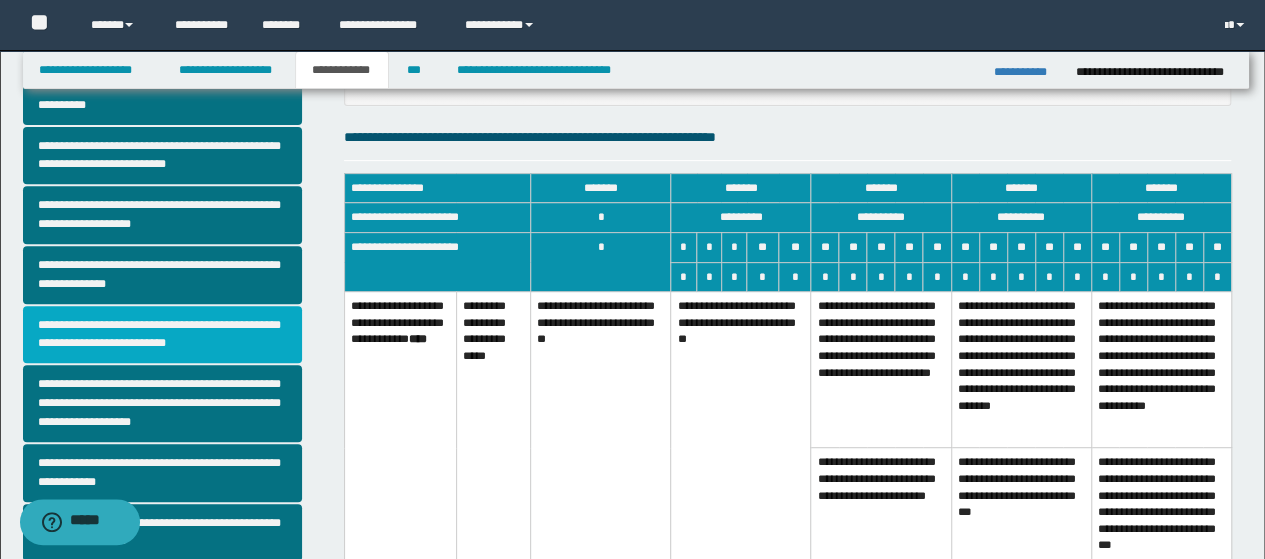 click on "**********" at bounding box center [162, 335] 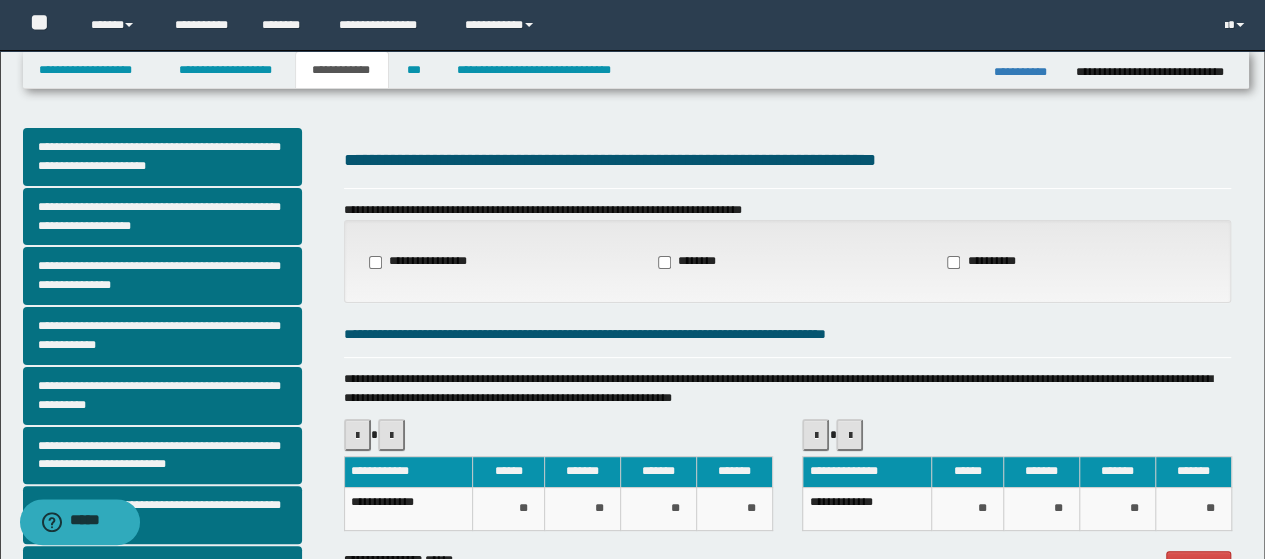 click on "**********" at bounding box center (983, 262) 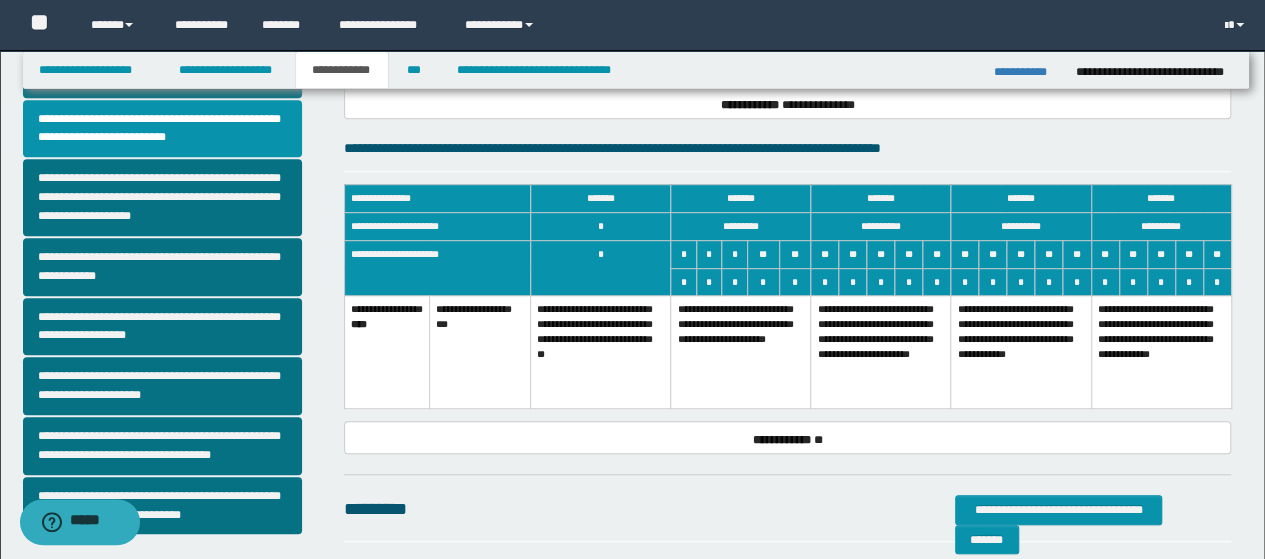 scroll, scrollTop: 600, scrollLeft: 0, axis: vertical 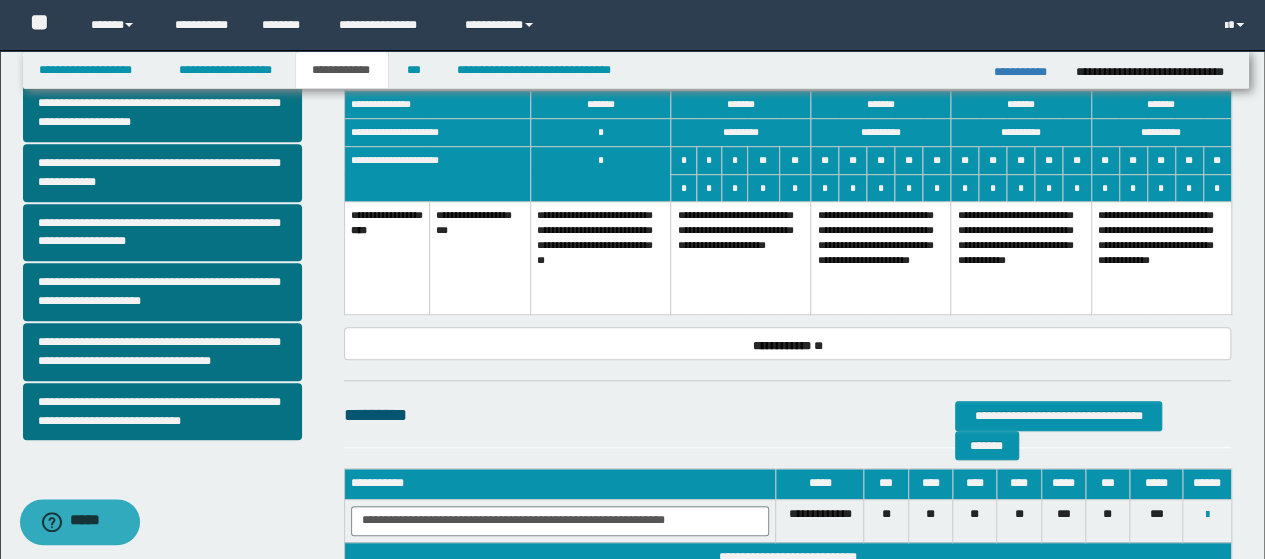 click on "**********" at bounding box center (741, 258) 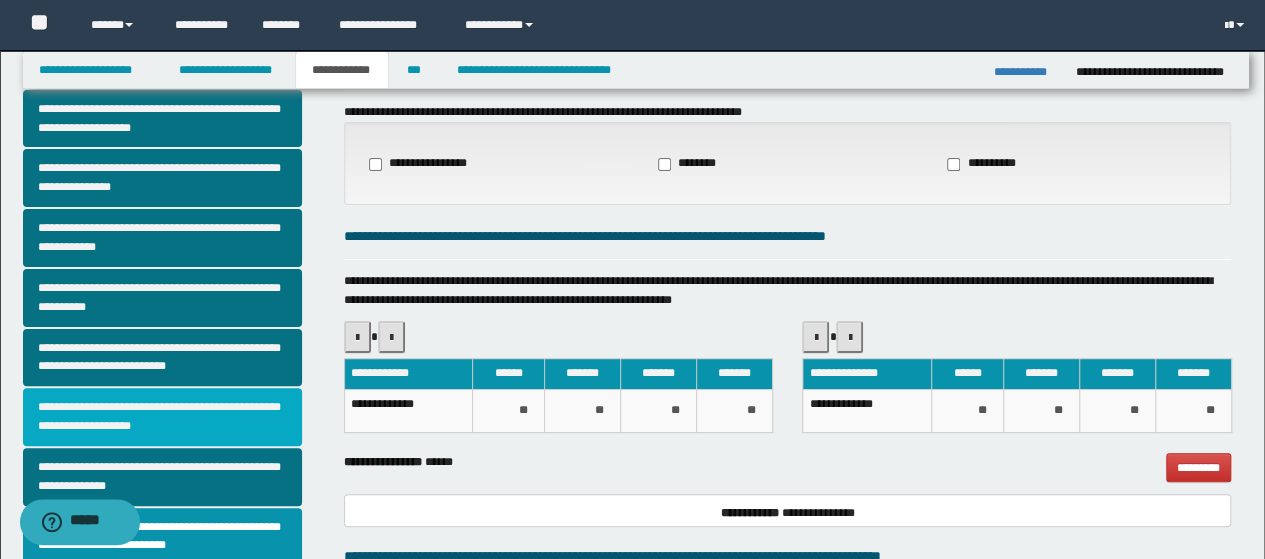 scroll, scrollTop: 0, scrollLeft: 0, axis: both 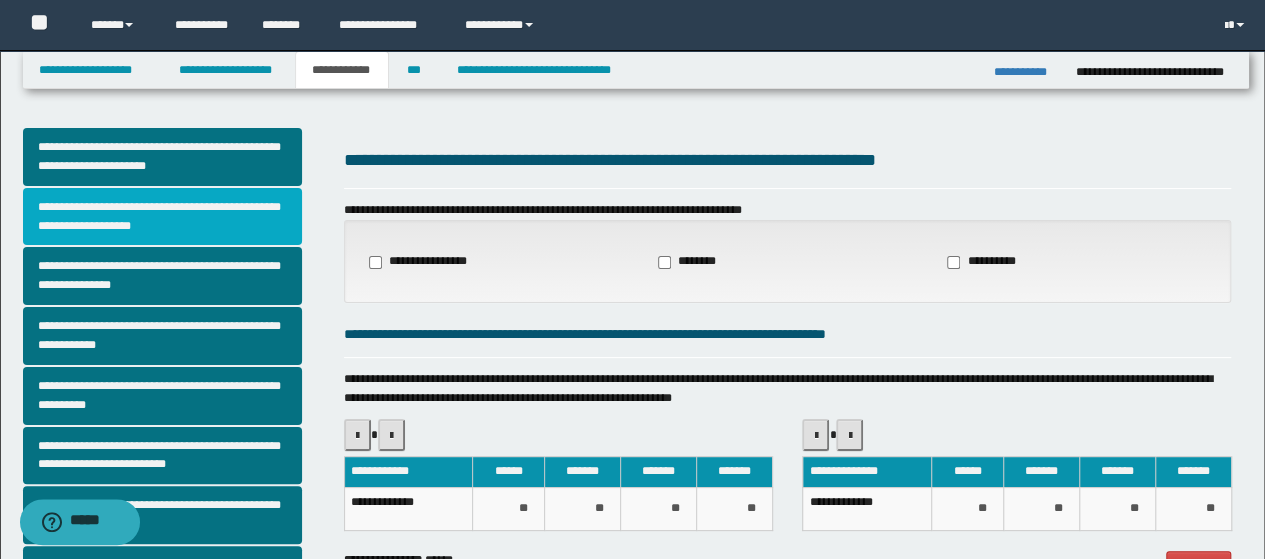 click on "**********" at bounding box center [162, 217] 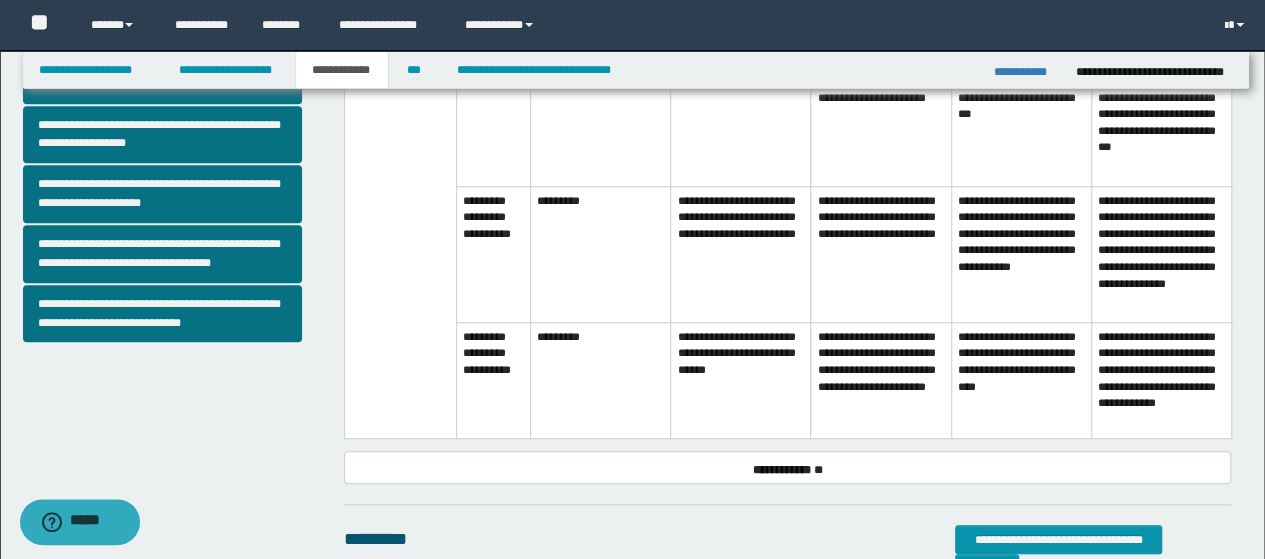 scroll, scrollTop: 700, scrollLeft: 0, axis: vertical 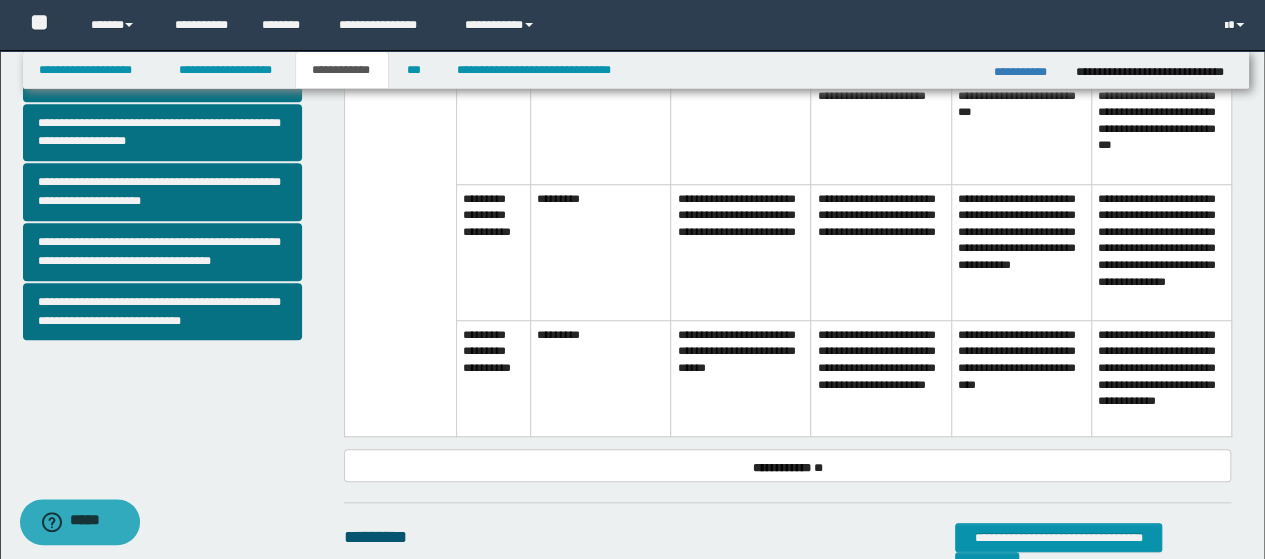 click on "**********" at bounding box center (741, 378) 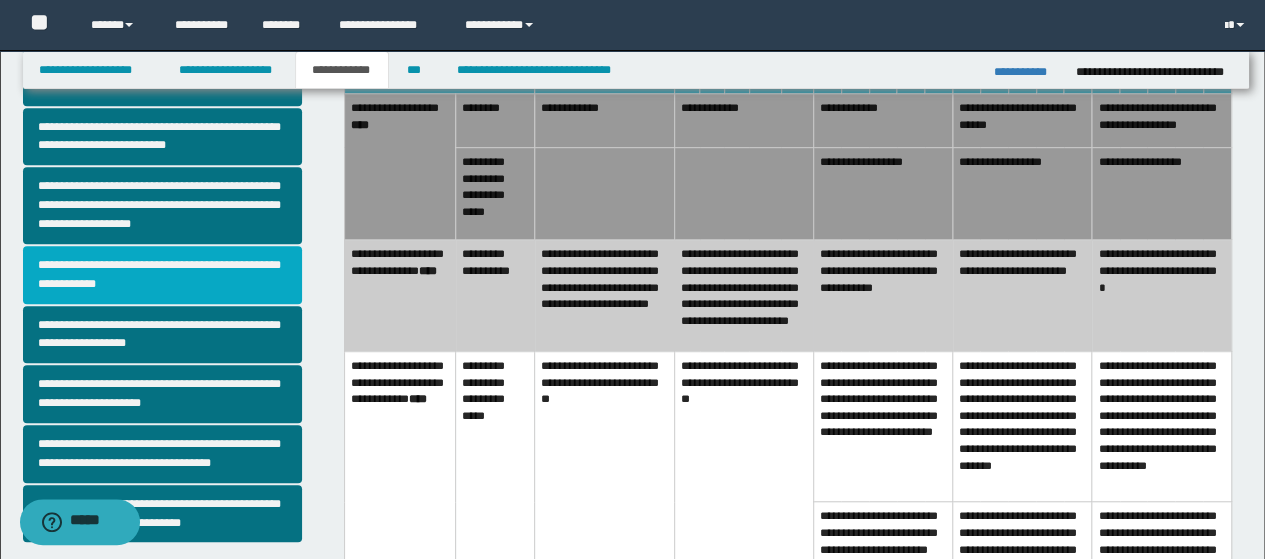 scroll, scrollTop: 500, scrollLeft: 0, axis: vertical 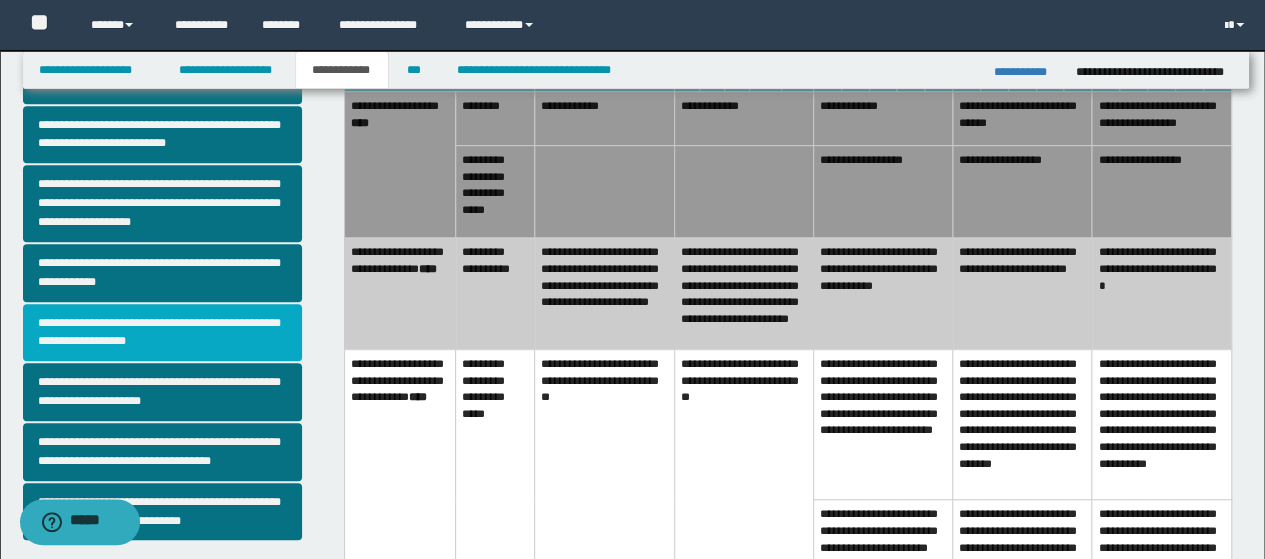 click on "**********" at bounding box center [162, 333] 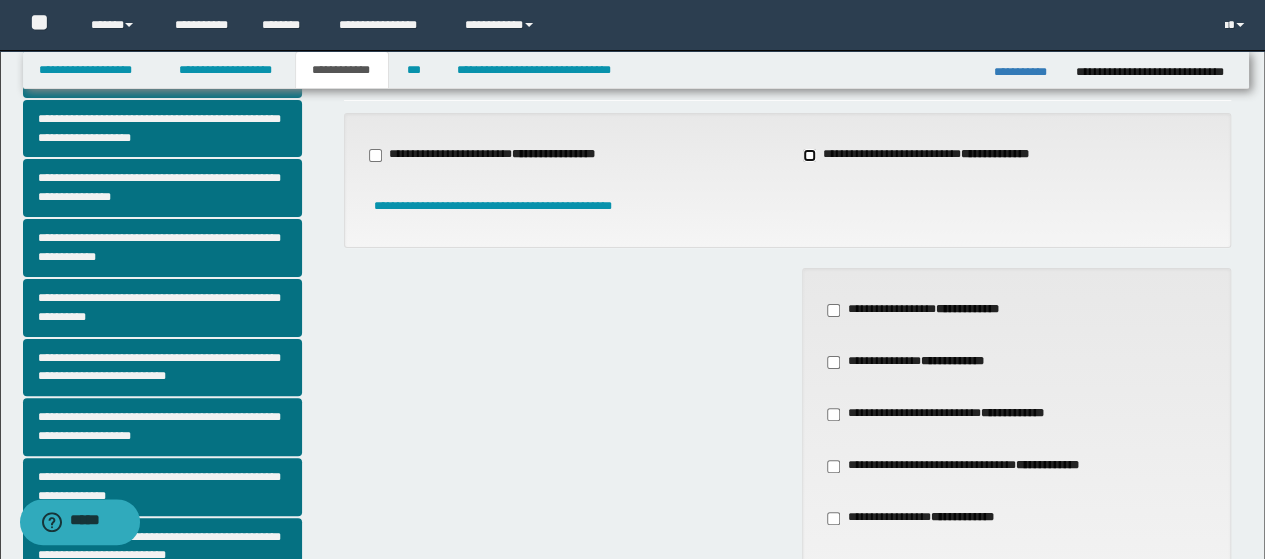 scroll, scrollTop: 200, scrollLeft: 0, axis: vertical 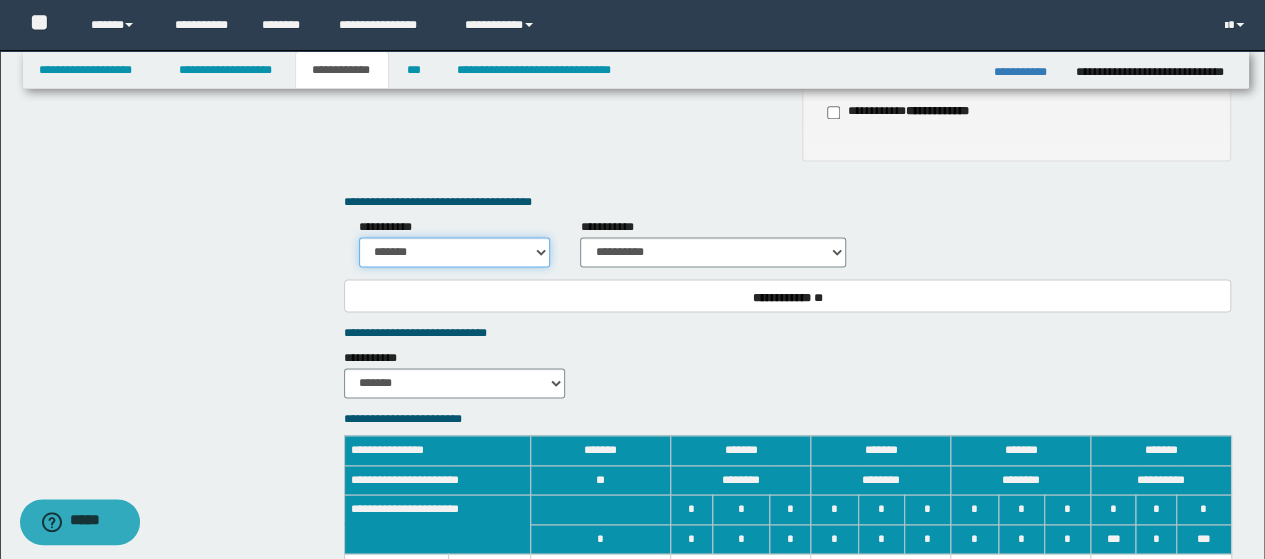 click on "*******
*********" at bounding box center [455, 252] 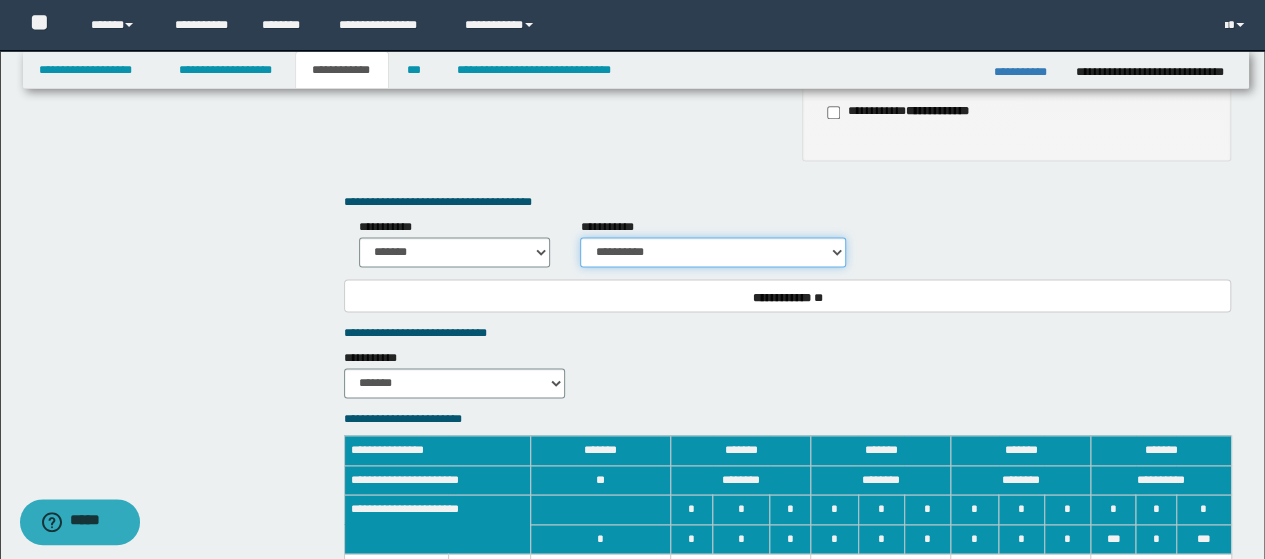 click on "**********" at bounding box center [713, 252] 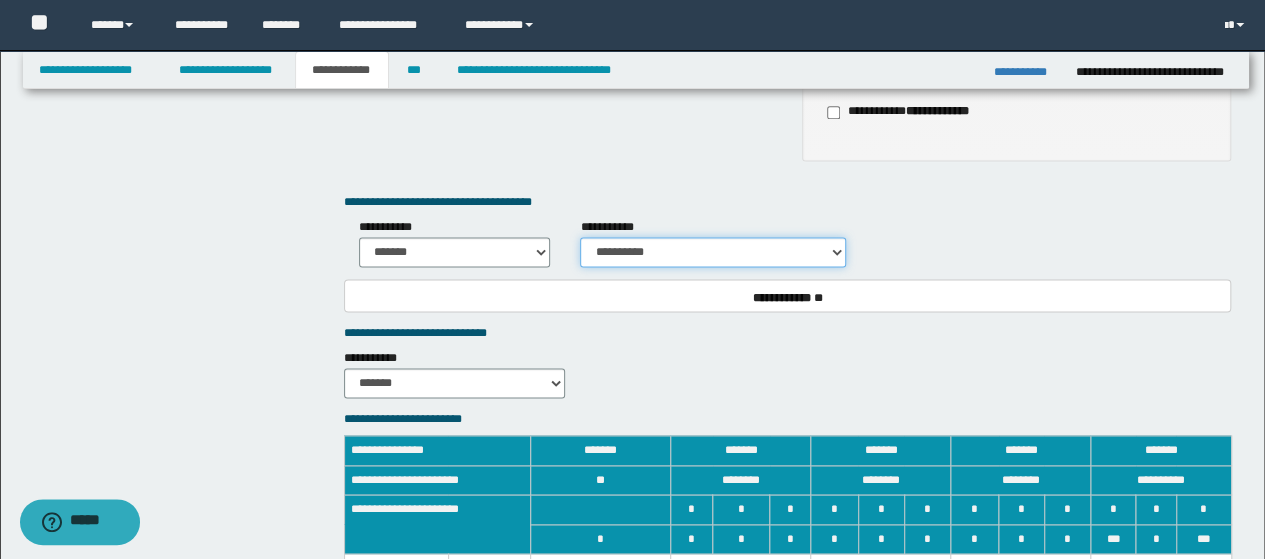 click on "**********" at bounding box center (713, 252) 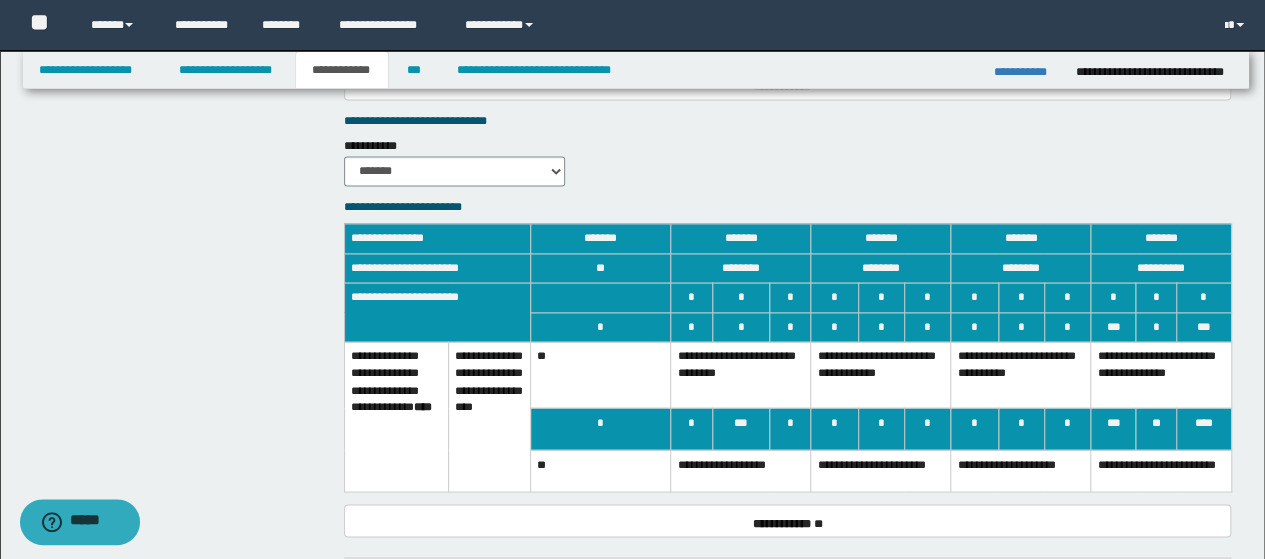 scroll, scrollTop: 1600, scrollLeft: 0, axis: vertical 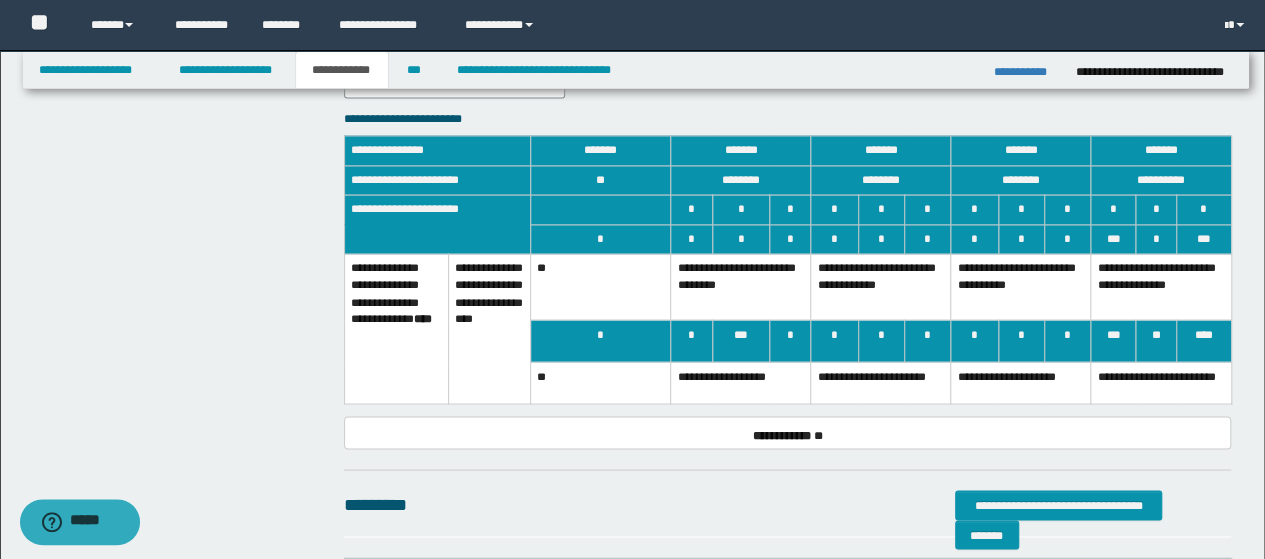 click on "**********" at bounding box center [881, 383] 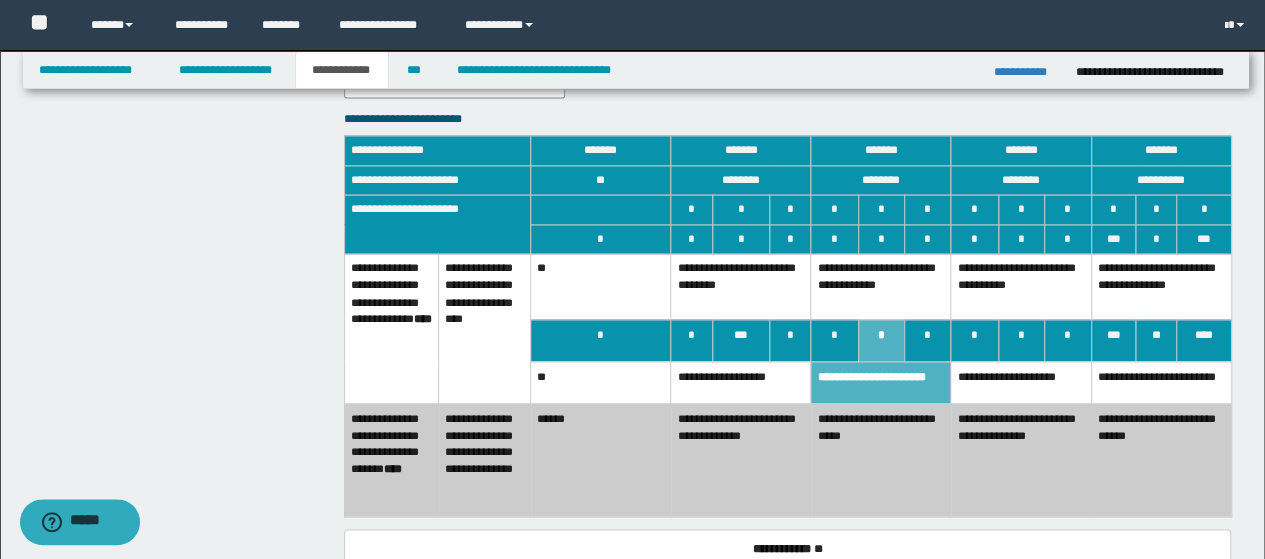 click on "**********" at bounding box center (881, 287) 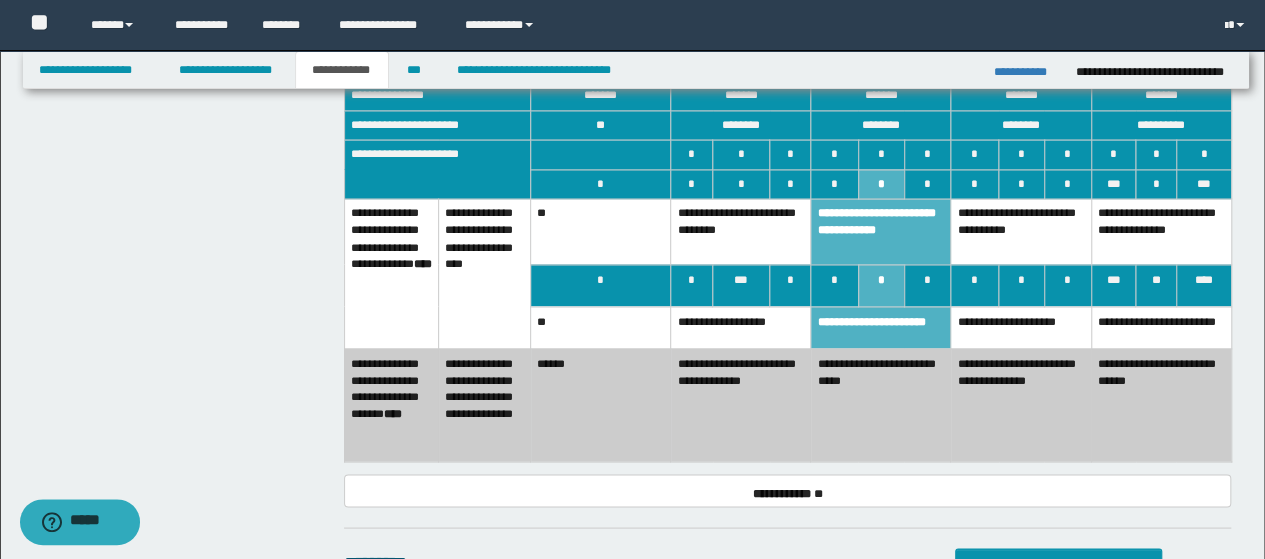 scroll, scrollTop: 1700, scrollLeft: 0, axis: vertical 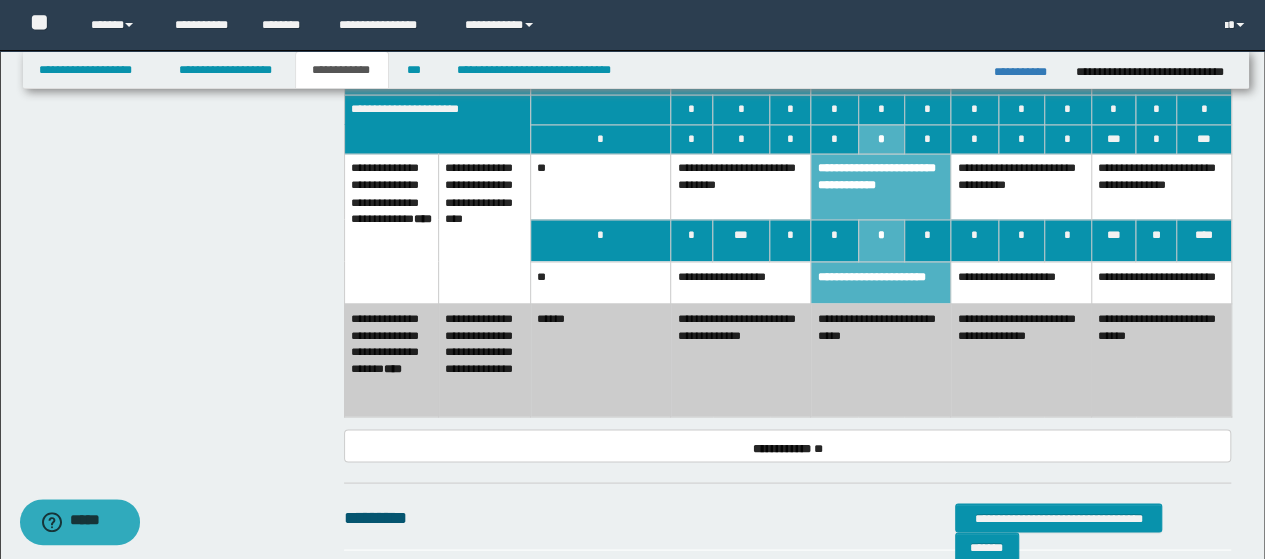 click on "**********" at bounding box center (881, 359) 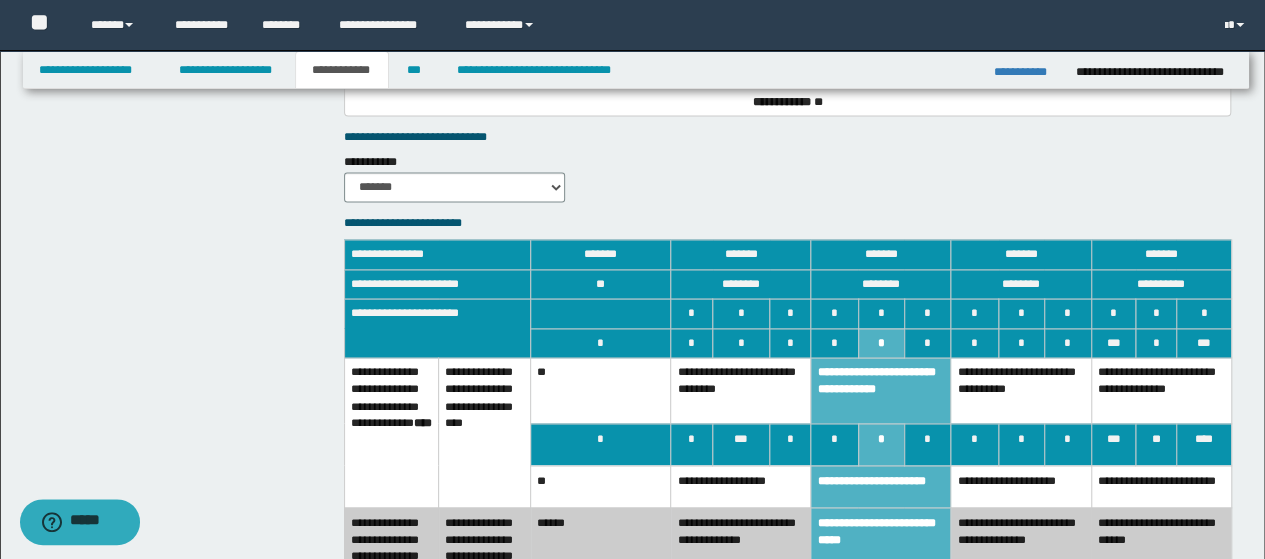 scroll, scrollTop: 1400, scrollLeft: 0, axis: vertical 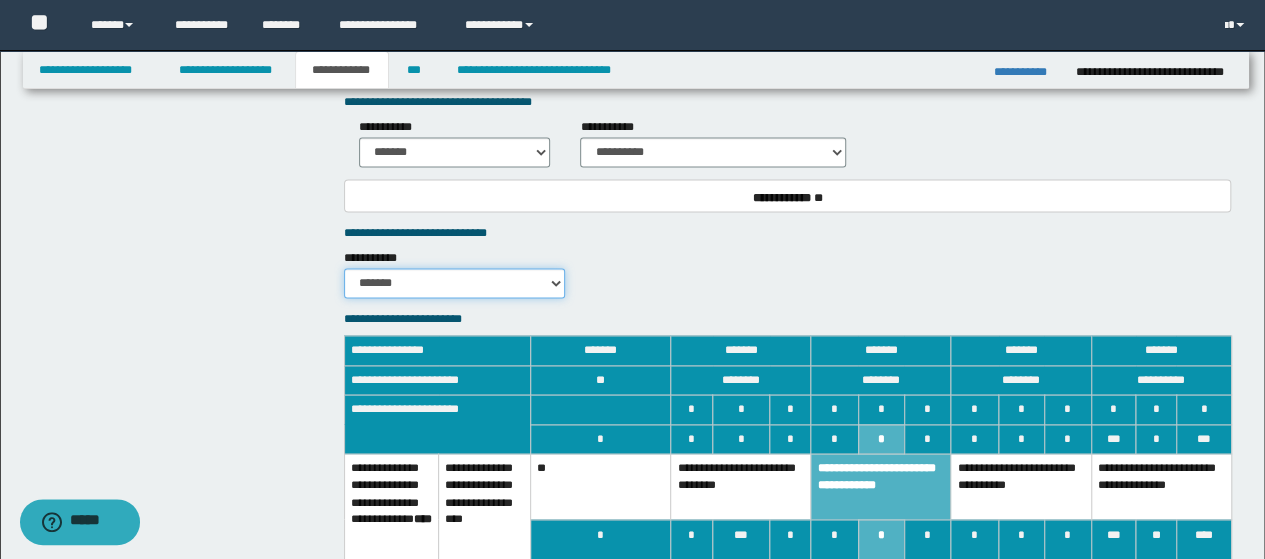 click on "*******
*********" at bounding box center [455, 283] 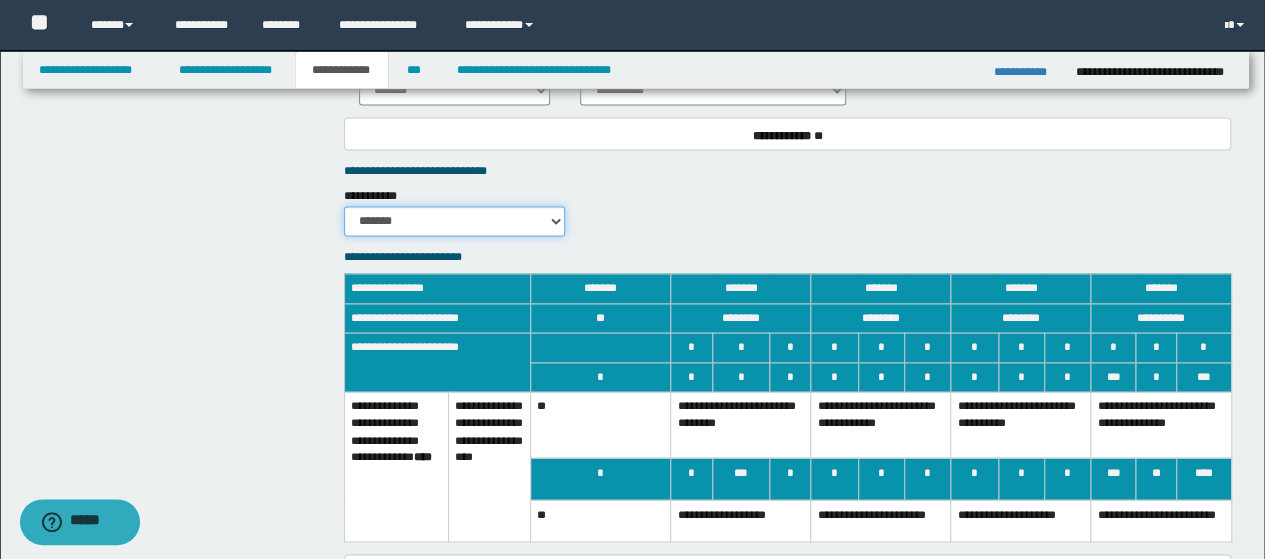 scroll, scrollTop: 1600, scrollLeft: 0, axis: vertical 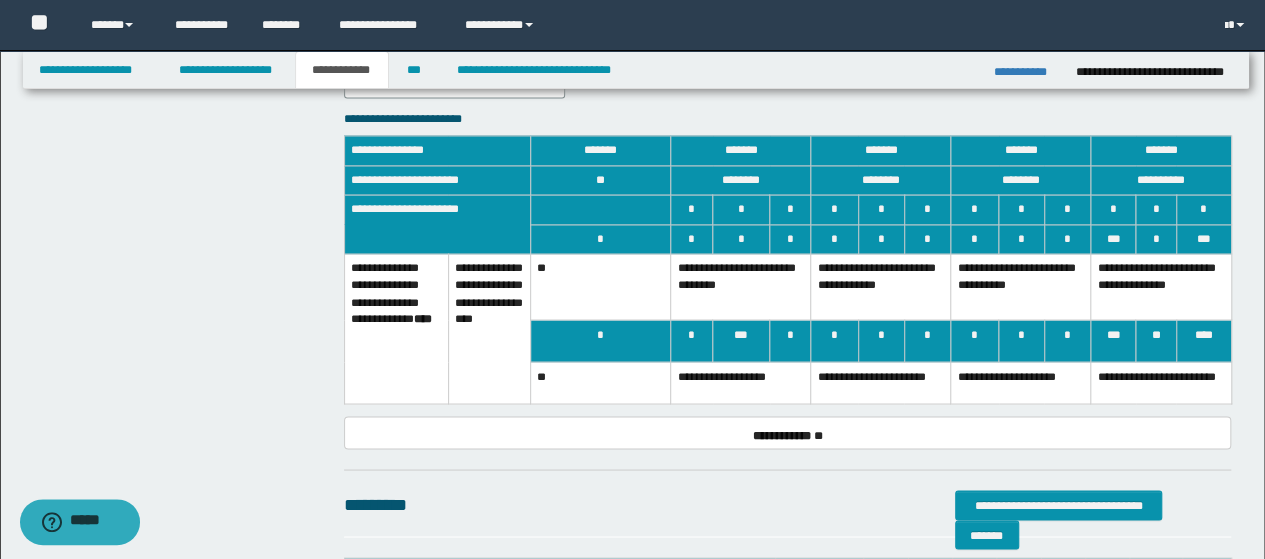 click on "**********" at bounding box center (881, 383) 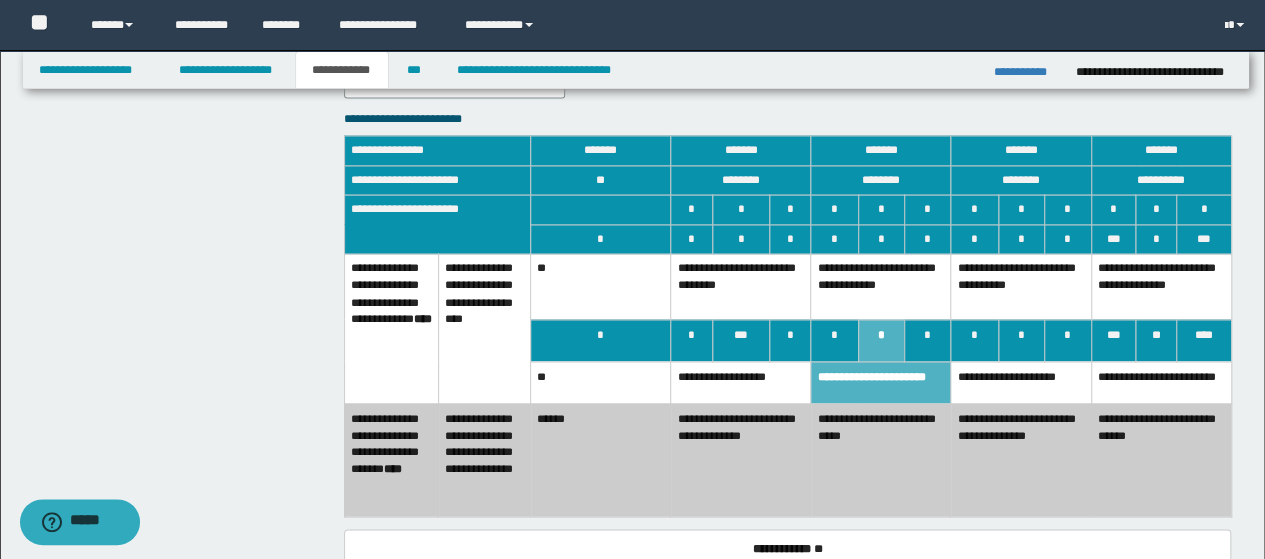 click on "**********" at bounding box center (881, 287) 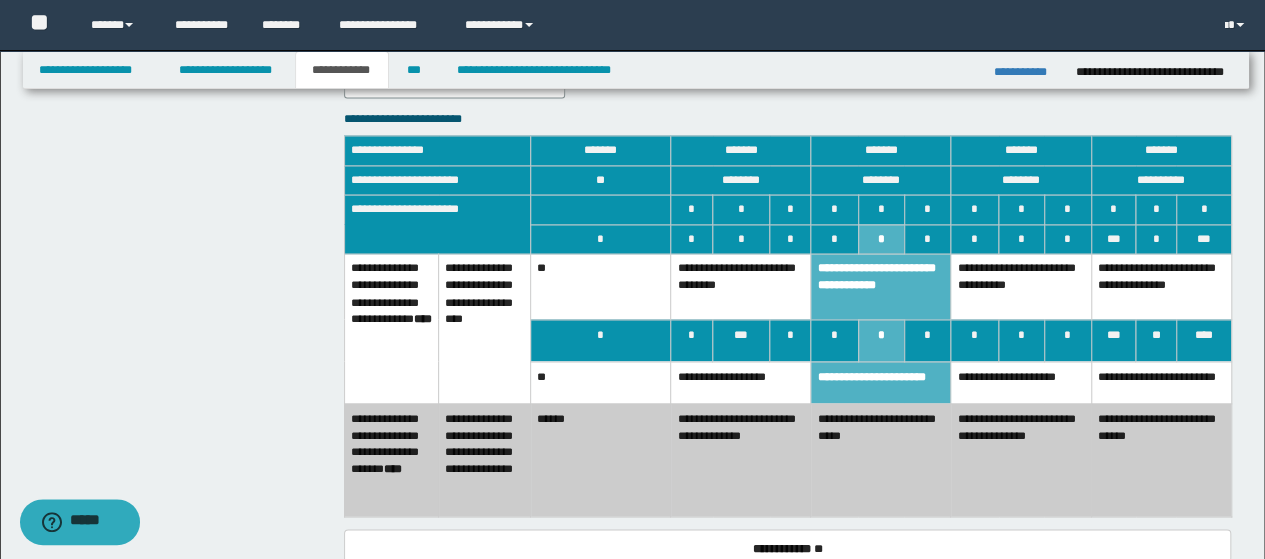 click on "**********" at bounding box center [881, 459] 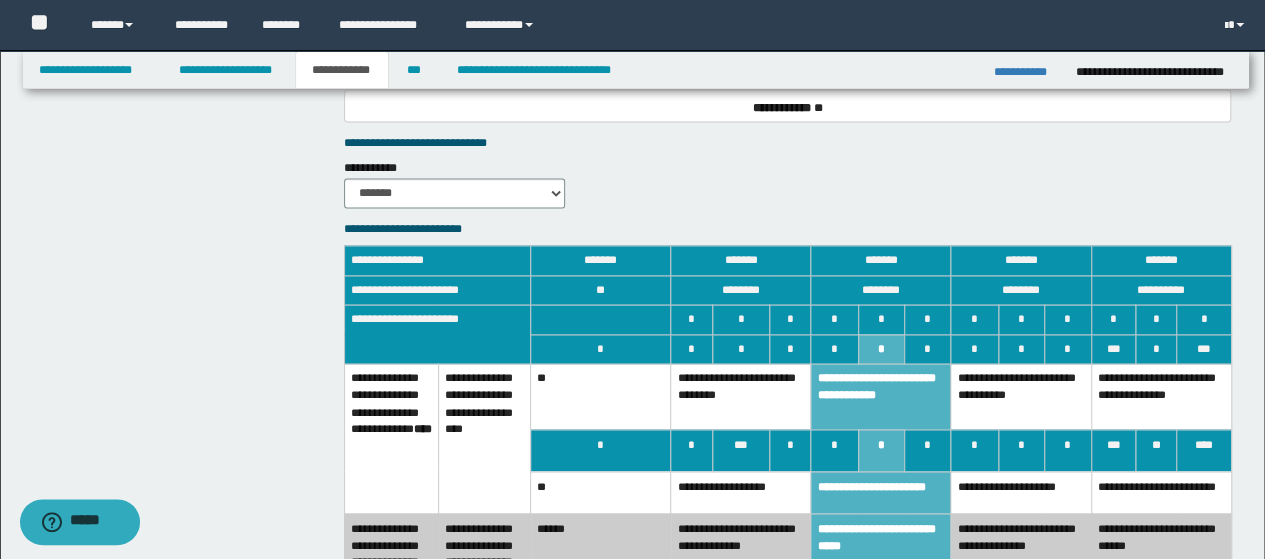 scroll, scrollTop: 1400, scrollLeft: 0, axis: vertical 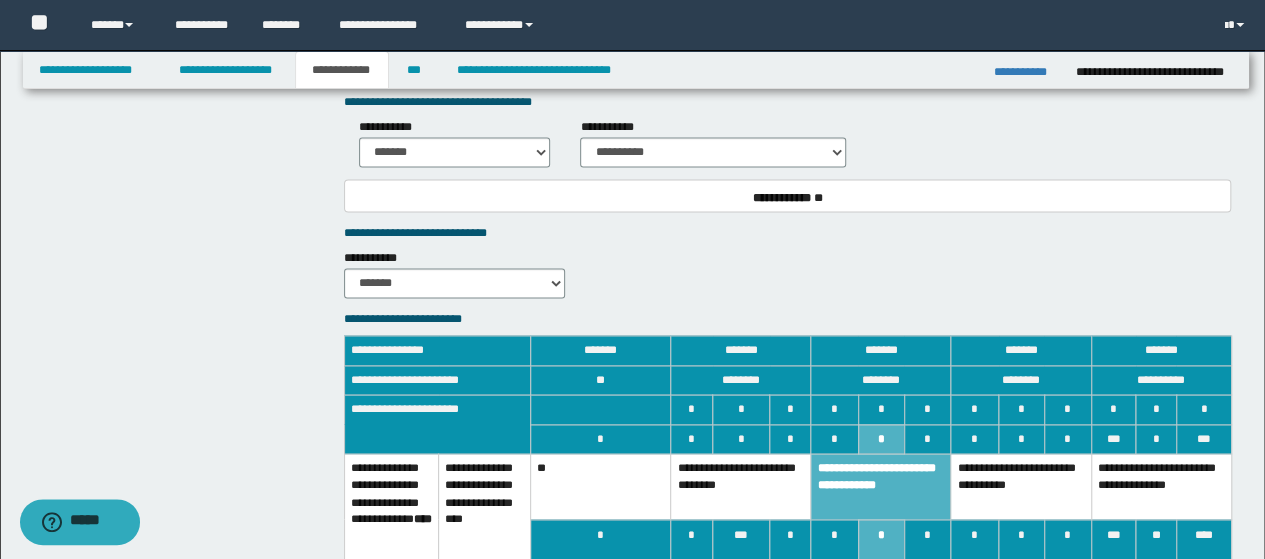 click on "**********" at bounding box center (788, 261) 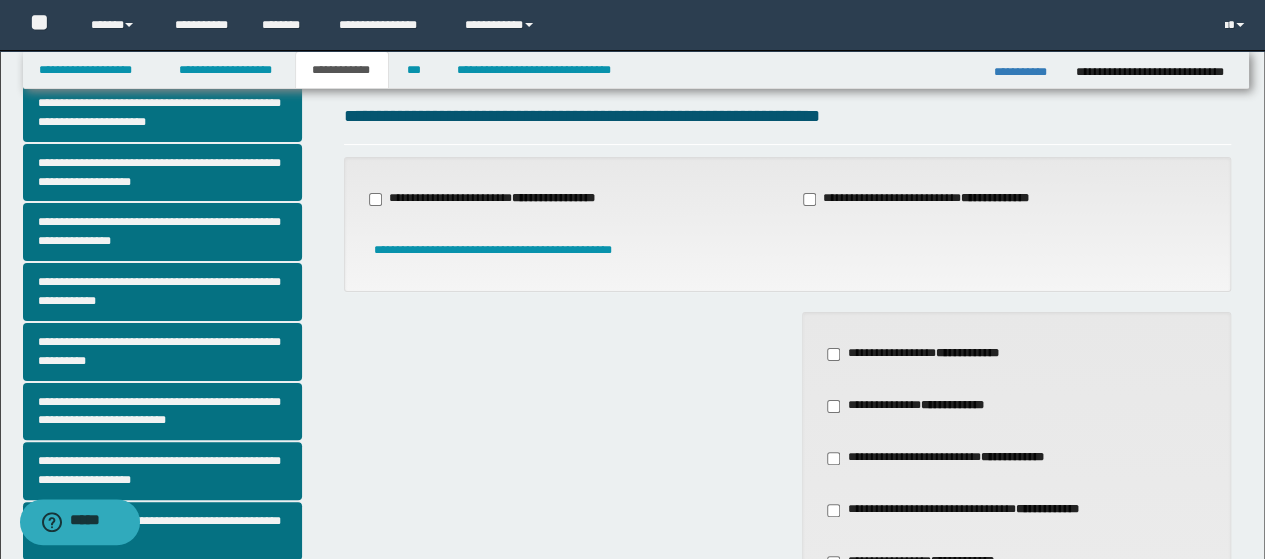 scroll, scrollTop: 0, scrollLeft: 0, axis: both 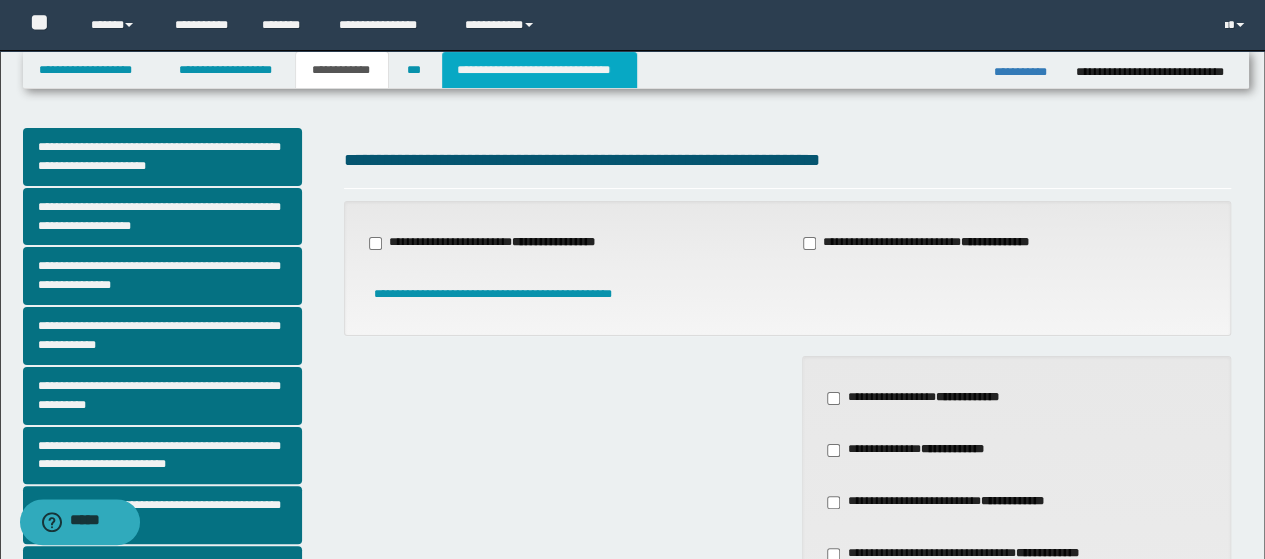 click on "**********" at bounding box center (539, 70) 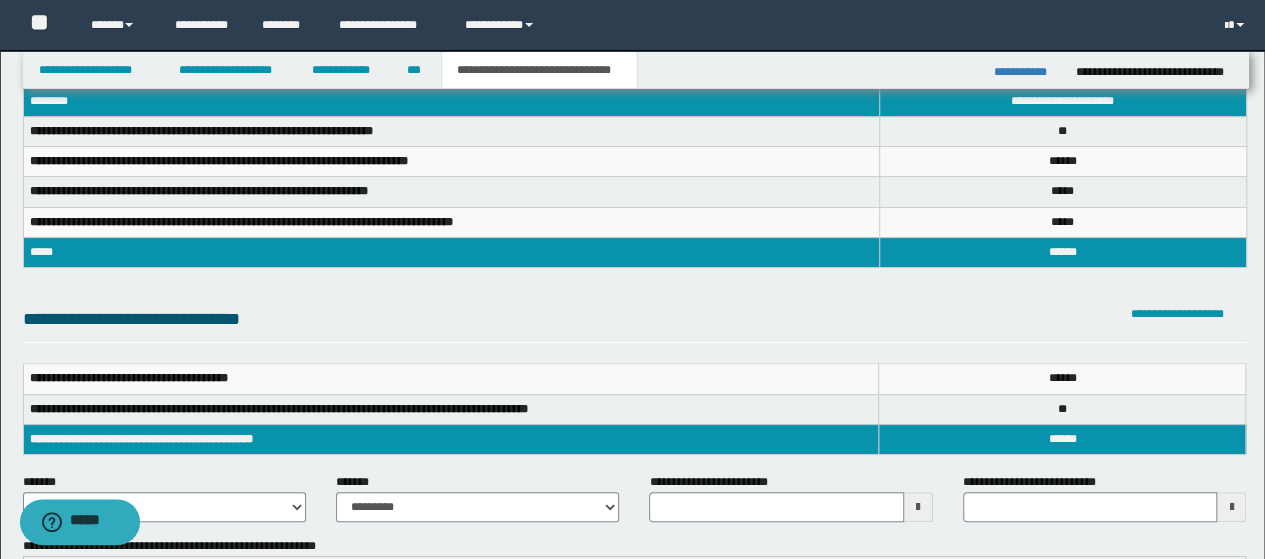 scroll, scrollTop: 200, scrollLeft: 0, axis: vertical 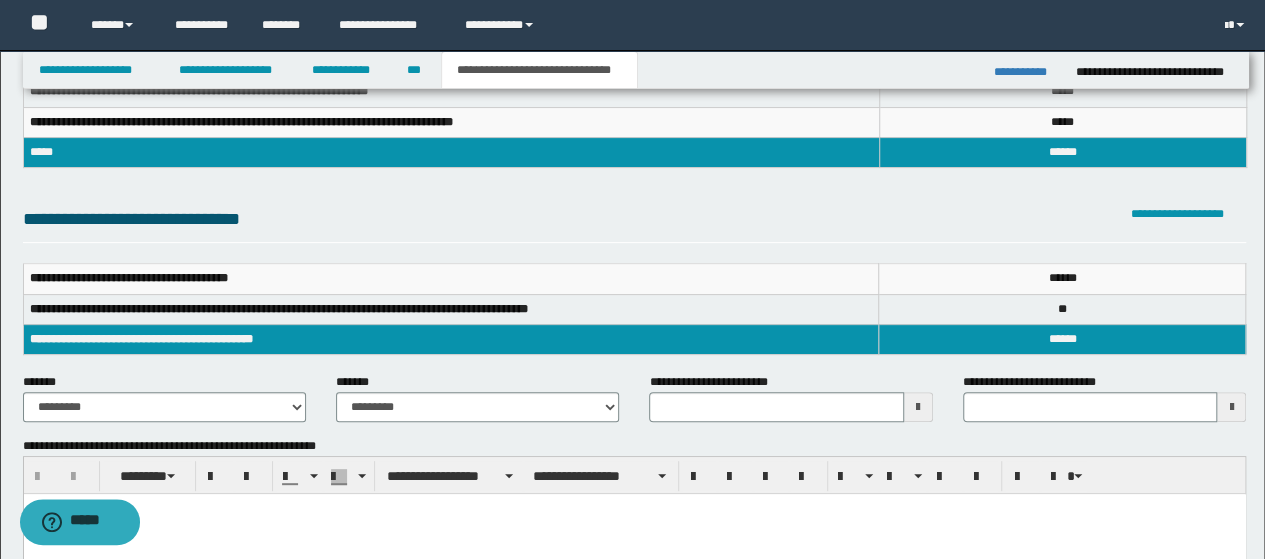 type 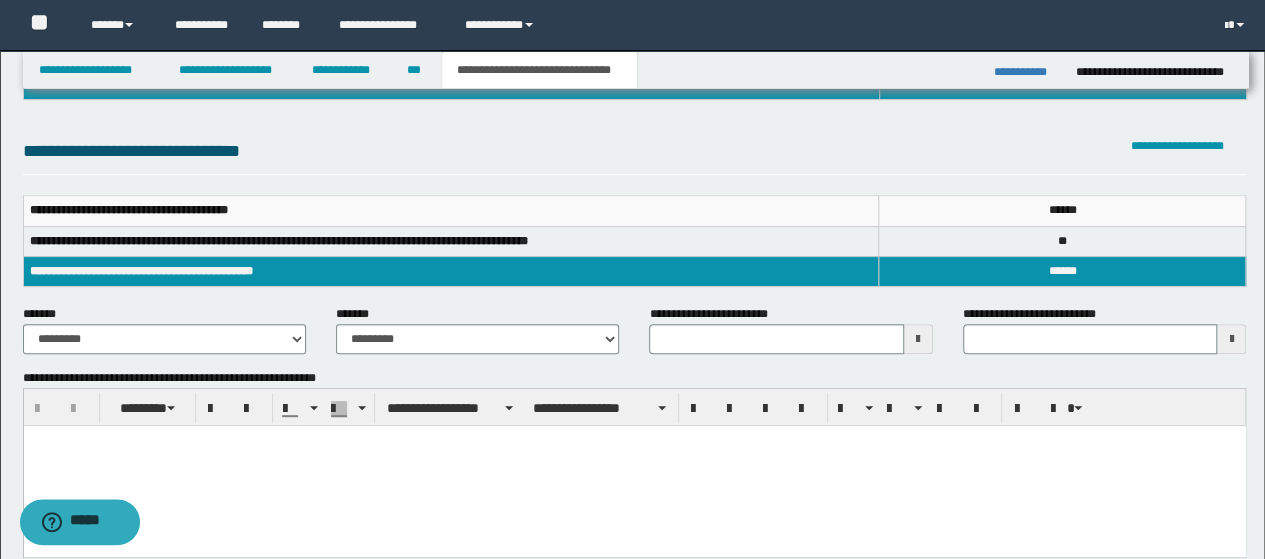 scroll, scrollTop: 300, scrollLeft: 0, axis: vertical 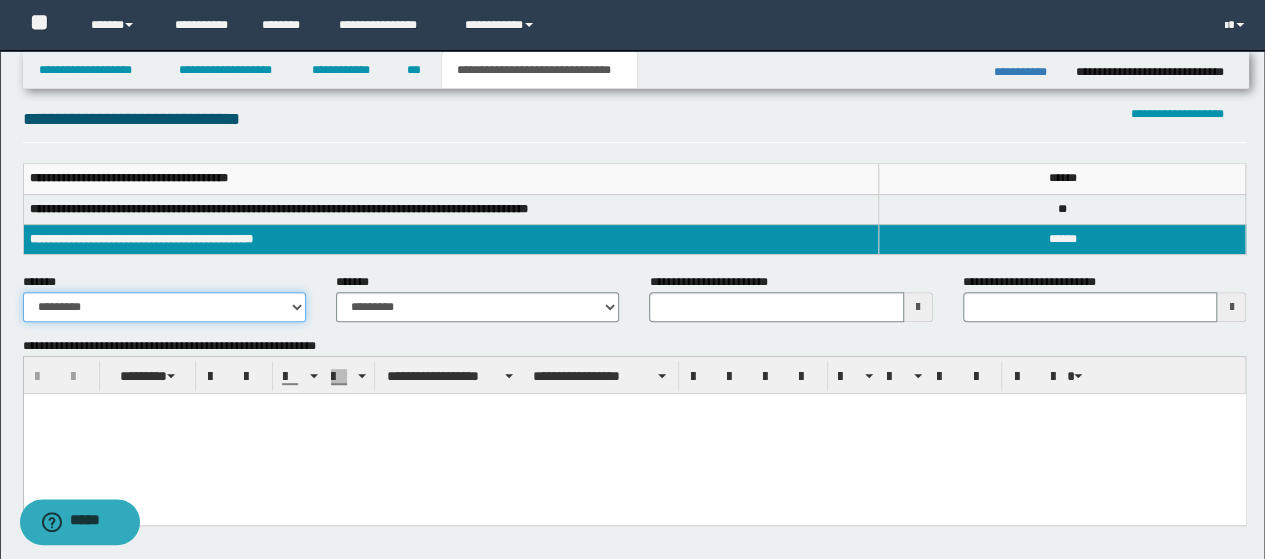 click on "**********" at bounding box center [164, 307] 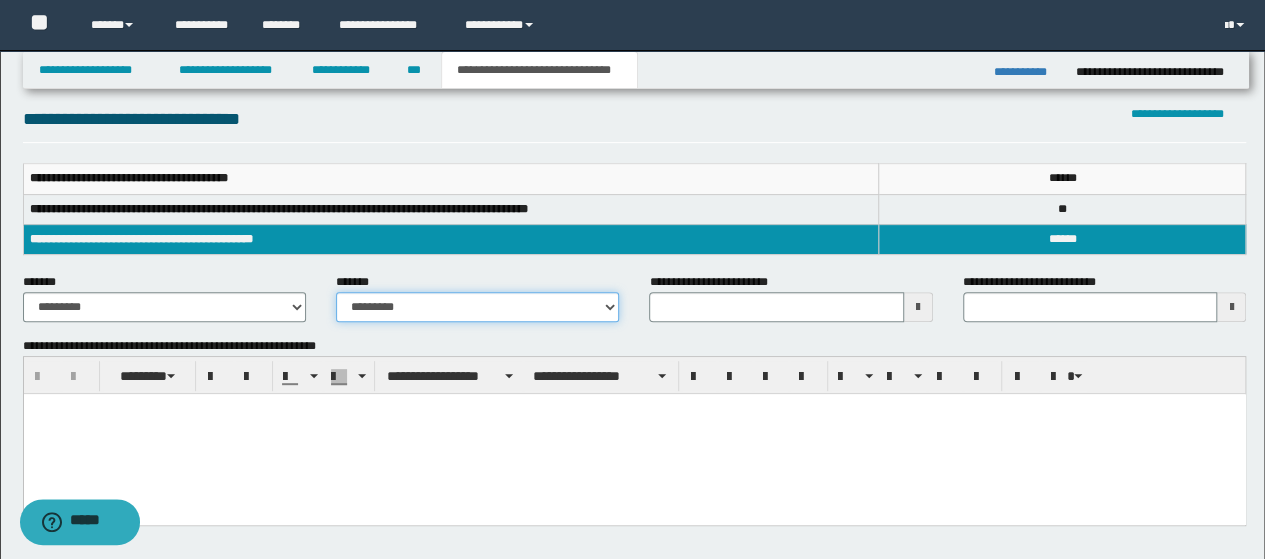 click on "**********" at bounding box center (477, 307) 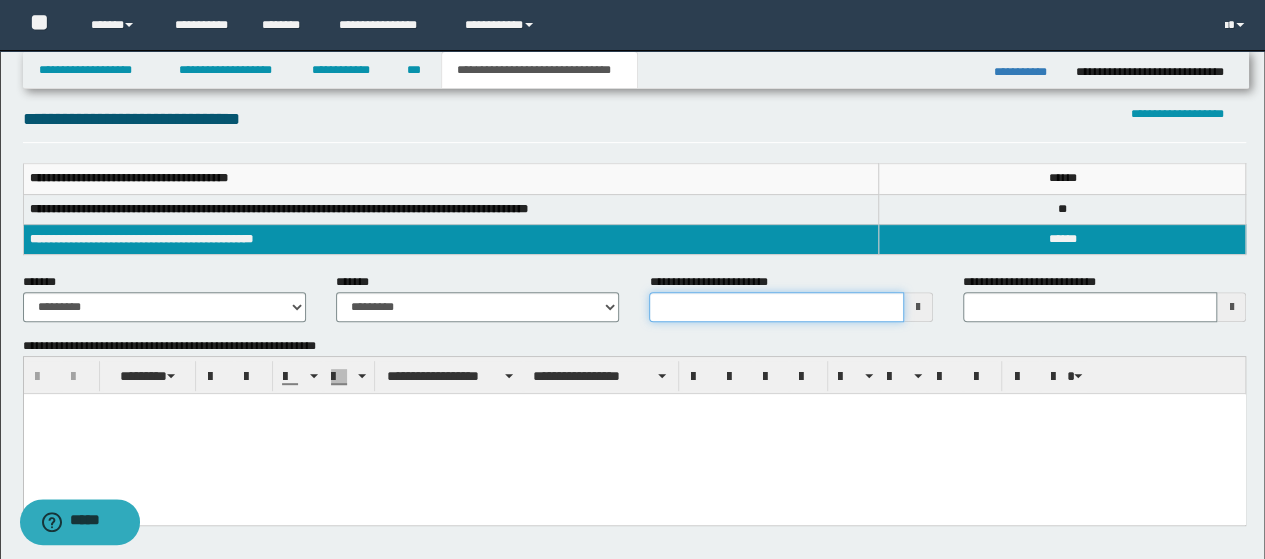 click on "**********" at bounding box center (632, -21) 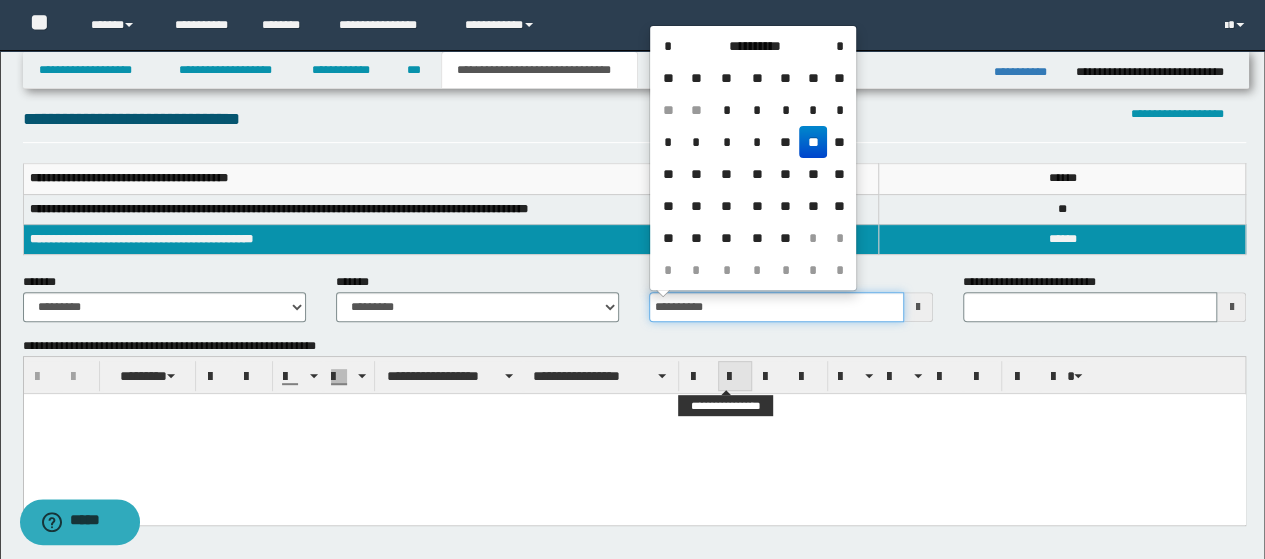 type on "**********" 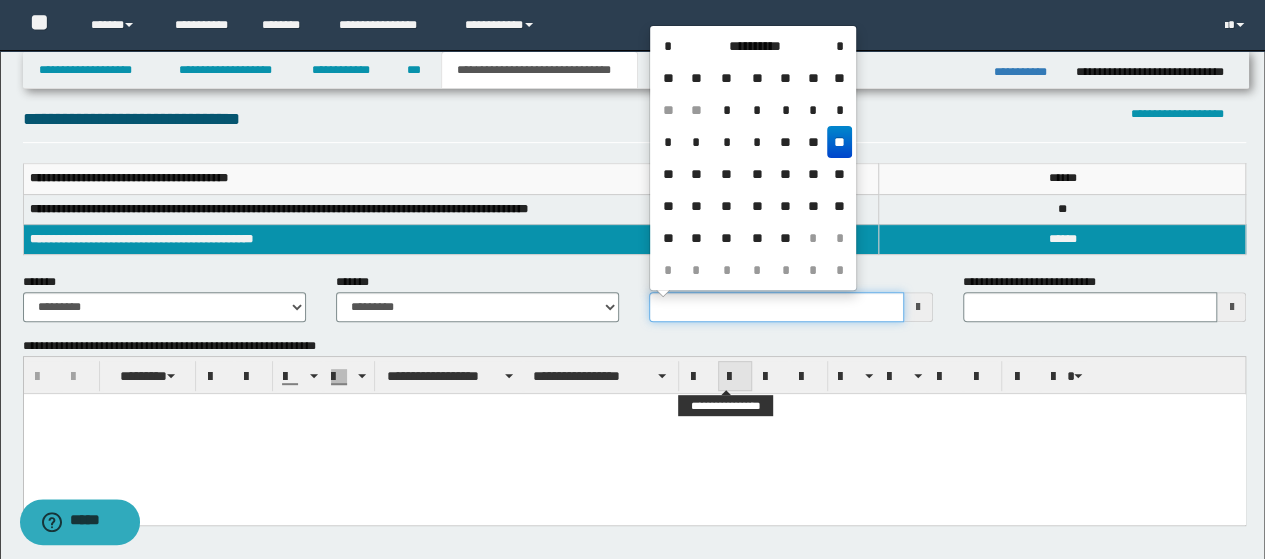 type on "**********" 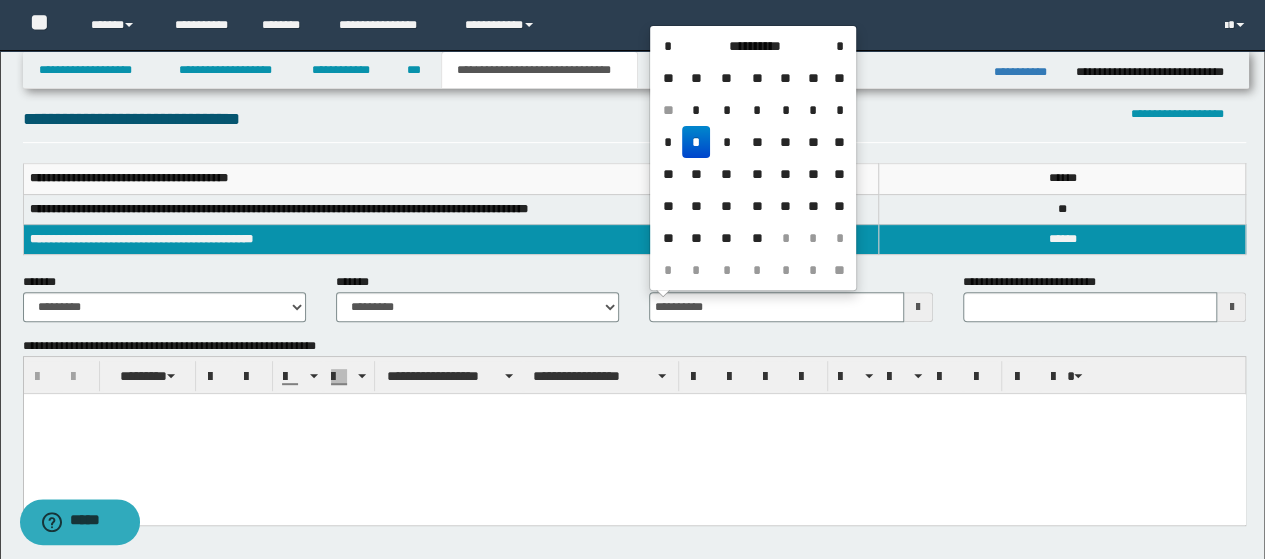 click at bounding box center (634, 434) 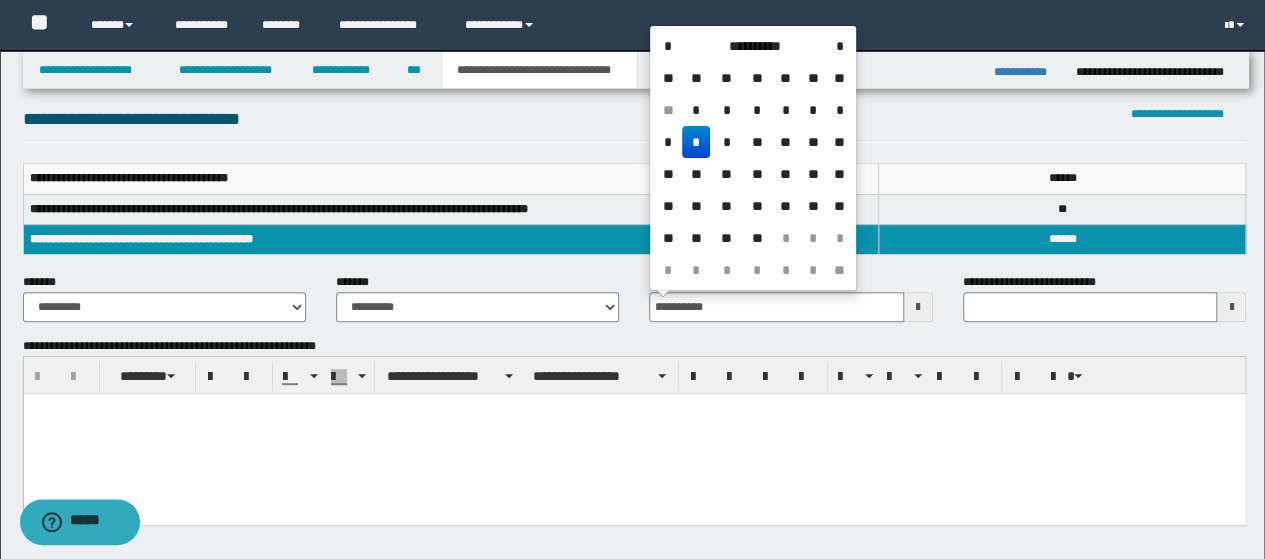 type 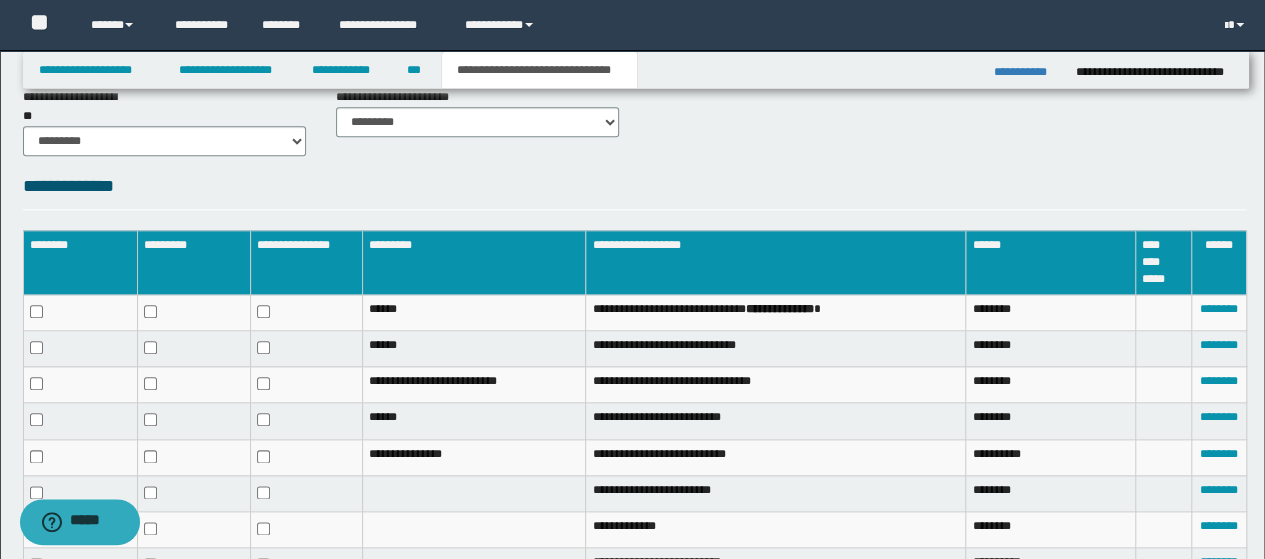 scroll, scrollTop: 1100, scrollLeft: 0, axis: vertical 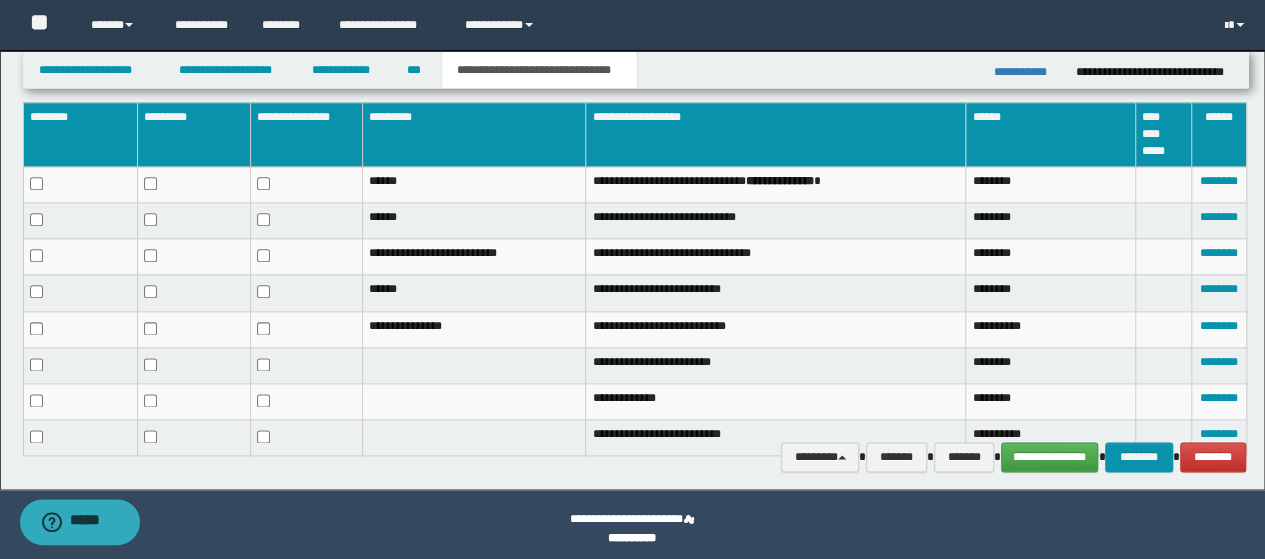 type on "**********" 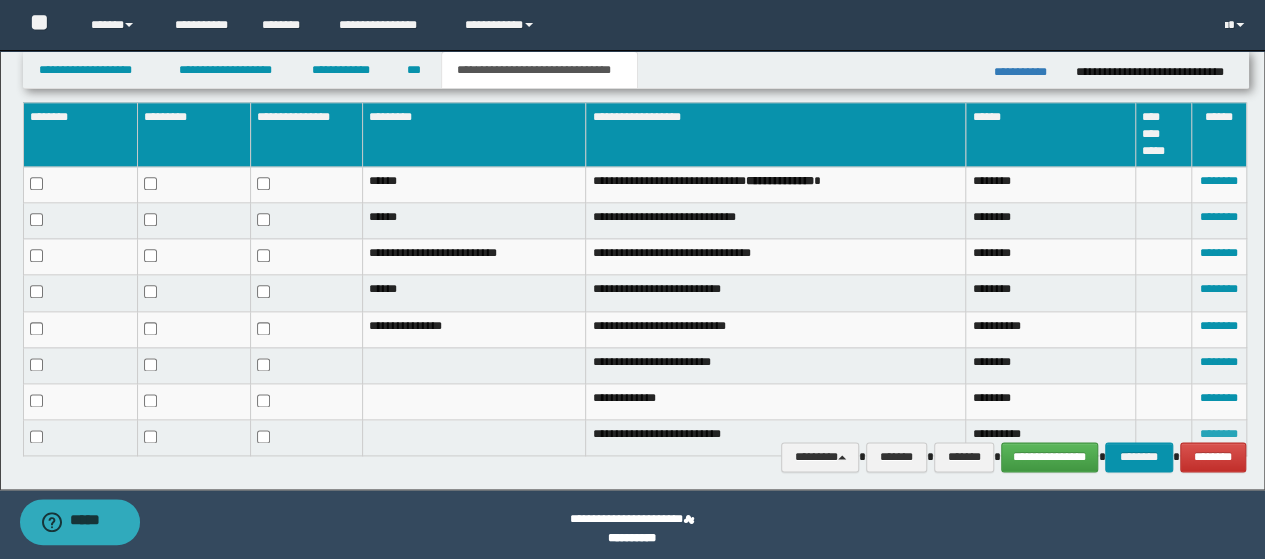 click on "********" at bounding box center [1219, 434] 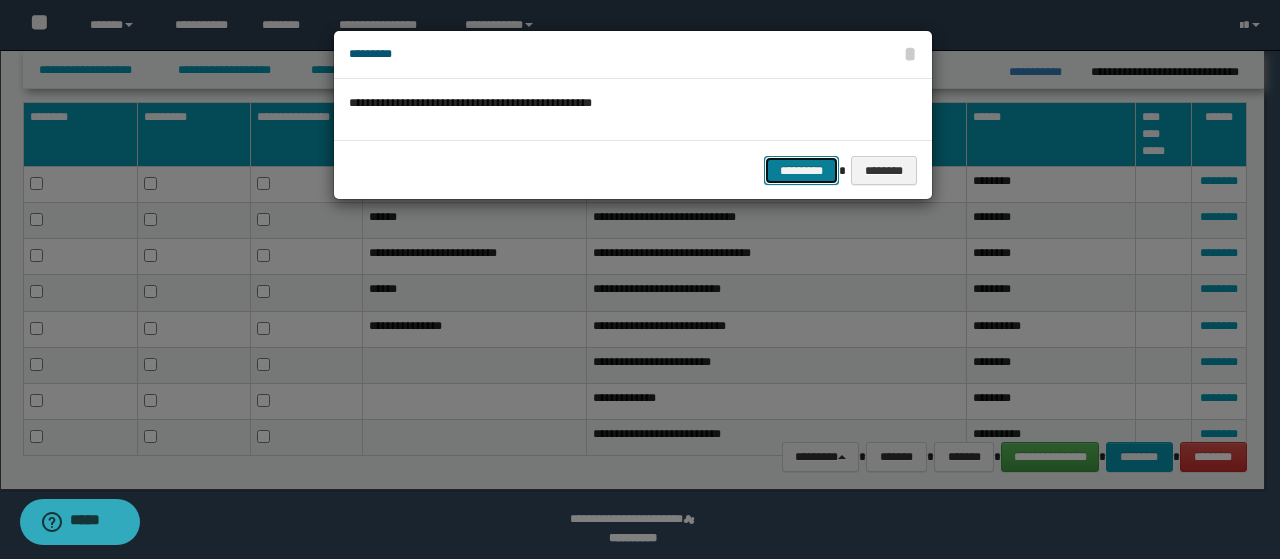 click on "*********" at bounding box center (801, 170) 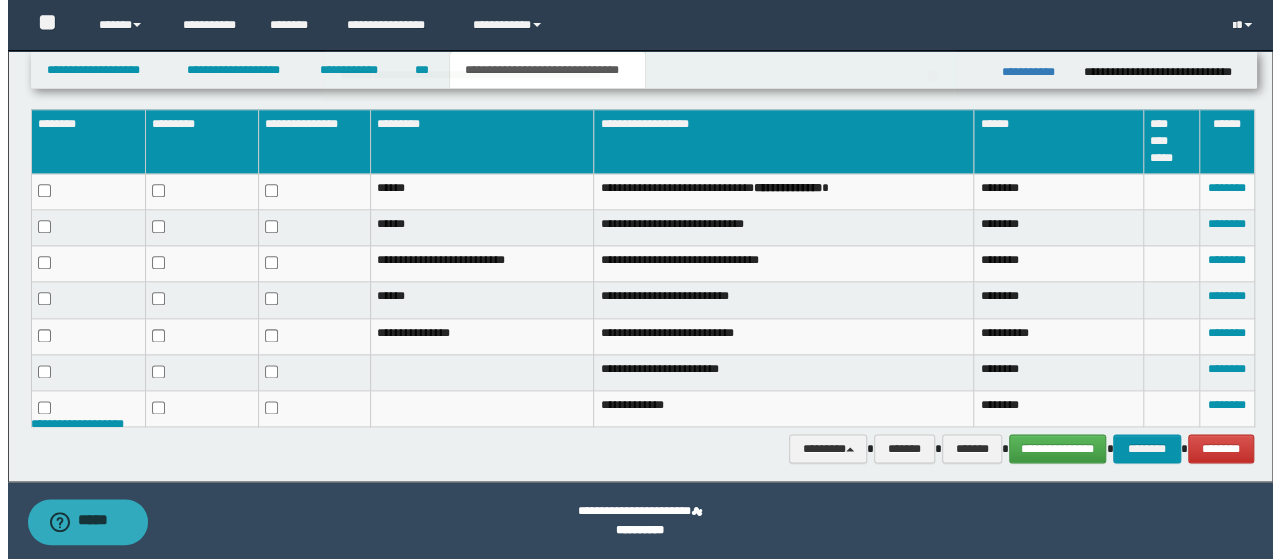 scroll, scrollTop: 1093, scrollLeft: 0, axis: vertical 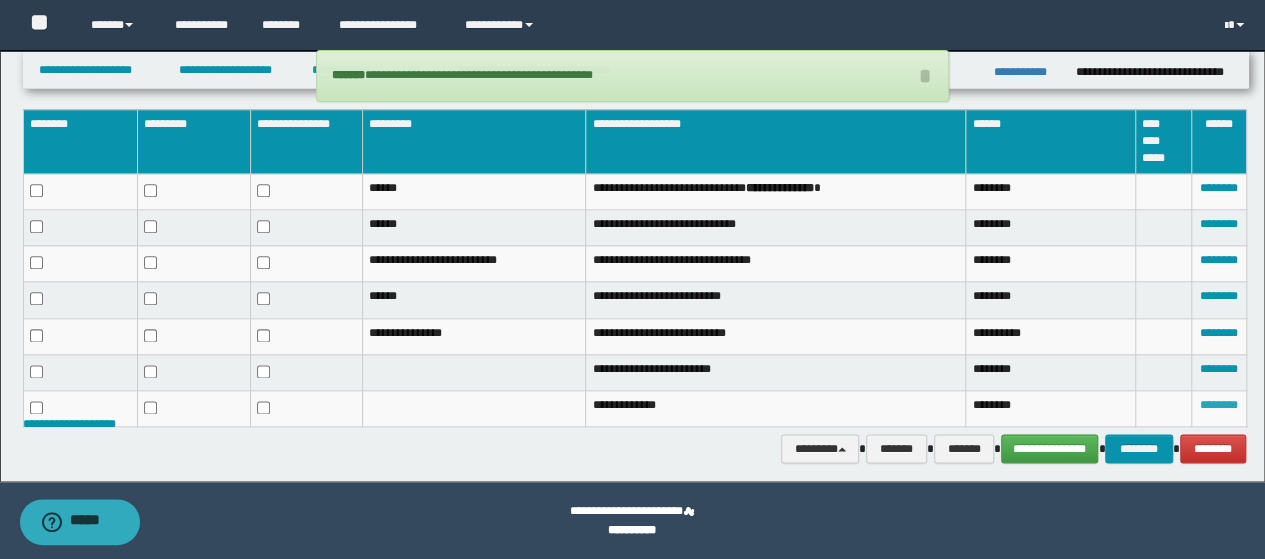 click on "********" at bounding box center [1219, 405] 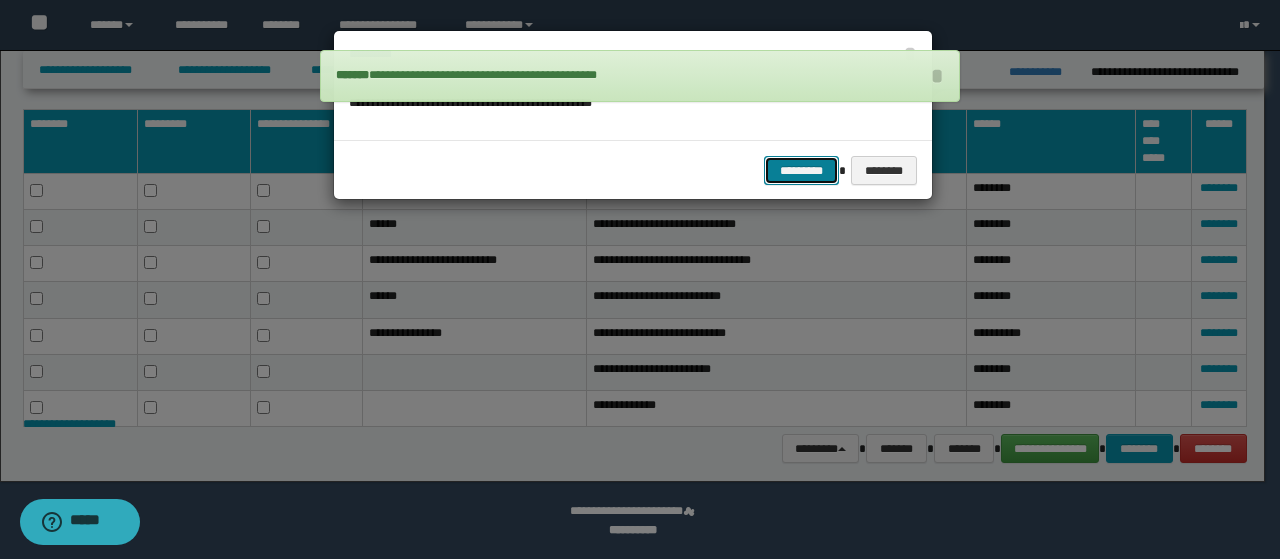 click on "*********" at bounding box center [801, 170] 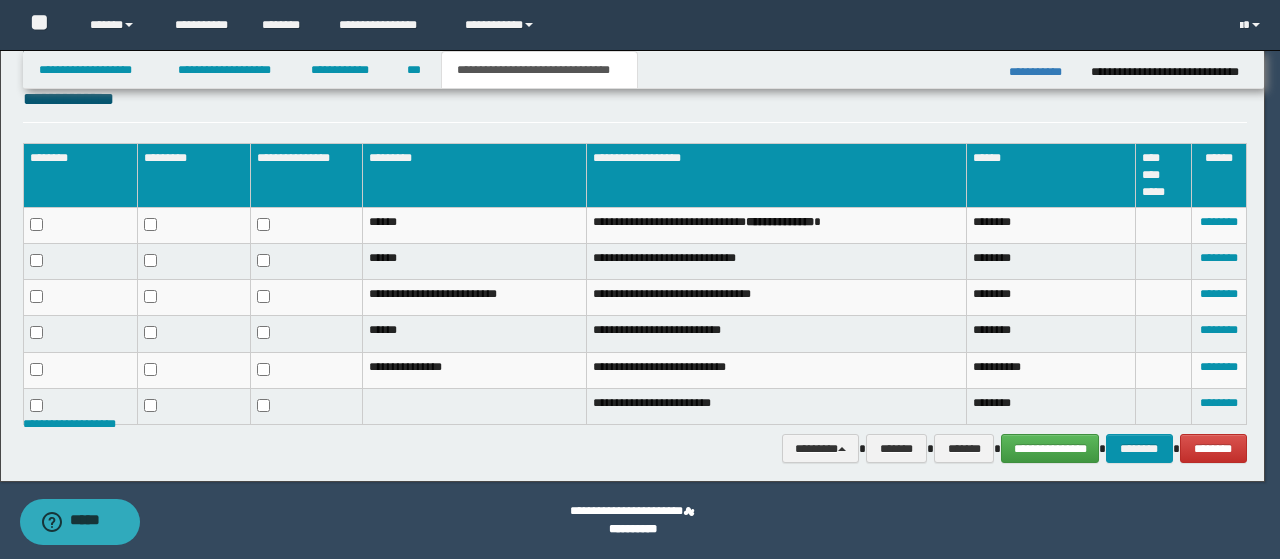 scroll, scrollTop: 1059, scrollLeft: 0, axis: vertical 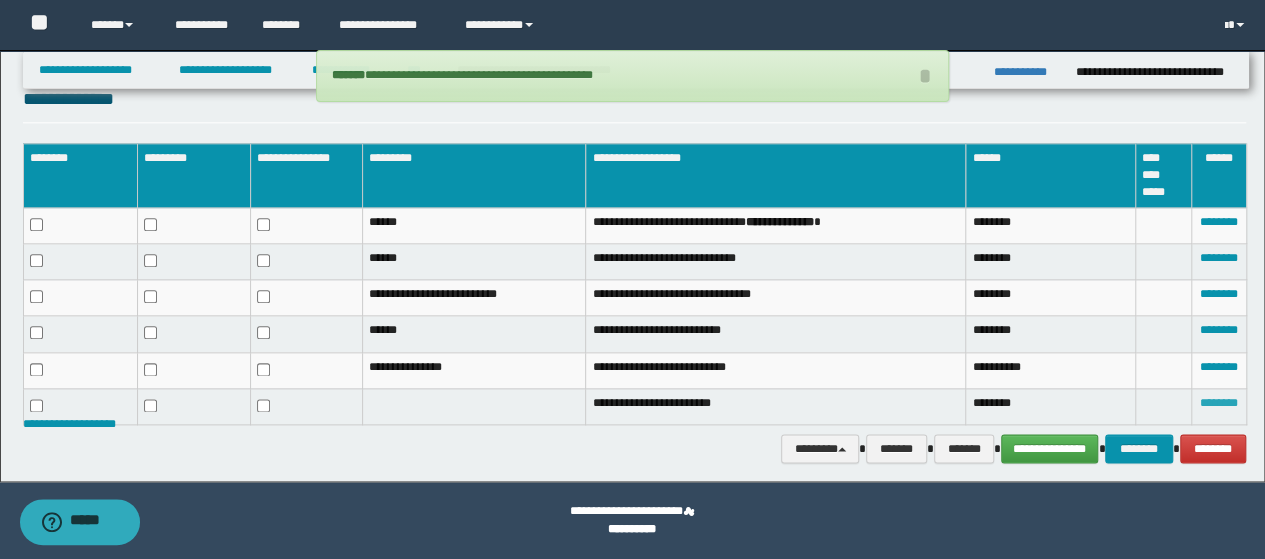 click on "********" at bounding box center [1219, 403] 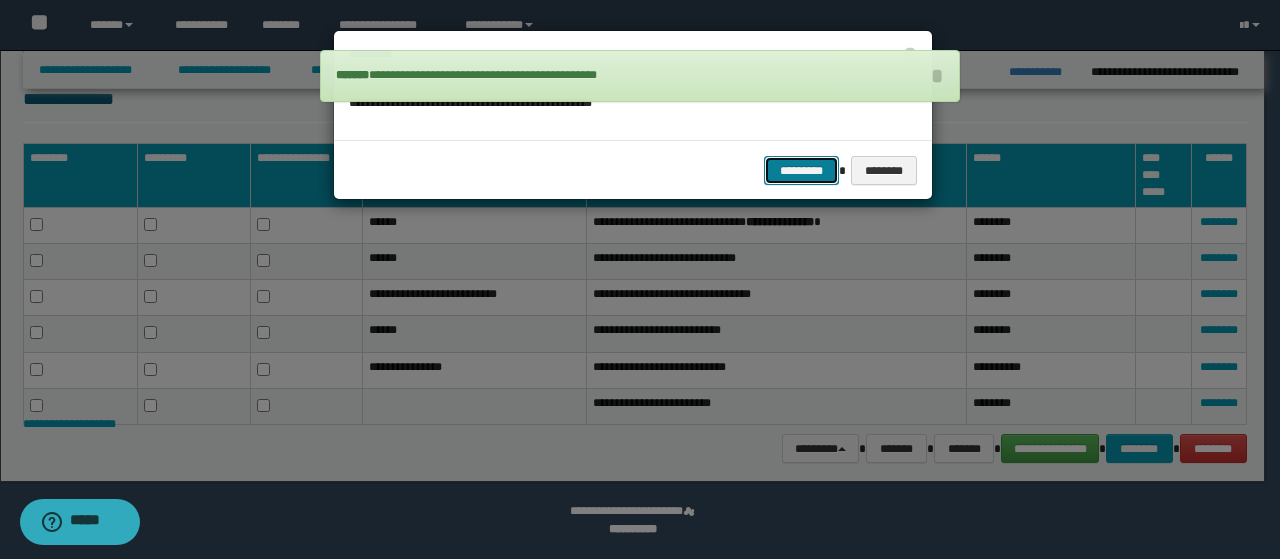 click on "*********" at bounding box center (801, 170) 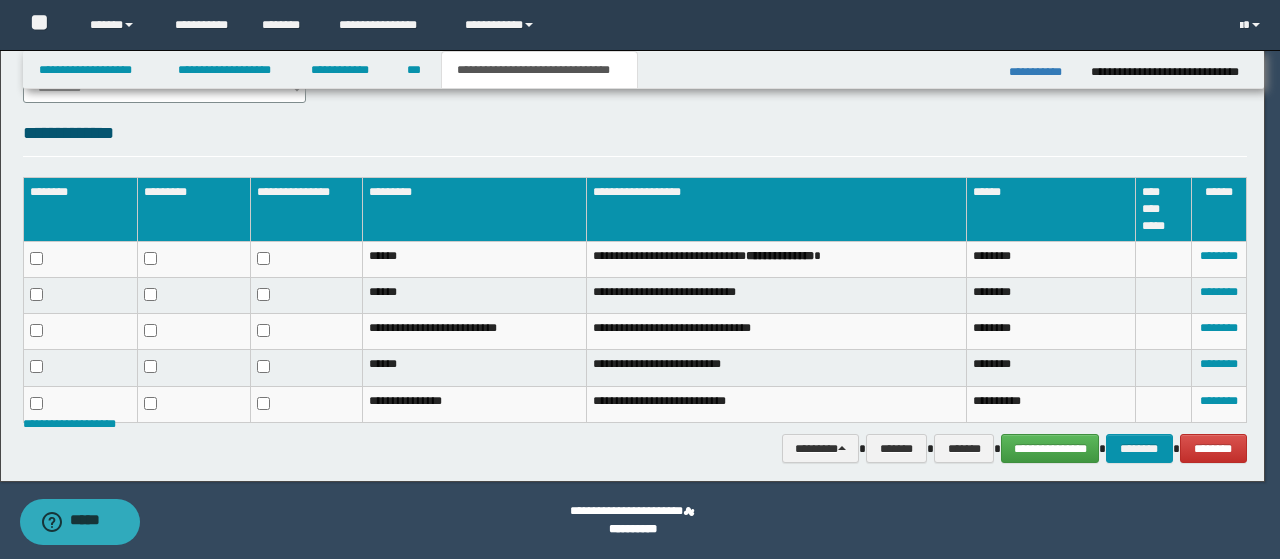 scroll, scrollTop: 1024, scrollLeft: 0, axis: vertical 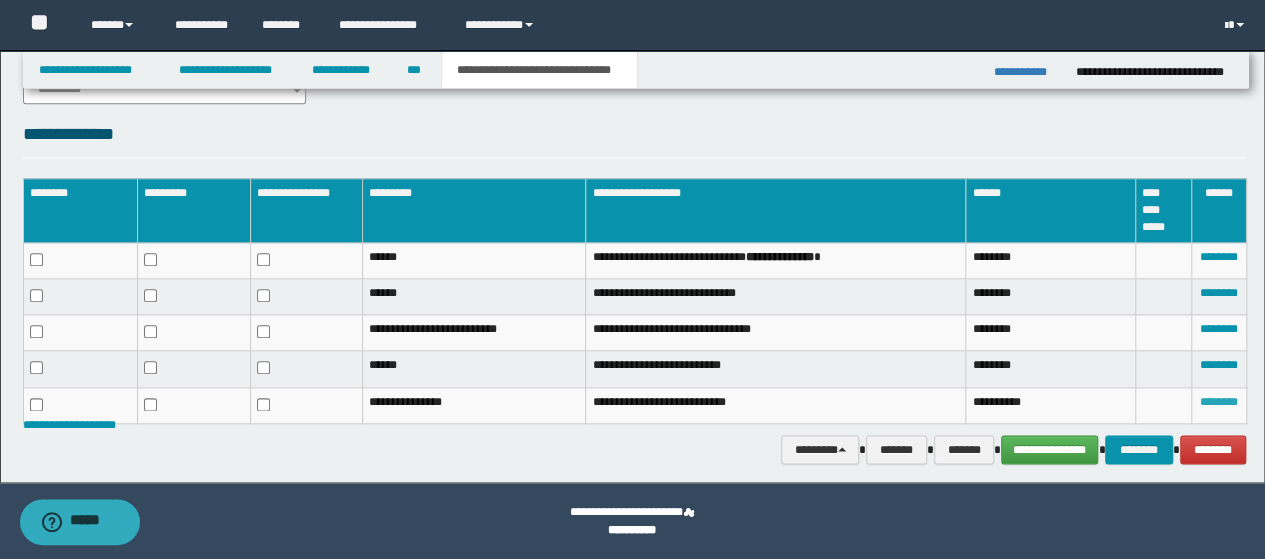 click on "********" at bounding box center [1219, 402] 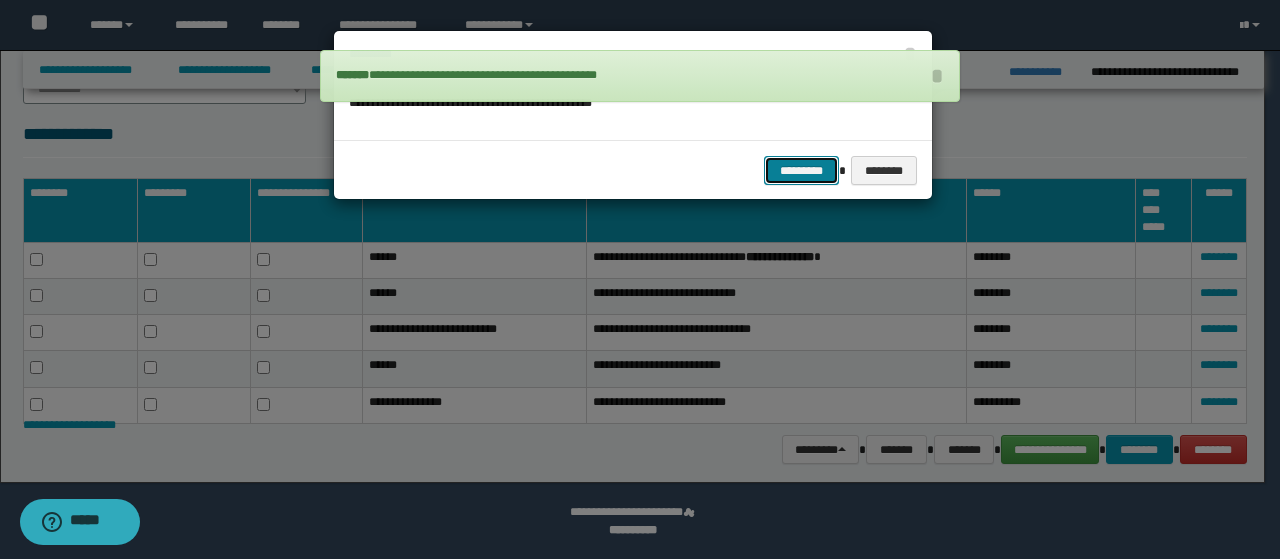 click on "*********" at bounding box center [801, 170] 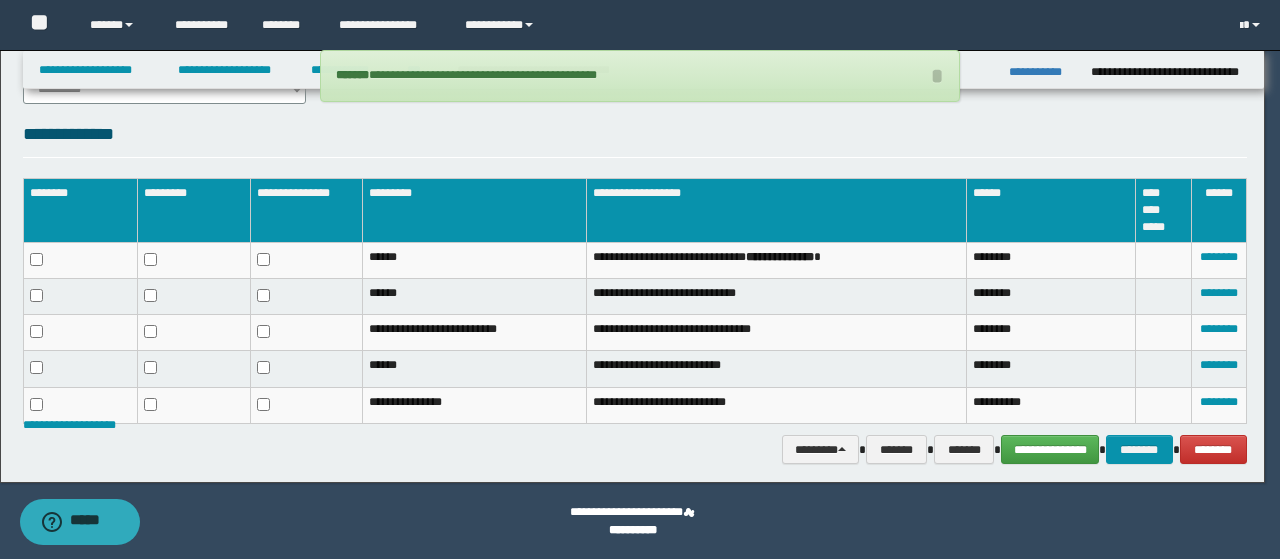 scroll, scrollTop: 990, scrollLeft: 0, axis: vertical 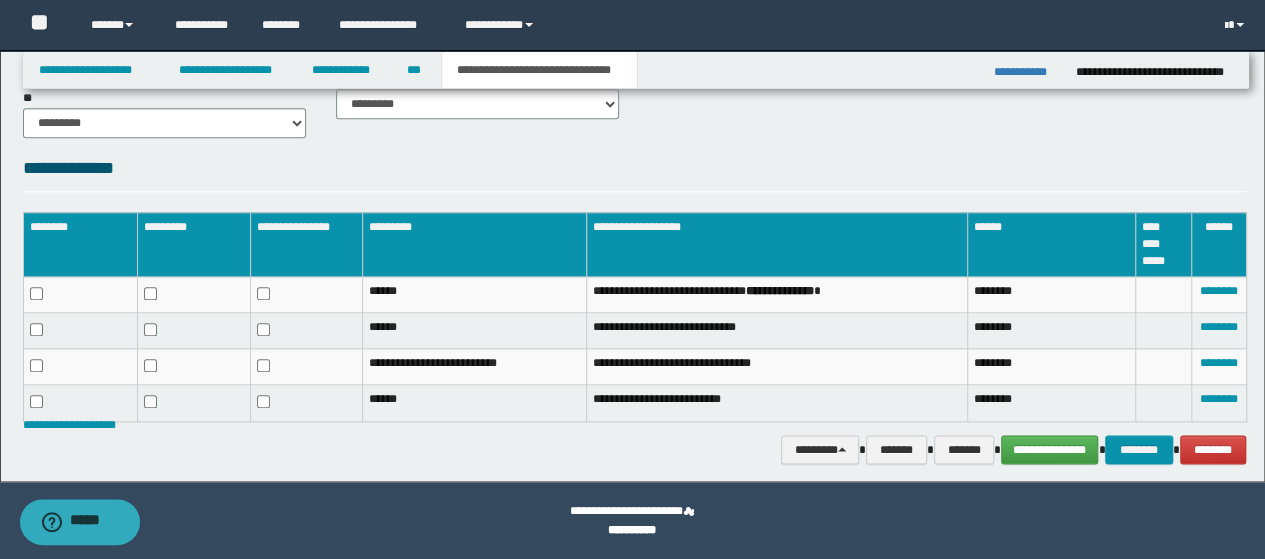 click on "********" at bounding box center [1218, 367] 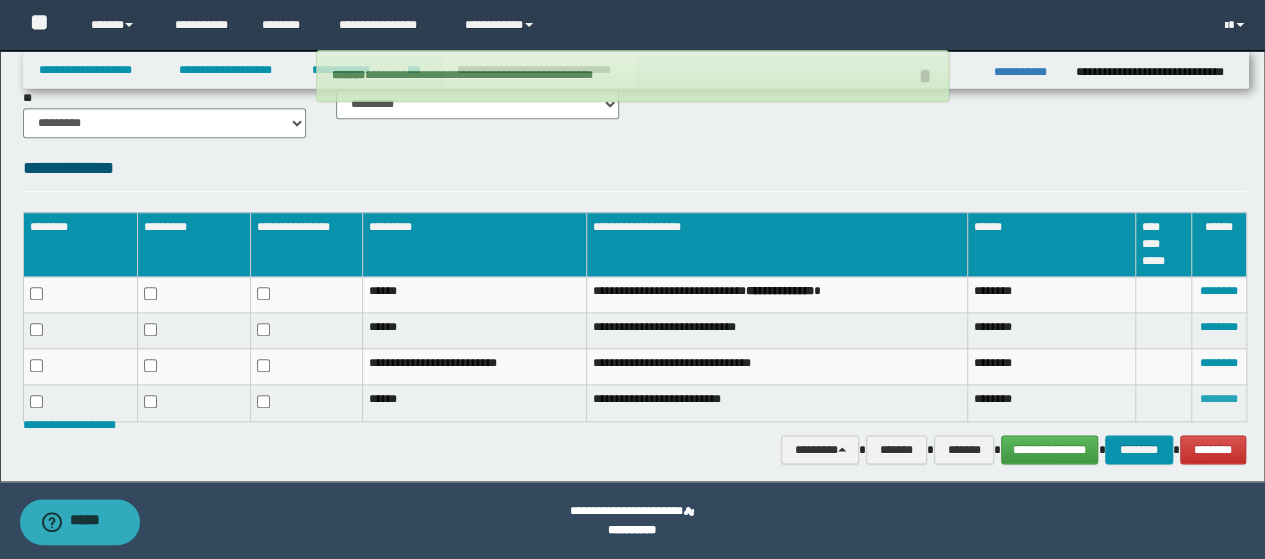 click on "********" at bounding box center [1219, 399] 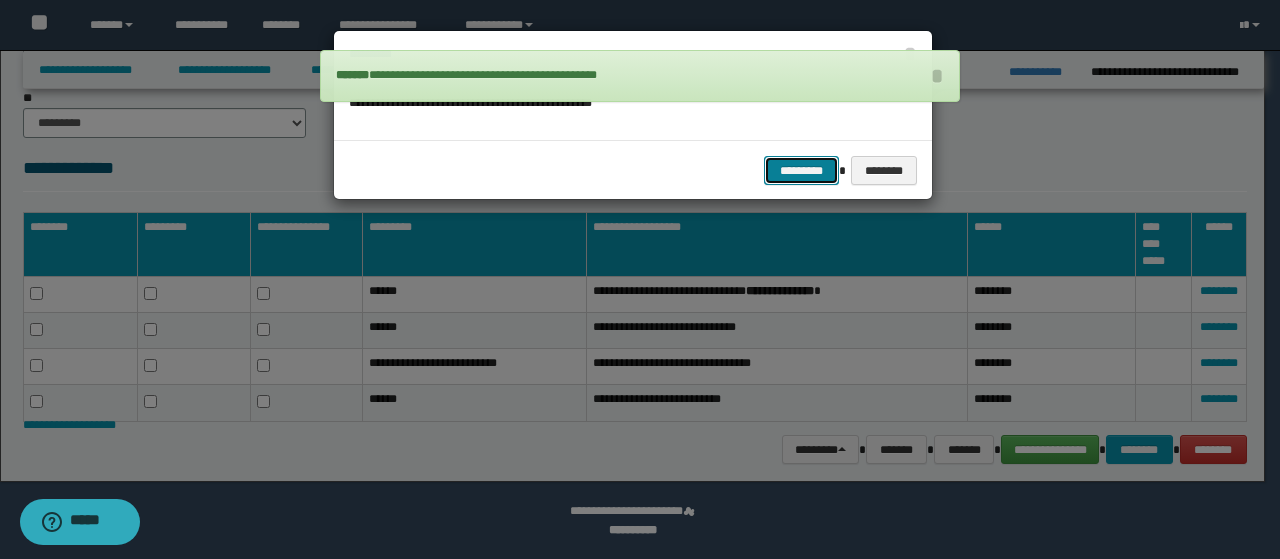 click on "*********" at bounding box center (801, 170) 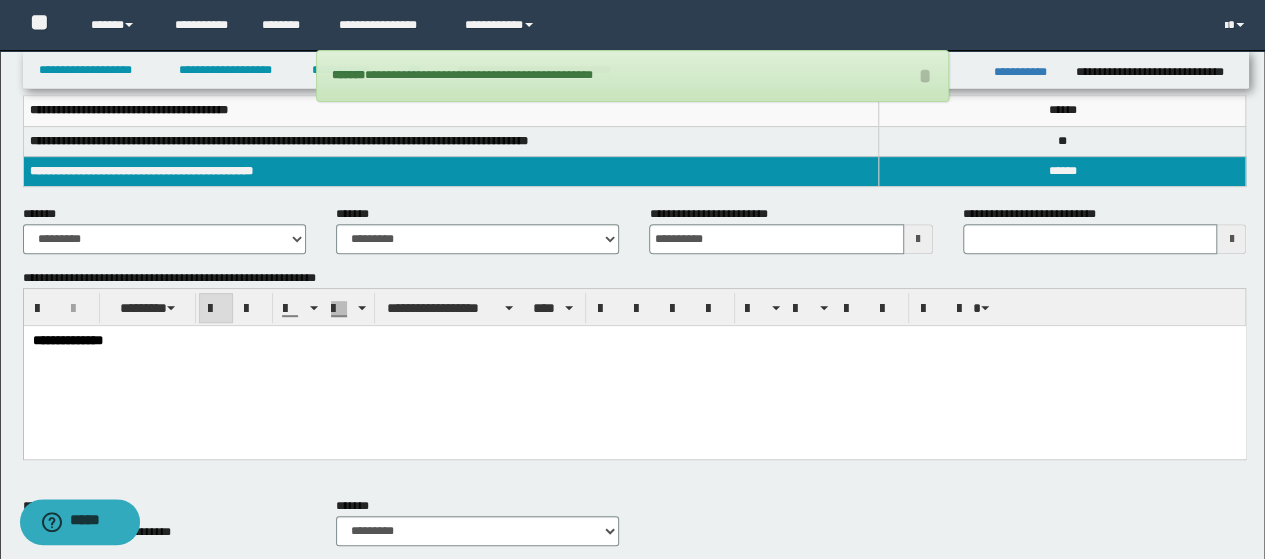 scroll, scrollTop: 400, scrollLeft: 0, axis: vertical 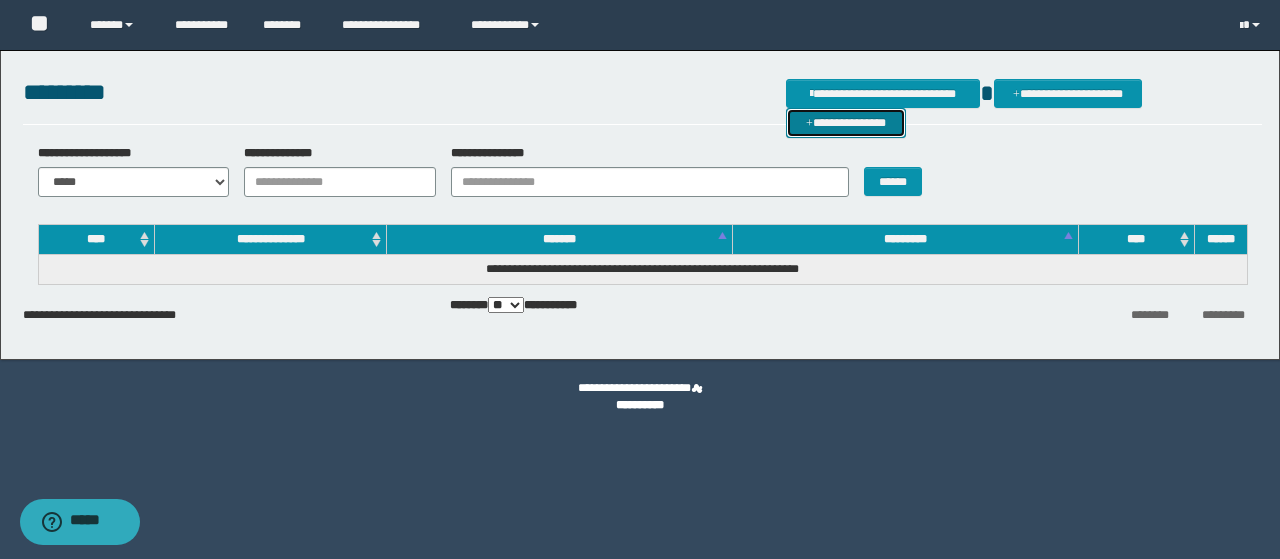 click on "**********" at bounding box center (846, 122) 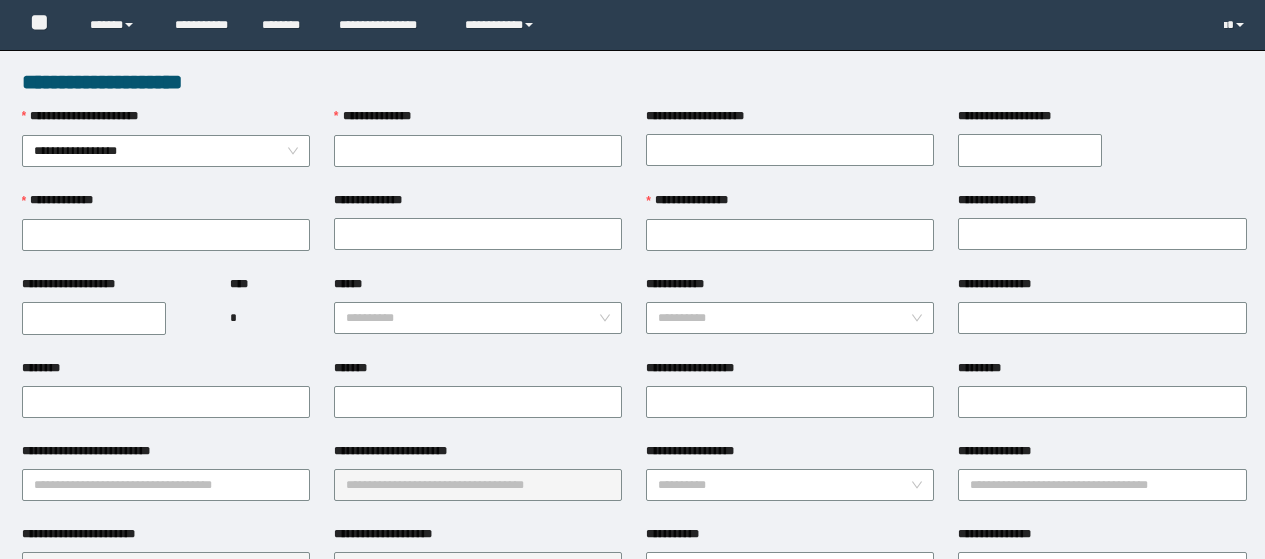 scroll, scrollTop: 0, scrollLeft: 0, axis: both 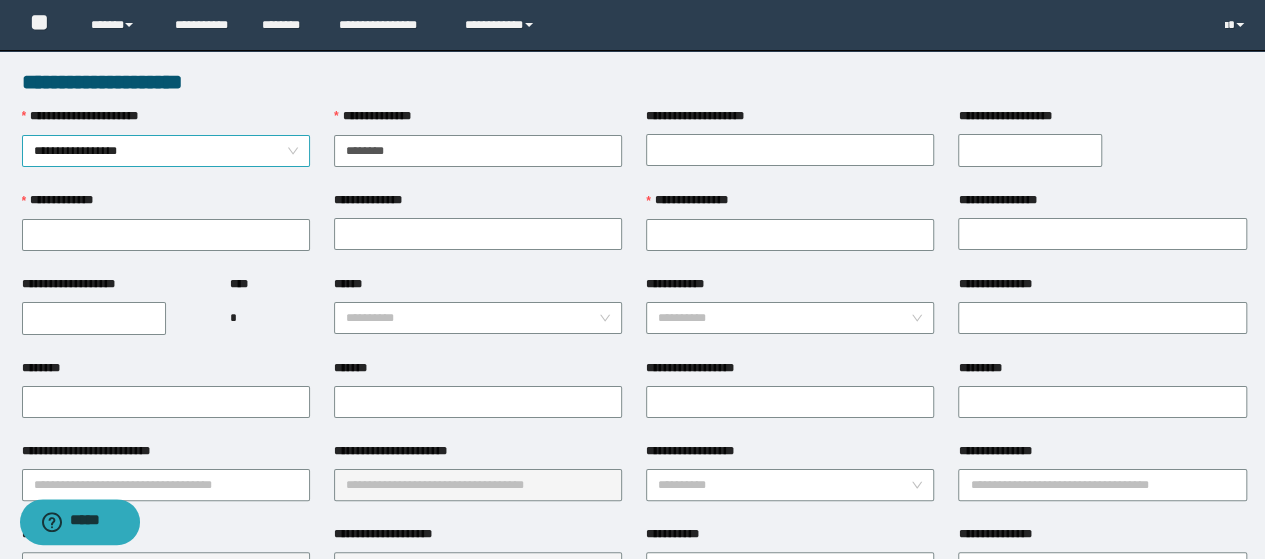 type on "********" 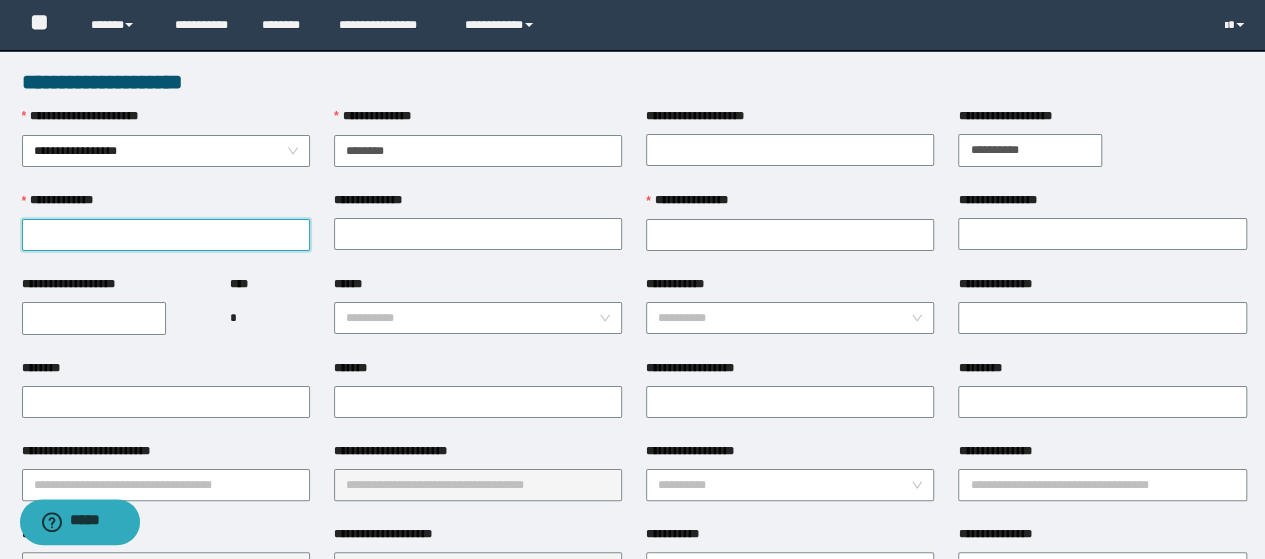 paste on "**********" 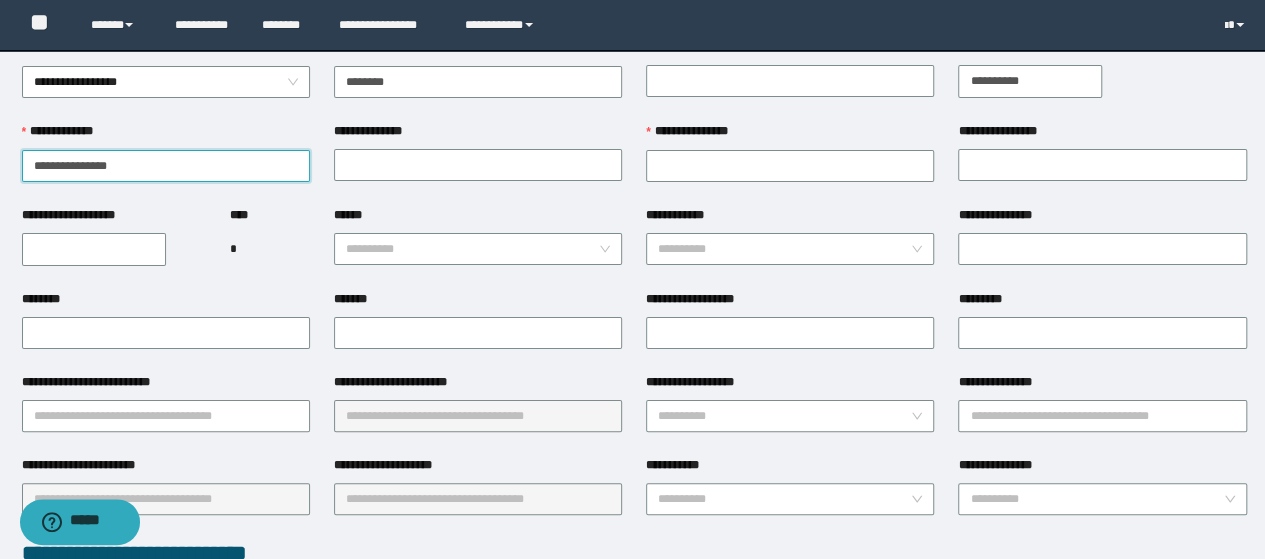 scroll, scrollTop: 100, scrollLeft: 0, axis: vertical 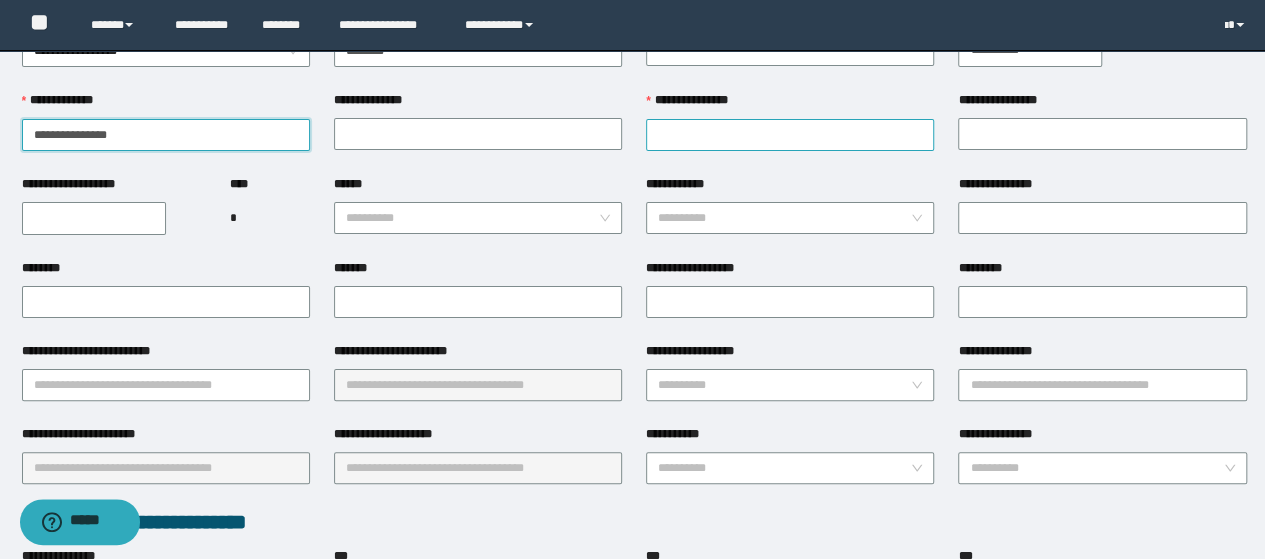 type on "**********" 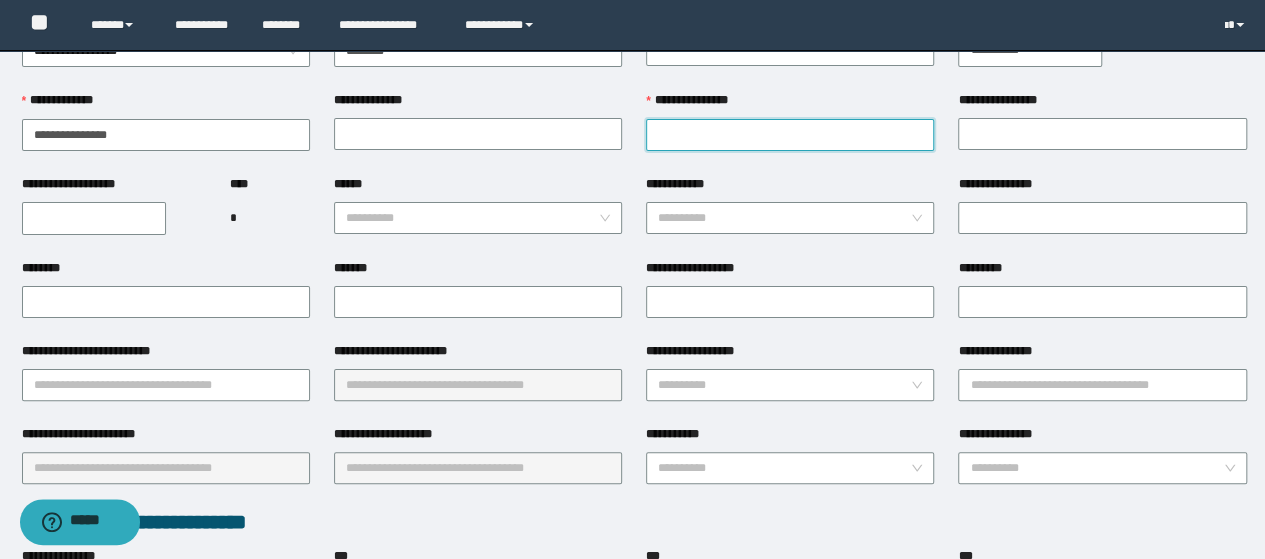 click on "**********" at bounding box center (790, 135) 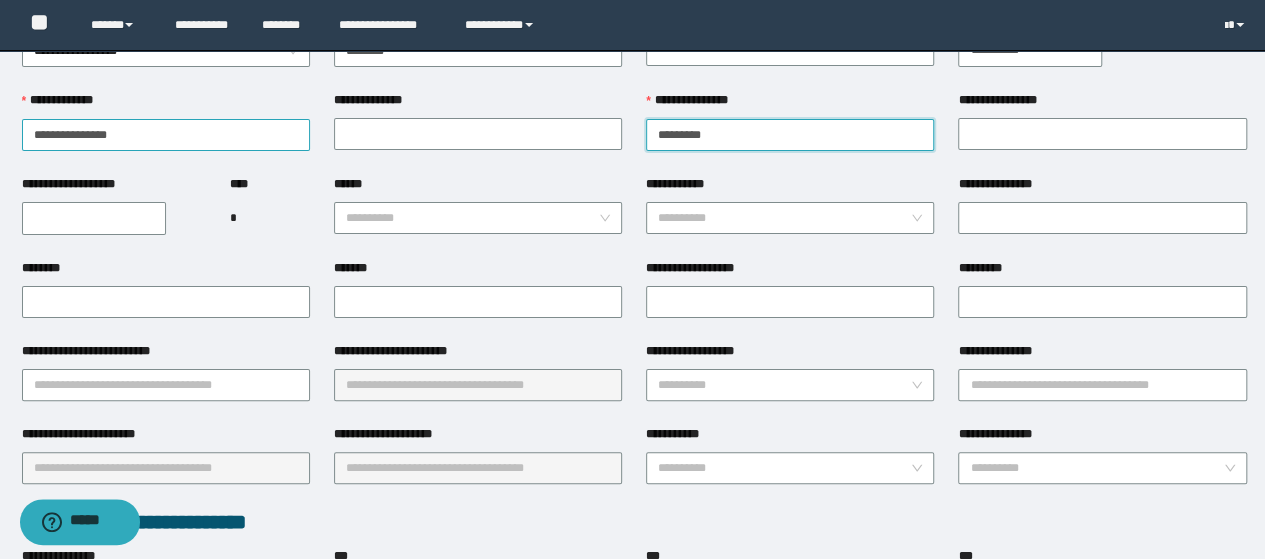 type on "*********" 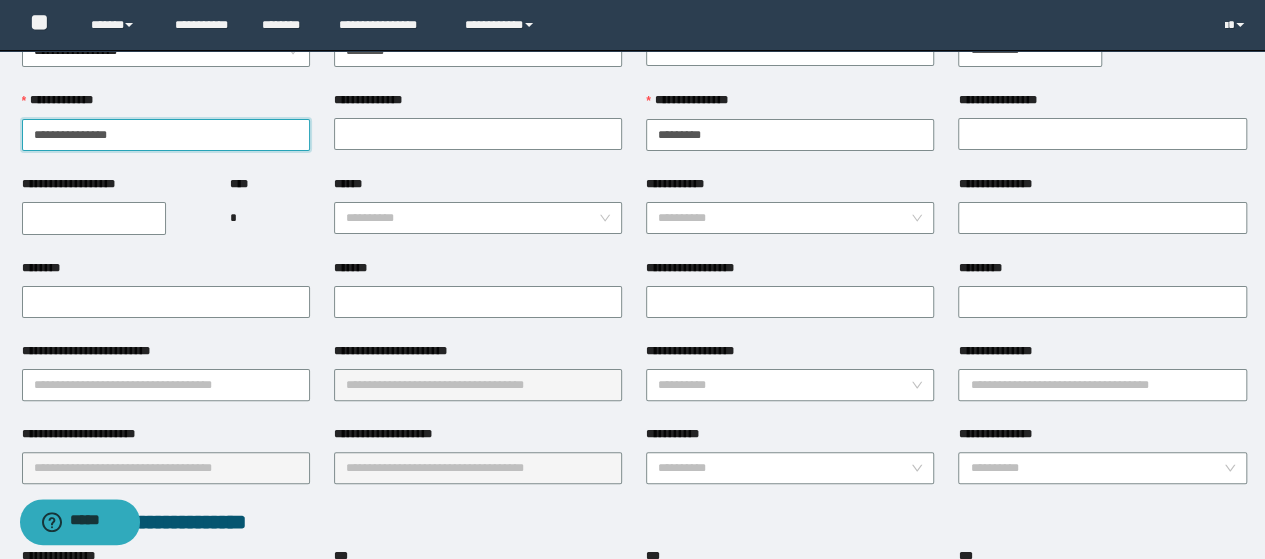 click on "**********" at bounding box center (166, 135) 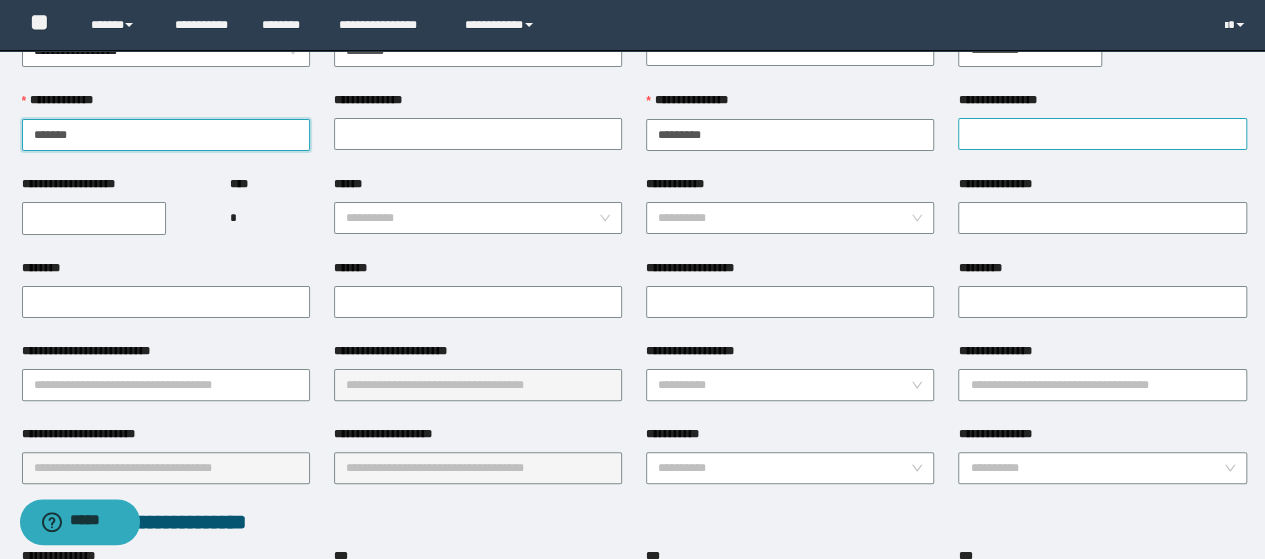 type on "*******" 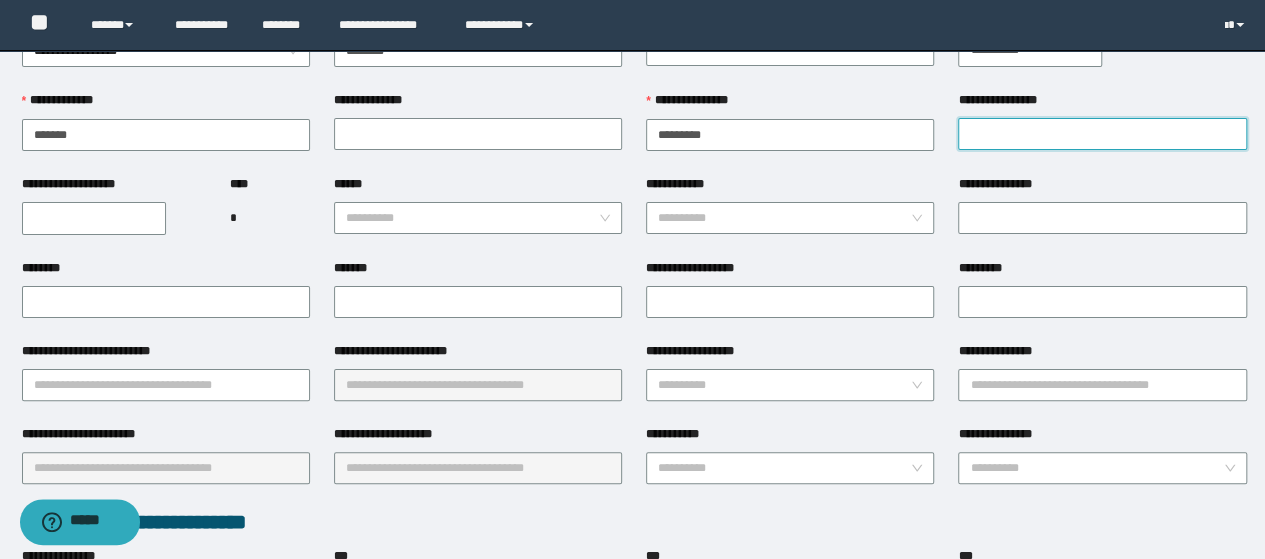 click on "**********" at bounding box center [1102, 134] 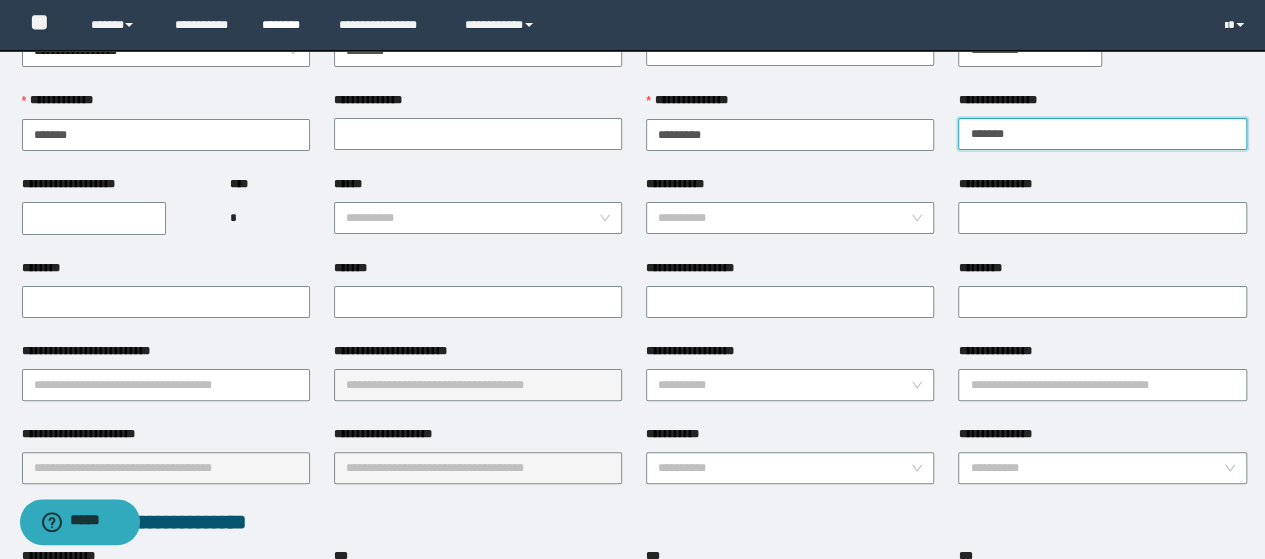 type on "*******" 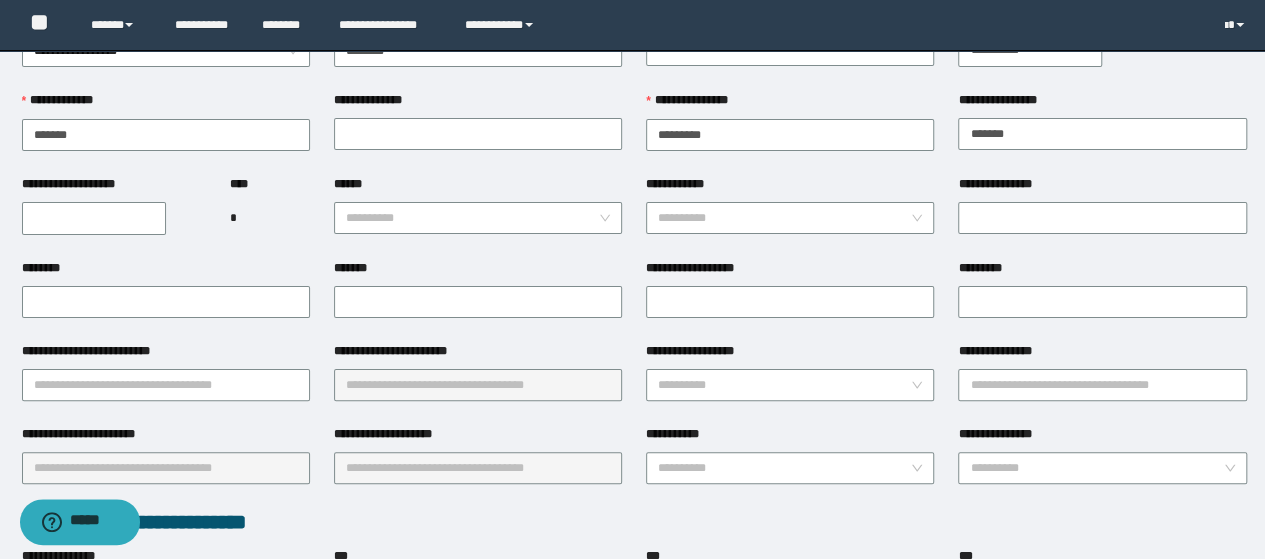 click on "**********" at bounding box center (94, 218) 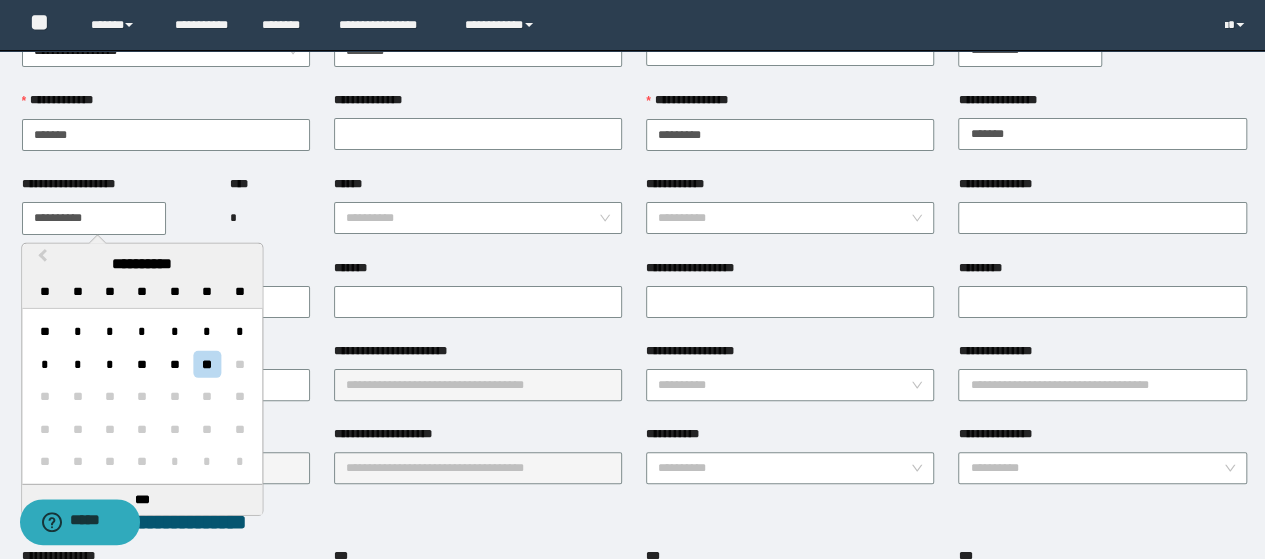paste 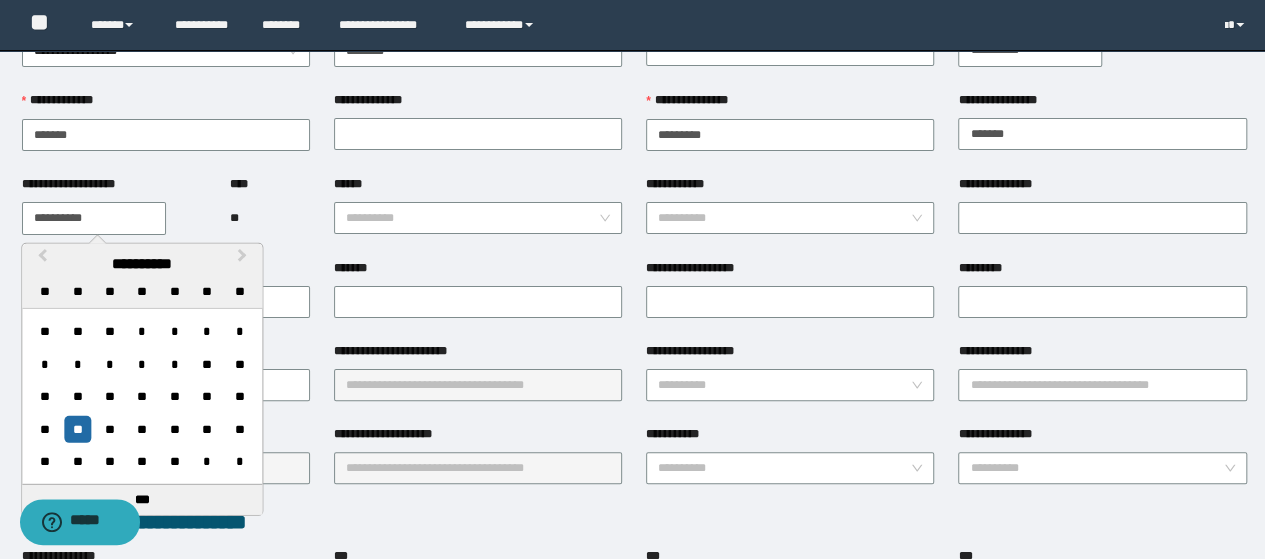 type on "**********" 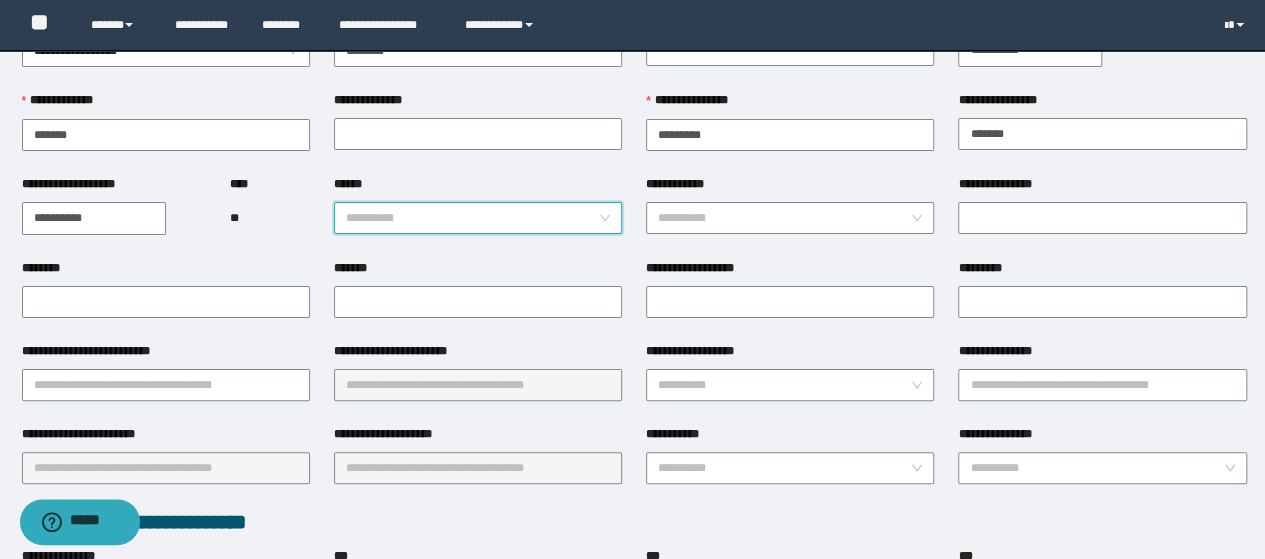 click on "******" at bounding box center (472, 218) 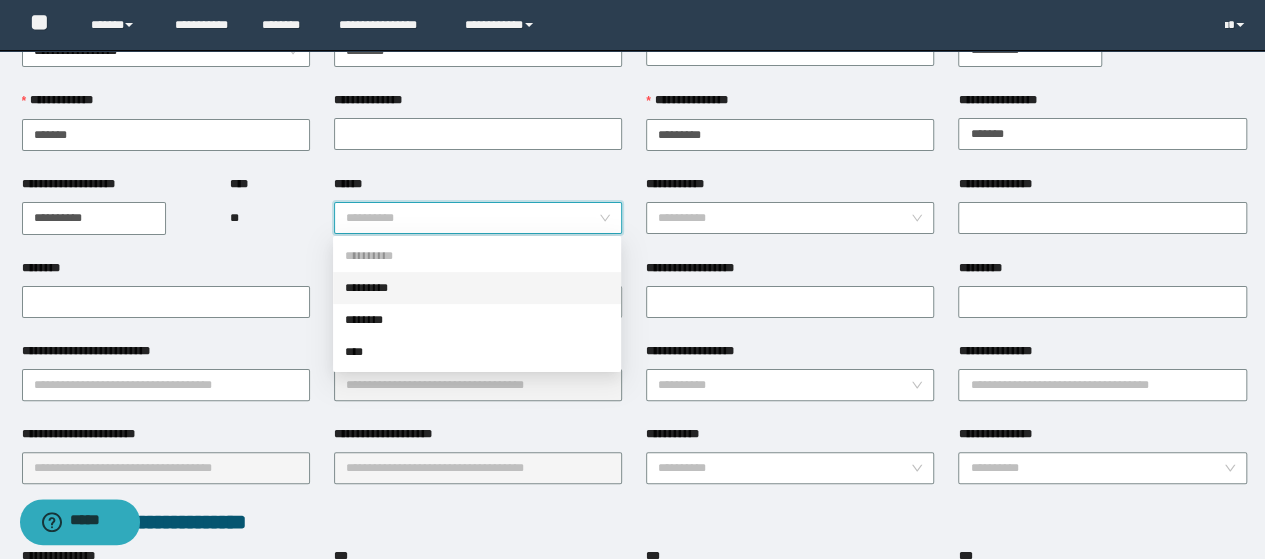click on "*********" at bounding box center [477, 288] 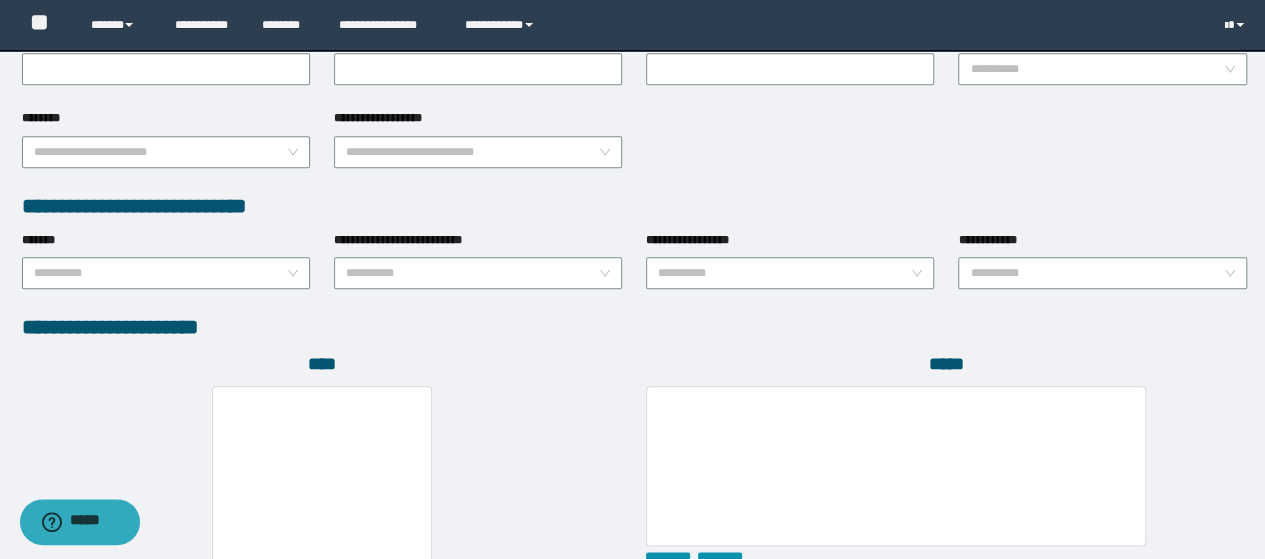scroll, scrollTop: 1142, scrollLeft: 0, axis: vertical 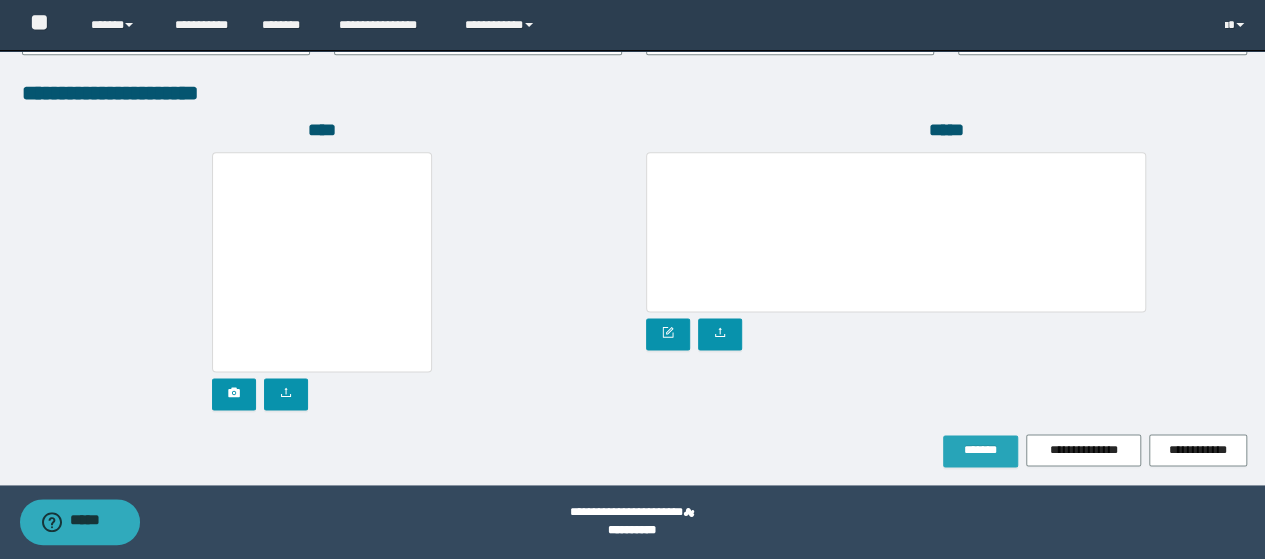 click on "*******" at bounding box center [980, 450] 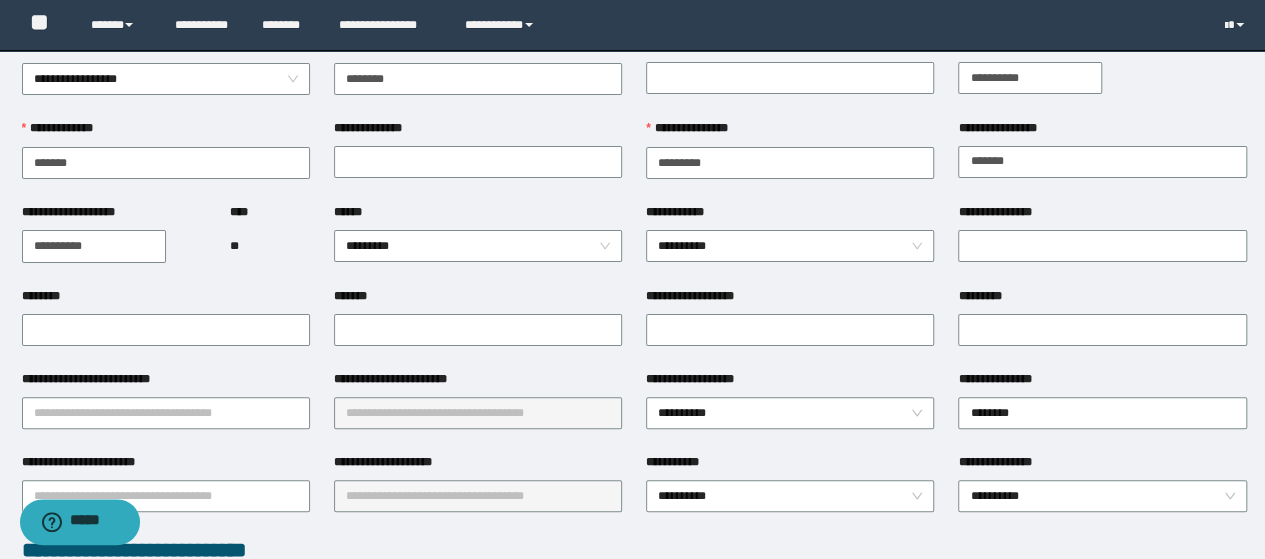 scroll, scrollTop: 0, scrollLeft: 0, axis: both 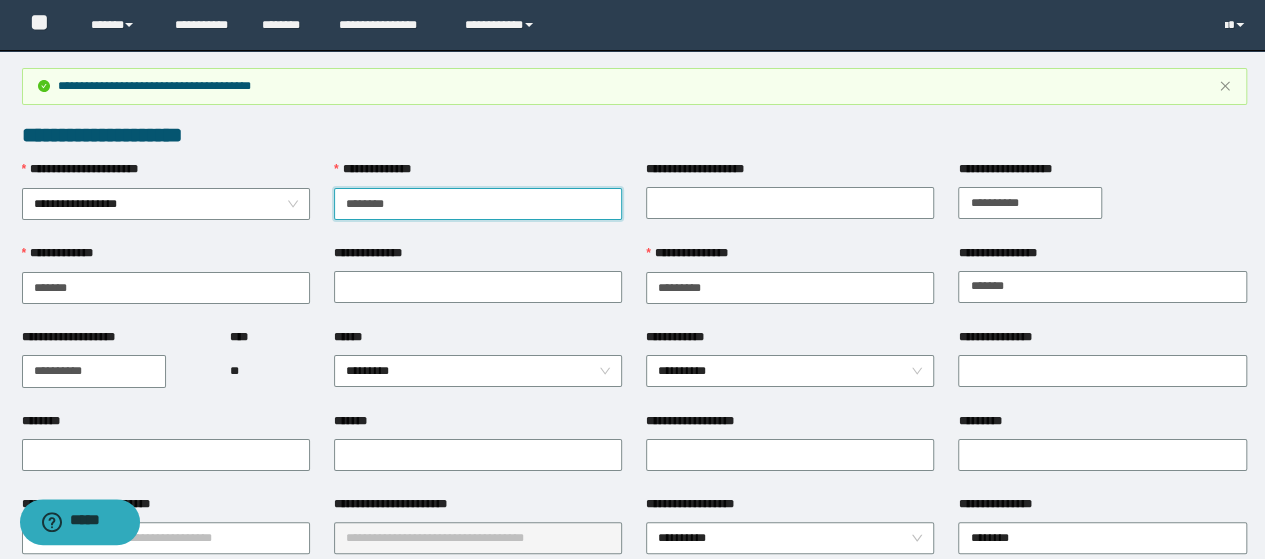 click on "********" at bounding box center (478, 204) 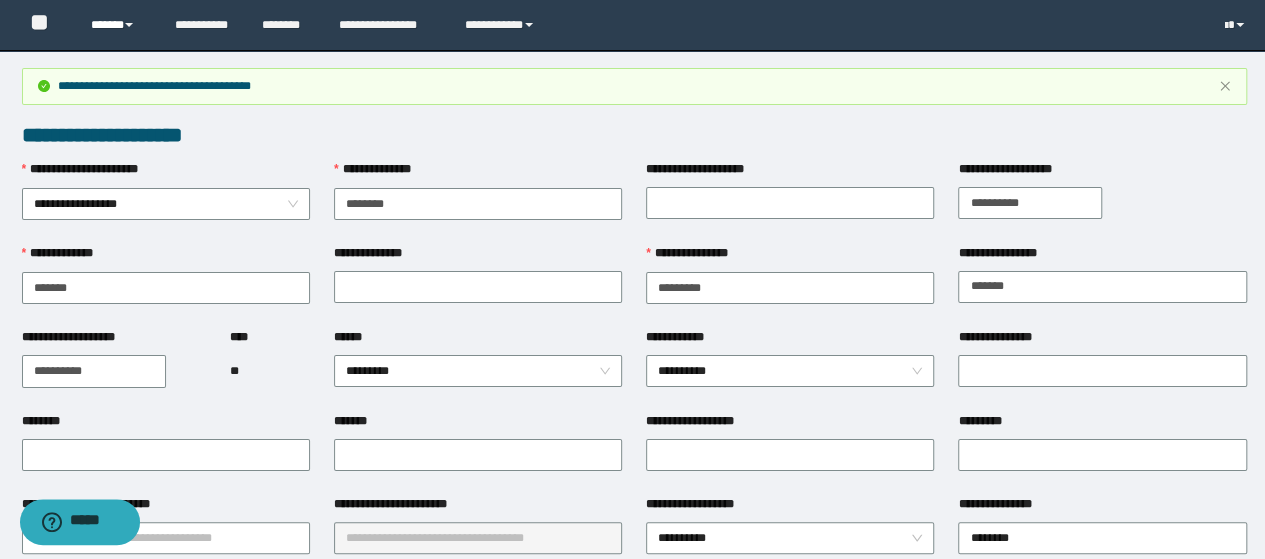 click on "******" at bounding box center (117, 25) 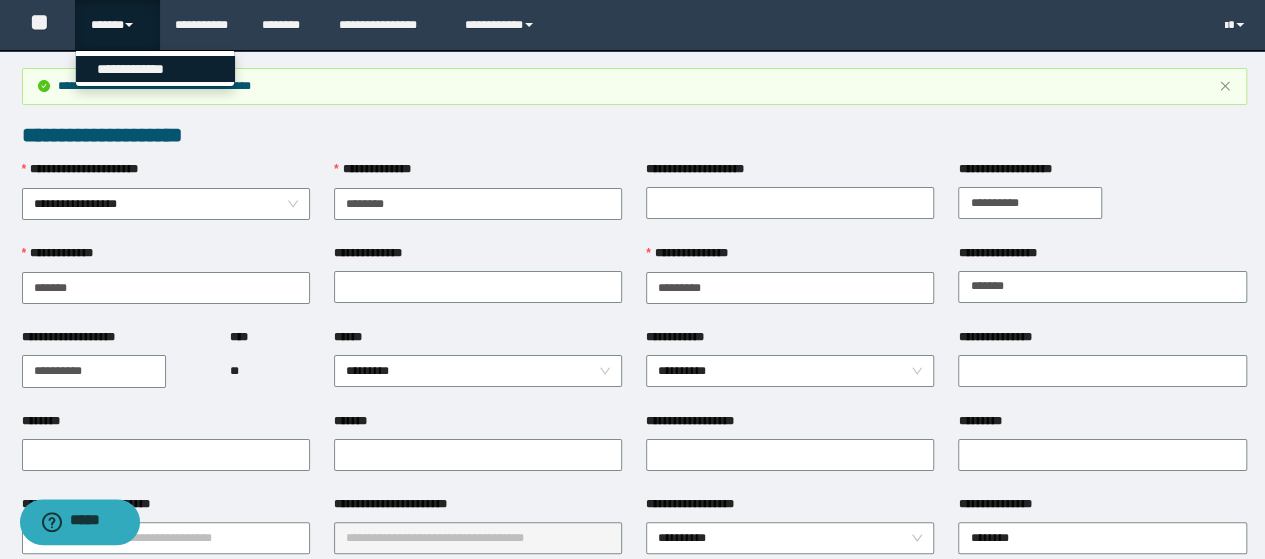 drag, startPoint x: 135, startPoint y: 60, endPoint x: 173, endPoint y: 80, distance: 42.941822 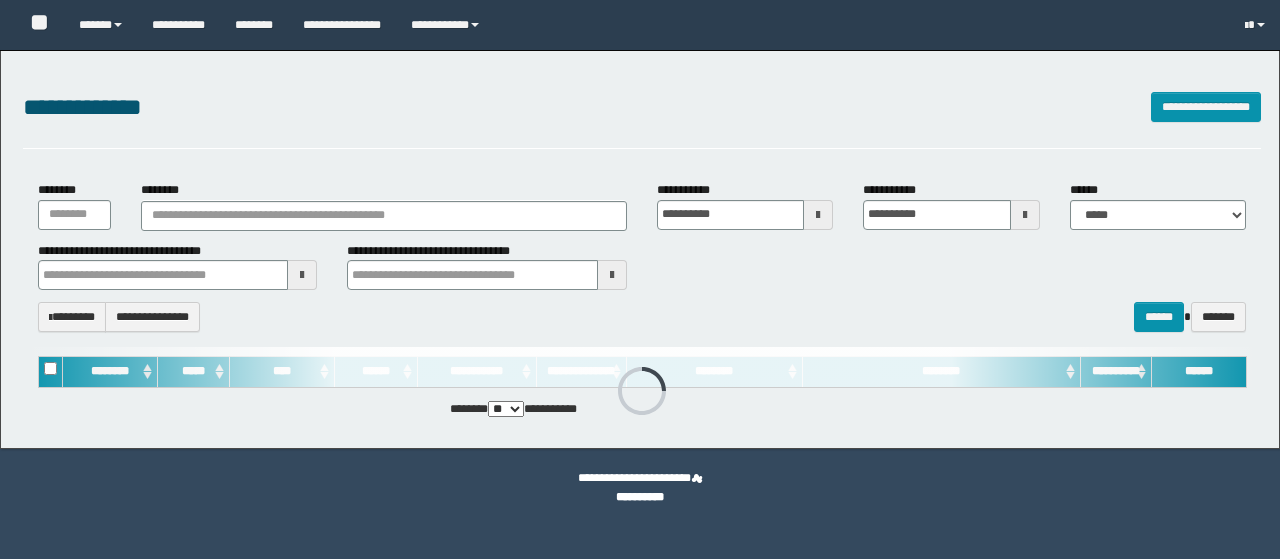 scroll, scrollTop: 0, scrollLeft: 0, axis: both 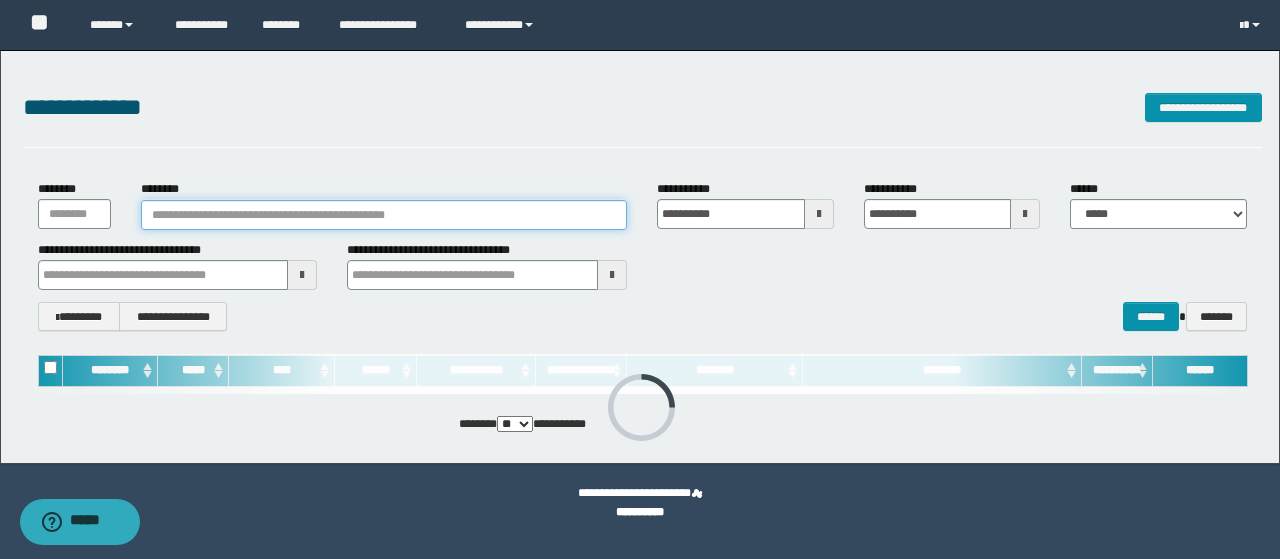 click on "********" at bounding box center [384, 215] 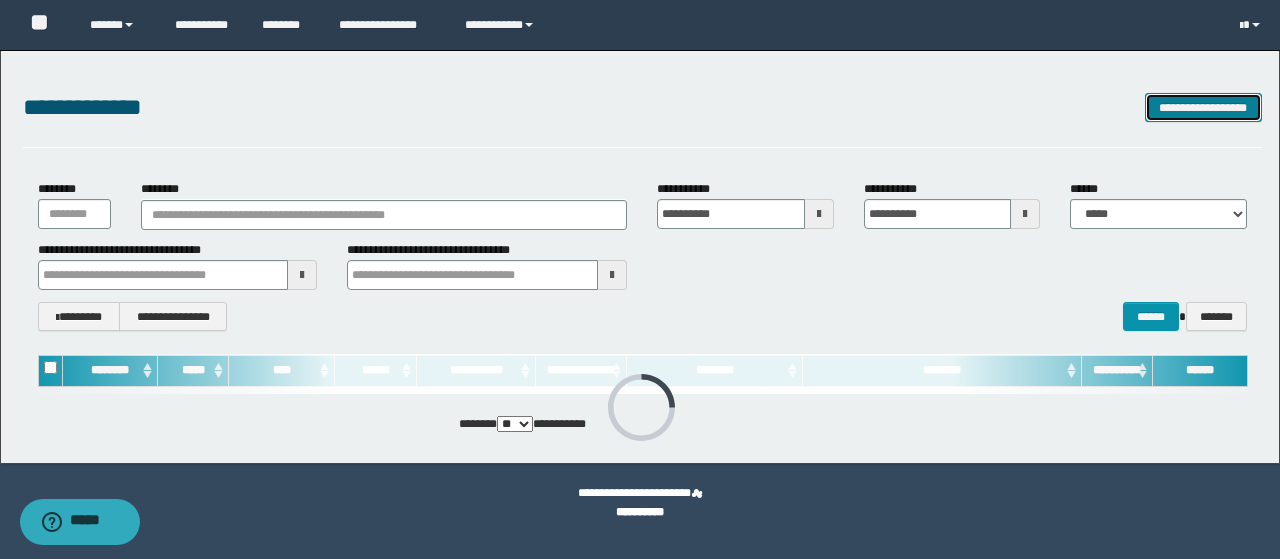 click on "**********" at bounding box center [1203, 107] 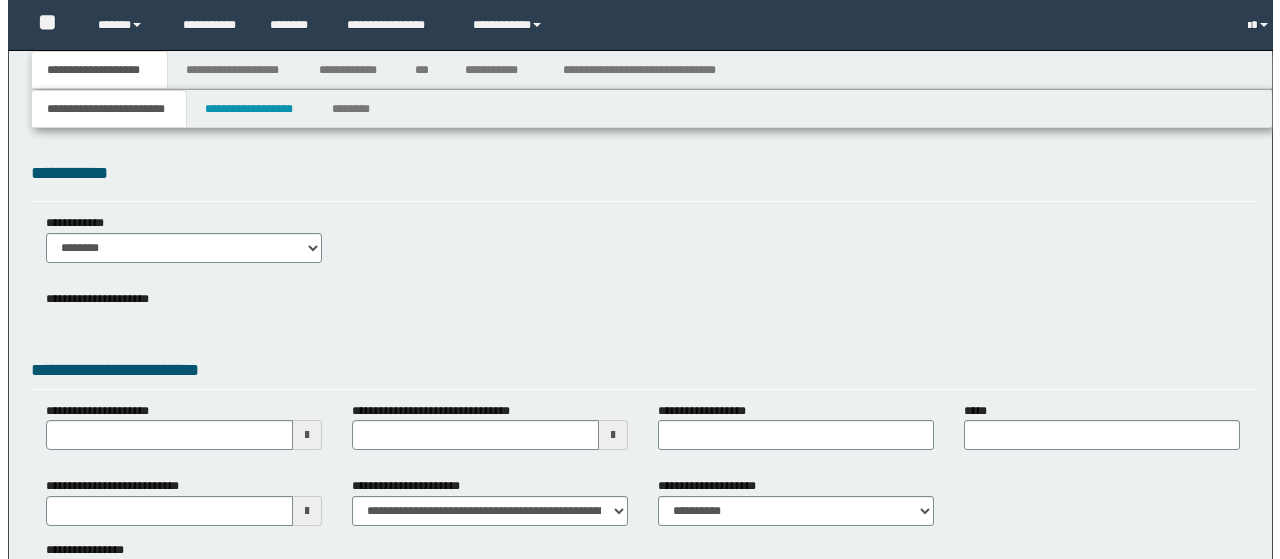 scroll, scrollTop: 0, scrollLeft: 0, axis: both 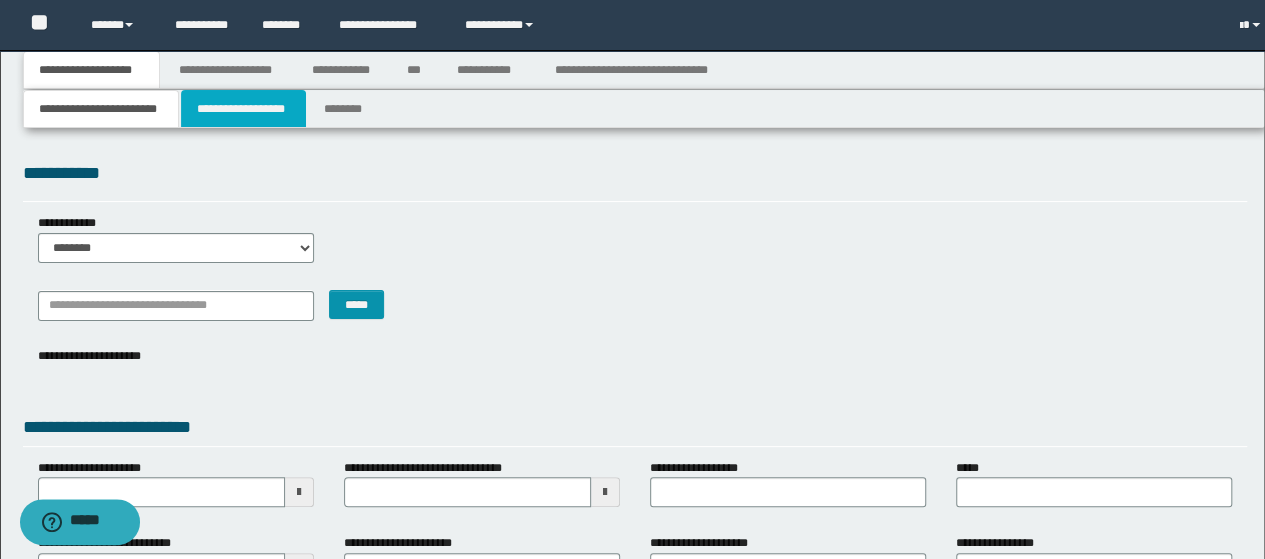 click on "**********" at bounding box center (243, 109) 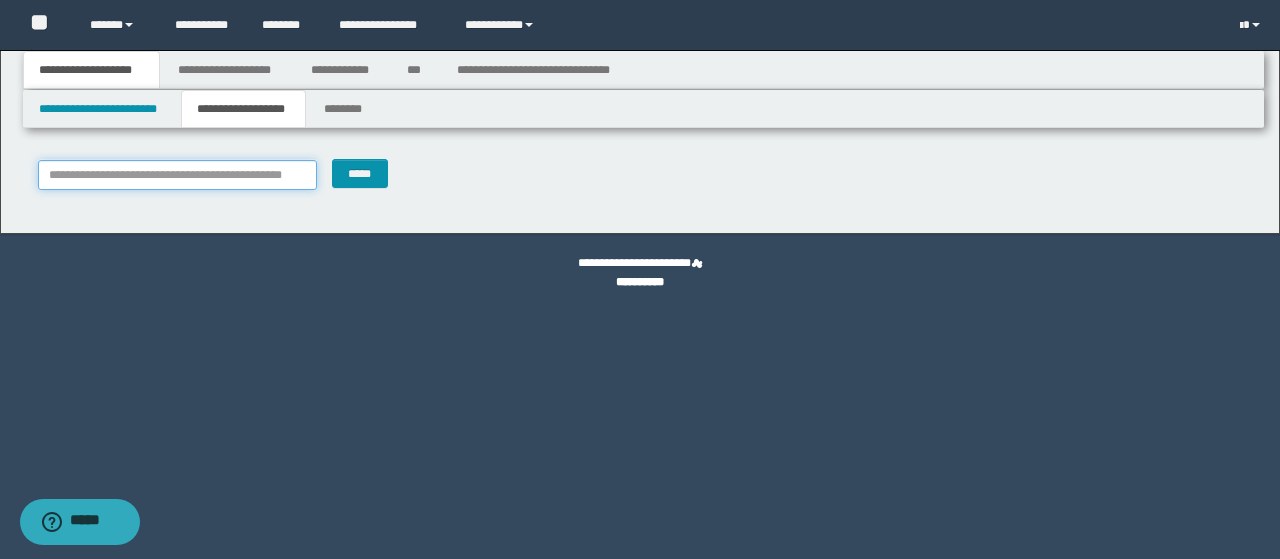 click on "**********" at bounding box center (178, 175) 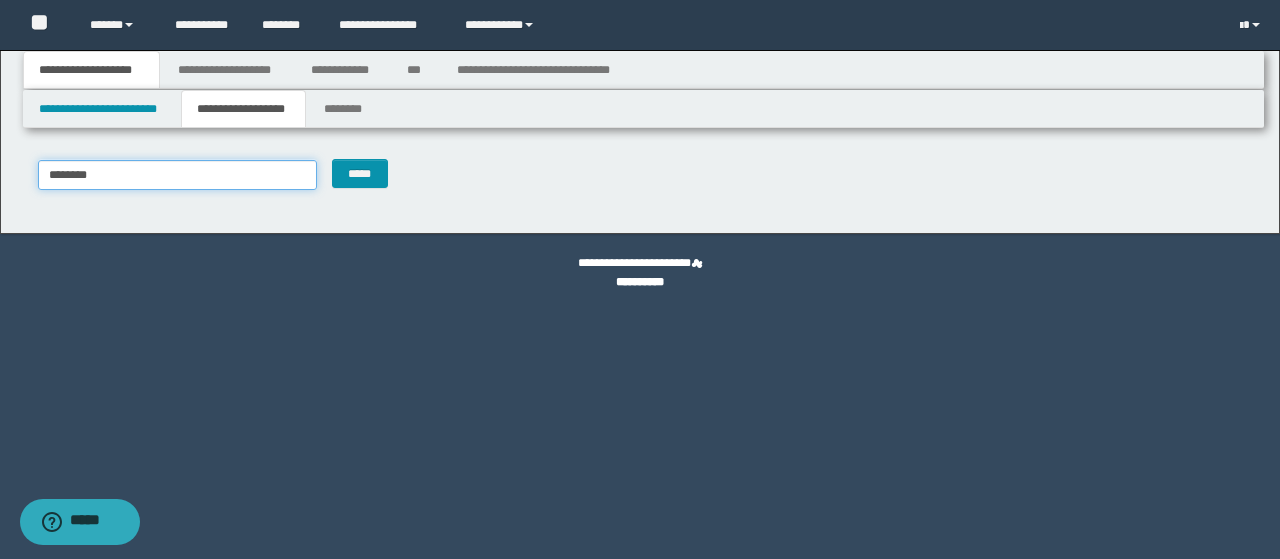 type on "********" 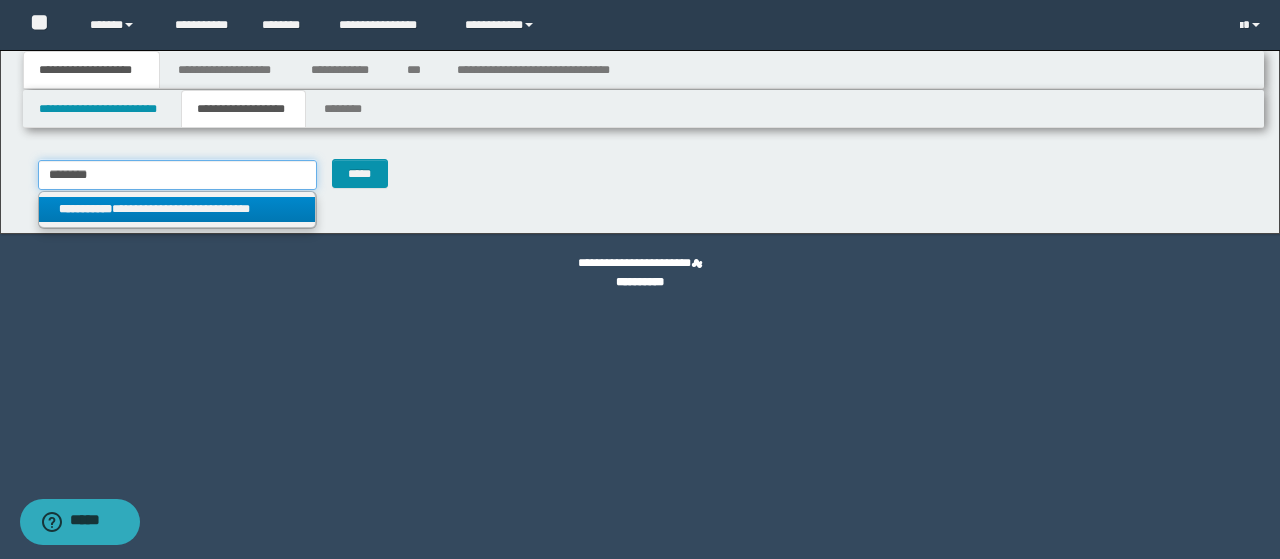 type on "********" 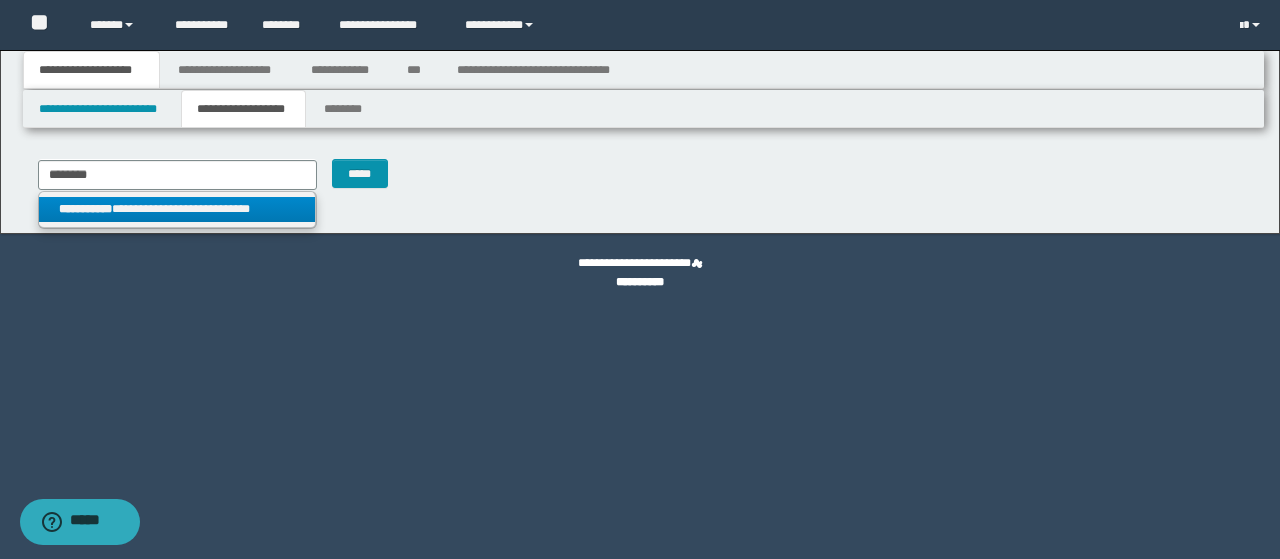 click on "**********" at bounding box center (177, 209) 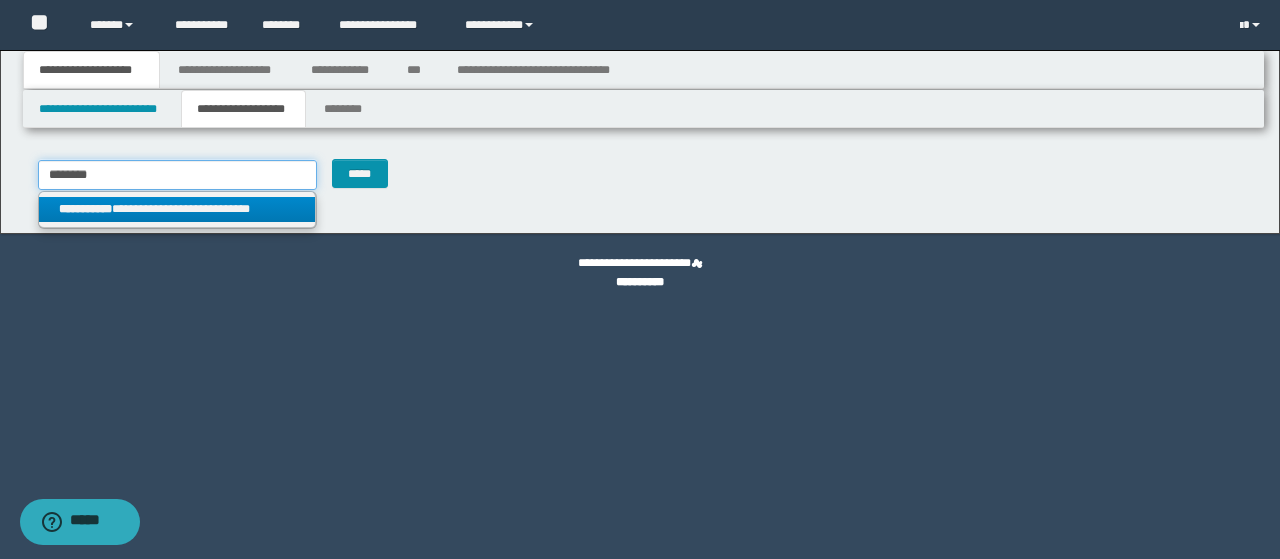 type 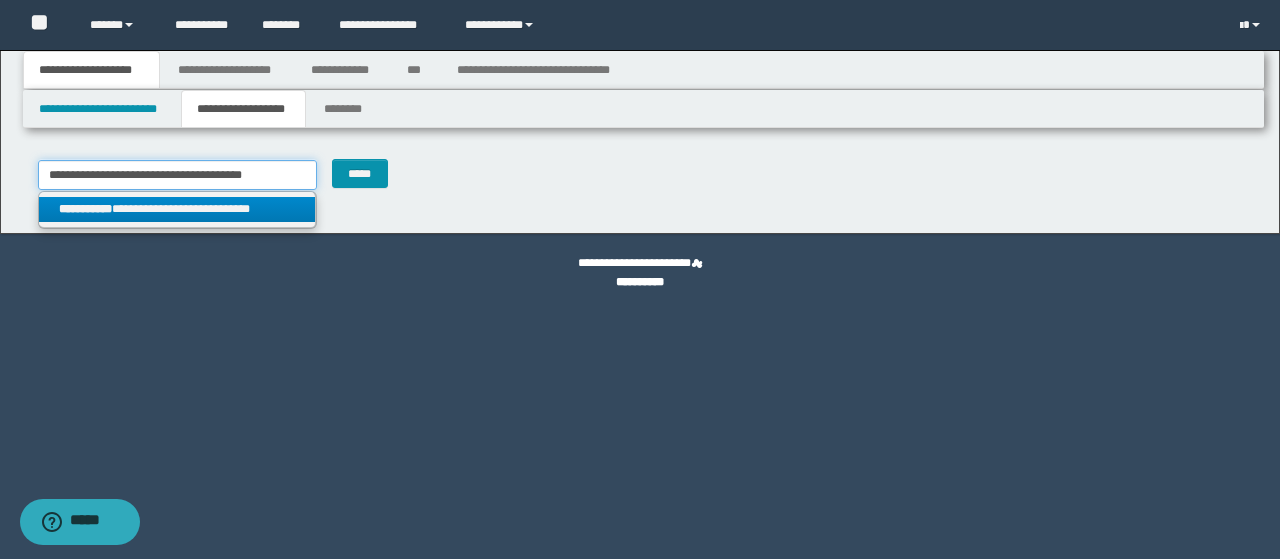 type on "********" 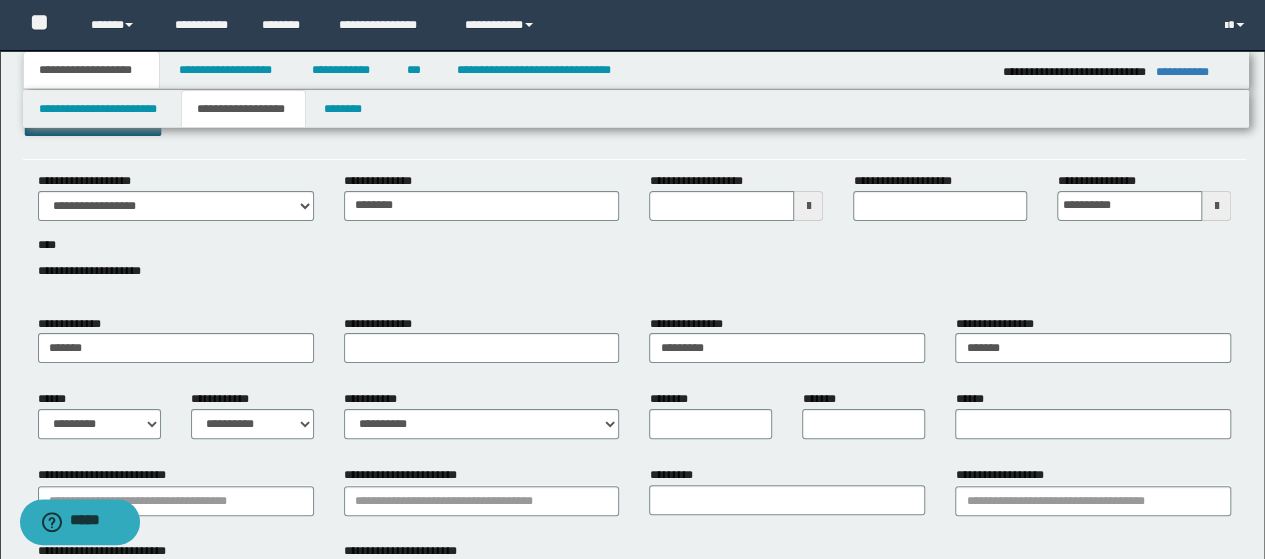 scroll, scrollTop: 0, scrollLeft: 0, axis: both 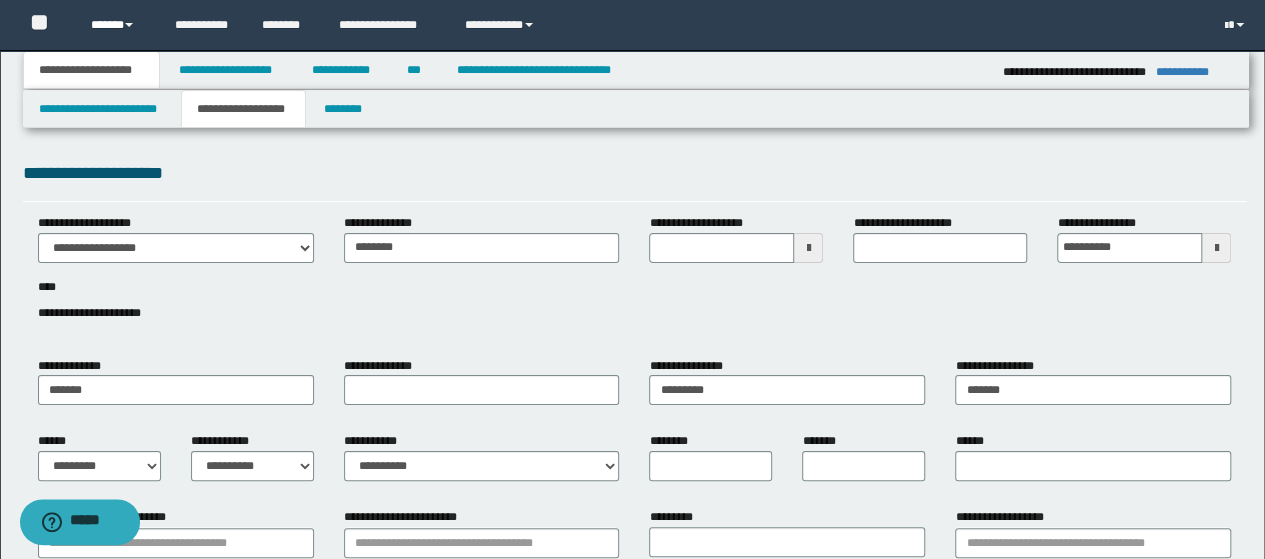 click on "******" at bounding box center [117, 25] 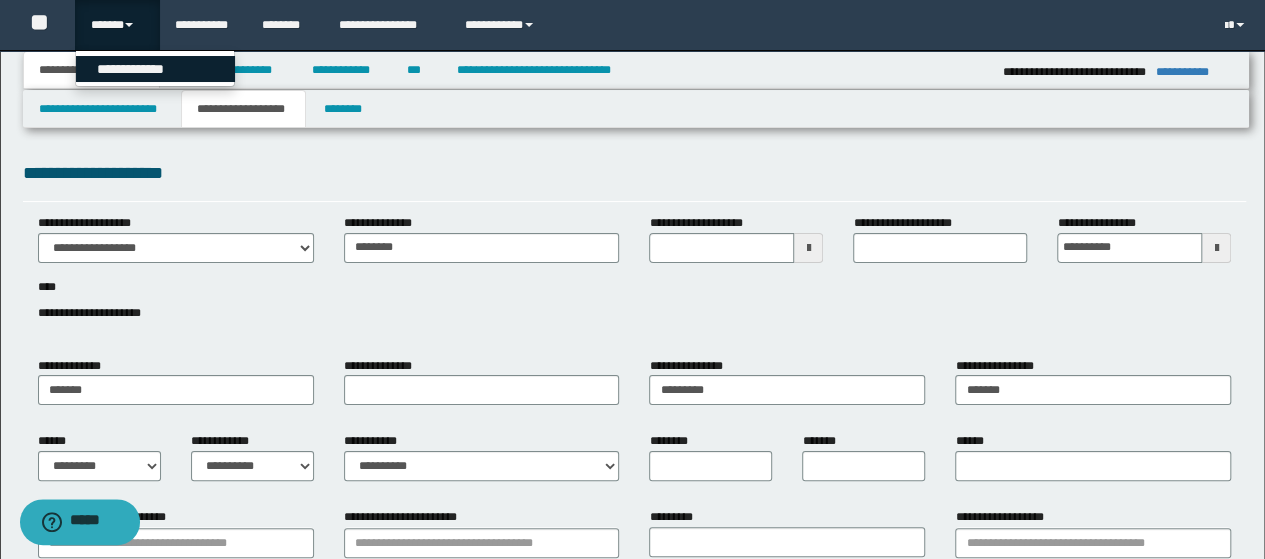 click on "**********" at bounding box center (155, 69) 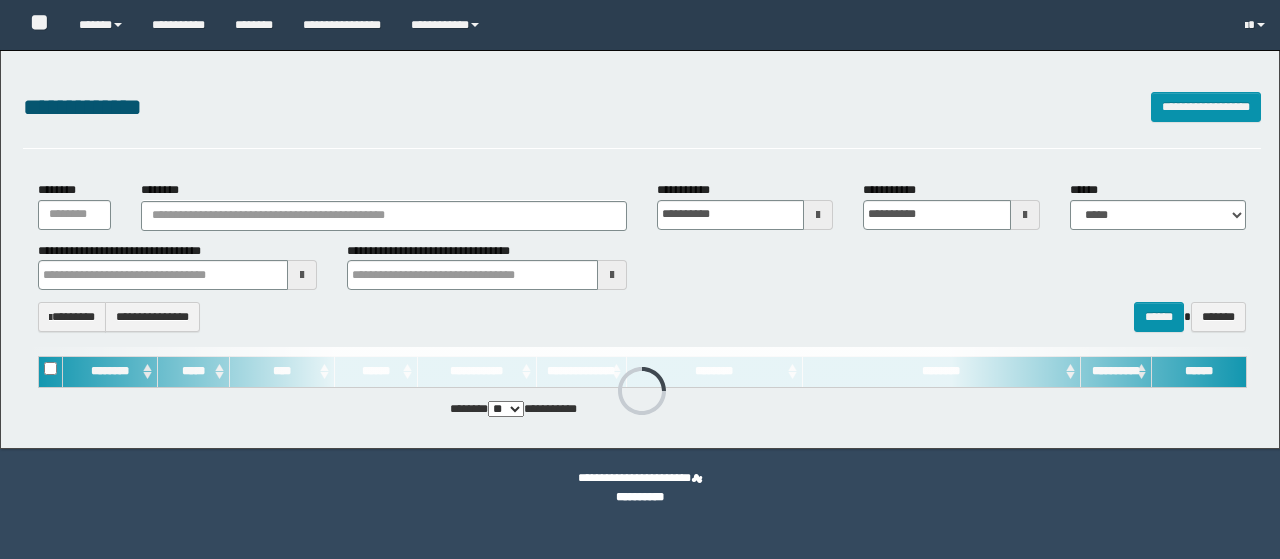 scroll, scrollTop: 0, scrollLeft: 0, axis: both 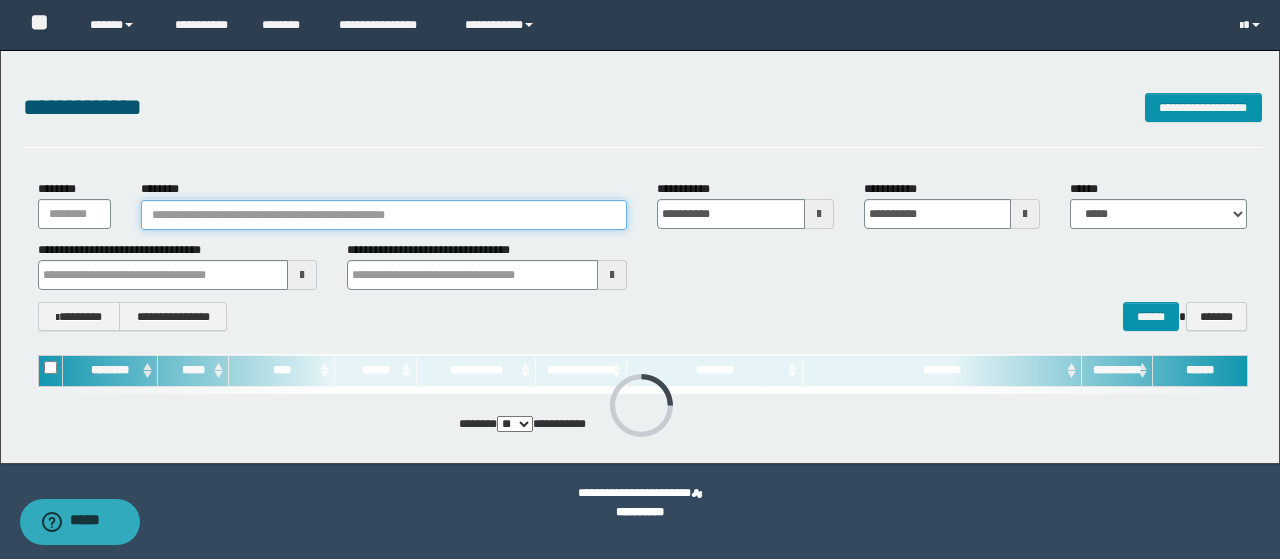 click on "********" at bounding box center (384, 215) 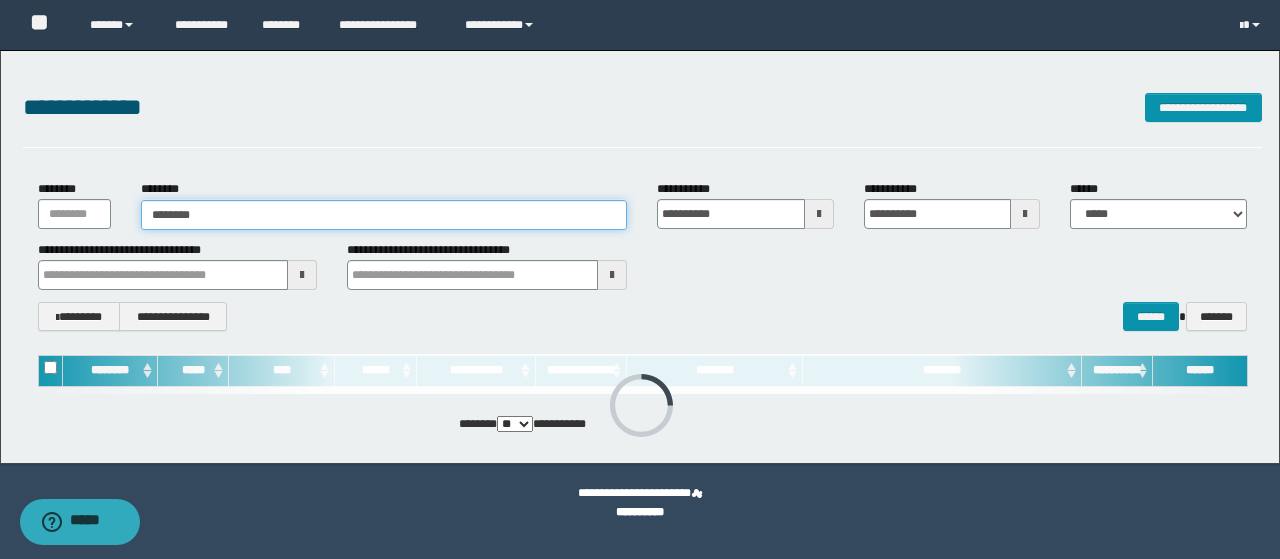 type on "********" 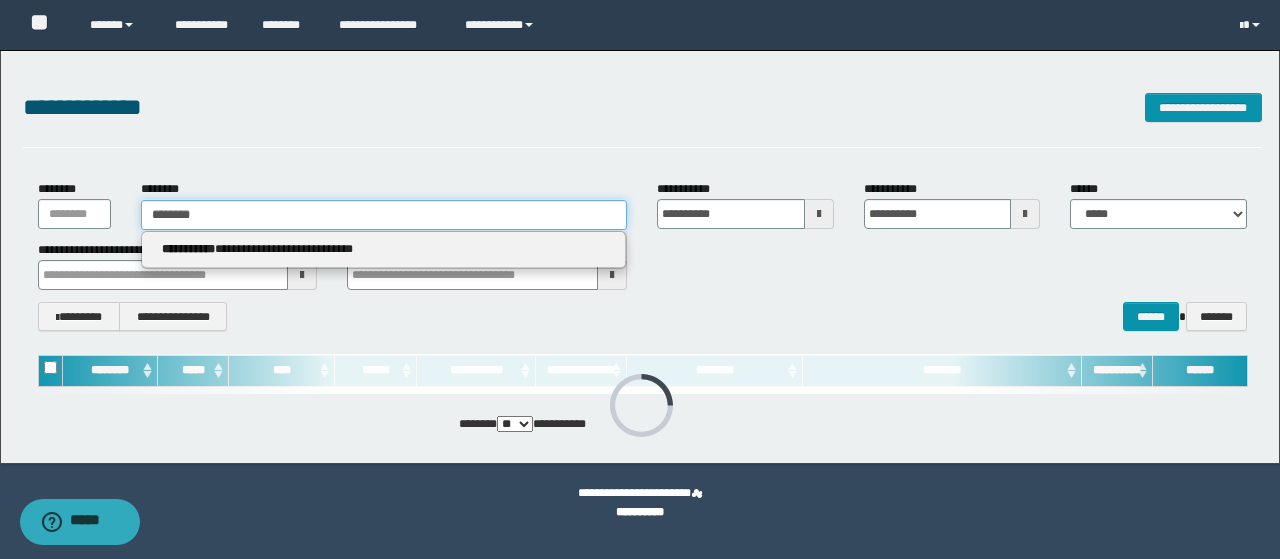 type on "********" 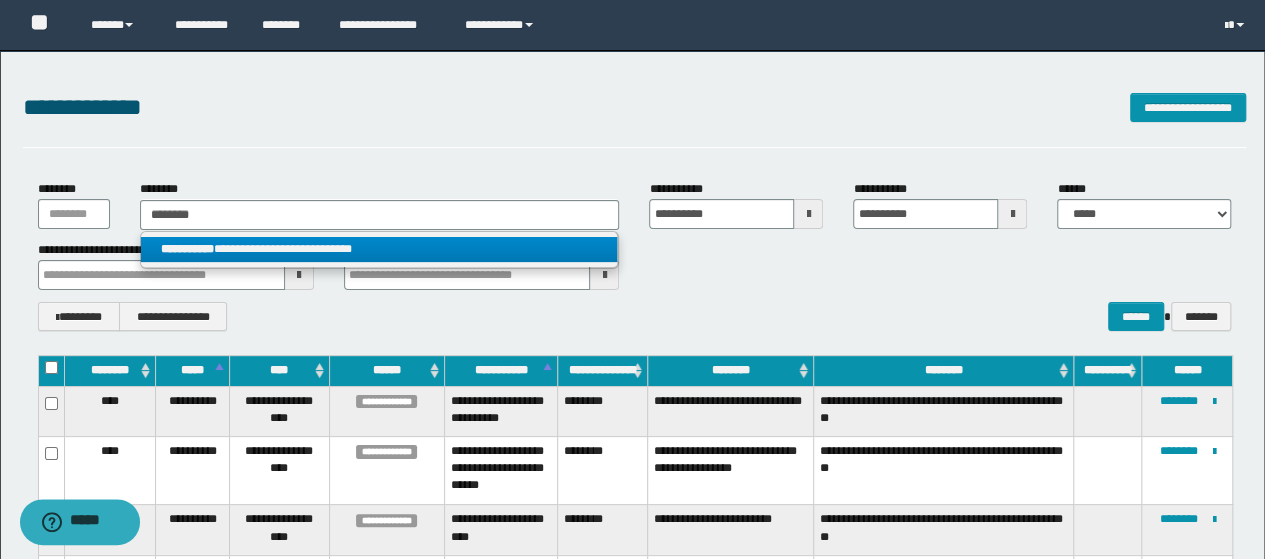click on "**********" at bounding box center [379, 249] 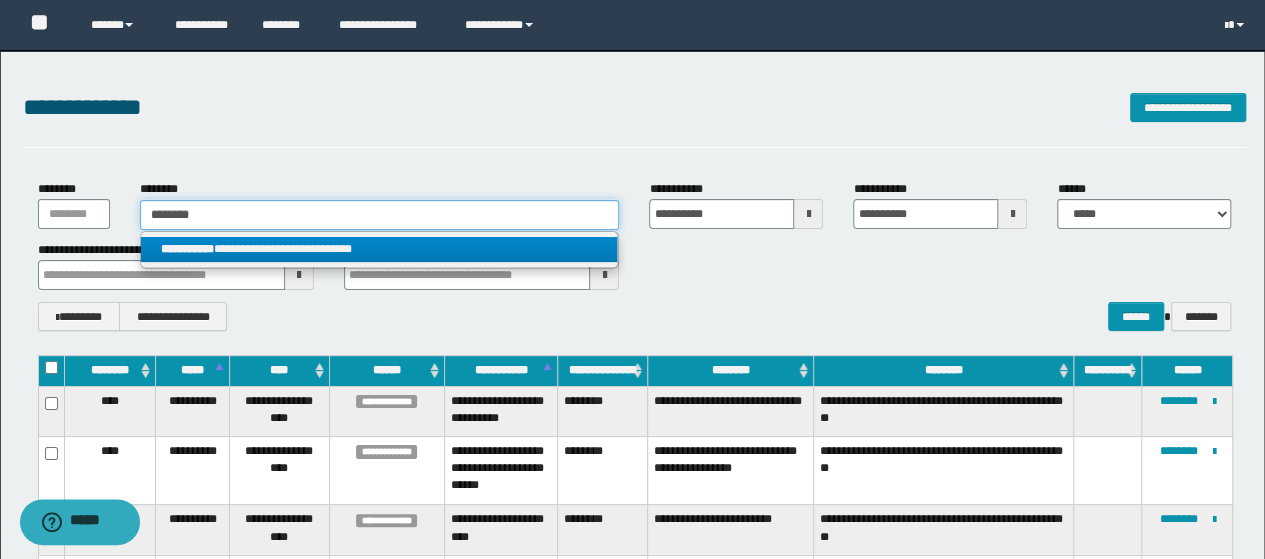 type 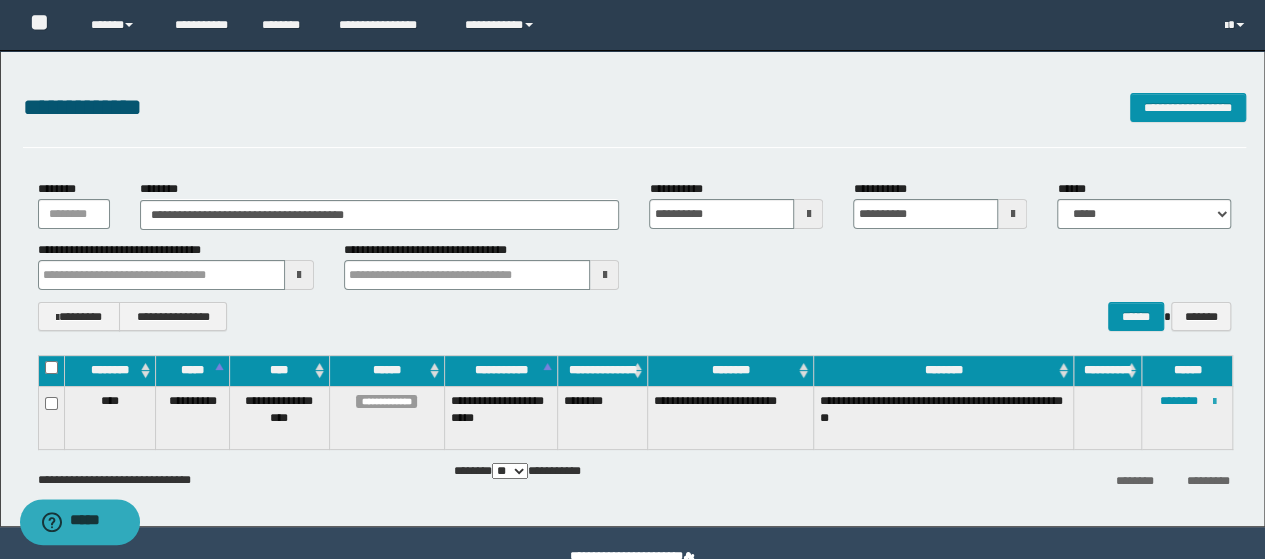 click at bounding box center (1213, 402) 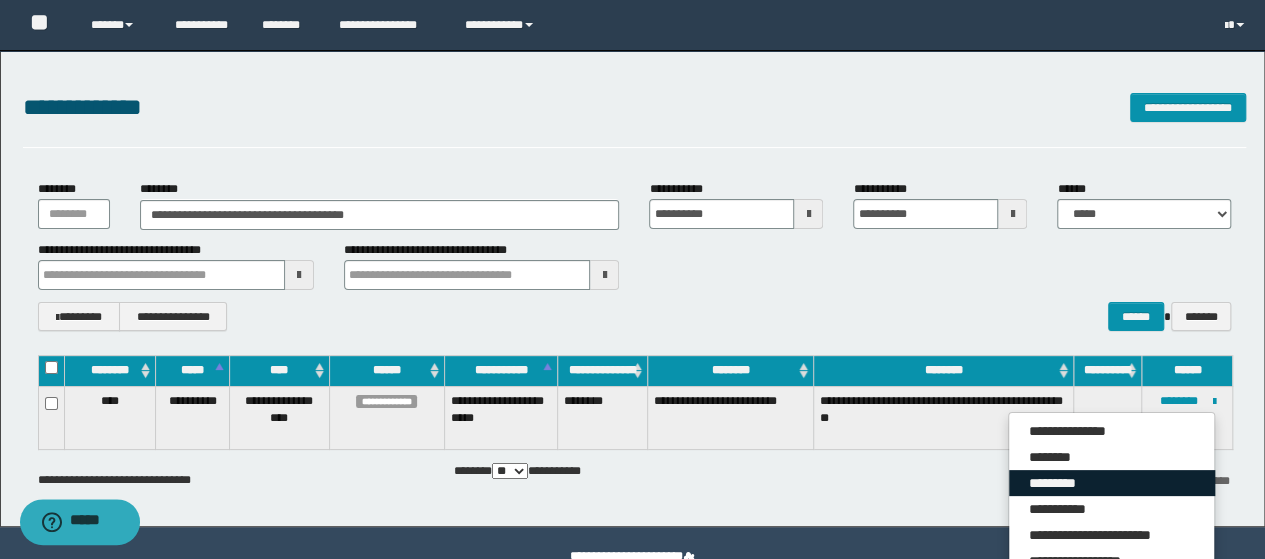 click on "*********" at bounding box center (1112, 483) 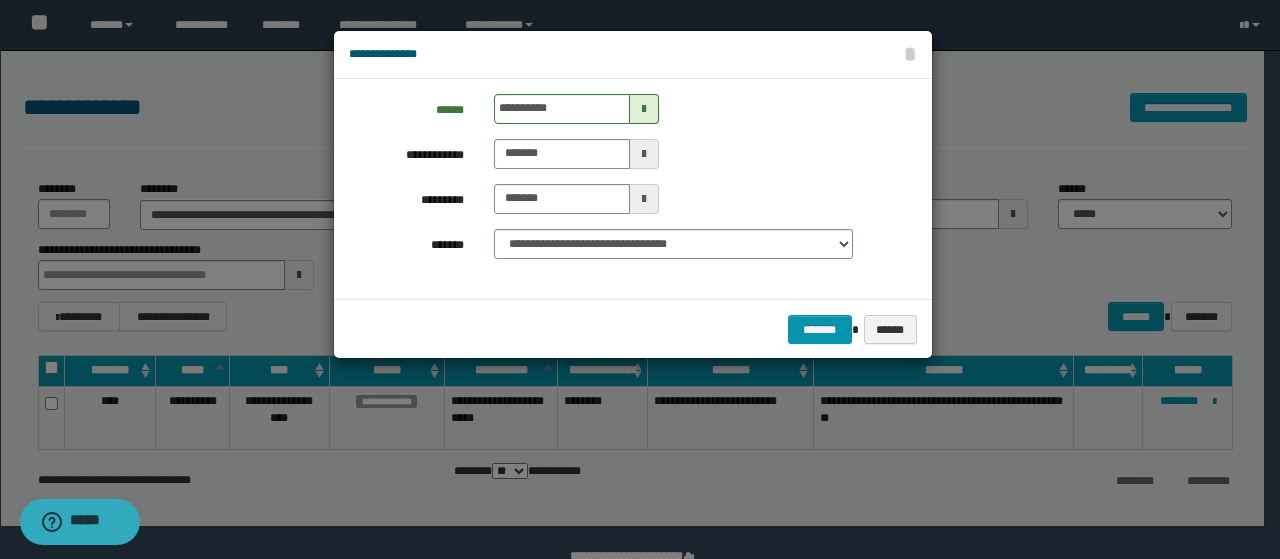 click at bounding box center (644, 109) 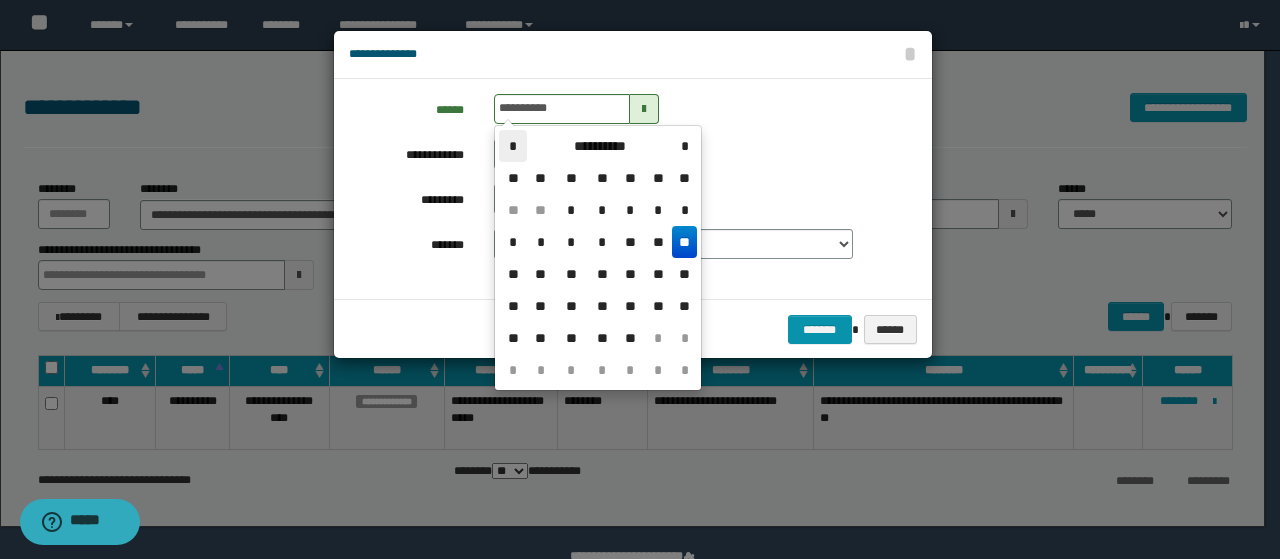 click on "*" at bounding box center [513, 146] 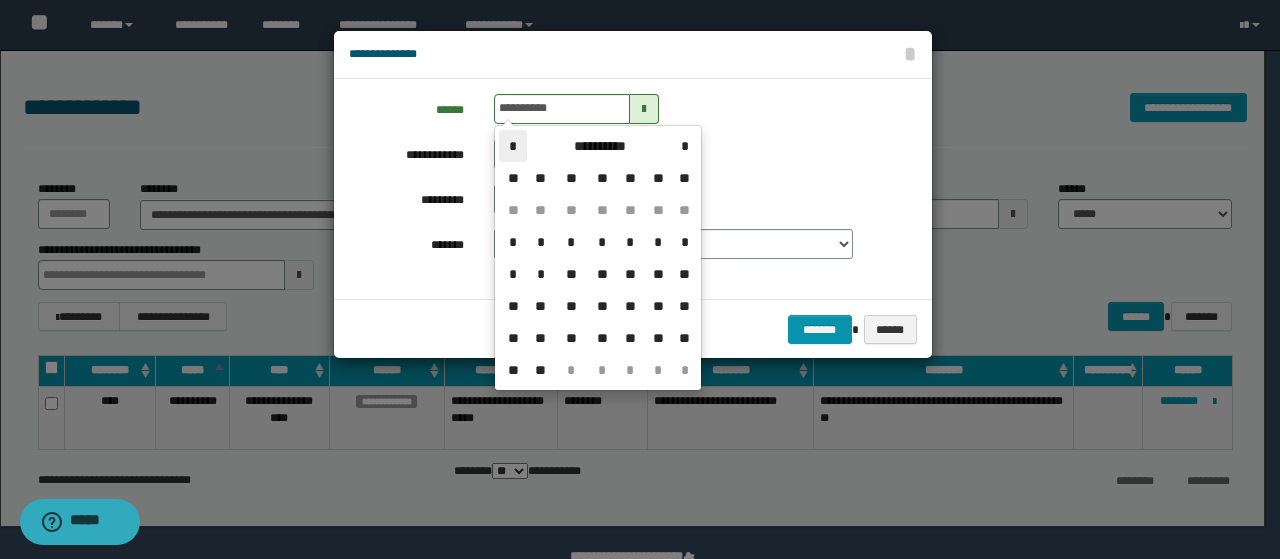 click on "*" at bounding box center (513, 146) 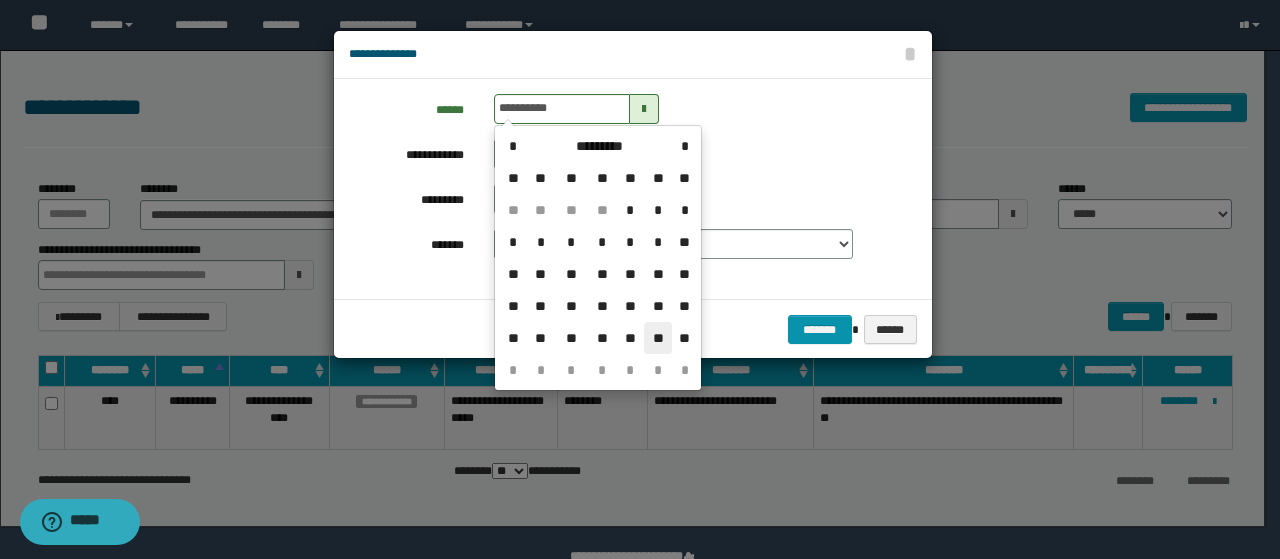 click on "**" at bounding box center [658, 338] 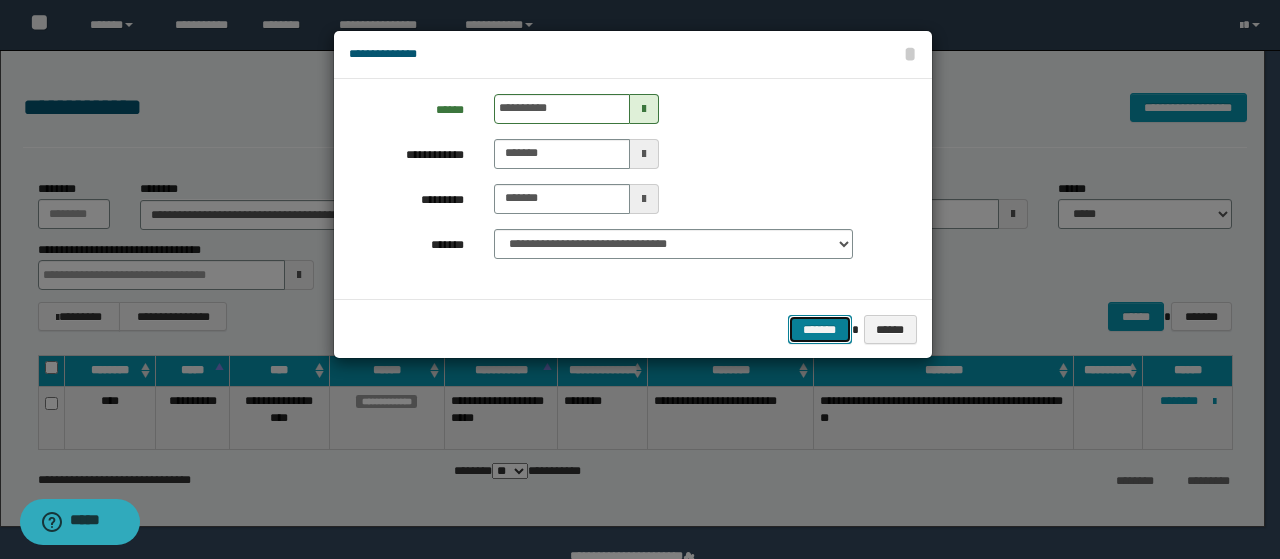 click on "*******" at bounding box center [820, 329] 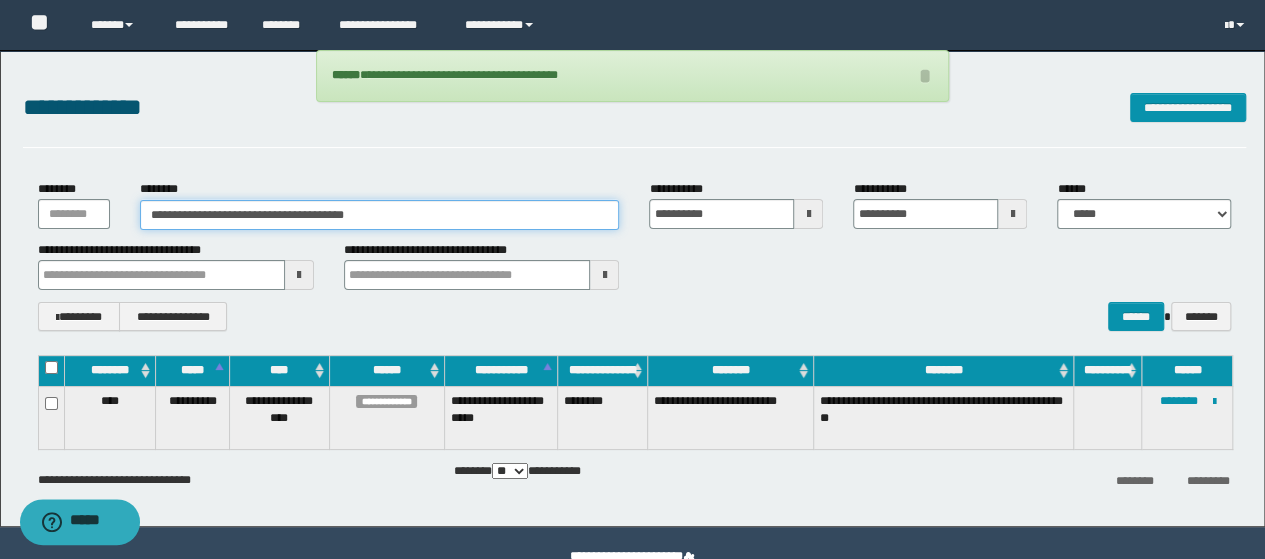 click on "**********" at bounding box center [380, 215] 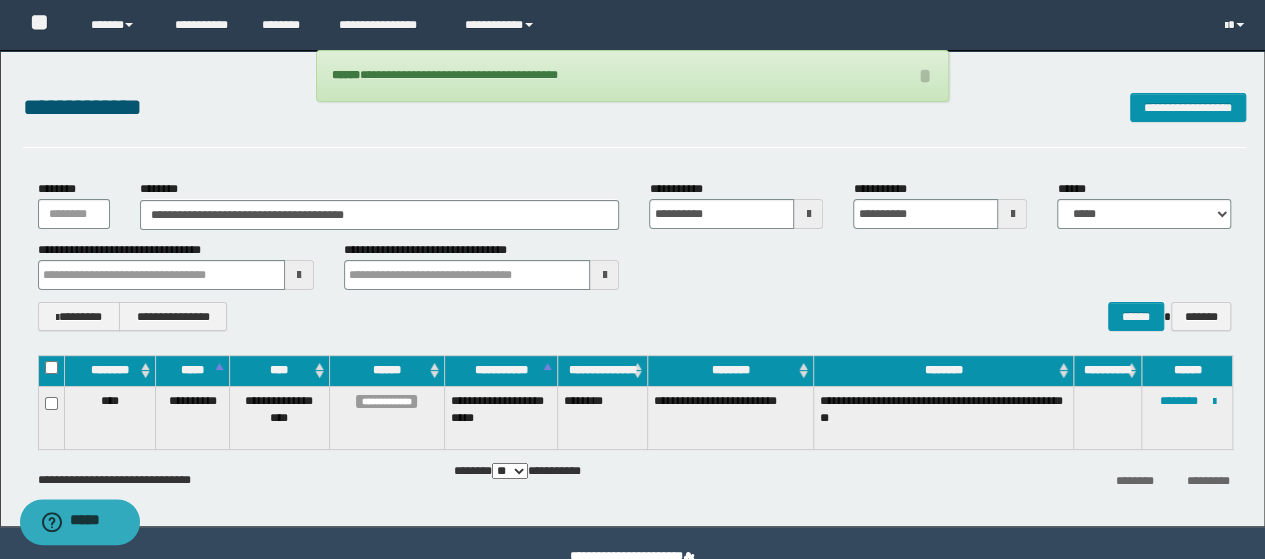 click on "**********" at bounding box center [635, 265] 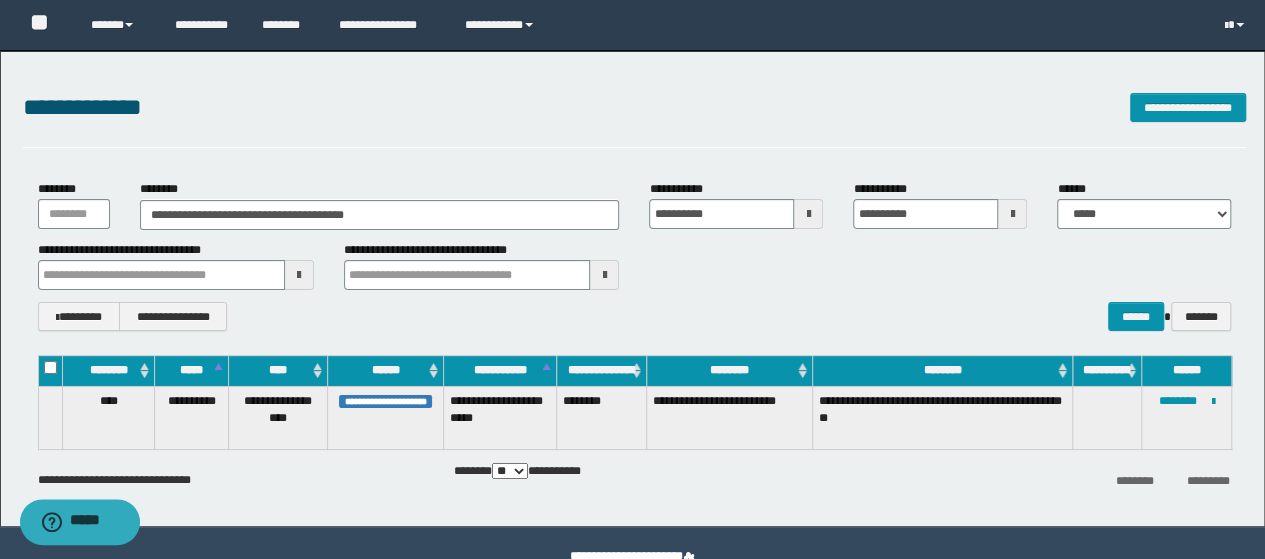 drag, startPoint x: 1139, startPoint y: 422, endPoint x: 1156, endPoint y: 417, distance: 17.720045 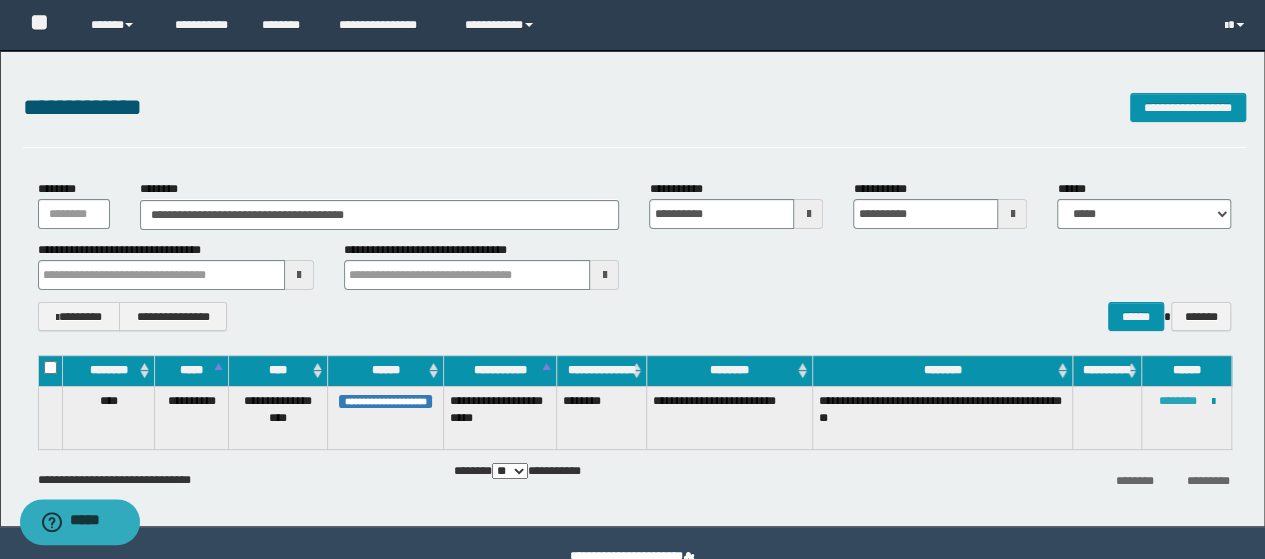 click on "********" at bounding box center (1177, 401) 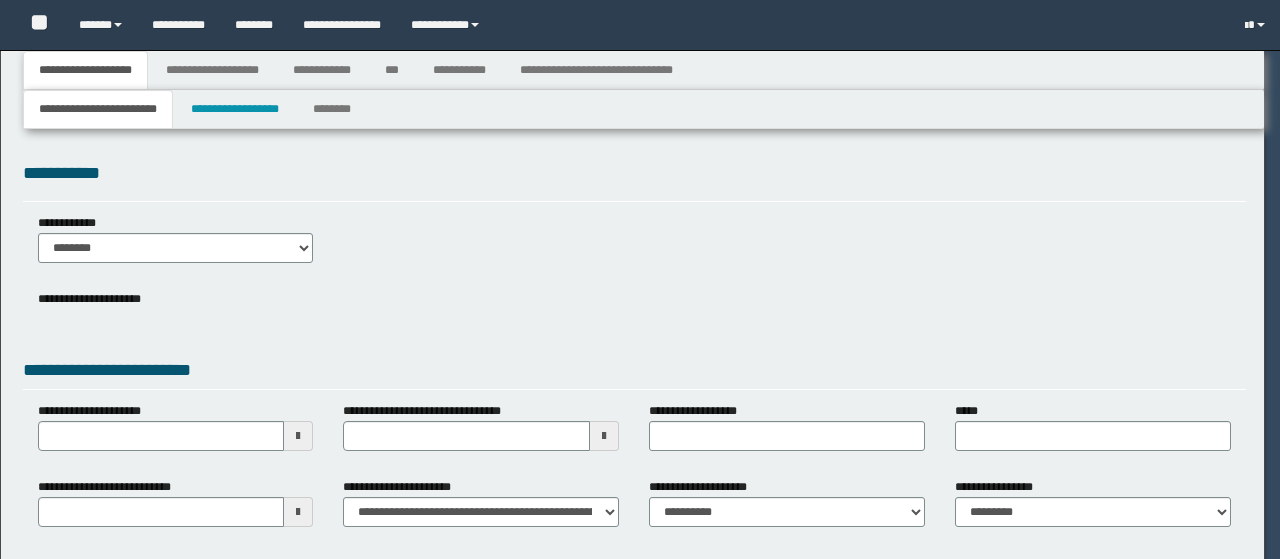 scroll, scrollTop: 0, scrollLeft: 0, axis: both 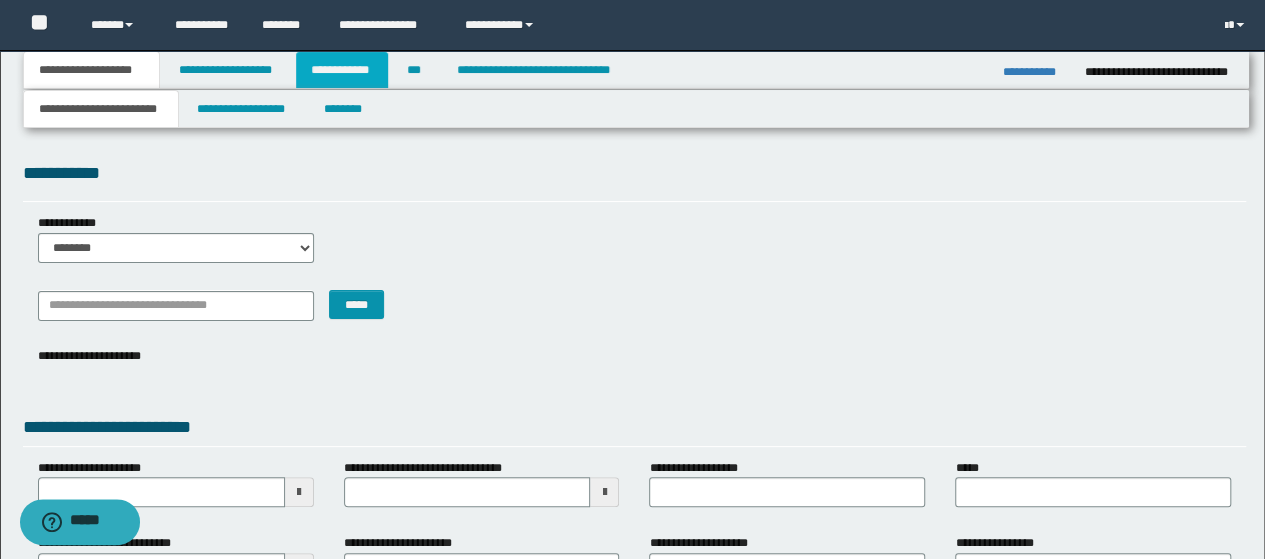 click on "**********" at bounding box center (342, 70) 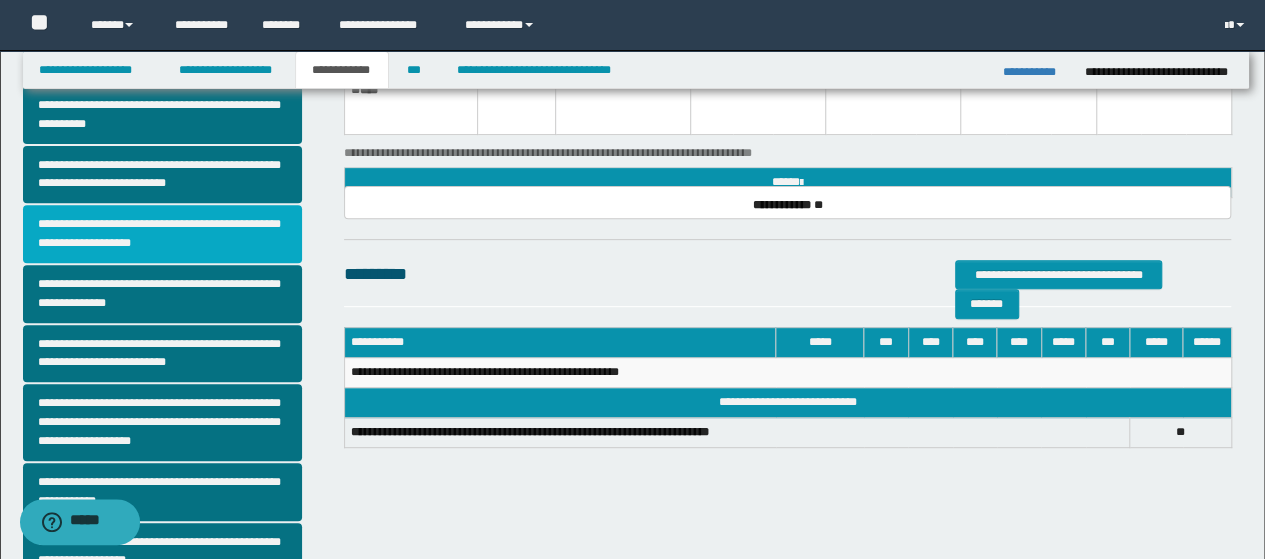 scroll, scrollTop: 300, scrollLeft: 0, axis: vertical 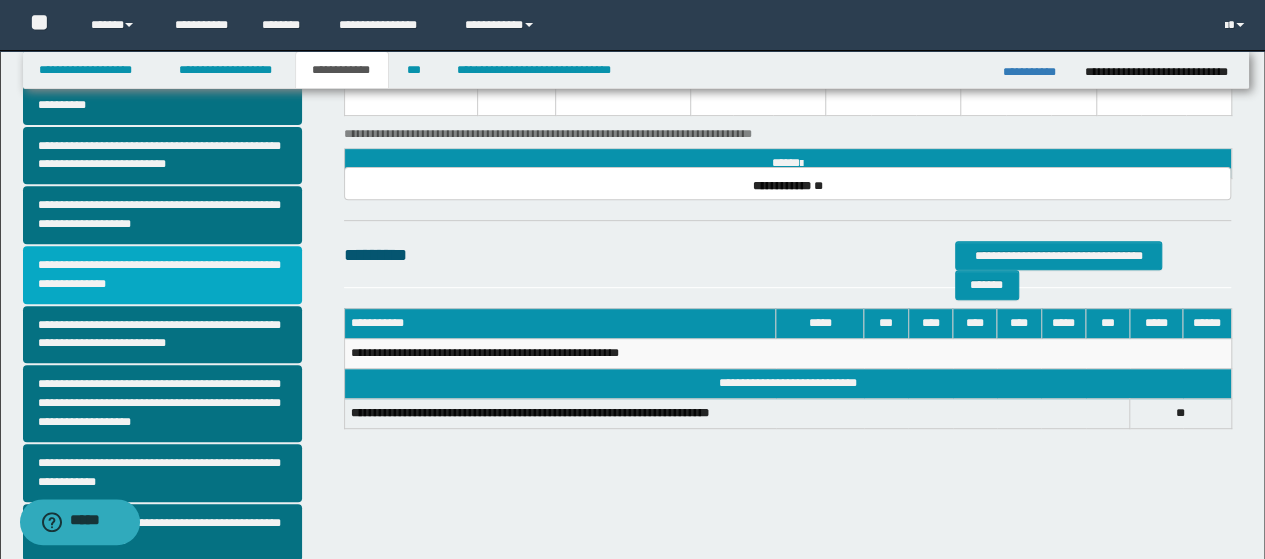 click on "**********" at bounding box center [162, 275] 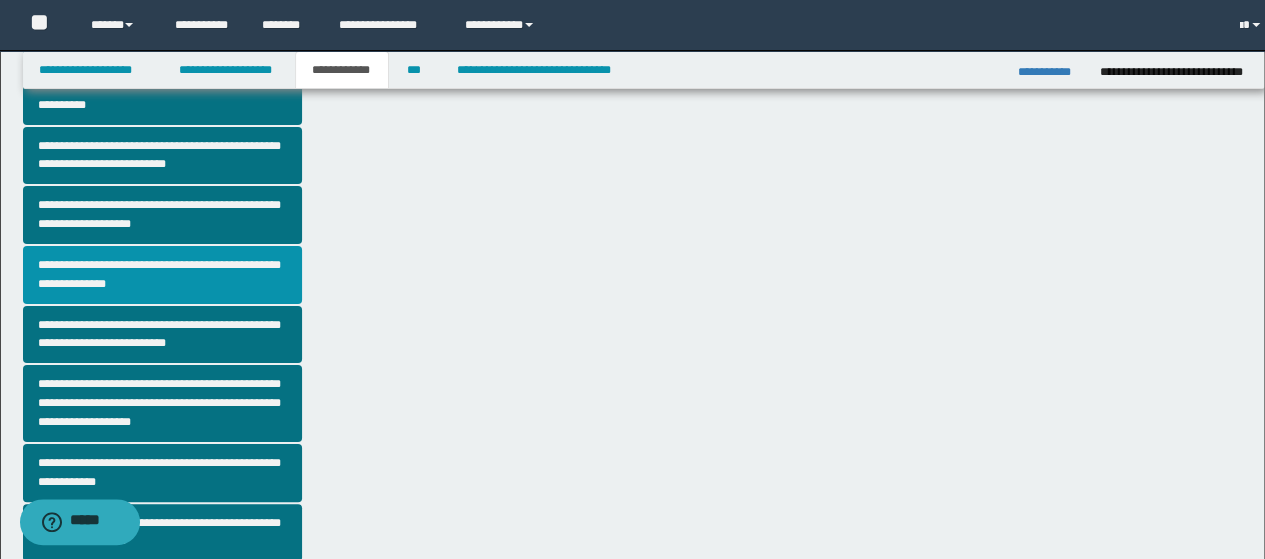 scroll, scrollTop: 0, scrollLeft: 0, axis: both 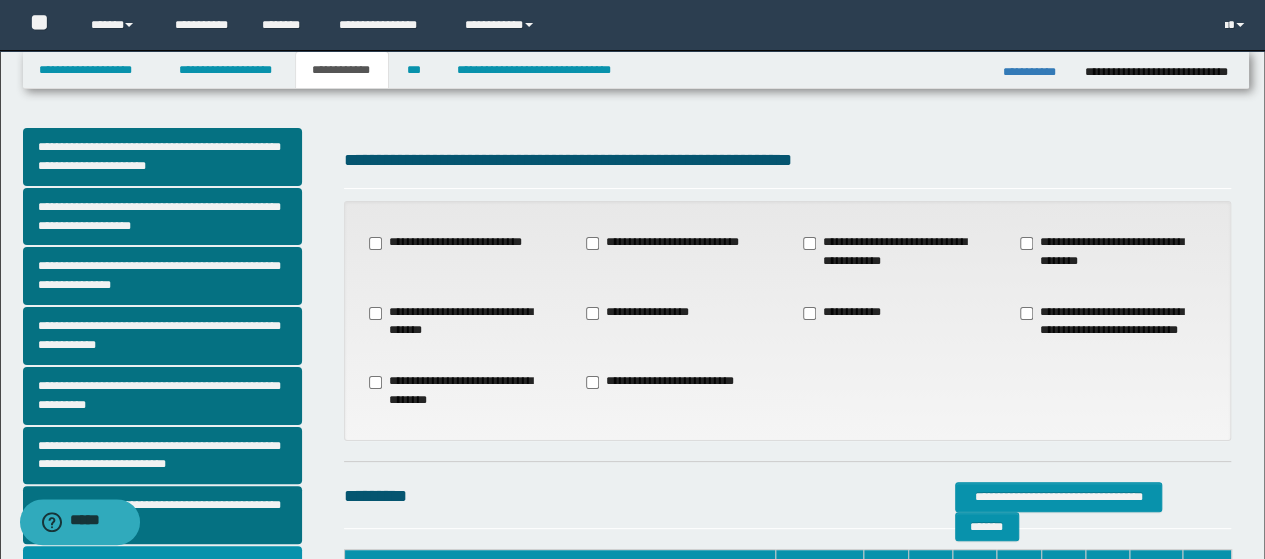 click on "**********" at bounding box center [679, 313] 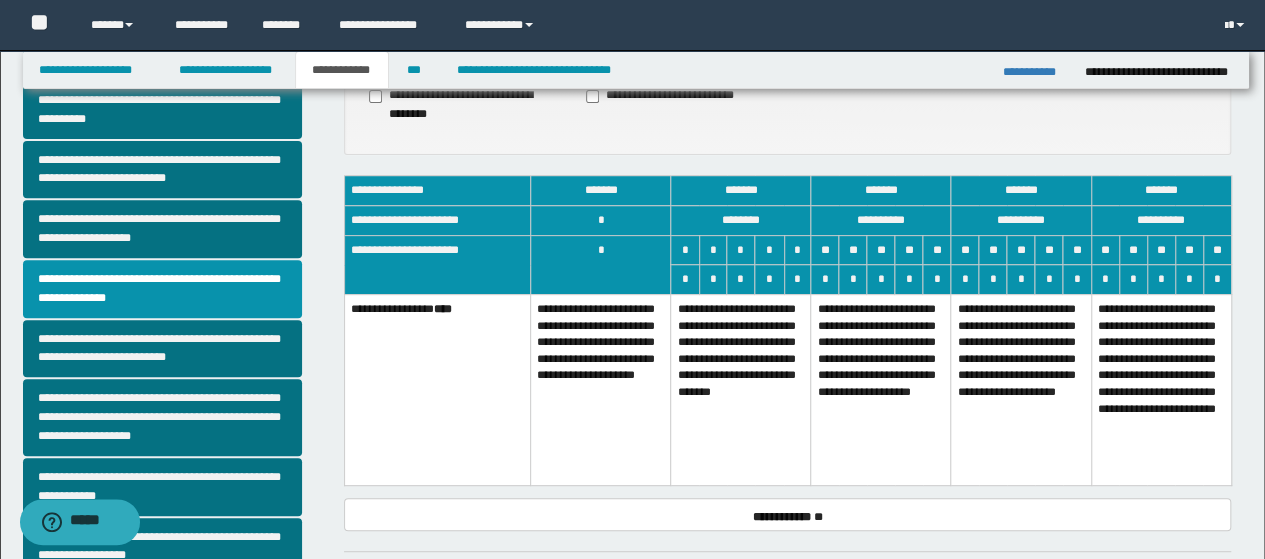 scroll, scrollTop: 400, scrollLeft: 0, axis: vertical 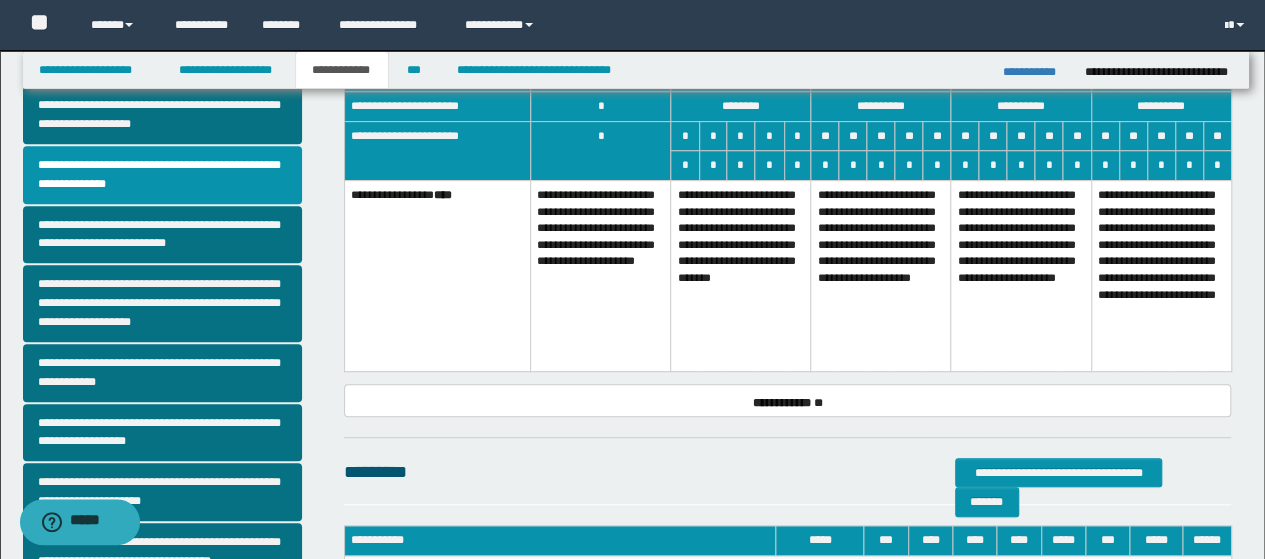 click on "**********" at bounding box center [881, 275] 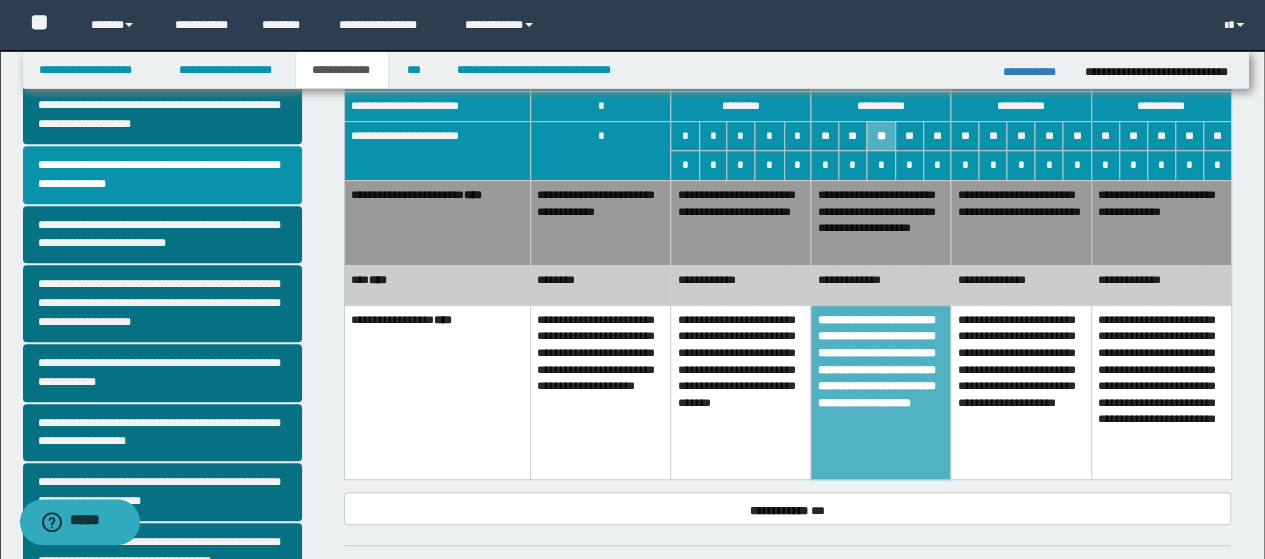 click on "**********" at bounding box center [1021, 392] 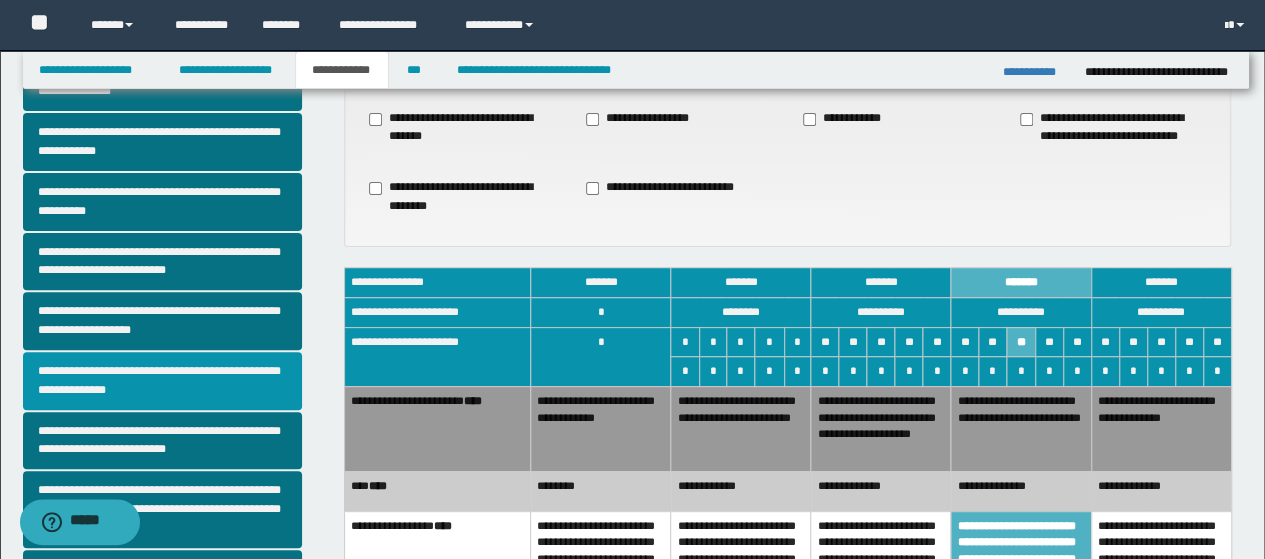 scroll, scrollTop: 300, scrollLeft: 0, axis: vertical 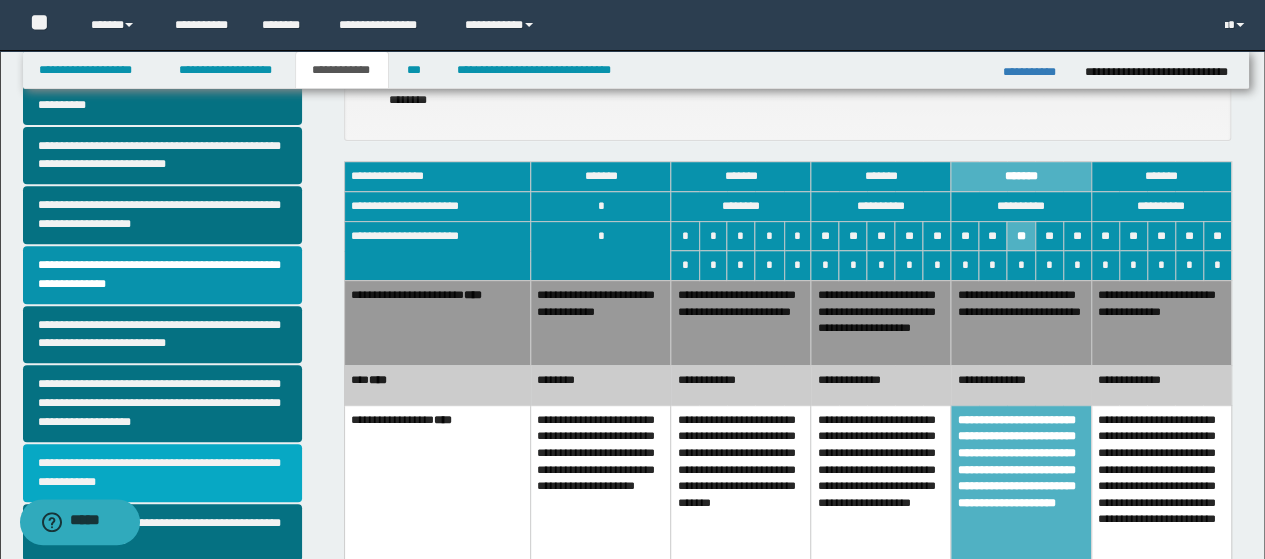 click on "**********" at bounding box center [162, 473] 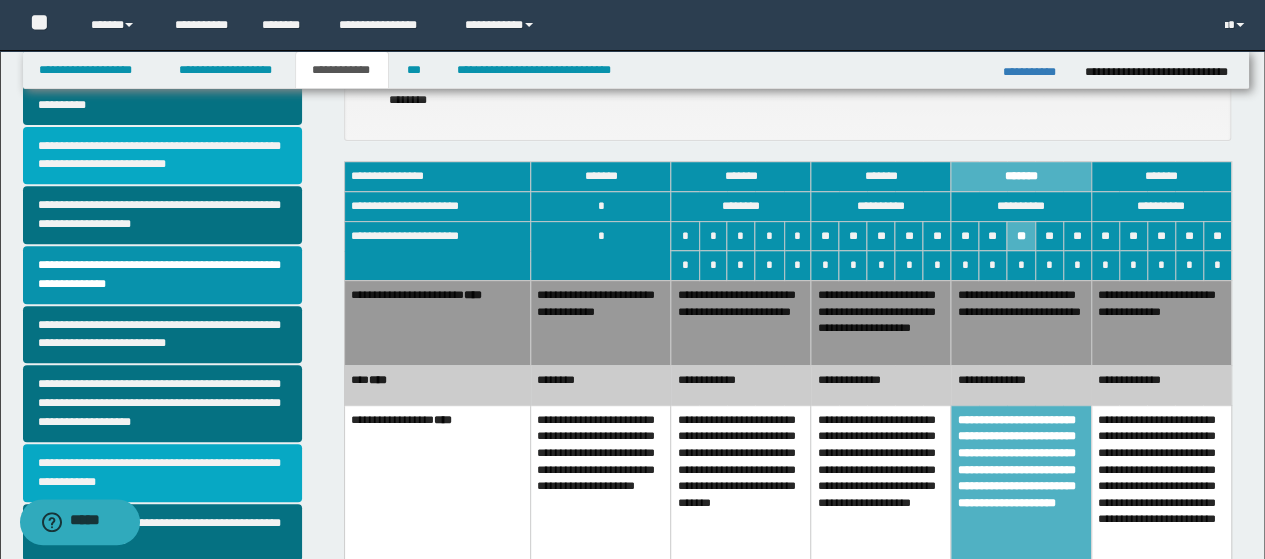 scroll, scrollTop: 0, scrollLeft: 0, axis: both 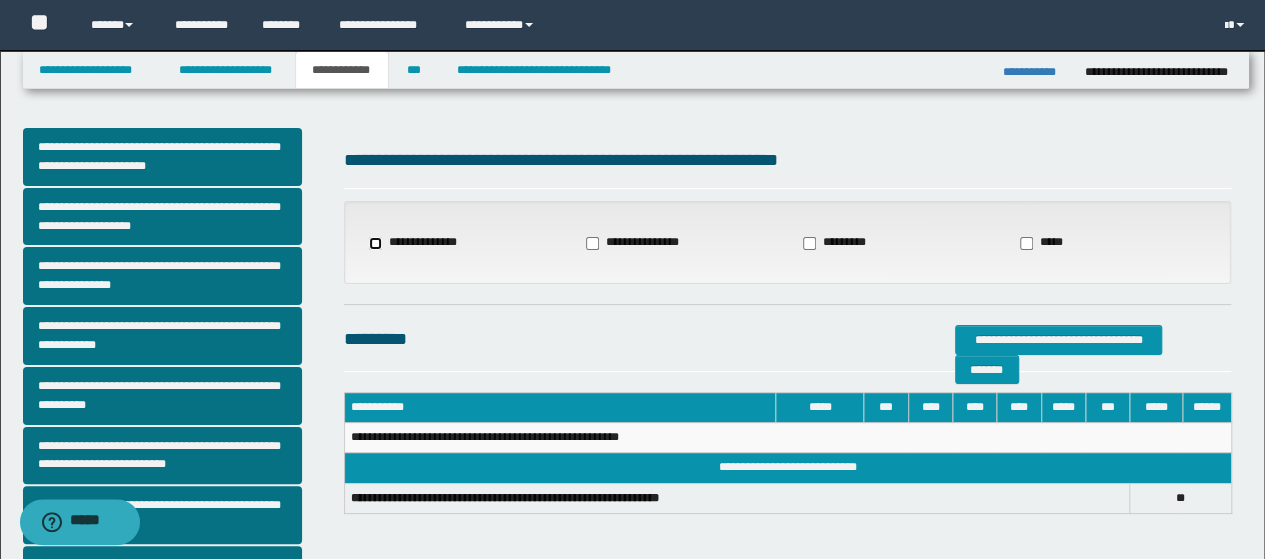 select on "*" 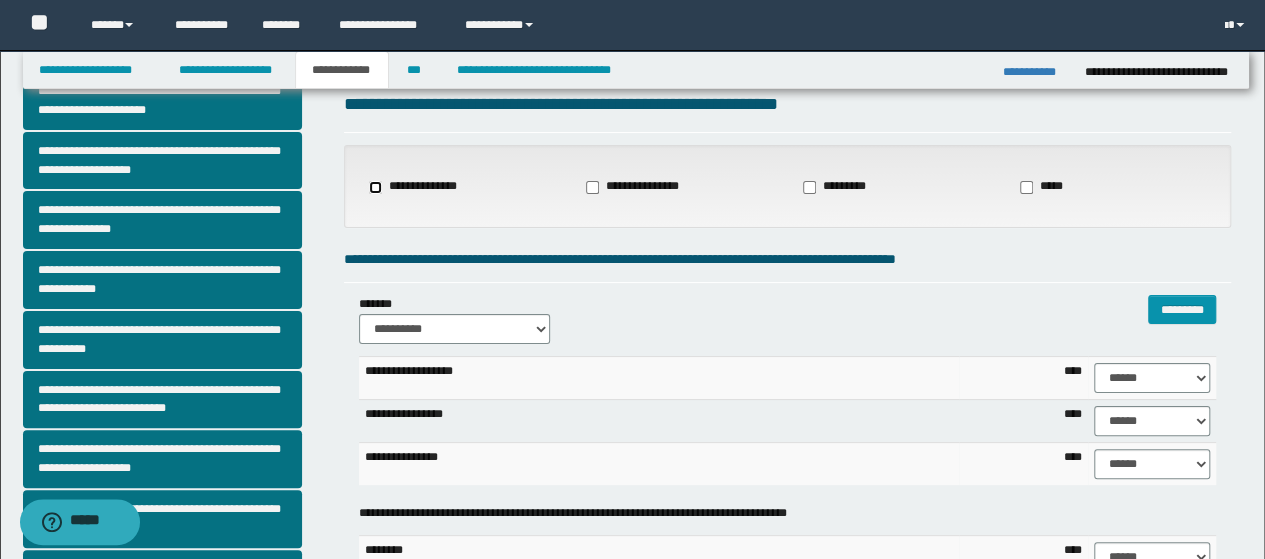 scroll, scrollTop: 200, scrollLeft: 0, axis: vertical 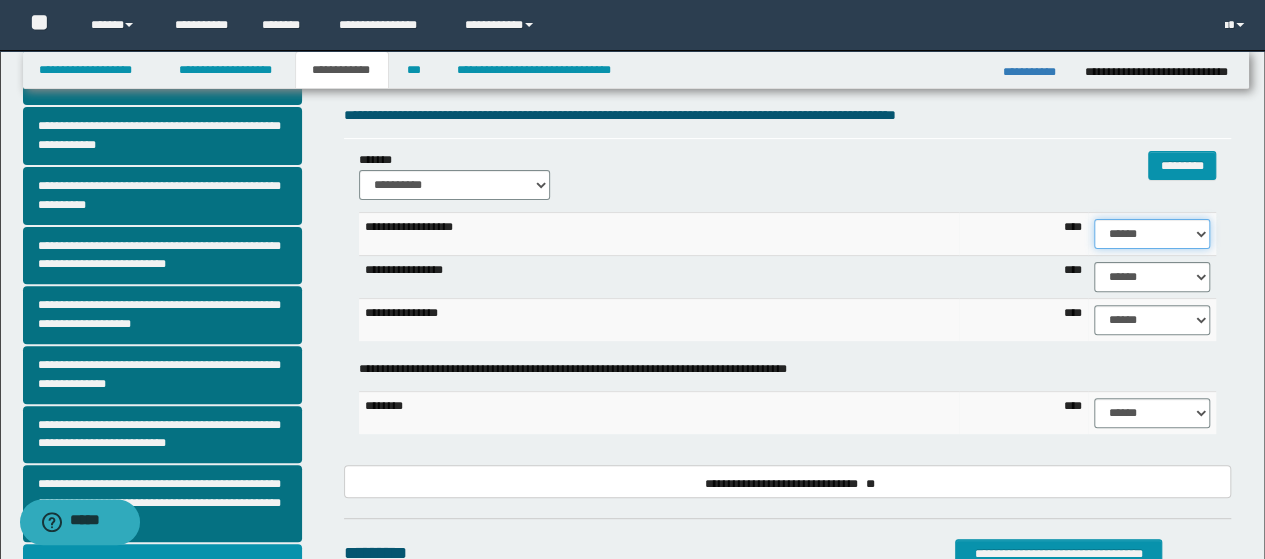 click on "******
****
**
**
**
**
**
**
**
**
***
***
***
***
***
***
***
***
***
***
****
****
****
****" at bounding box center (1152, 234) 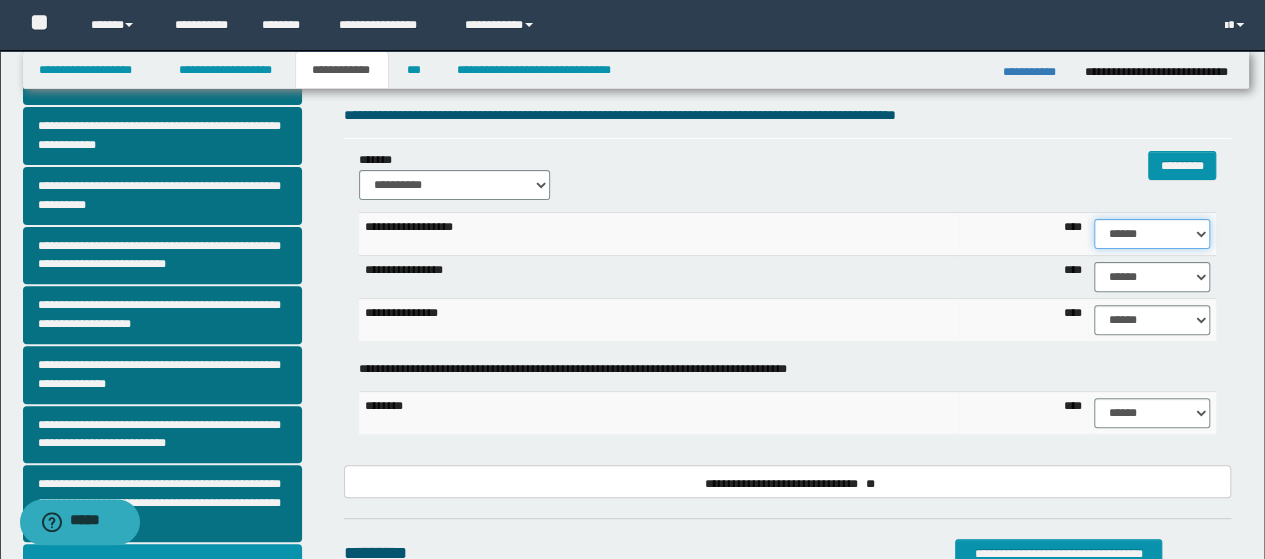 select on "**" 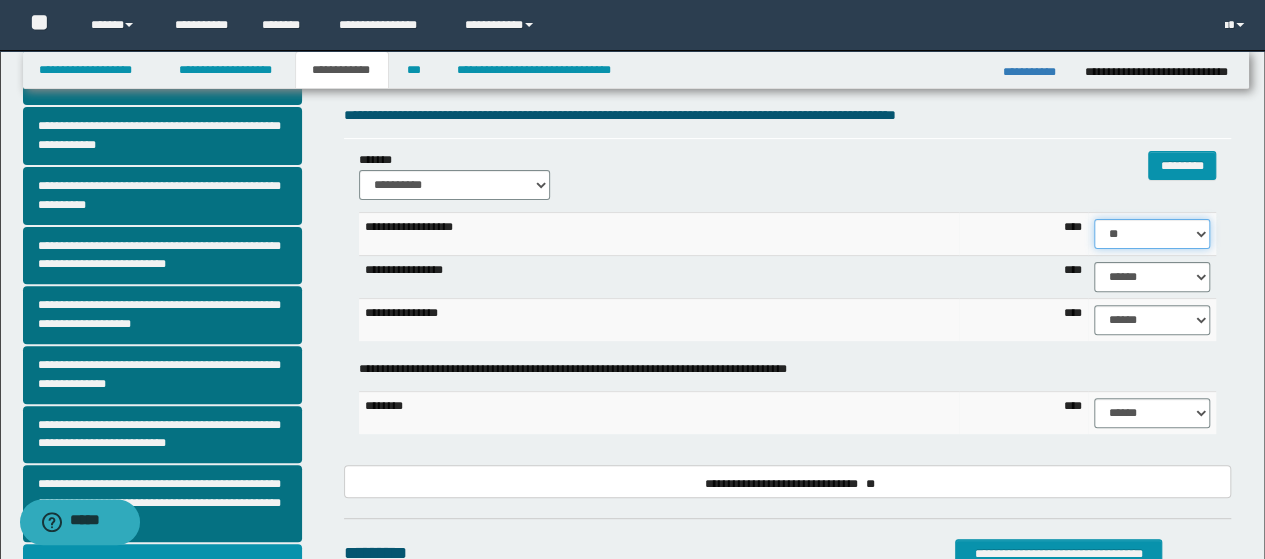 click on "******
****
**
**
**
**
**
**
**
**
***
***
***
***
***
***
***
***
***
***
****
****
****
****" at bounding box center [1152, 234] 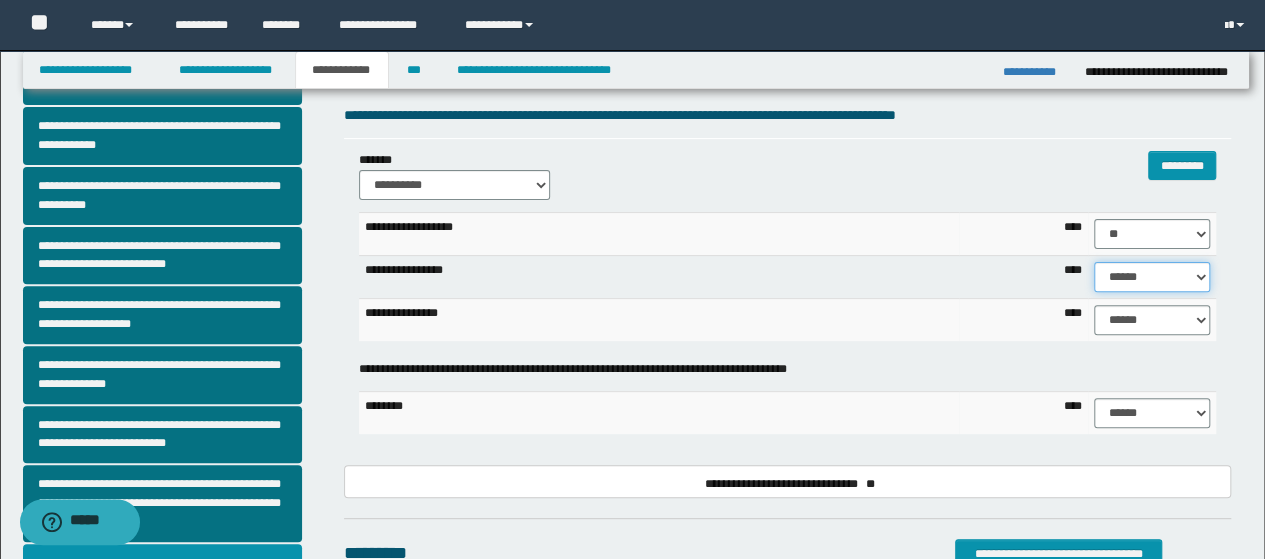 click on "******
****
**
**
**
**
**
**
**
**
***
***
***
***
***
***
***
***
***
***
****
****
****
****" at bounding box center (1152, 277) 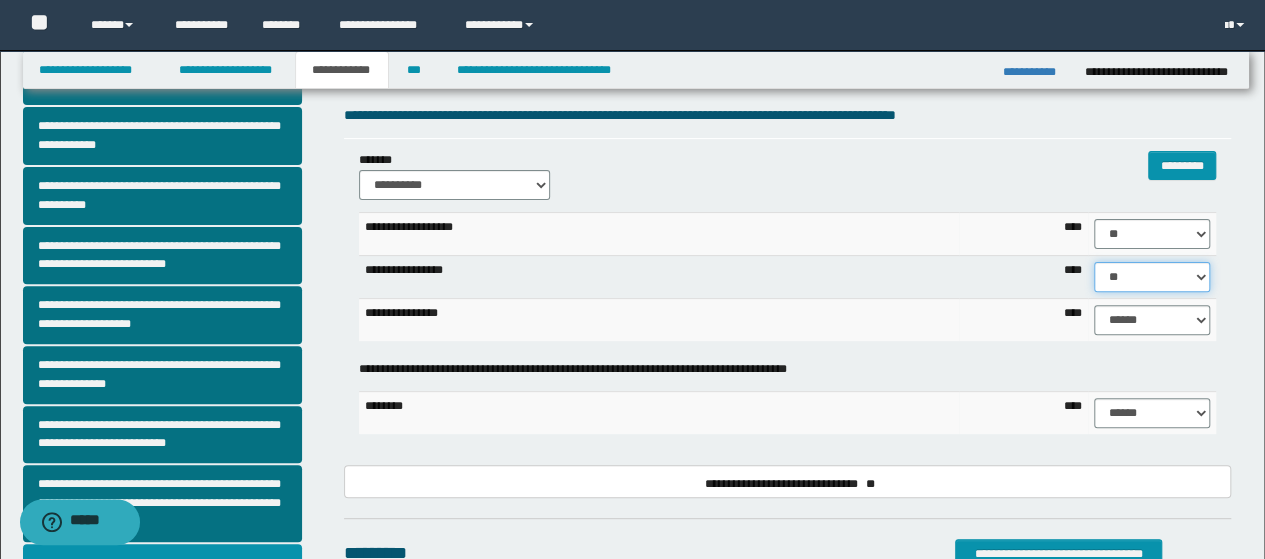 click on "******
****
**
**
**
**
**
**
**
**
***
***
***
***
***
***
***
***
***
***
****
****
****
****" at bounding box center [1152, 277] 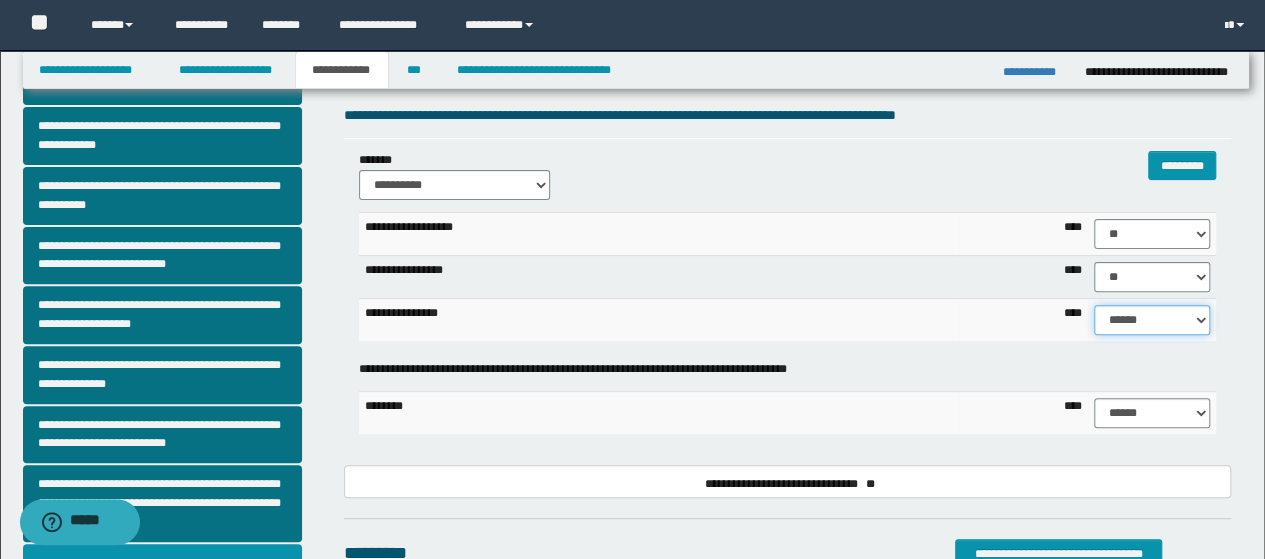 click on "******
****
**
**
**
**
**
**
**
**
***
***
***
***
***
***
***
***
***
***
****
****
****
****" at bounding box center (1152, 320) 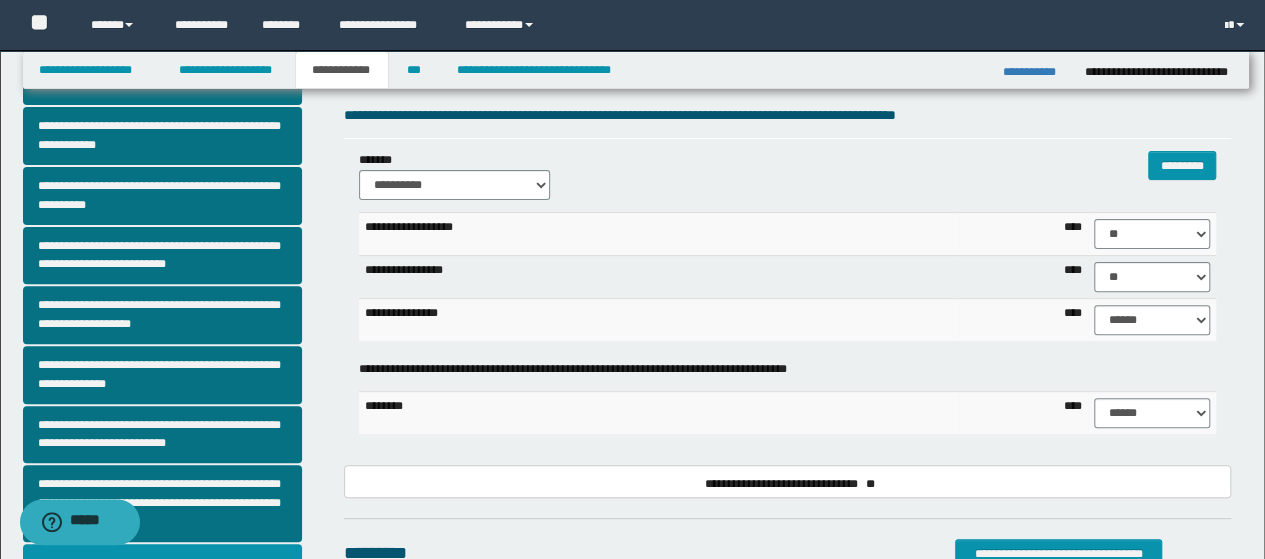 click on "**********" at bounding box center (632, 25) 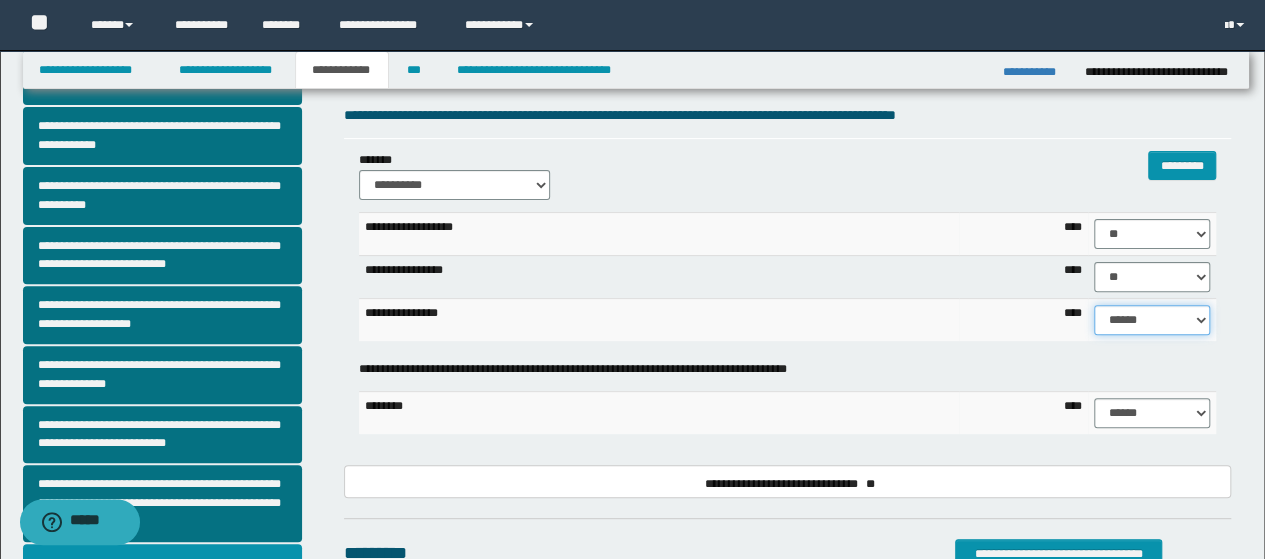 click on "******
****
**
**
**
**
**
**
**
**
***
***
***
***
***
***
***
***
***
***
****
****
****
****" at bounding box center [1152, 320] 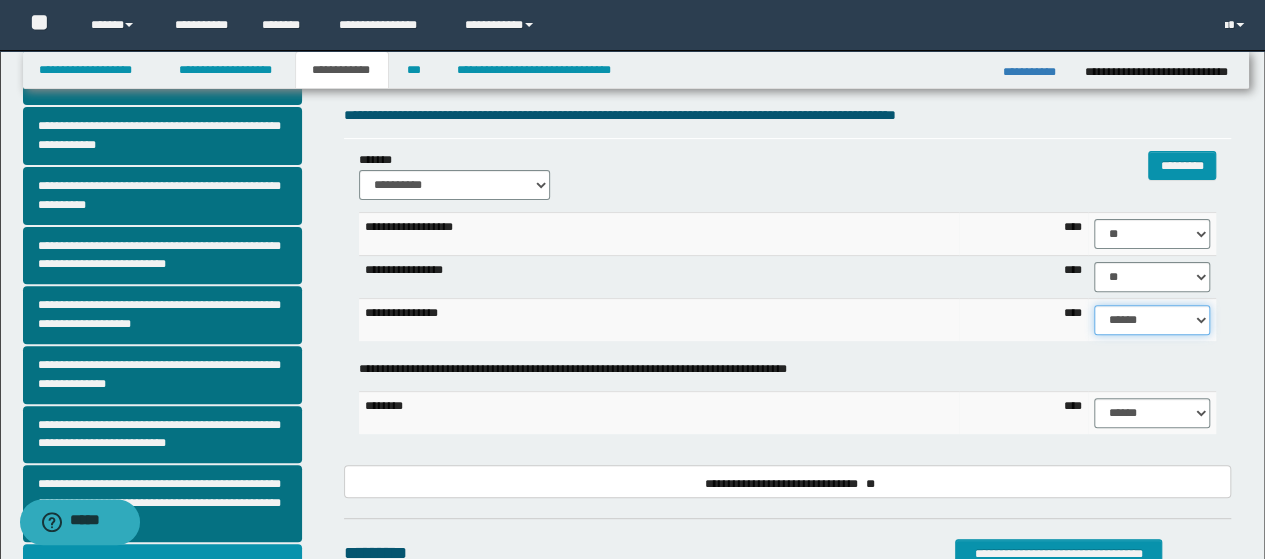 select on "**" 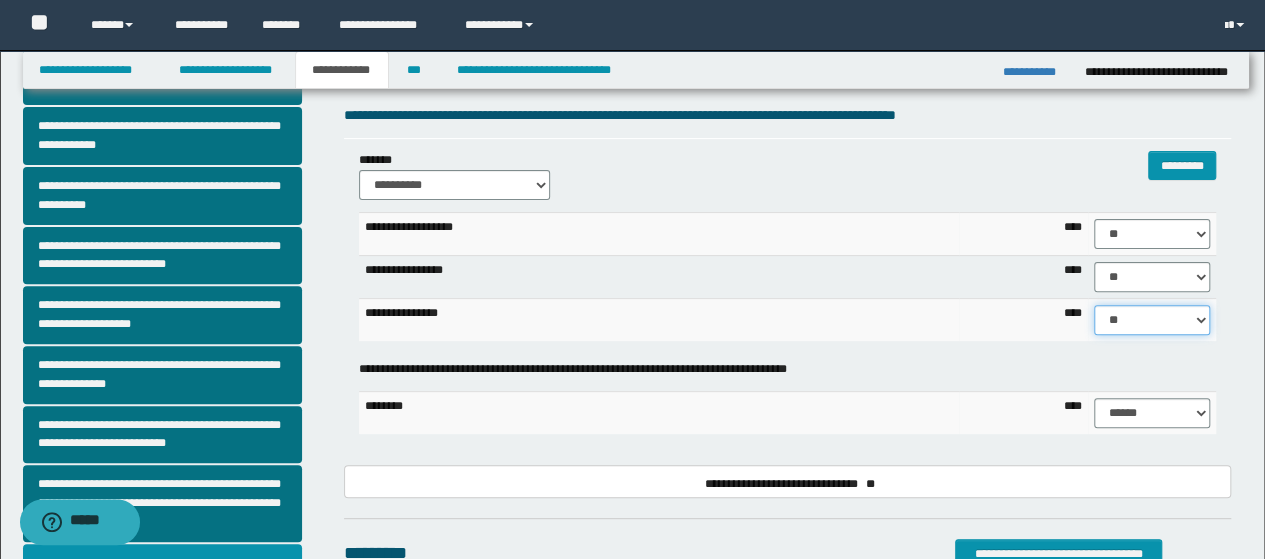 click on "******
****
**
**
**
**
**
**
**
**
***
***
***
***
***
***
***
***
***
***
****
****
****
****" at bounding box center [1152, 320] 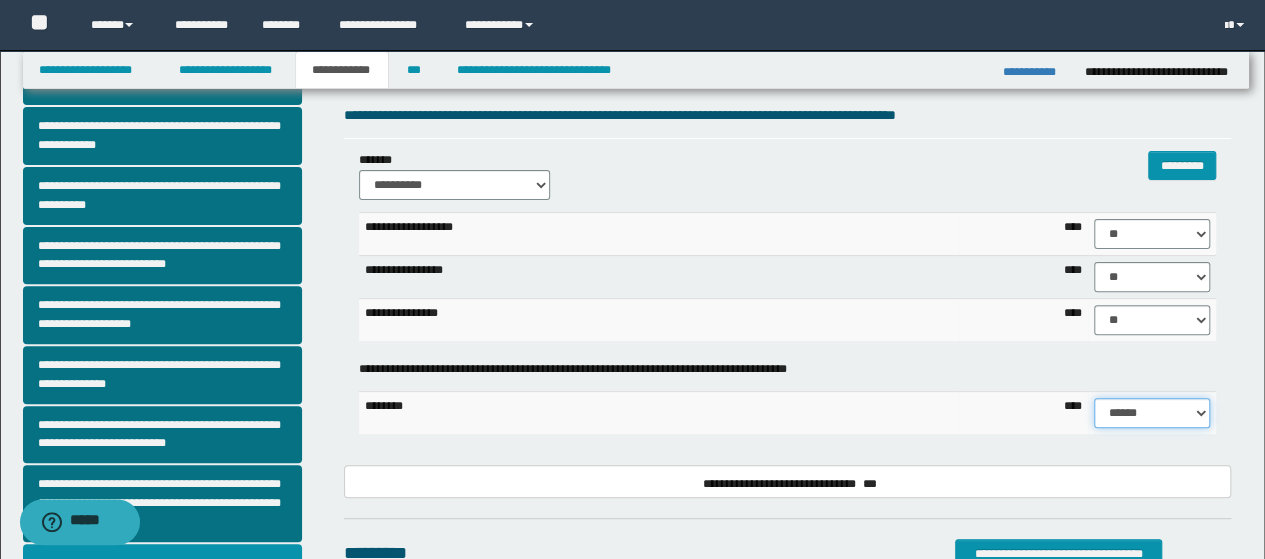 click on "******
****
**
**
**
**
**
**
**
**
***" at bounding box center [1152, 413] 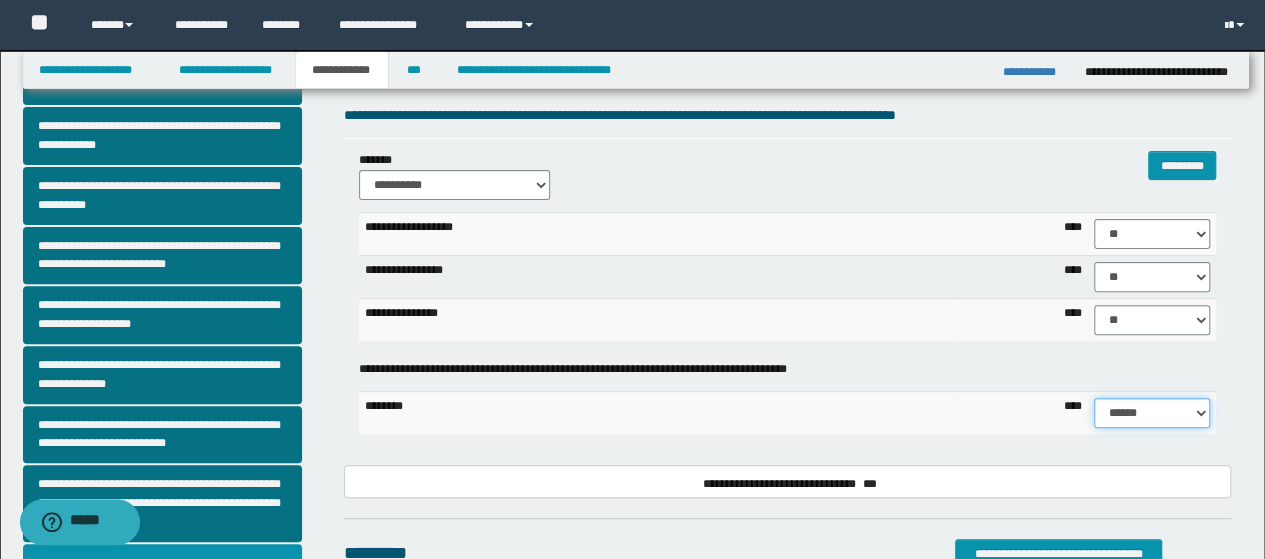 select on "**" 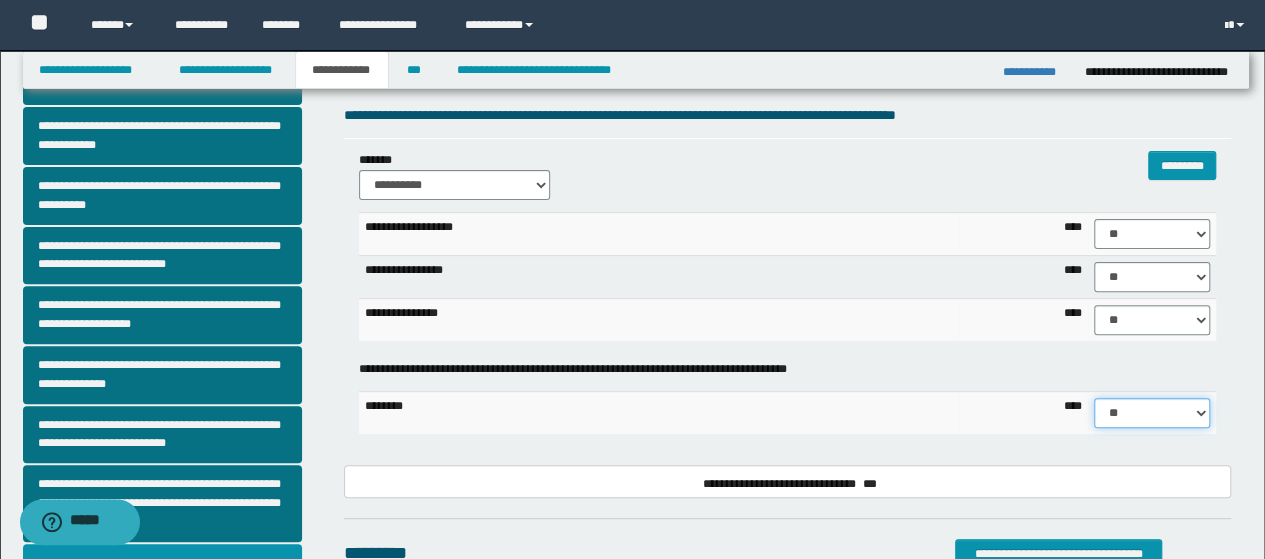 click on "******
****
**
**
**
**
**
**
**
**
***" at bounding box center [1152, 413] 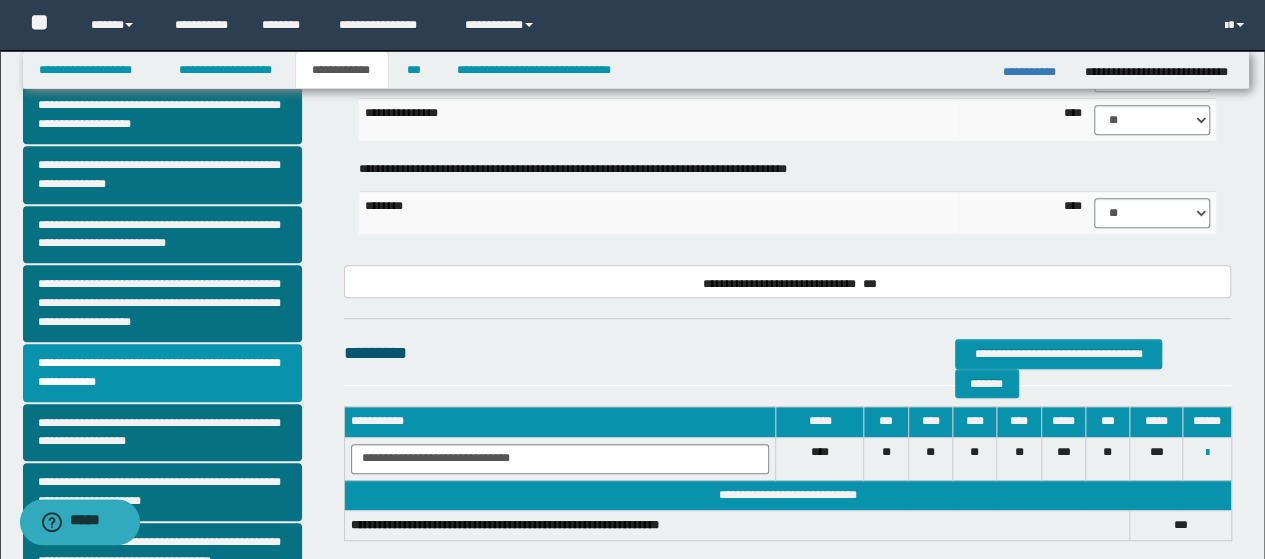 click on "**********" at bounding box center [788, 353] 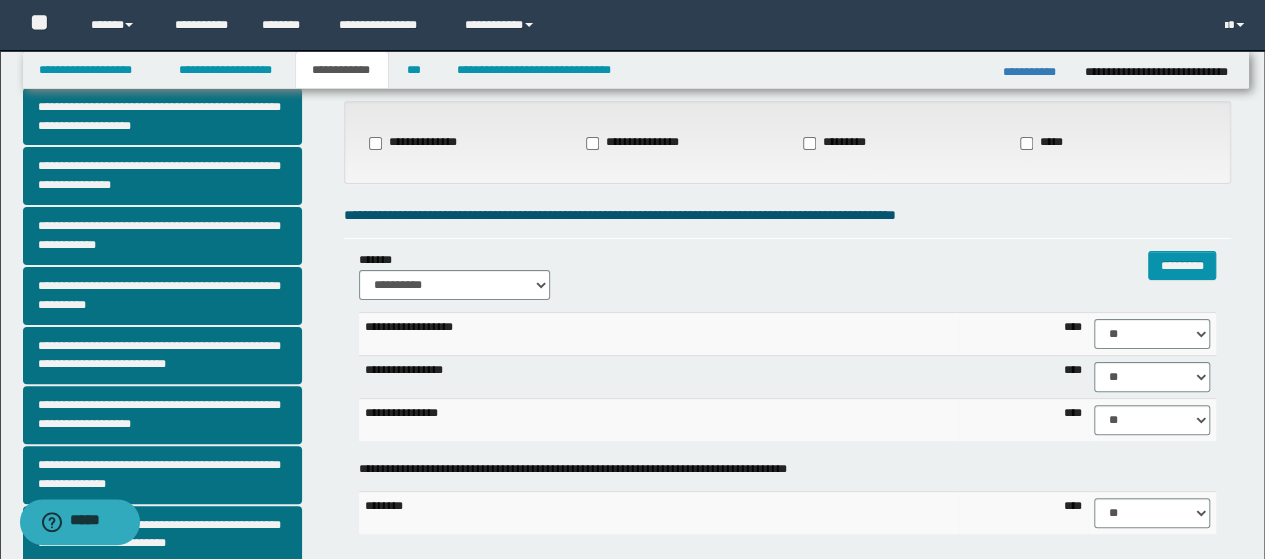 scroll, scrollTop: 0, scrollLeft: 0, axis: both 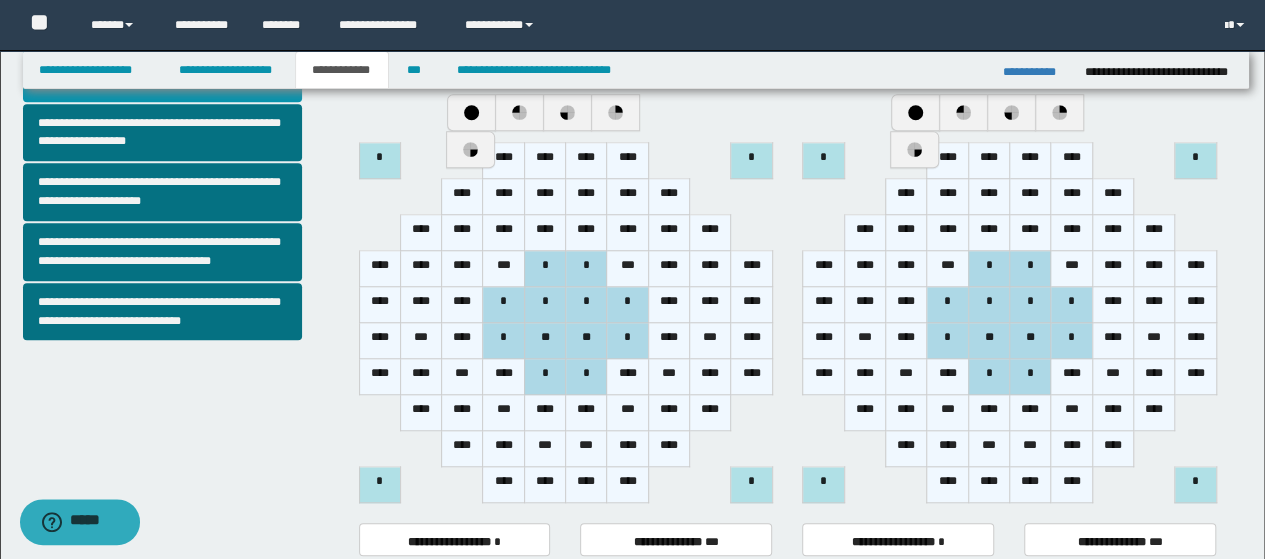 click on "****" at bounding box center (586, 161) 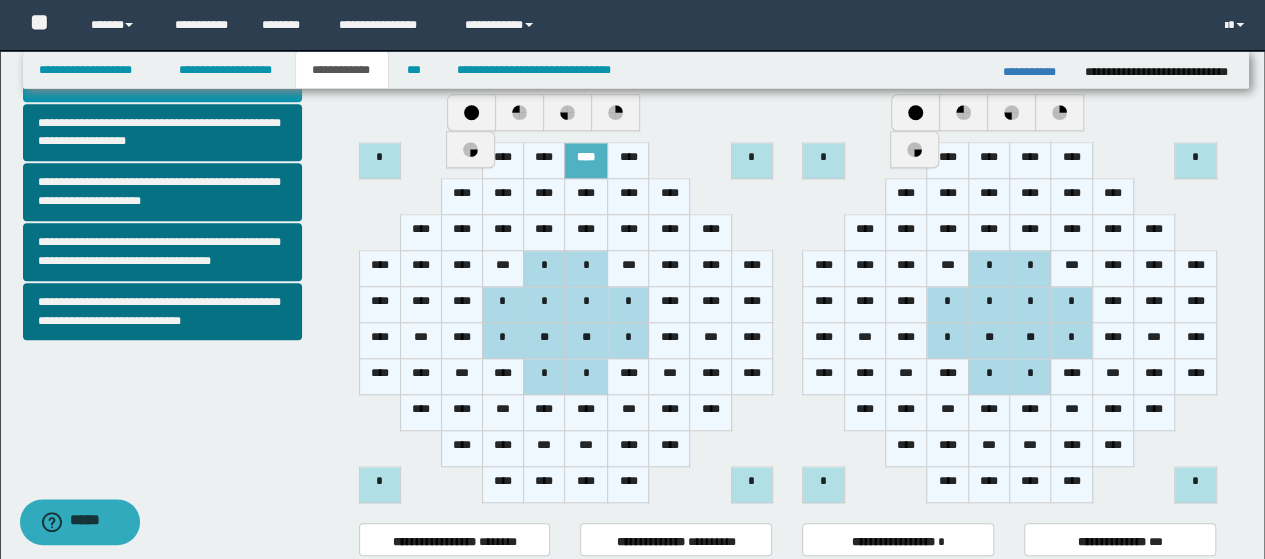 click on "****" at bounding box center [628, 161] 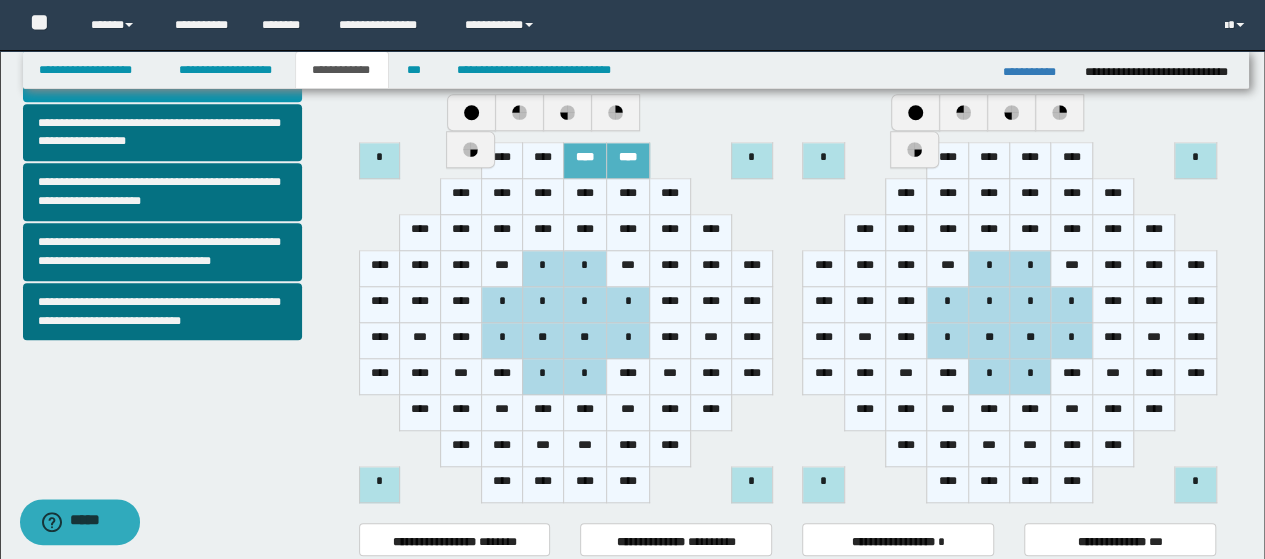 click on "****" at bounding box center (627, 197) 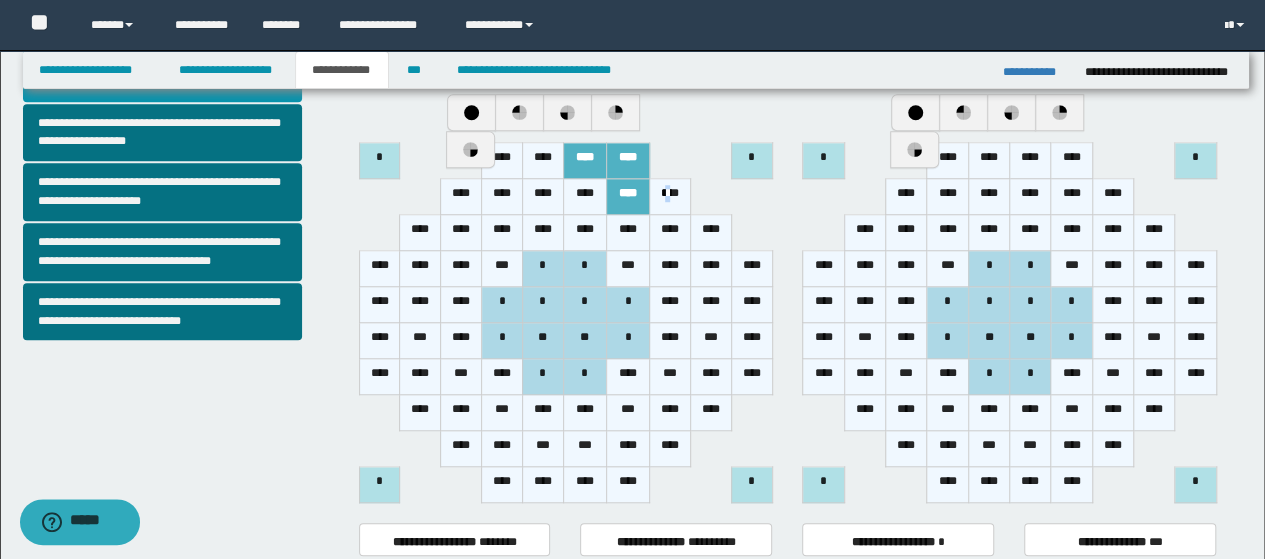 click on "****" at bounding box center [670, 197] 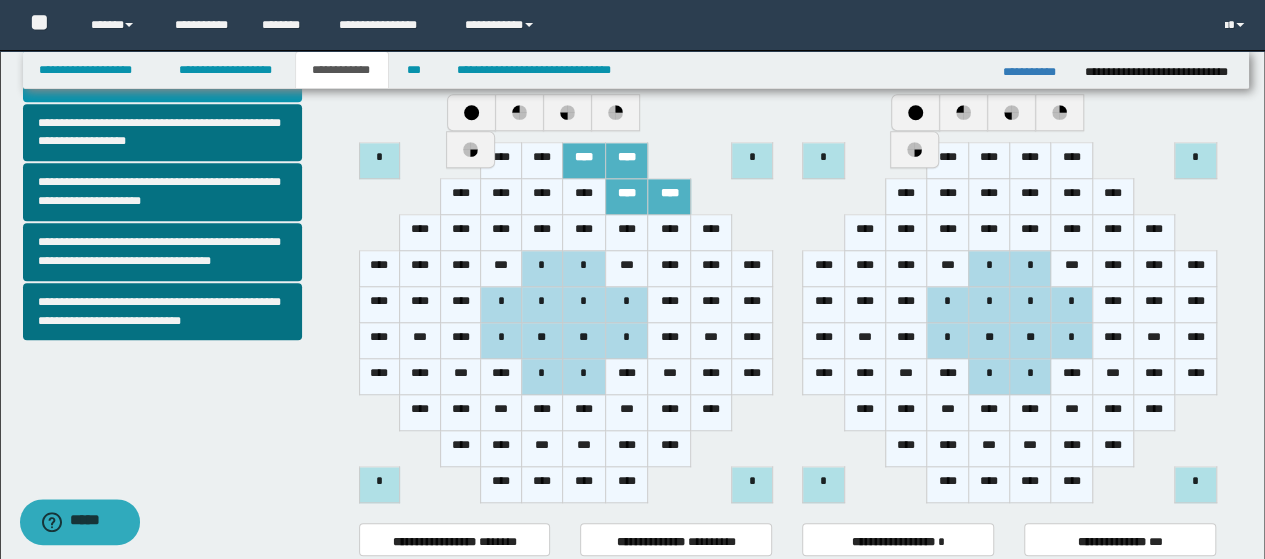 click on "****" at bounding box center [669, 233] 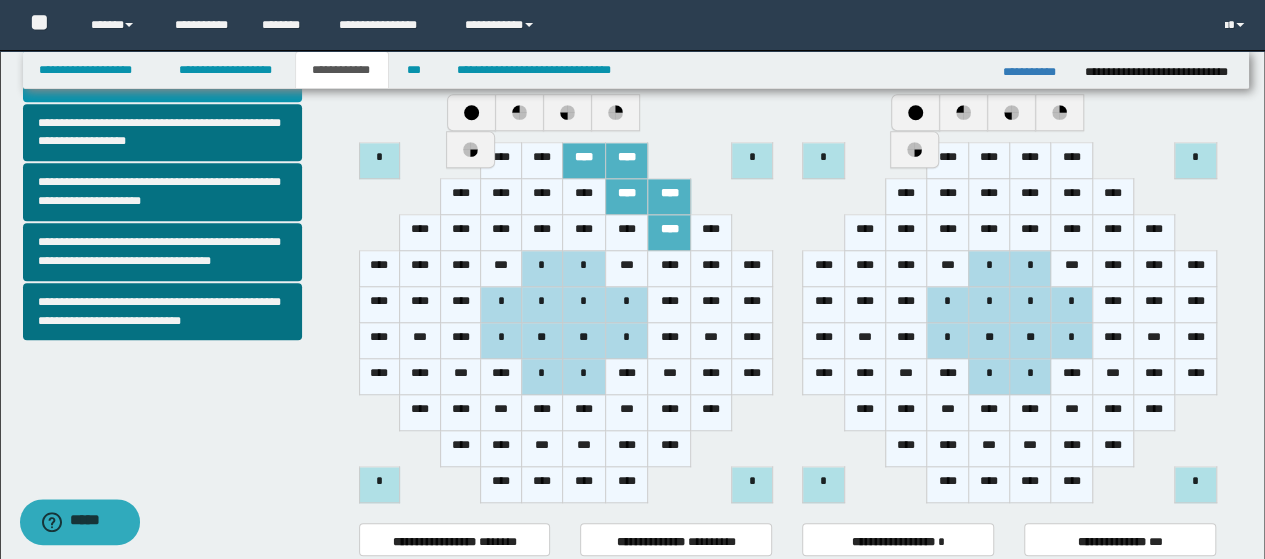 click on "****" at bounding box center [711, 233] 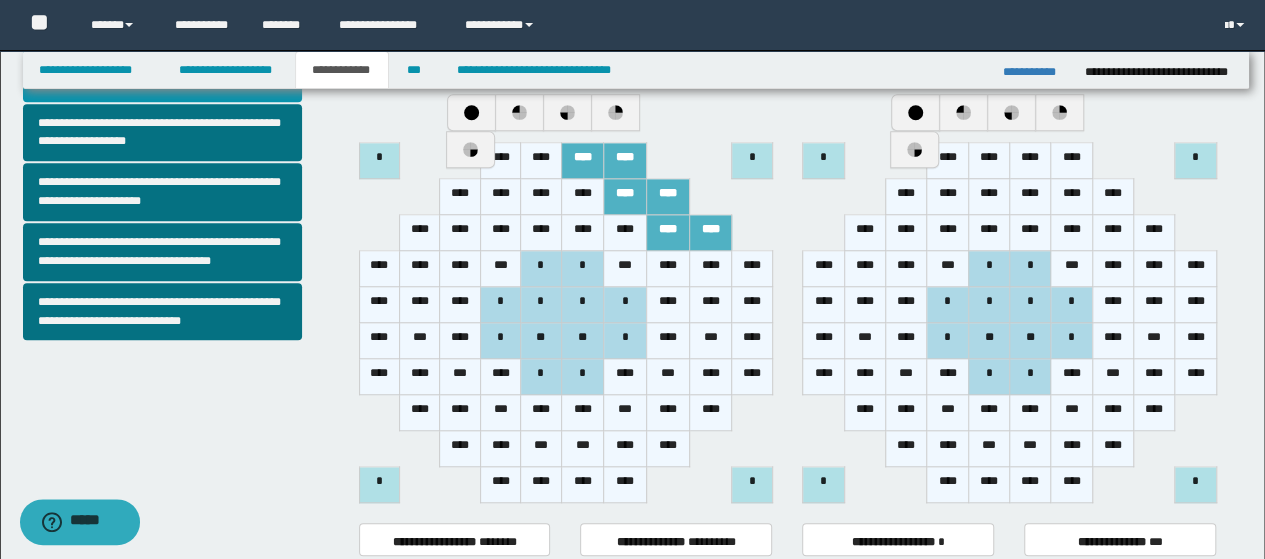 click on "****" at bounding box center [752, 269] 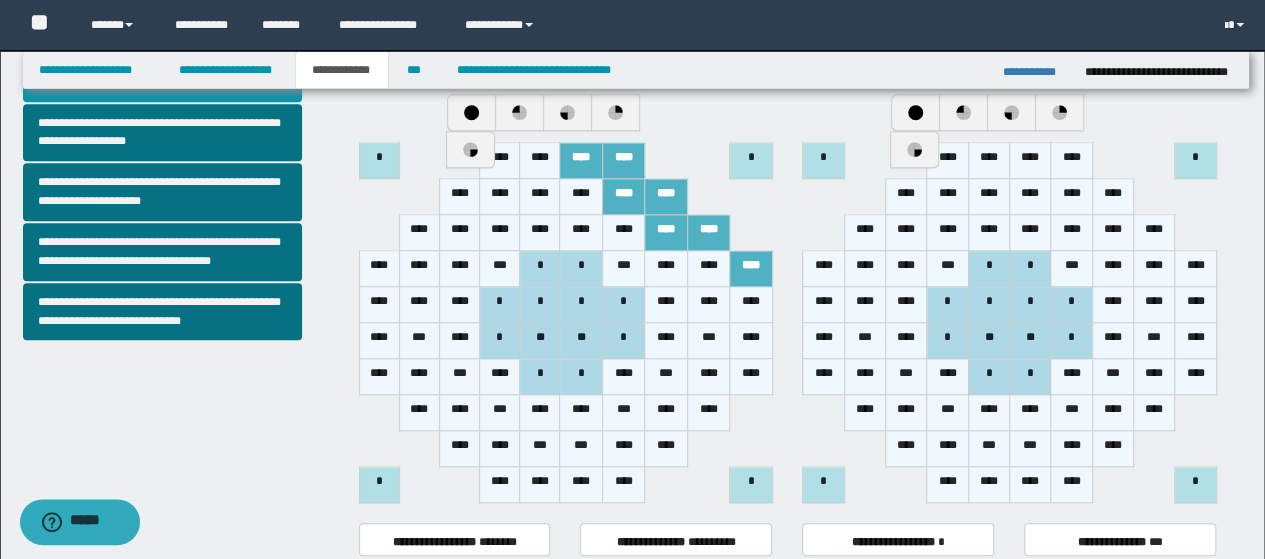 click on "****" at bounding box center [708, 269] 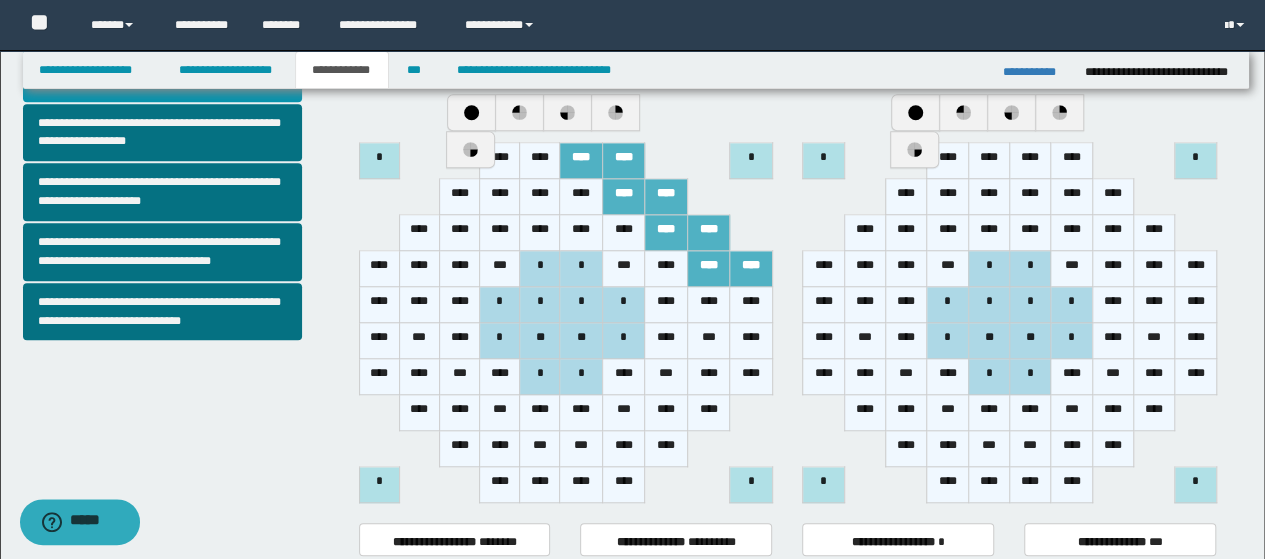 click on "****" at bounding box center [751, 305] 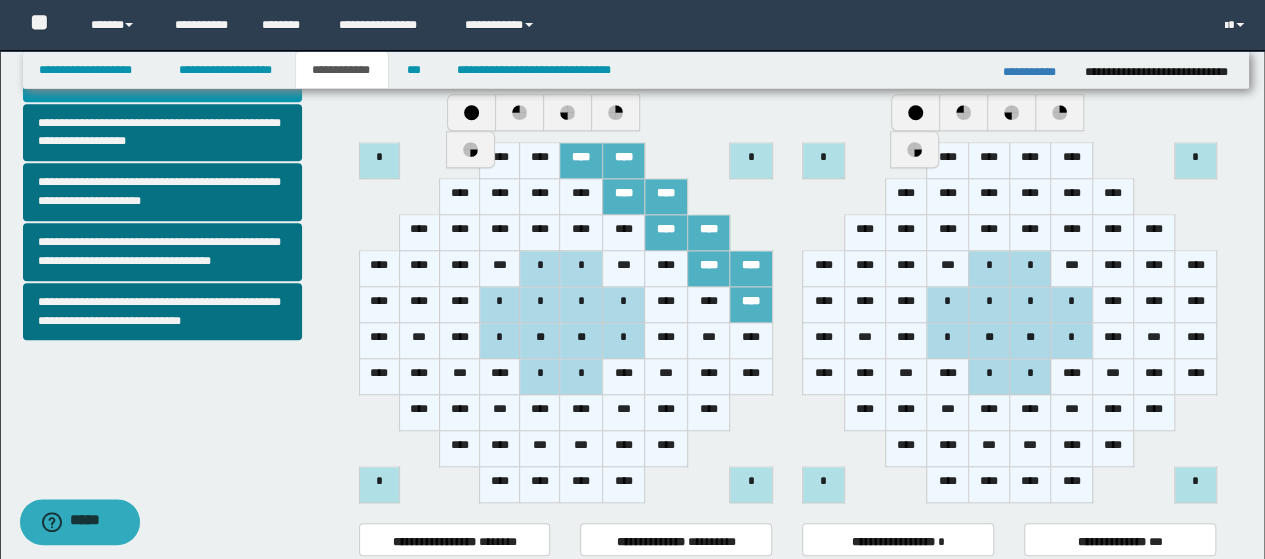 click on "****" at bounding box center [708, 305] 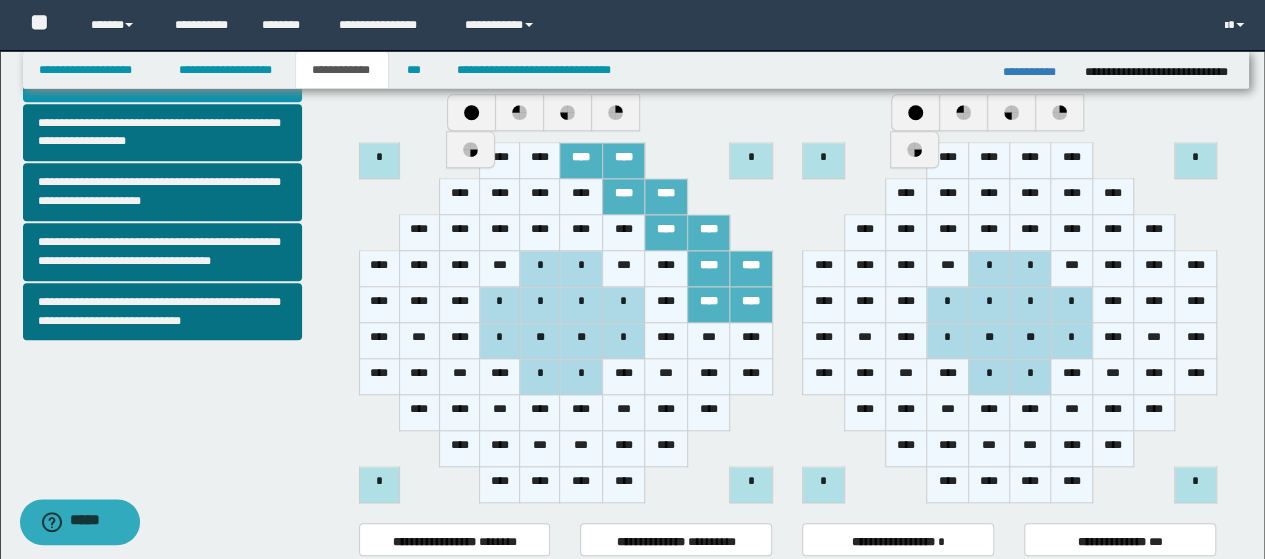click on "****" at bounding box center [751, 341] 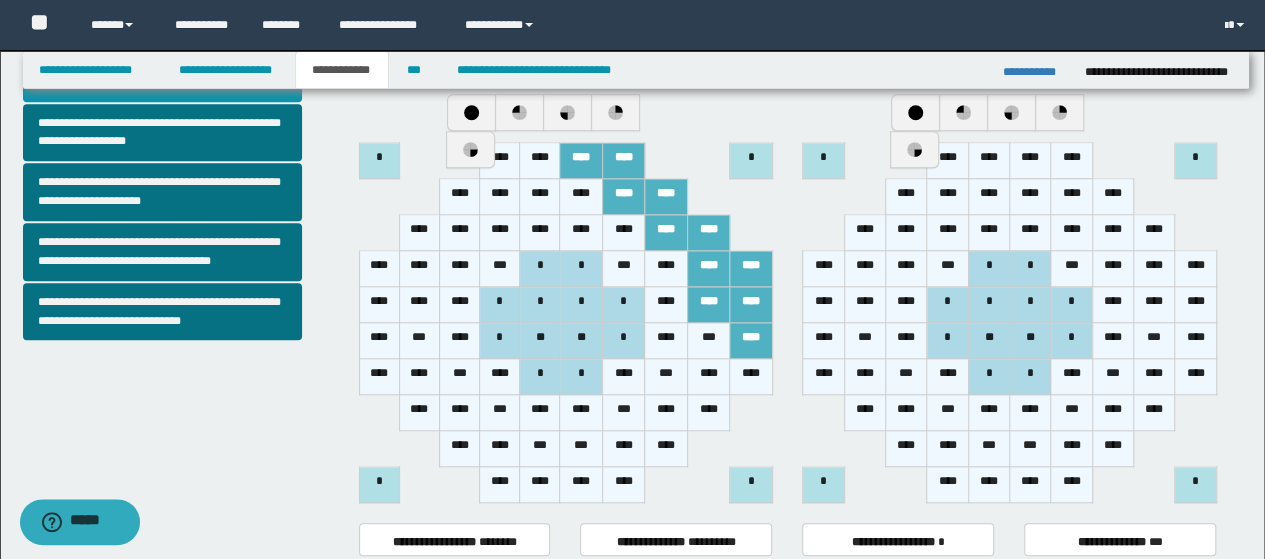 click on "***" at bounding box center [708, 341] 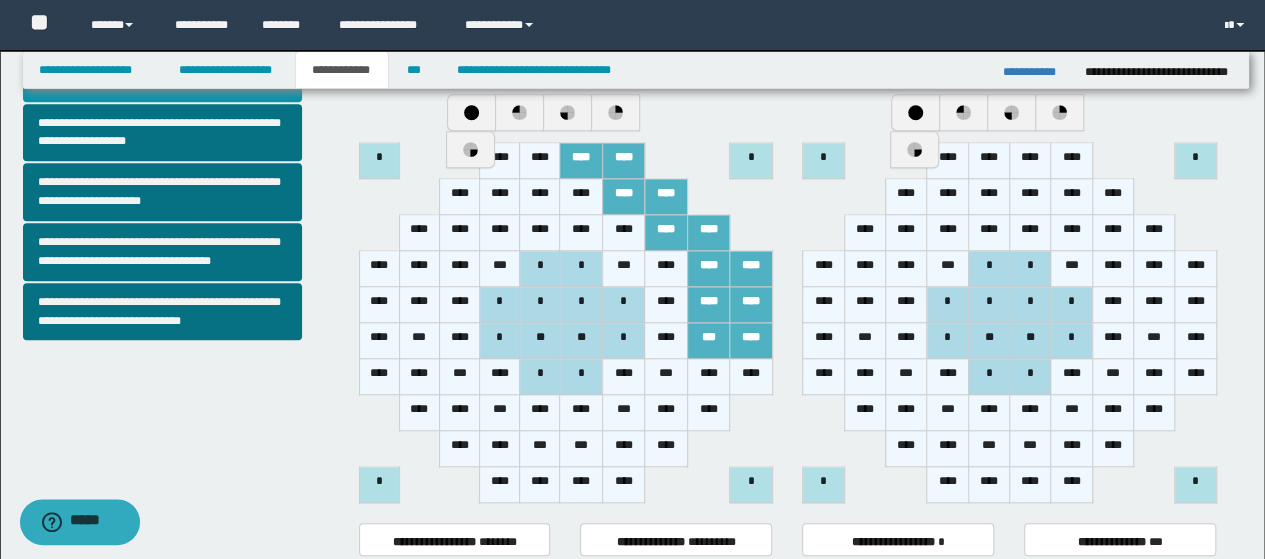 click on "****" at bounding box center (623, 485) 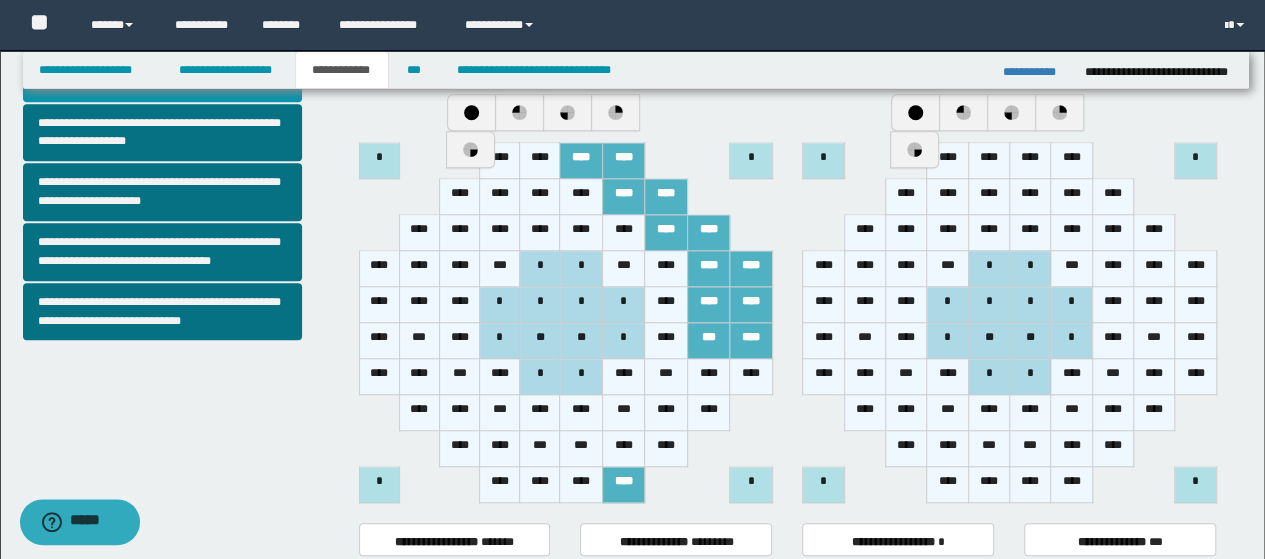 click on "****" at bounding box center [666, 449] 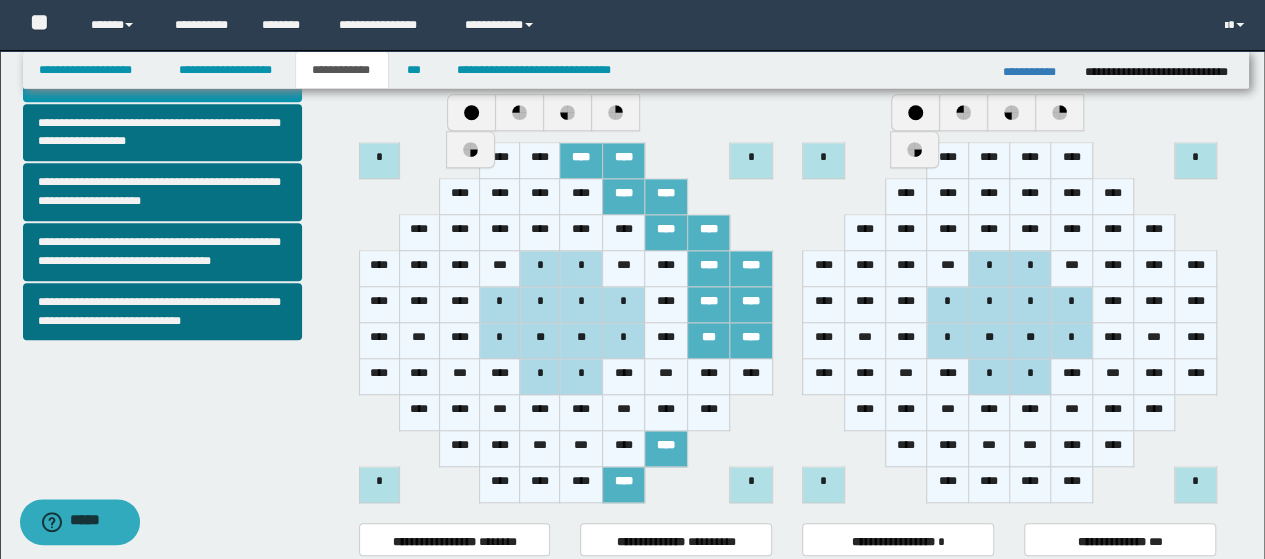 click on "****" at bounding box center (708, 413) 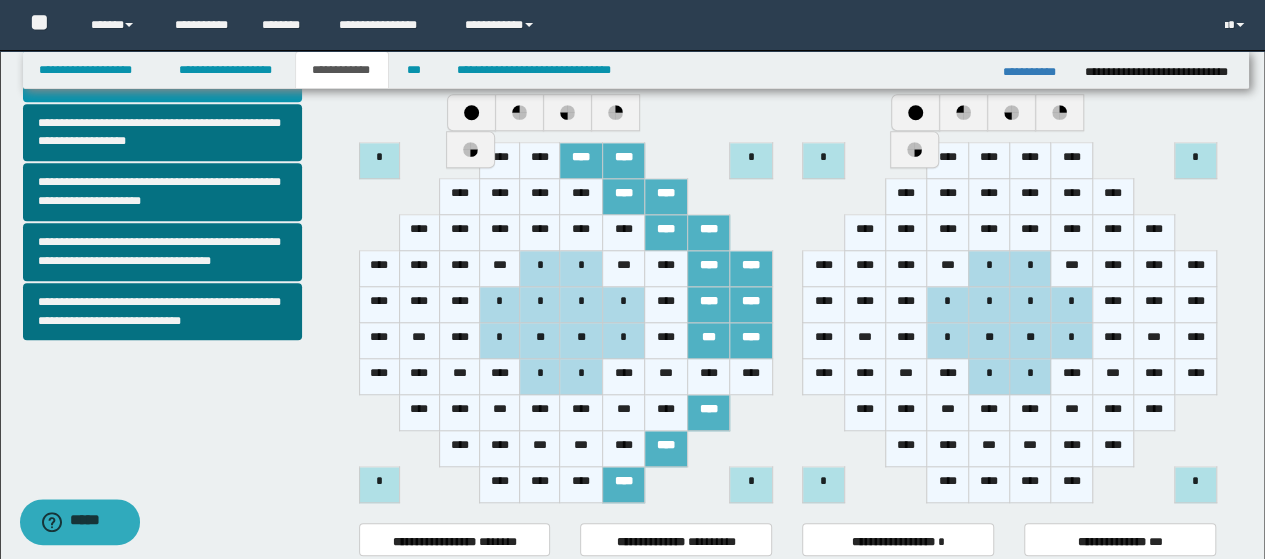 click on "****" at bounding box center [751, 377] 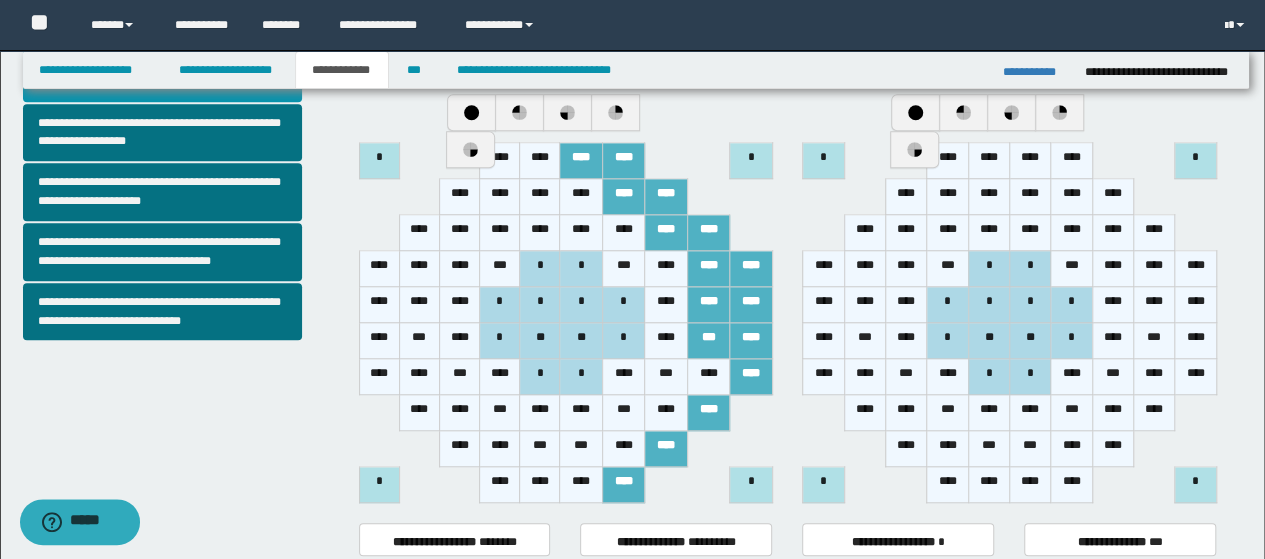 click on "***" at bounding box center [708, 341] 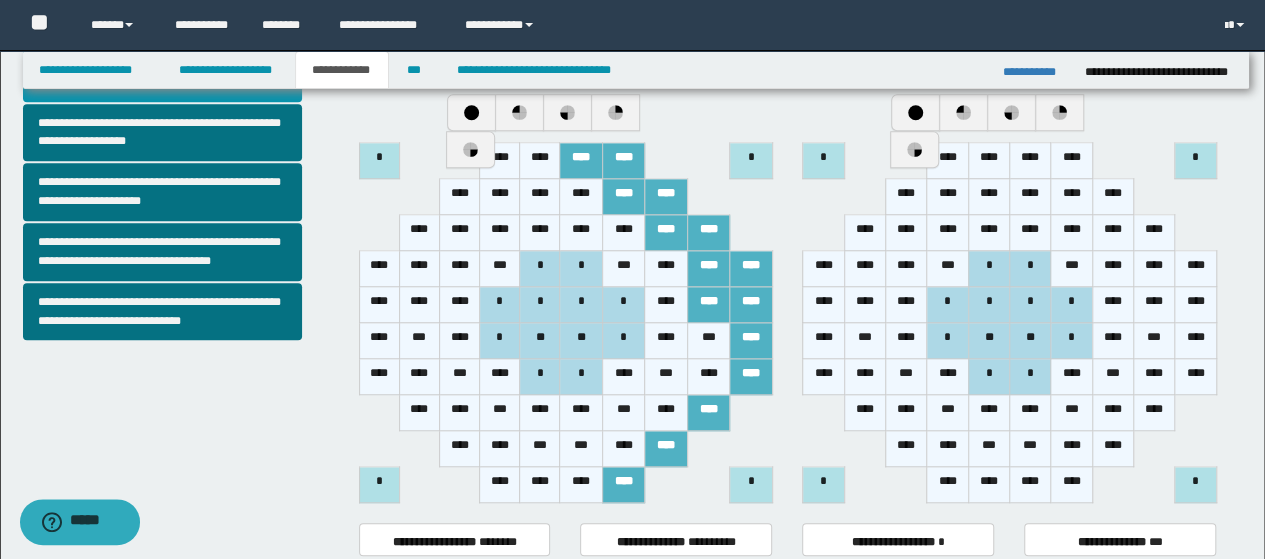 click on "****" at bounding box center (708, 305) 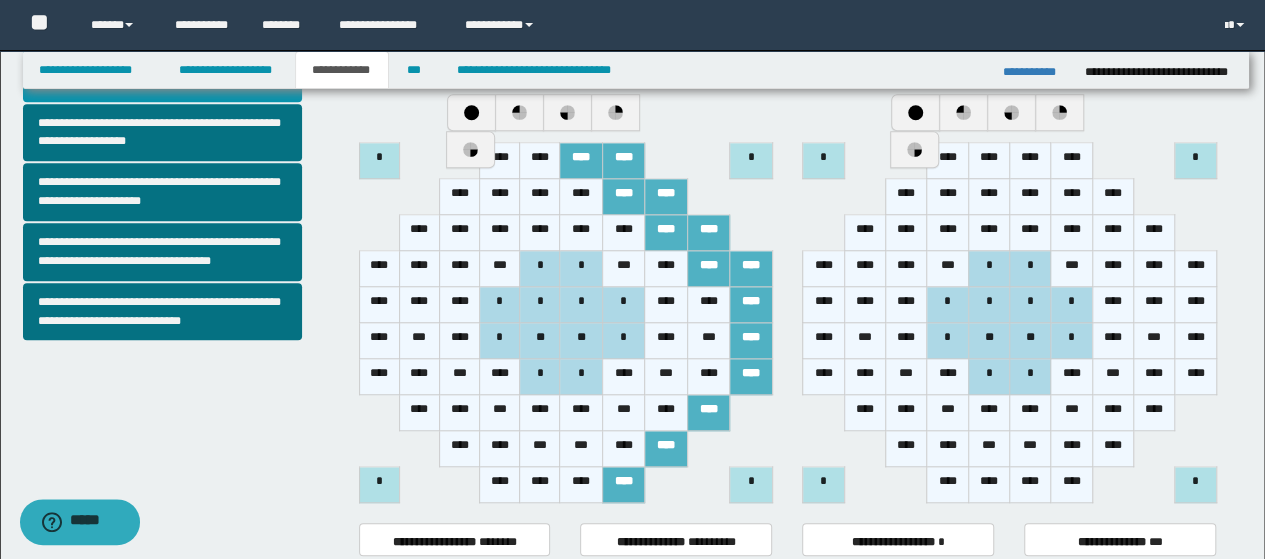 click on "****" at bounding box center (708, 305) 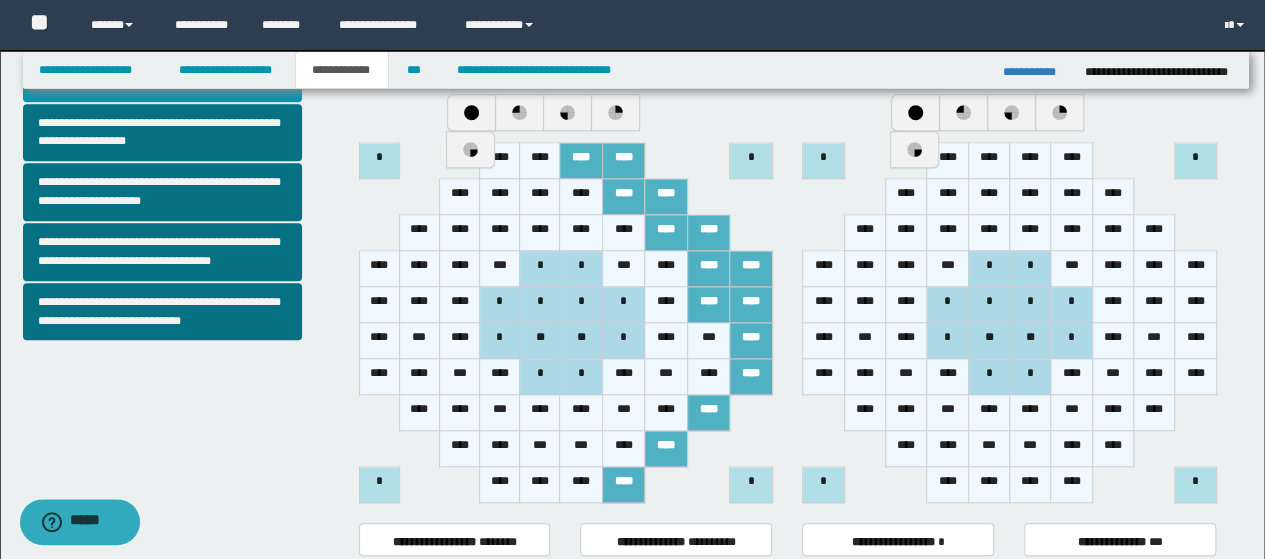 click on "****" at bounding box center (708, 305) 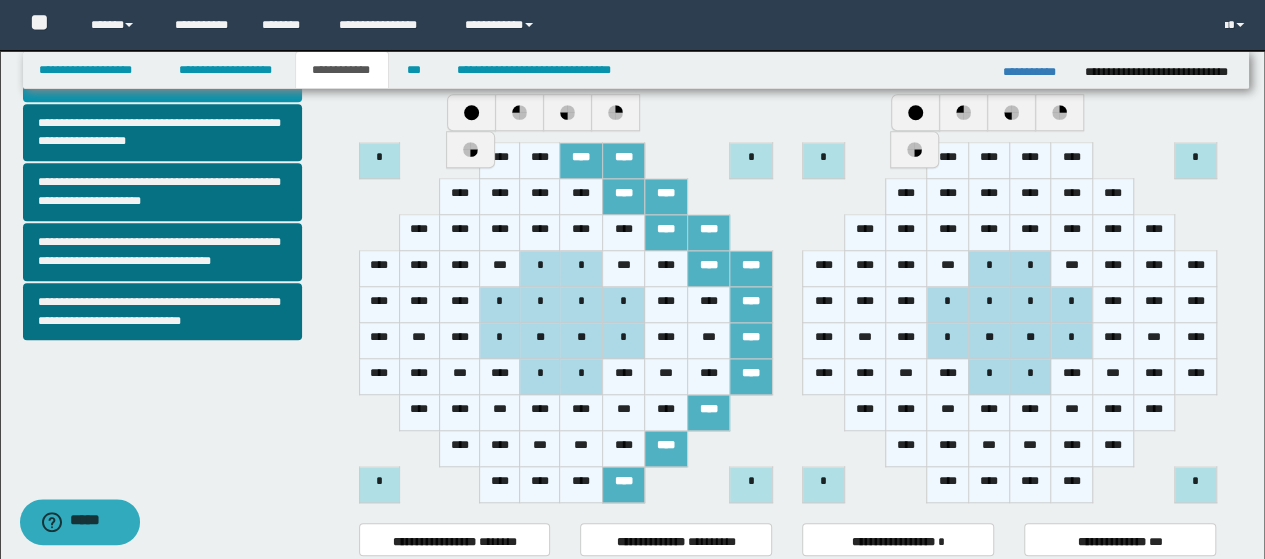 click on "****" at bounding box center (666, 413) 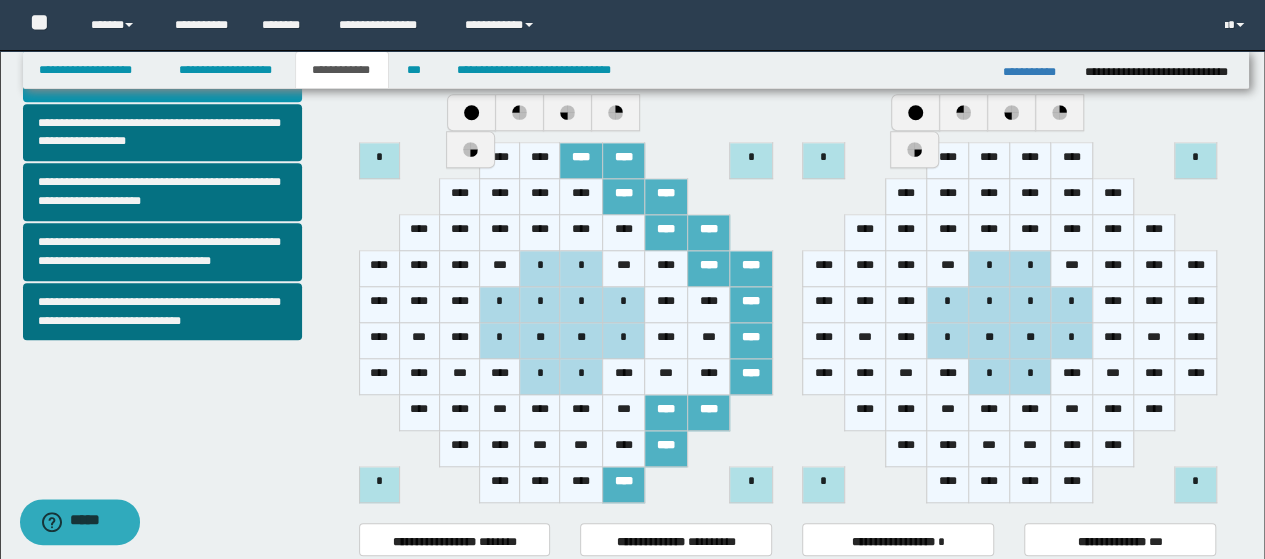 click on "****" at bounding box center [623, 449] 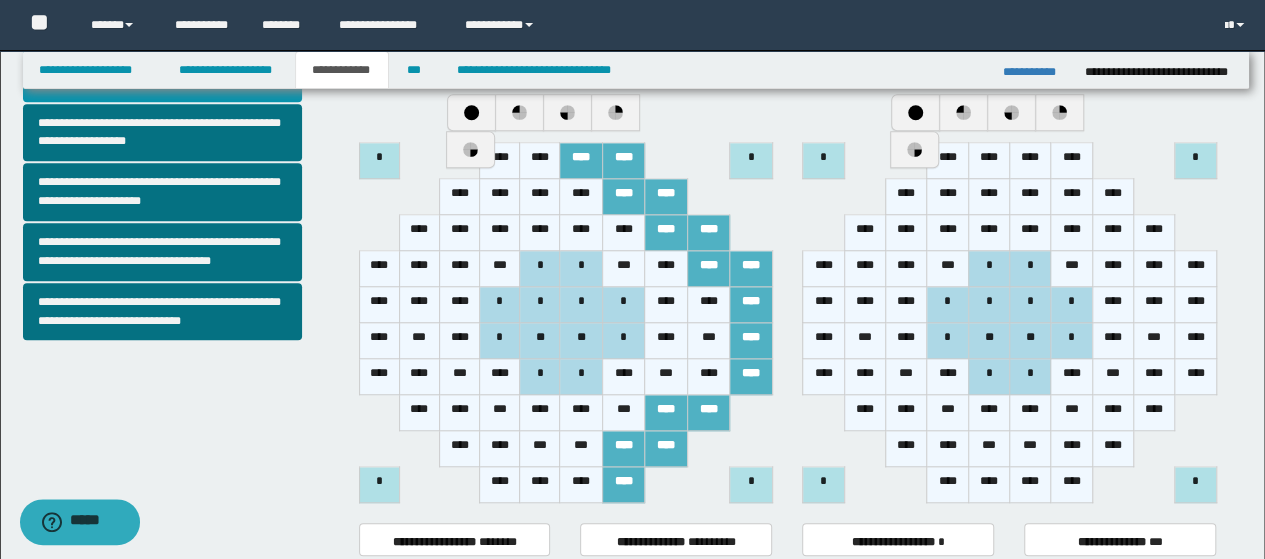 click on "****" at bounding box center [751, 377] 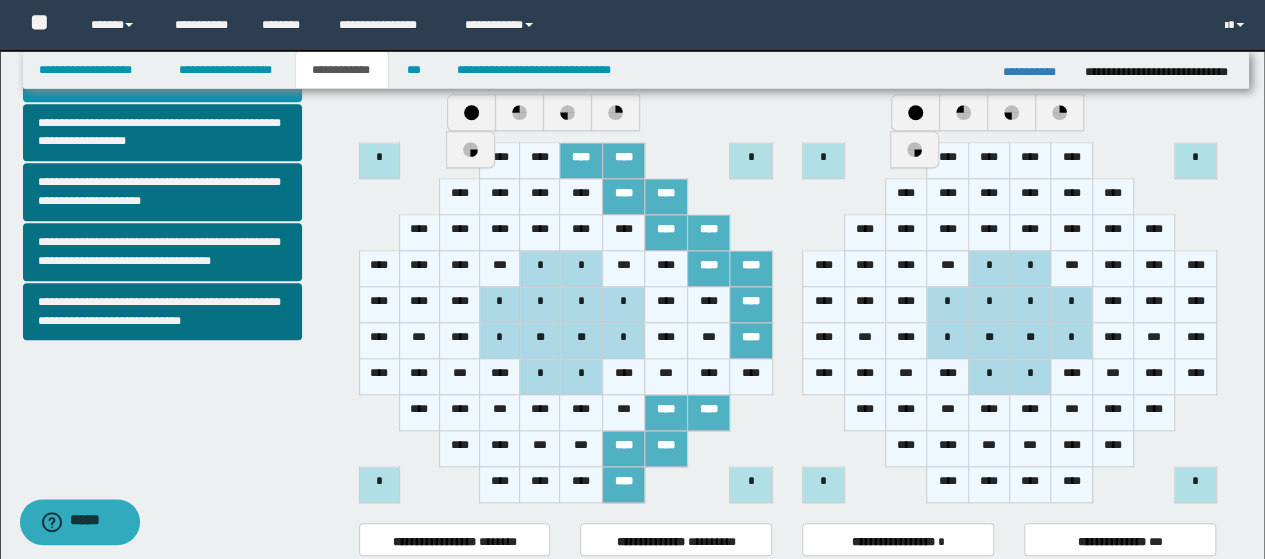 click on "****" at bounding box center [751, 377] 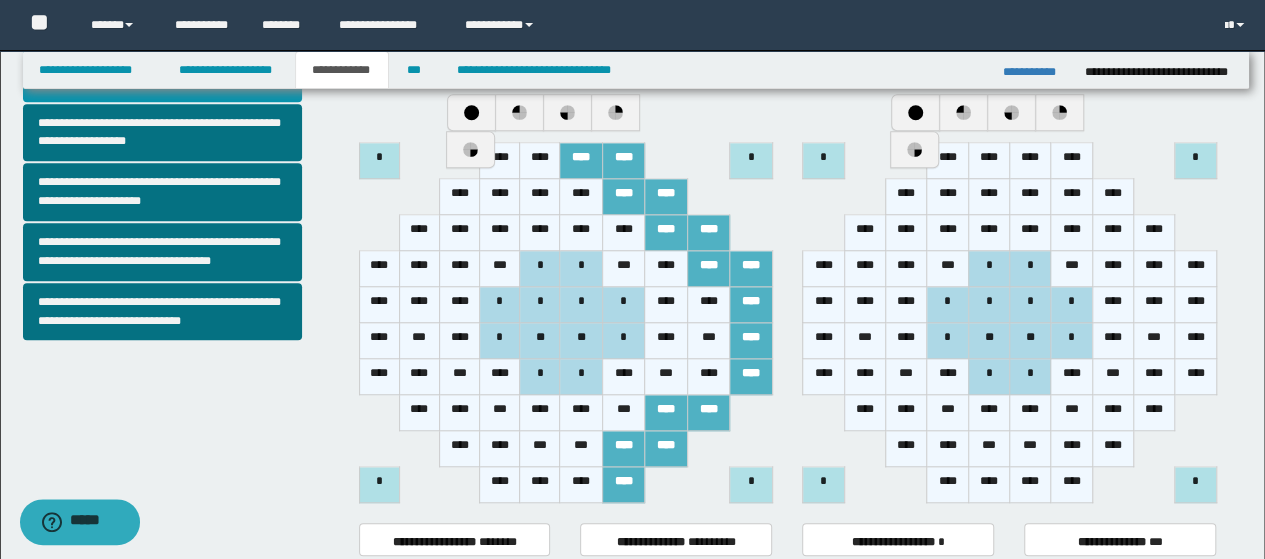 click on "****" at bounding box center [751, 305] 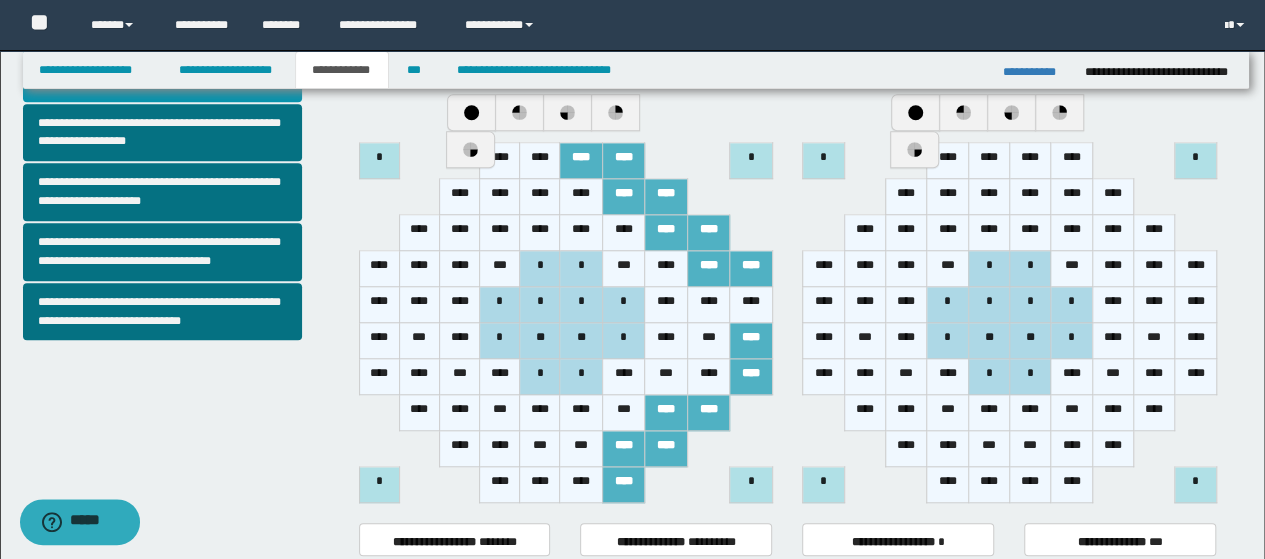 click on "****" at bounding box center [751, 341] 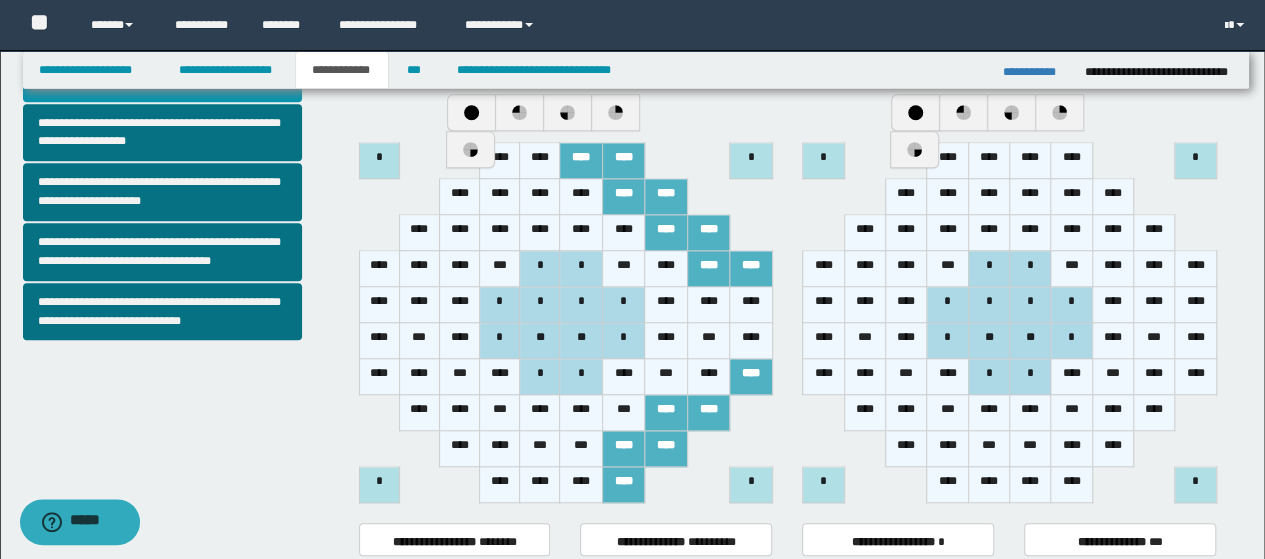 click on "***" at bounding box center (623, 413) 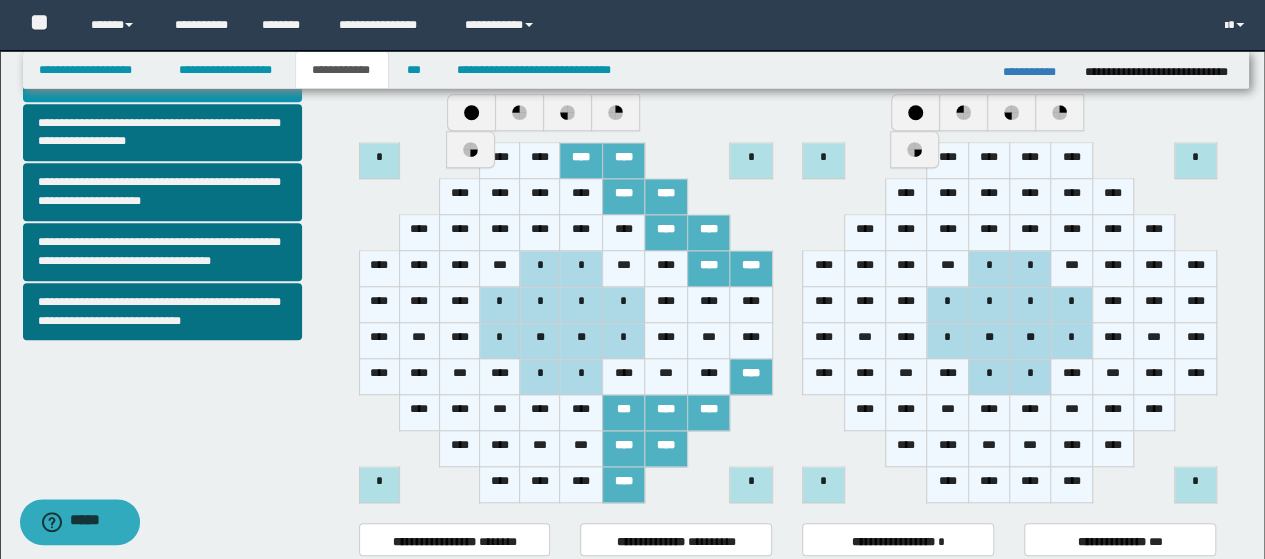 click on "***" at bounding box center [581, 449] 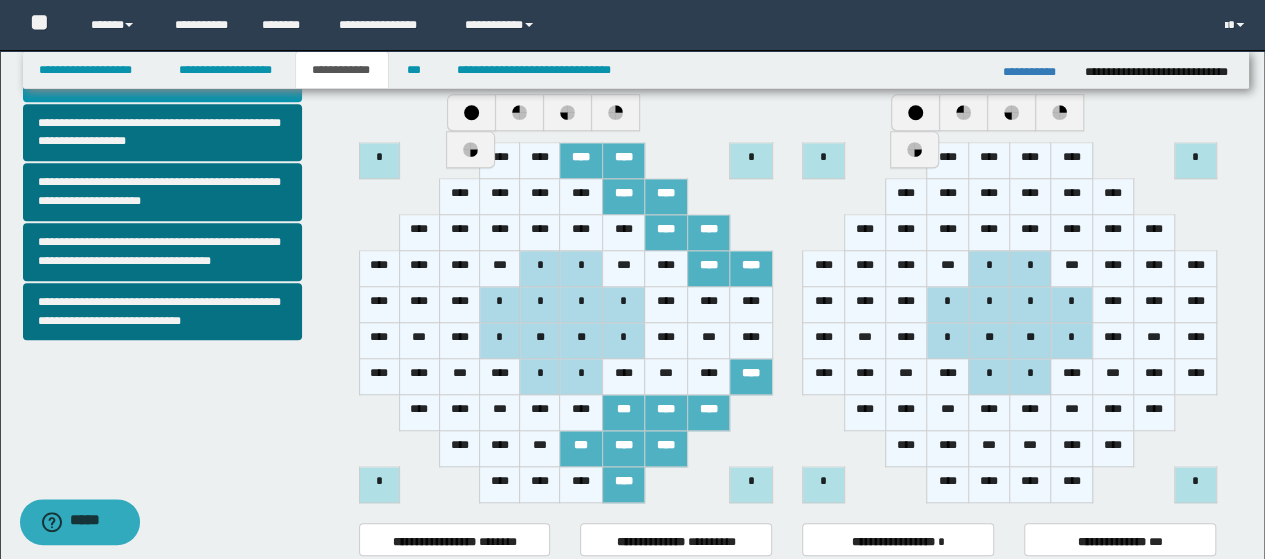 click on "****" at bounding box center [581, 485] 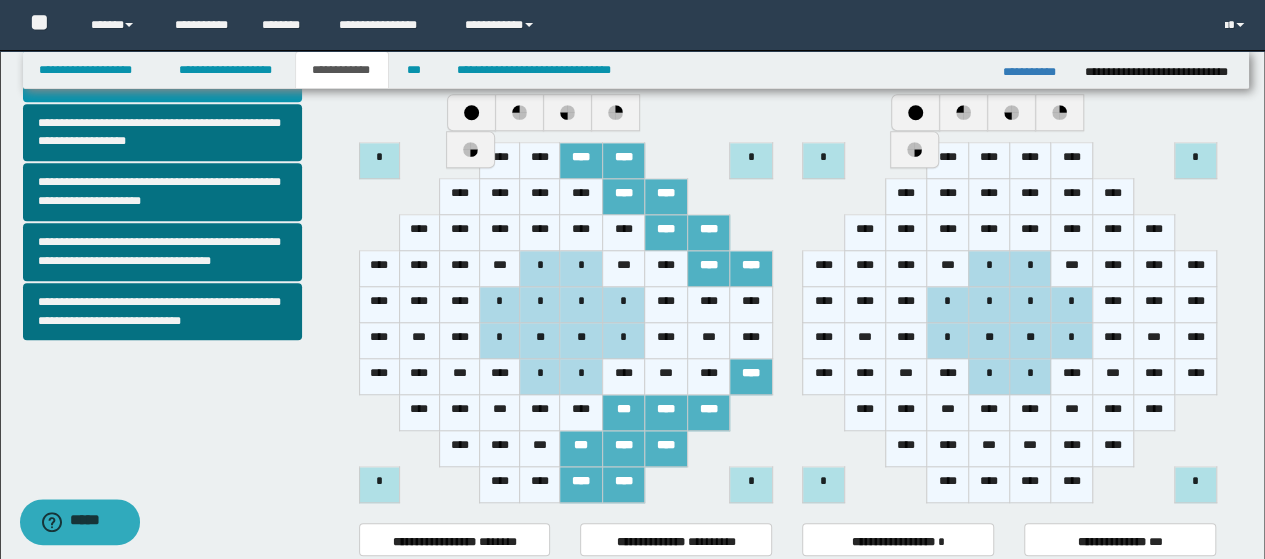 click on "****" at bounding box center [500, 161] 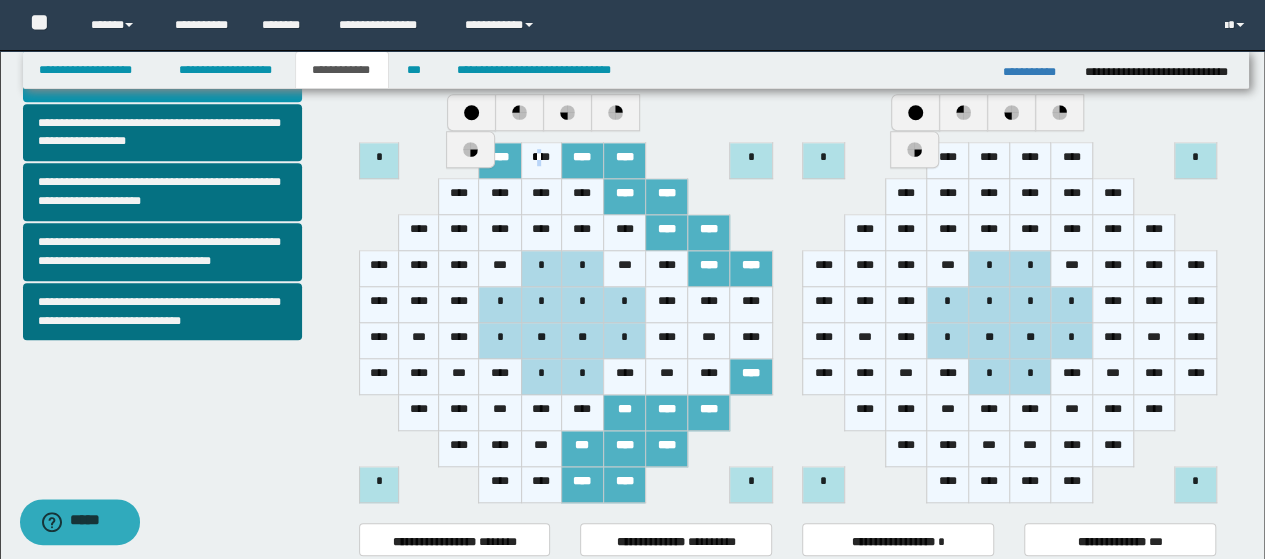 click on "****" at bounding box center (541, 161) 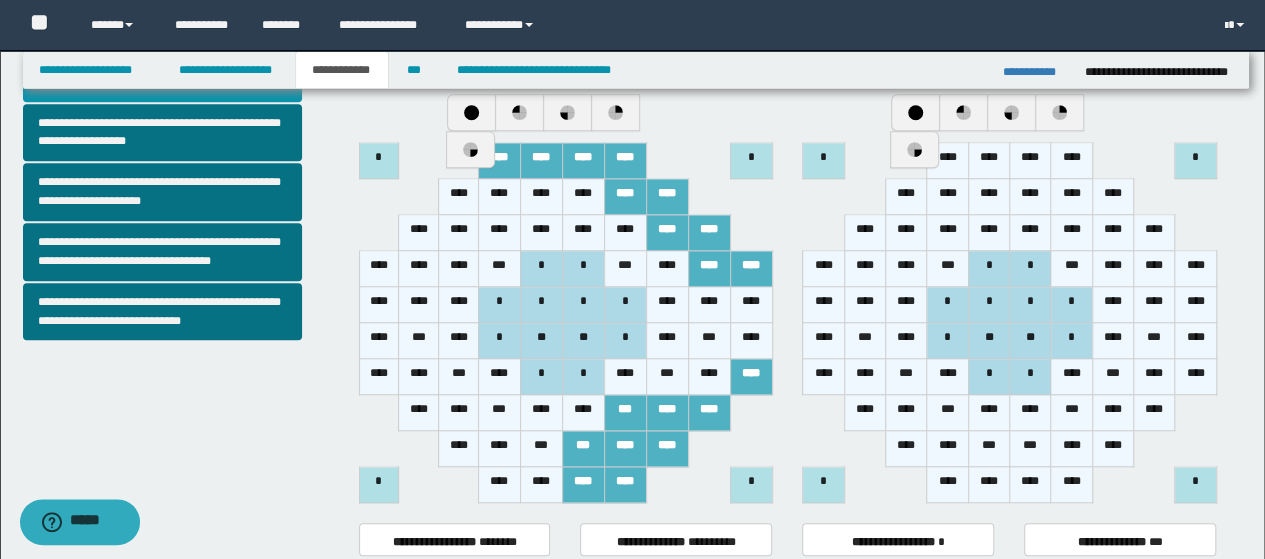 click on "****" at bounding box center (583, 197) 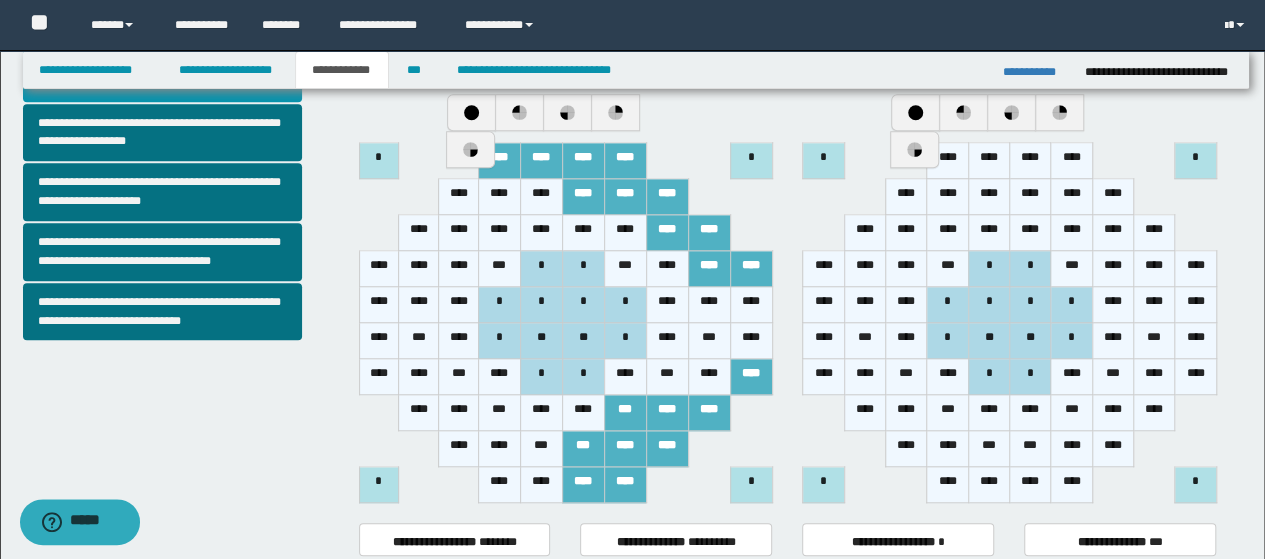 click on "****" at bounding box center [541, 197] 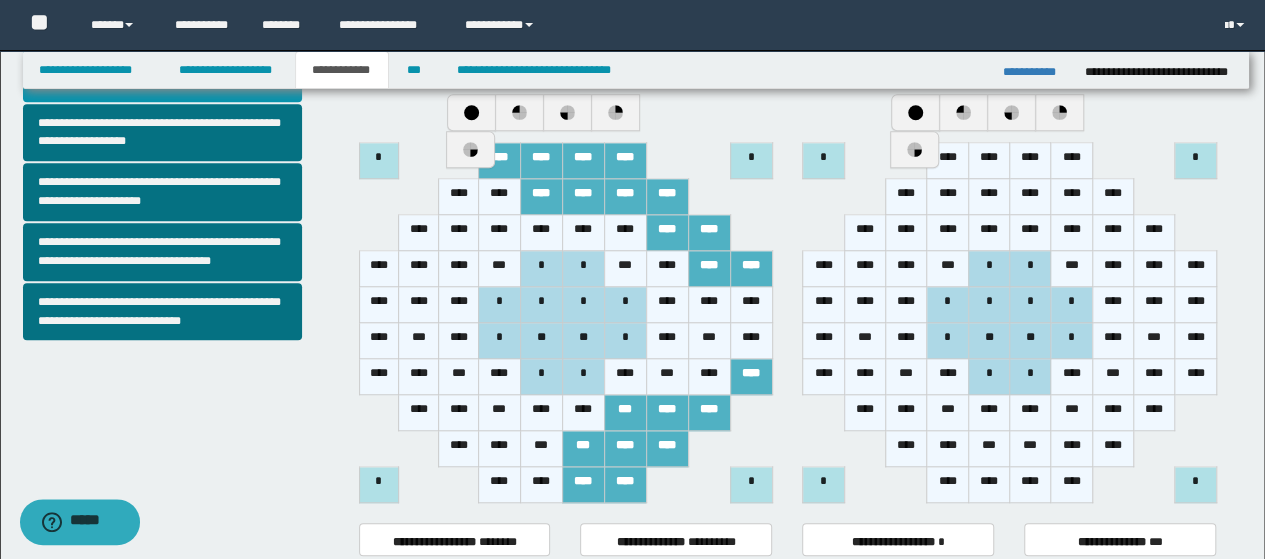 click on "****" at bounding box center [499, 197] 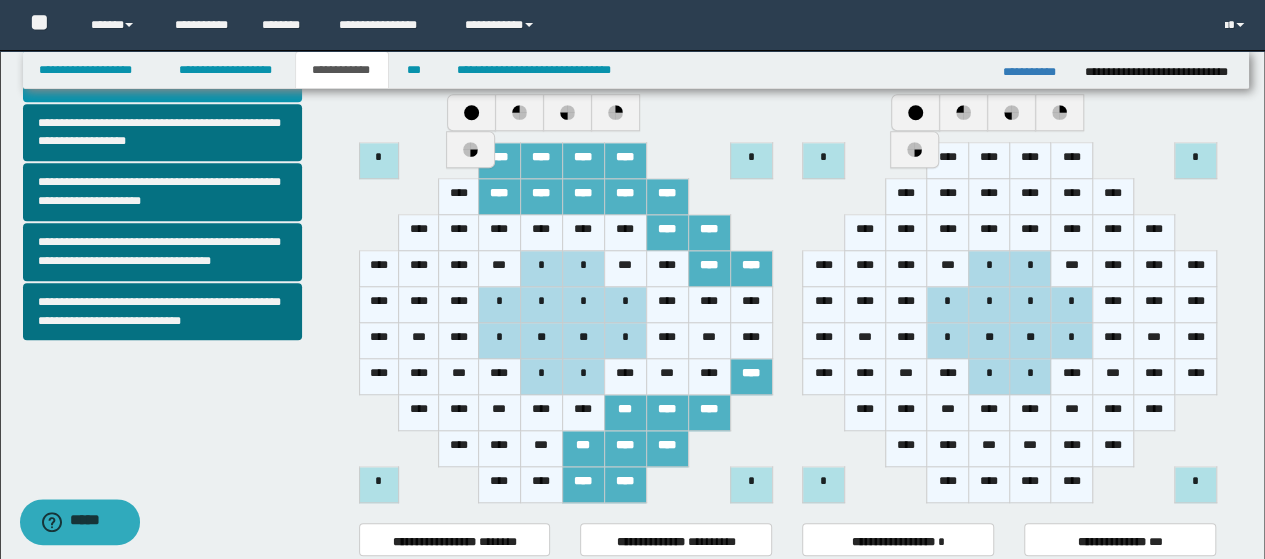 click on "****" at bounding box center [459, 197] 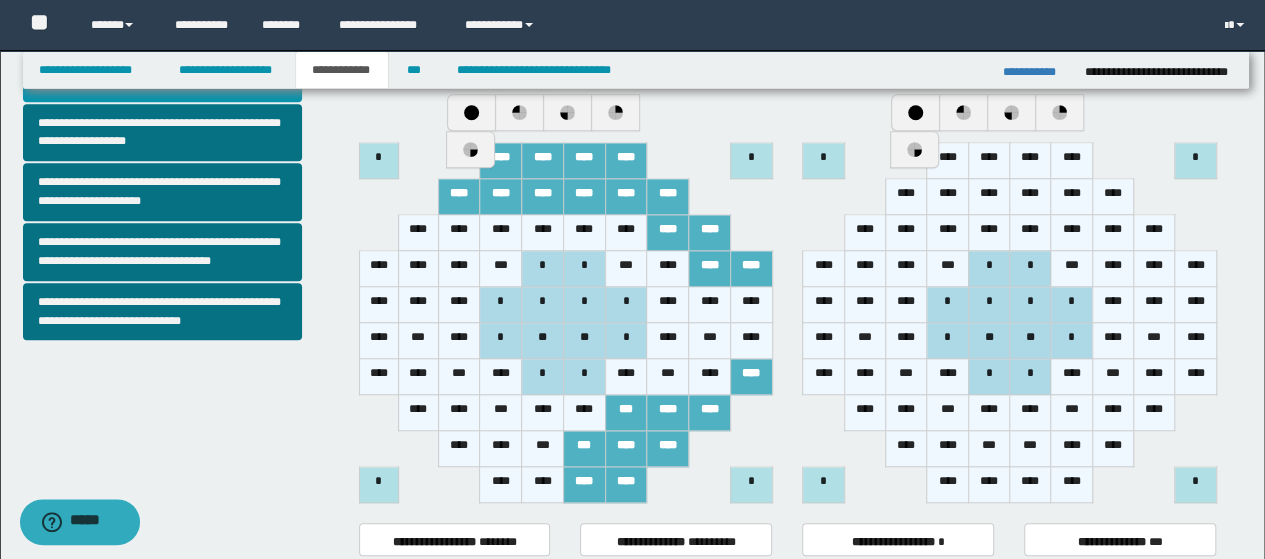 click on "****" at bounding box center (419, 233) 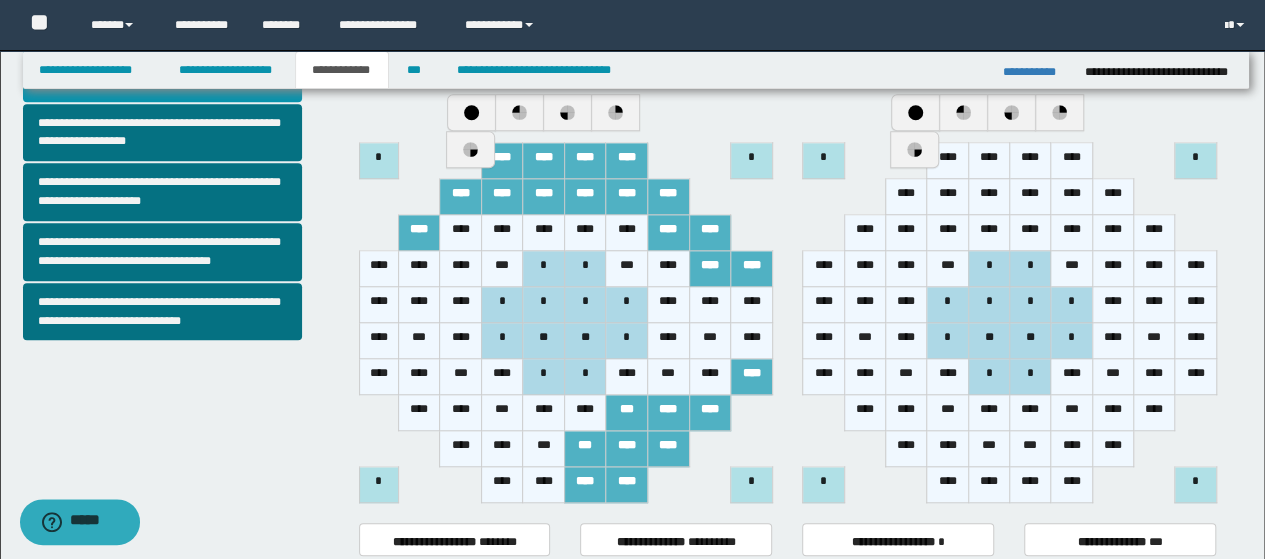 click on "****" at bounding box center [378, 269] 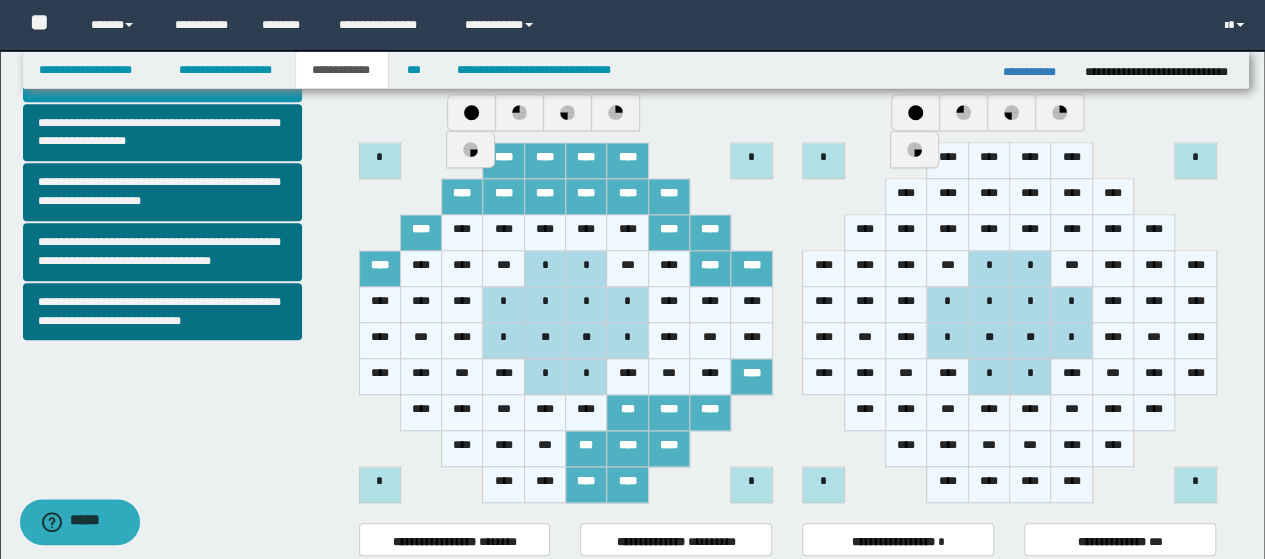 click on "****" at bounding box center (379, 305) 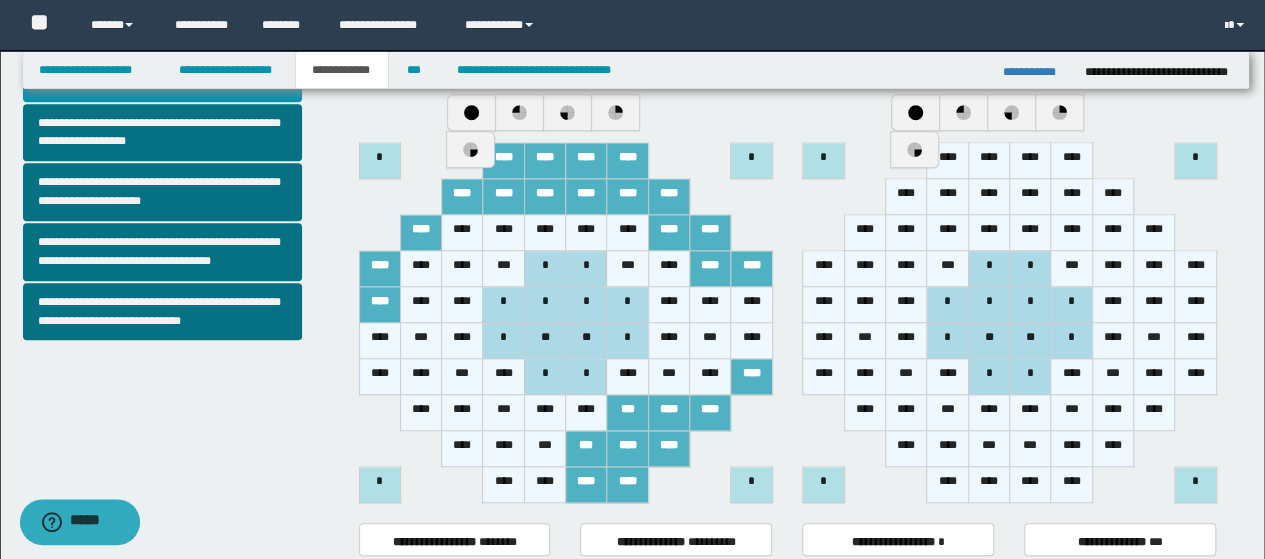 click on "****" at bounding box center [379, 341] 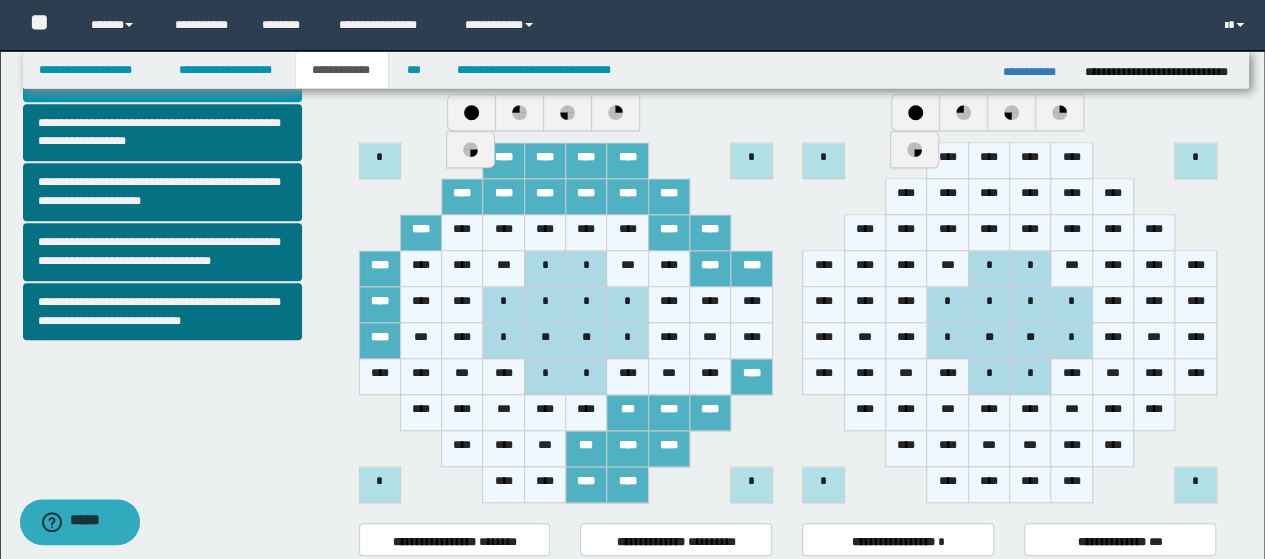 click at bounding box center (379, 413) 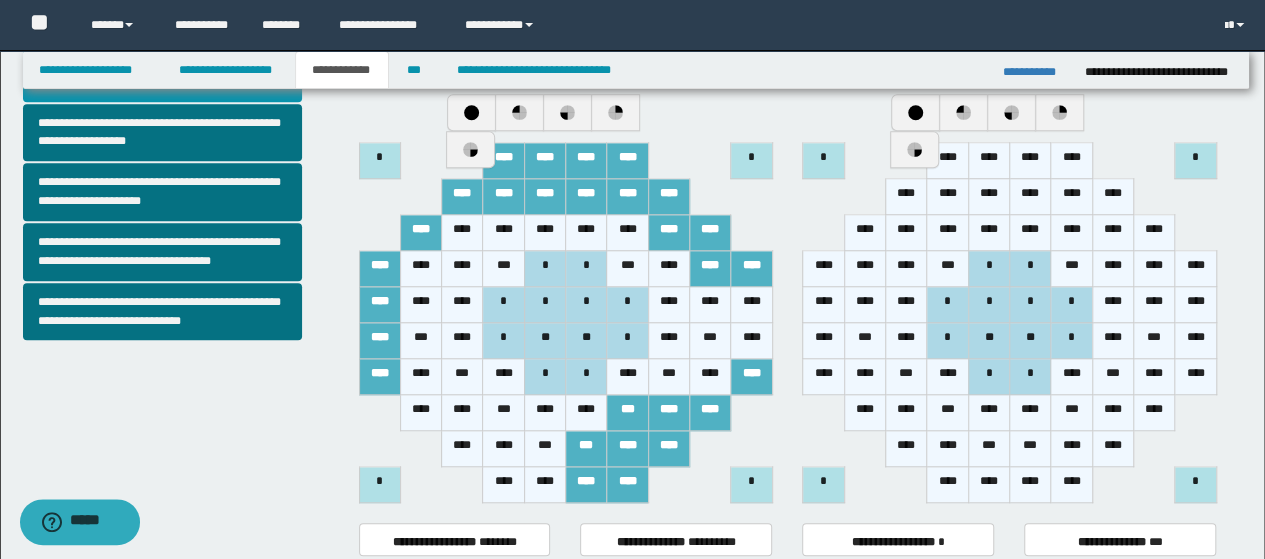 click on "***" at bounding box center [544, 449] 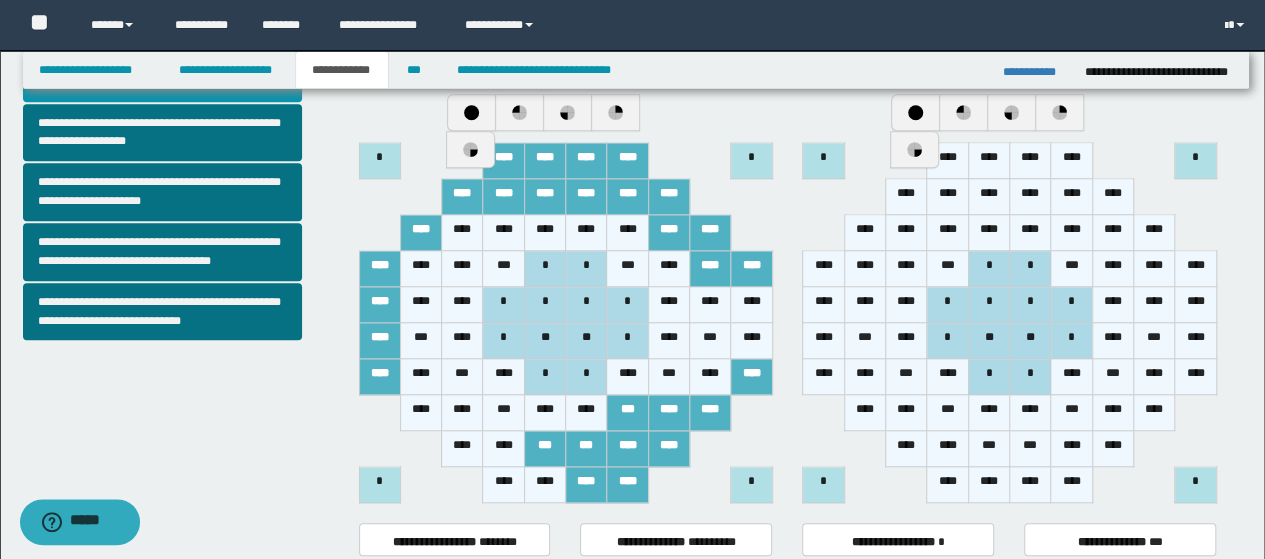 click on "****" at bounding box center [544, 485] 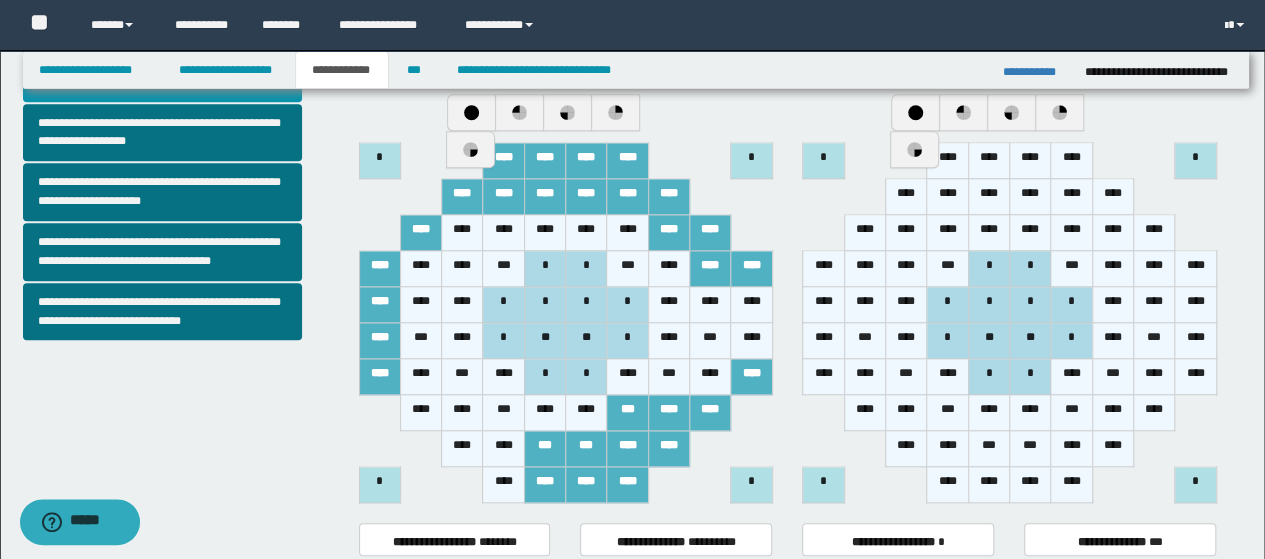 drag, startPoint x: 590, startPoint y: 413, endPoint x: 576, endPoint y: 410, distance: 14.3178215 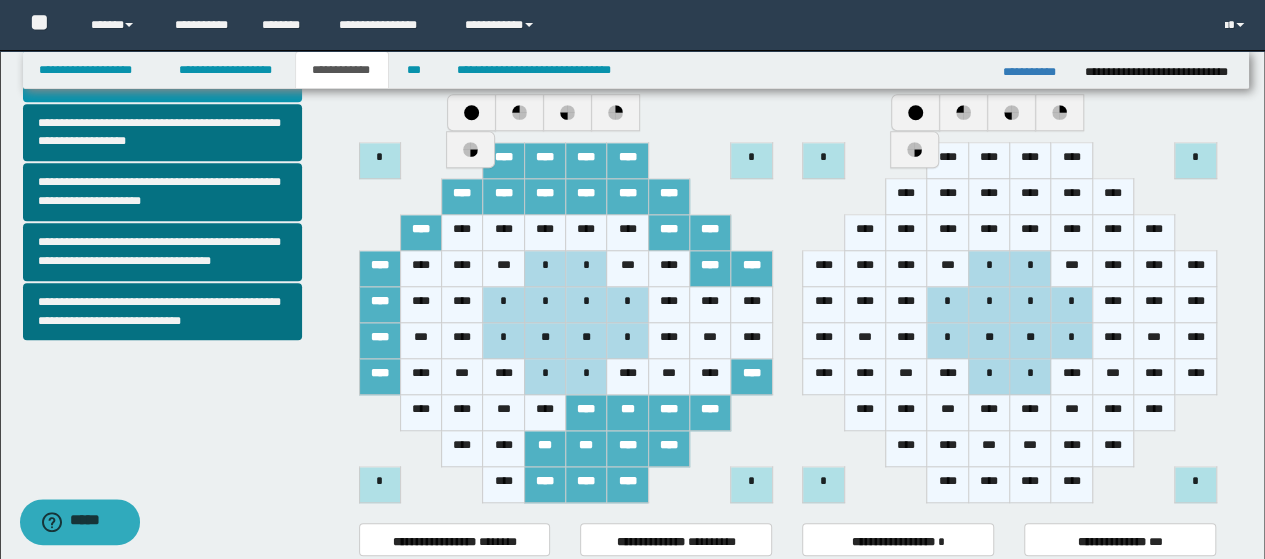 click on "****" at bounding box center [544, 413] 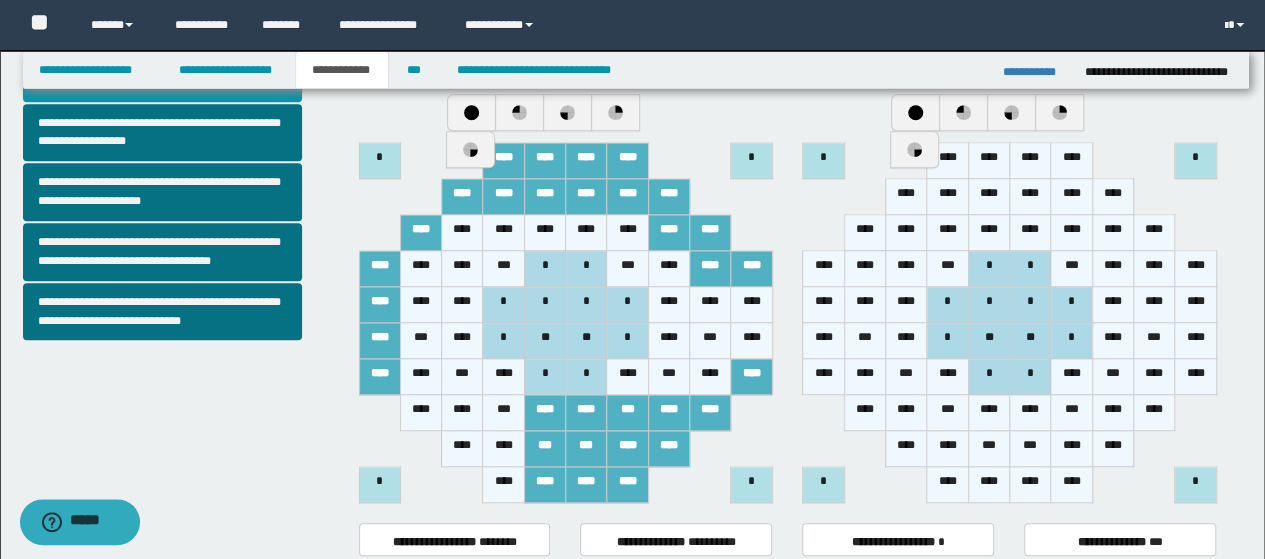 click on "****" at bounding box center (503, 485) 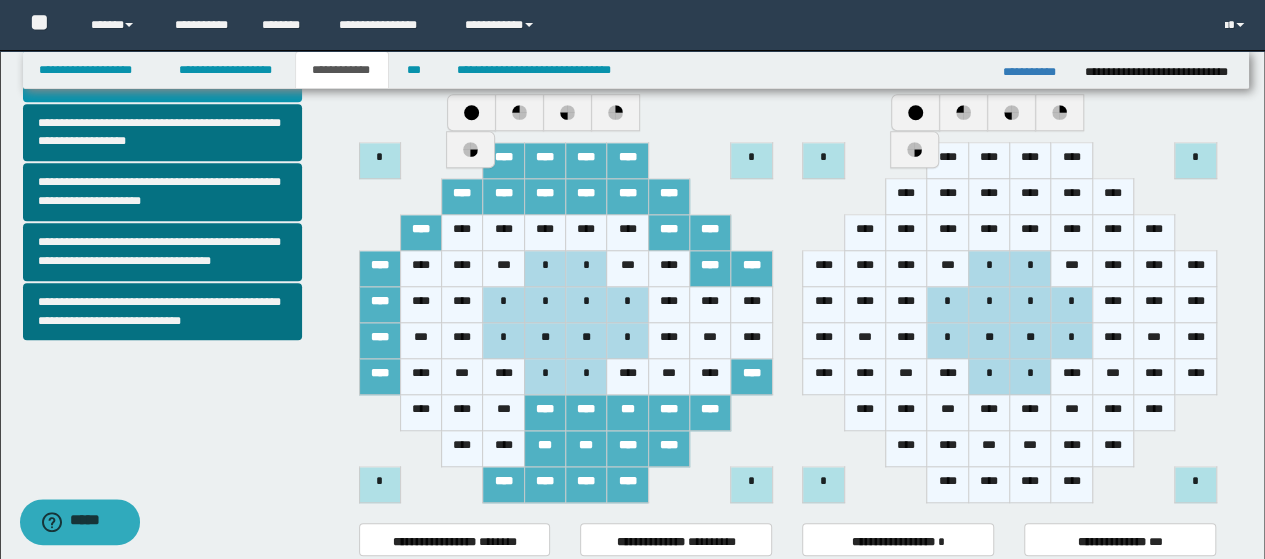 click on "****" at bounding box center (503, 449) 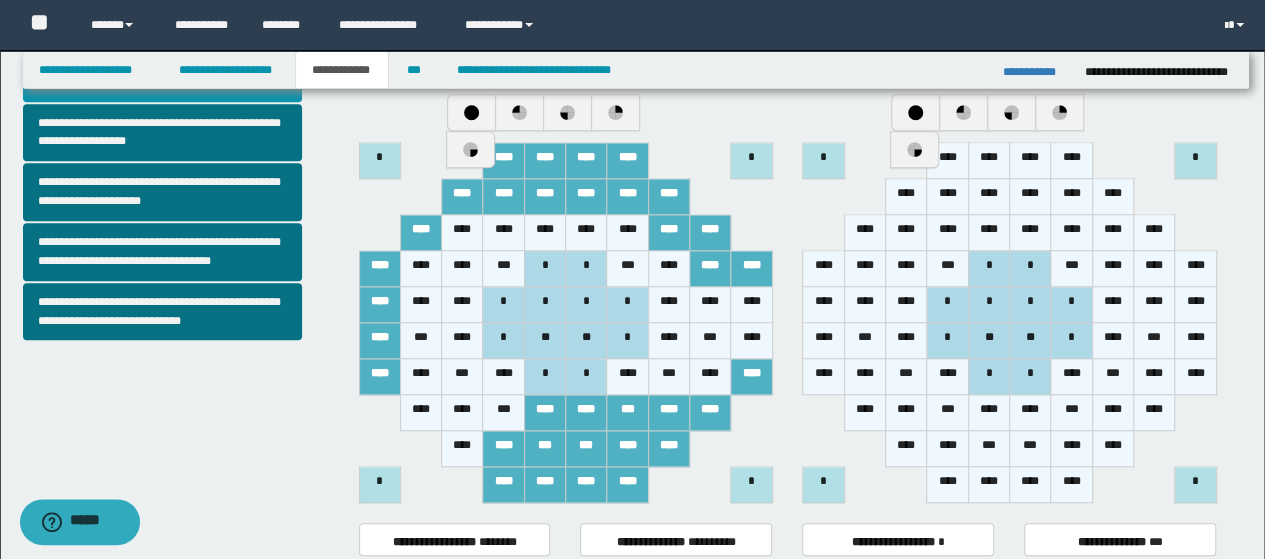 click on "****" at bounding box center [462, 449] 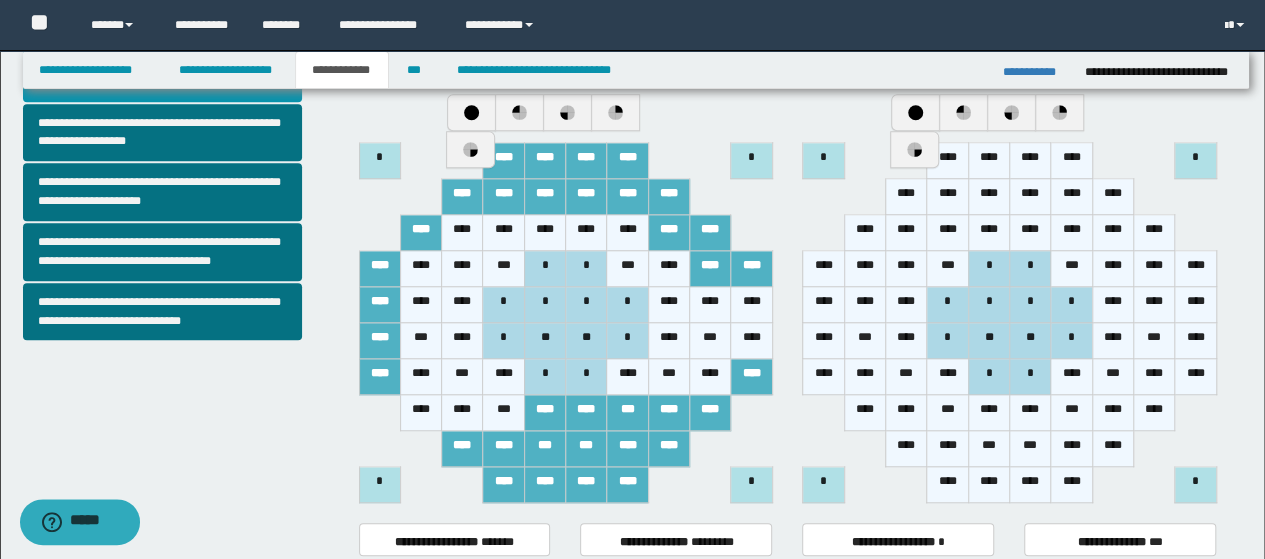 click on "****" at bounding box center [420, 413] 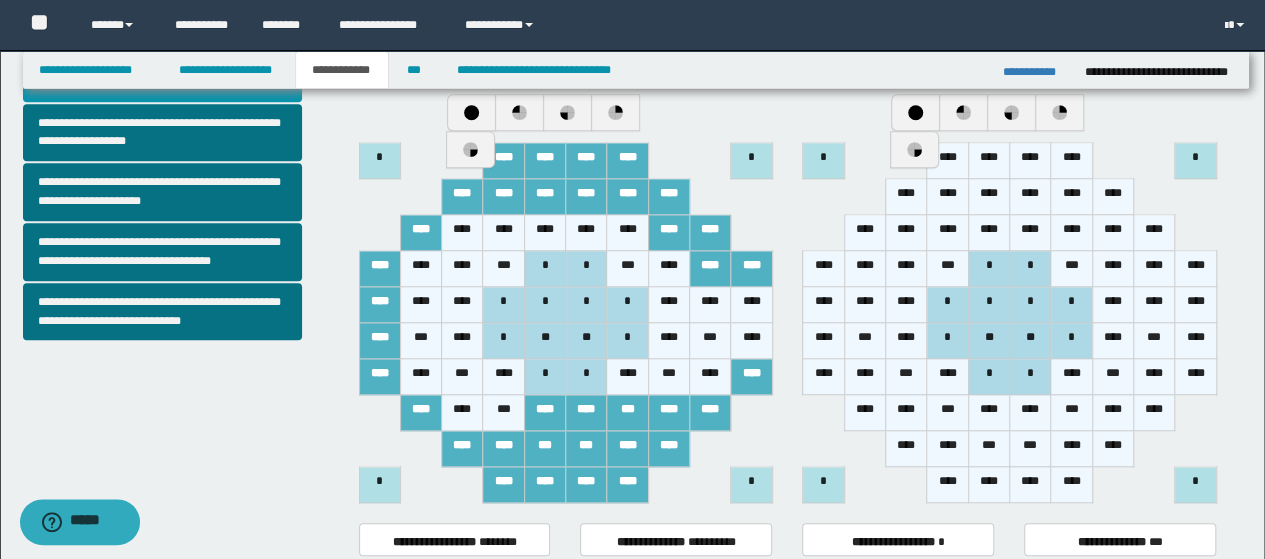 click on "****" at bounding box center (947, 161) 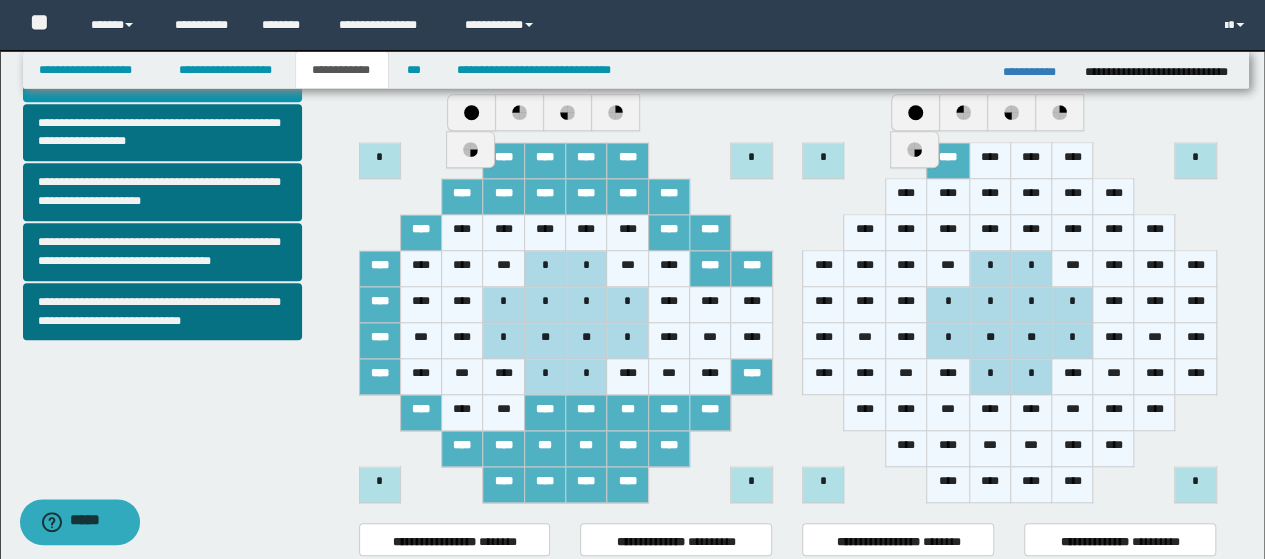 click on "****" at bounding box center [905, 197] 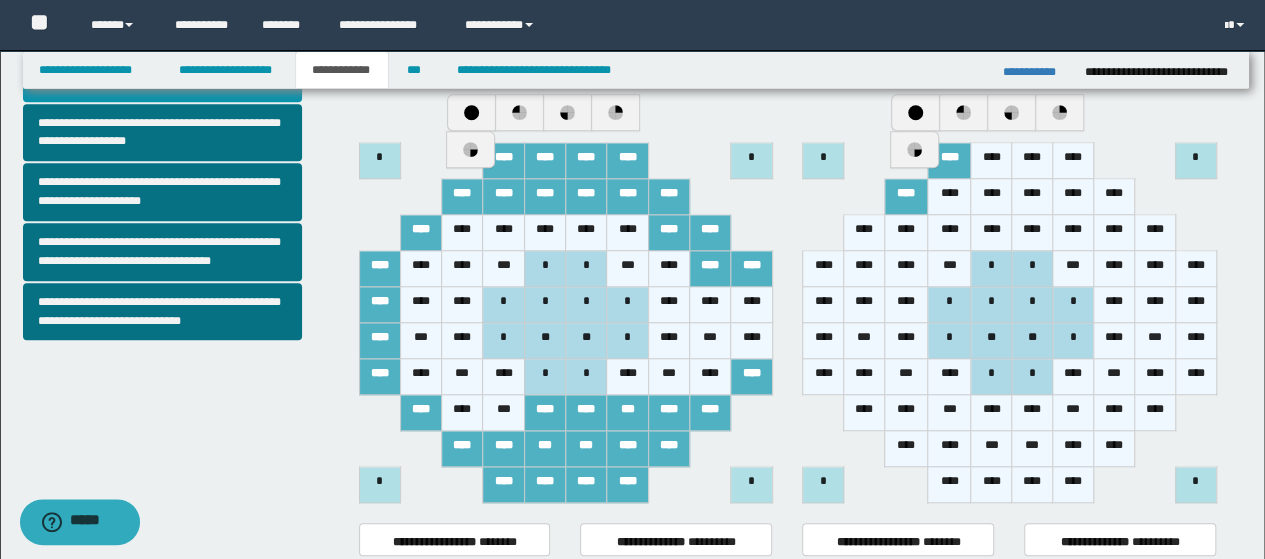 click on "****" at bounding box center (864, 233) 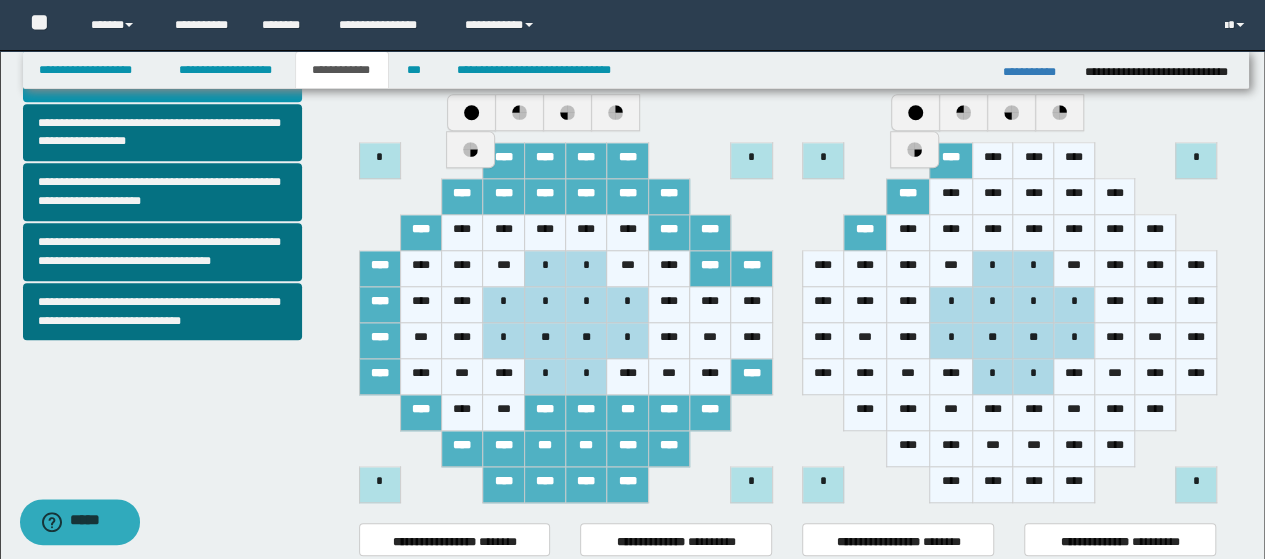 click on "****" at bounding box center (823, 269) 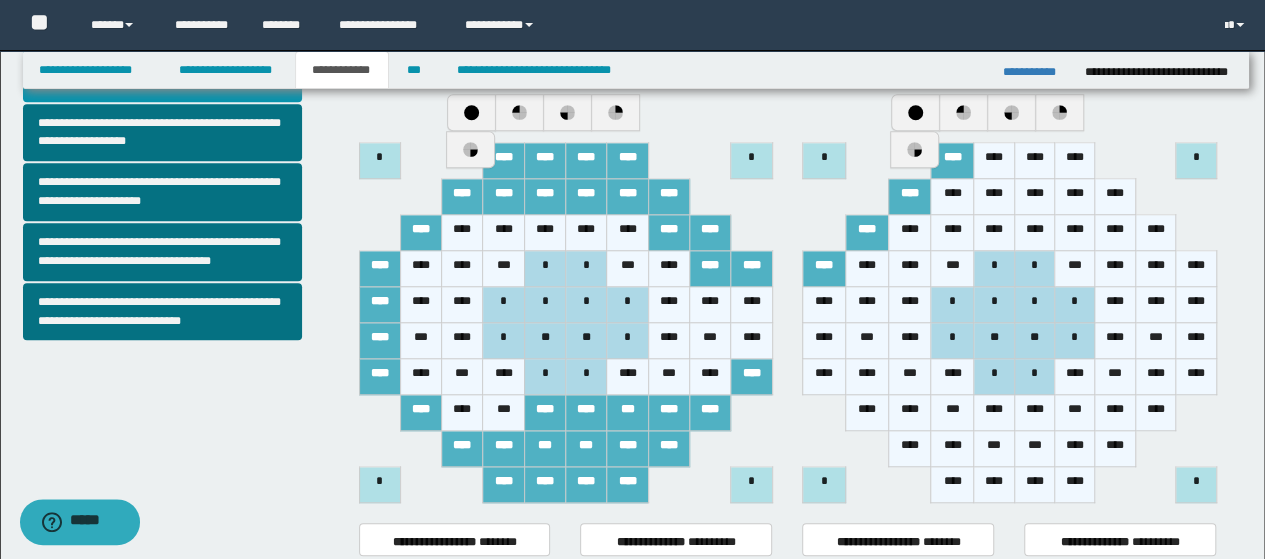 click on "****" at bounding box center [824, 305] 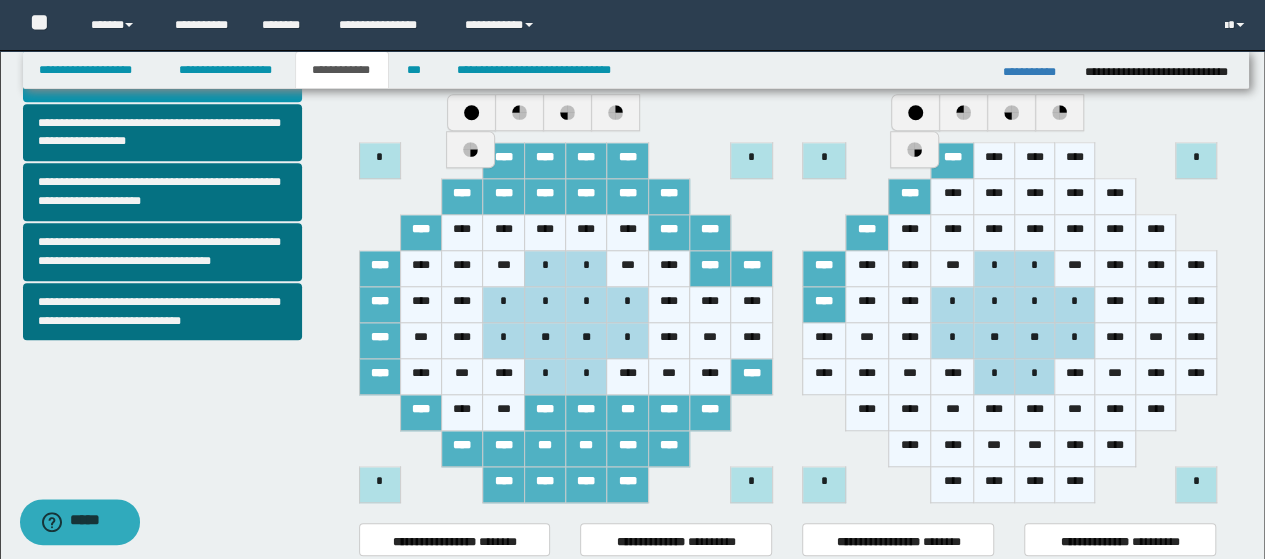 click on "****" at bounding box center (824, 377) 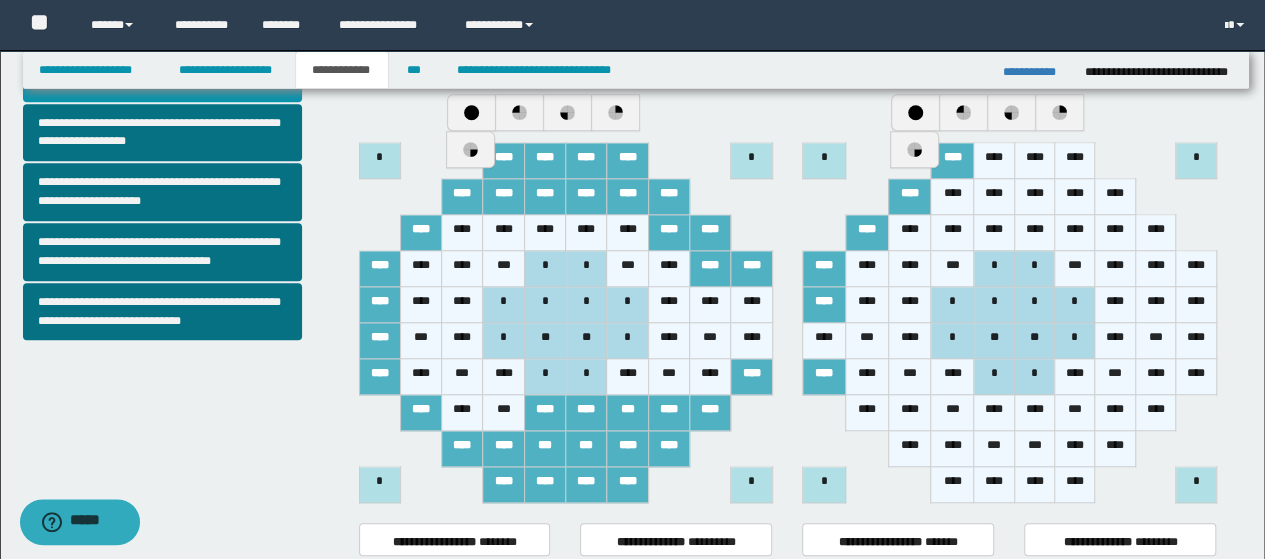 click on "****" at bounding box center [824, 341] 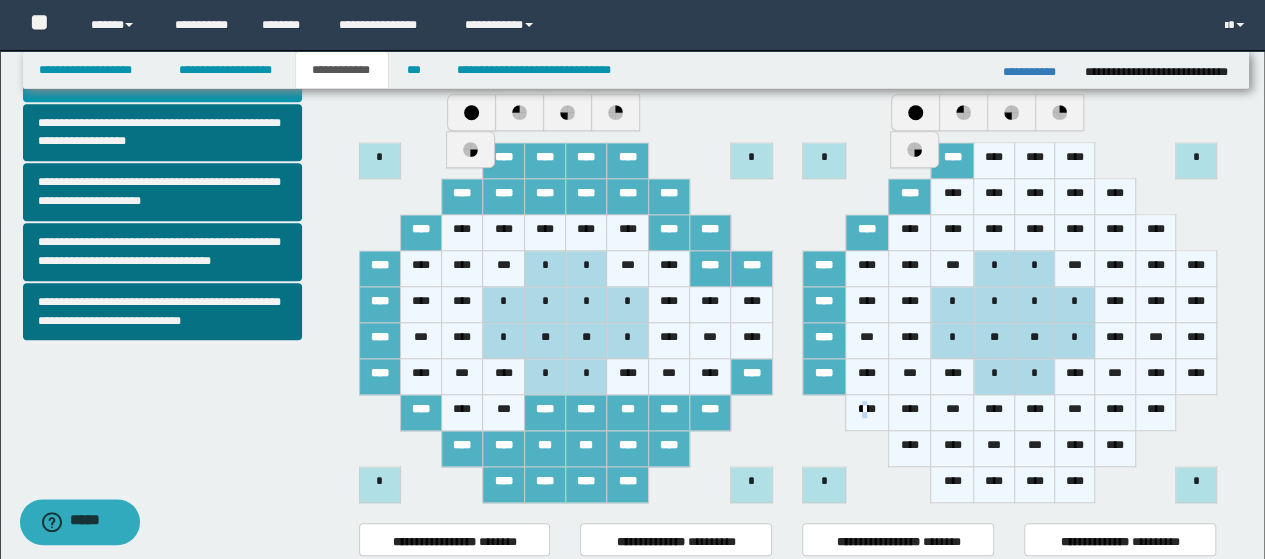 click on "****" at bounding box center (867, 413) 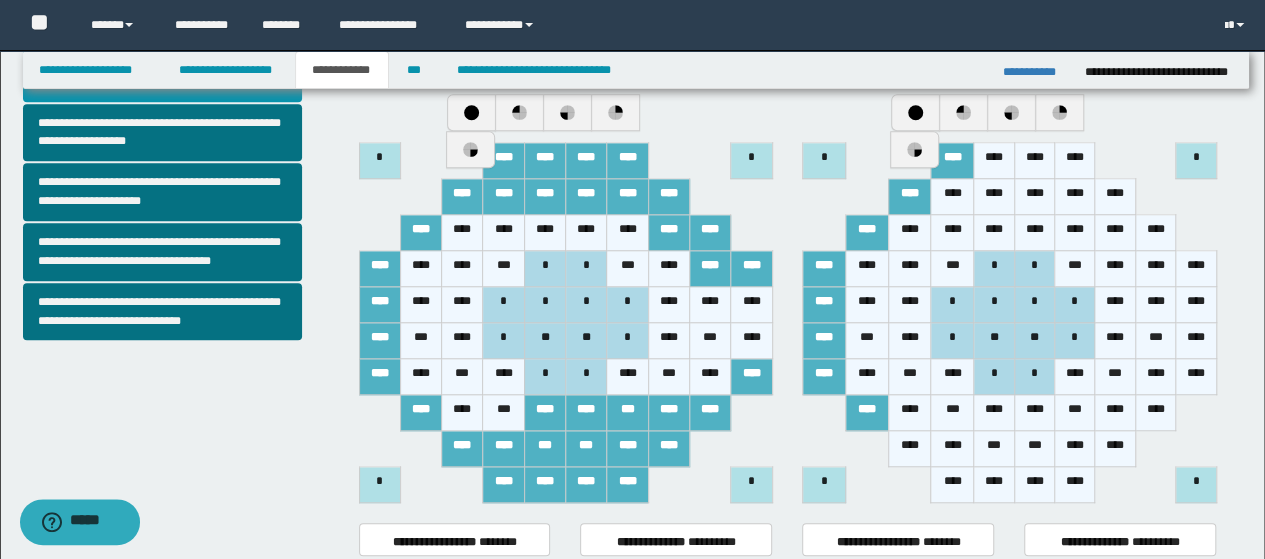 click on "****" at bounding box center [909, 449] 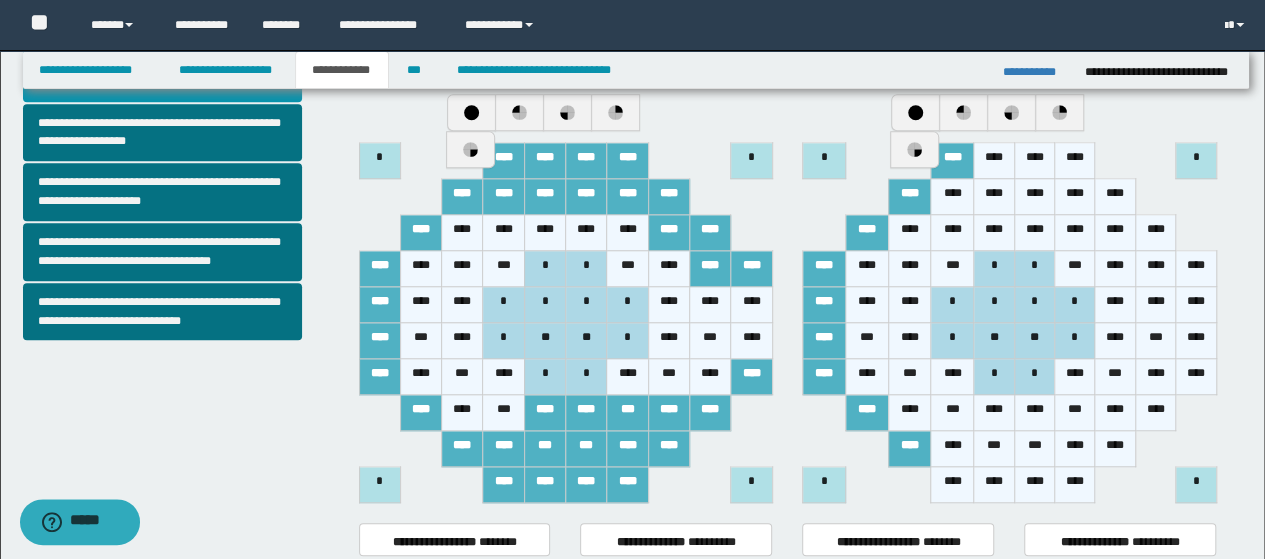 click on "****" at bounding box center (952, 485) 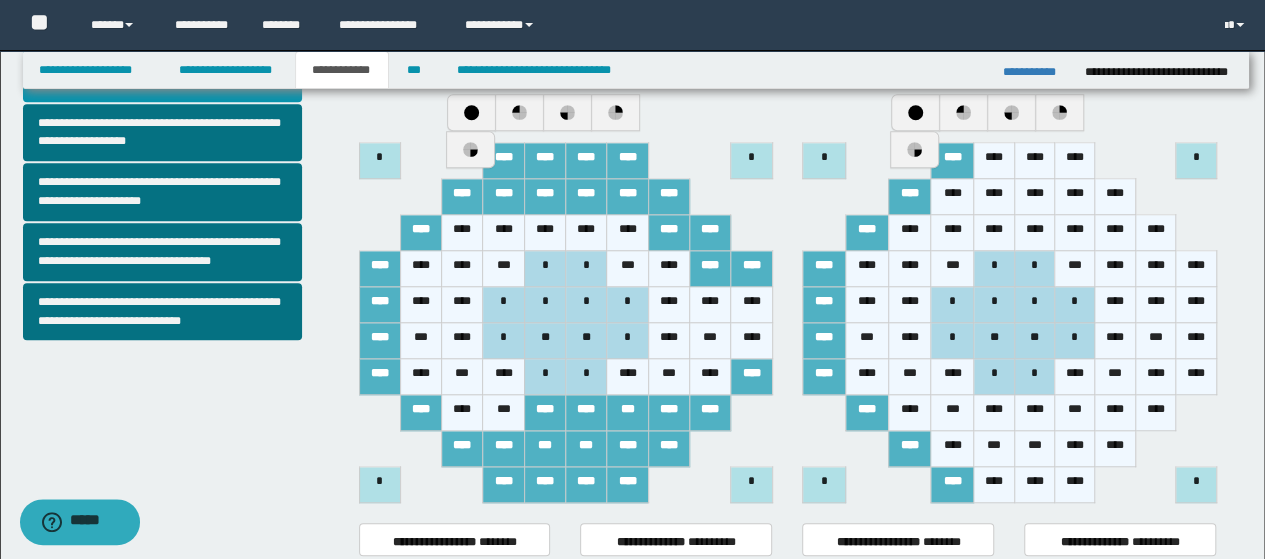 click on "****" at bounding box center (994, 161) 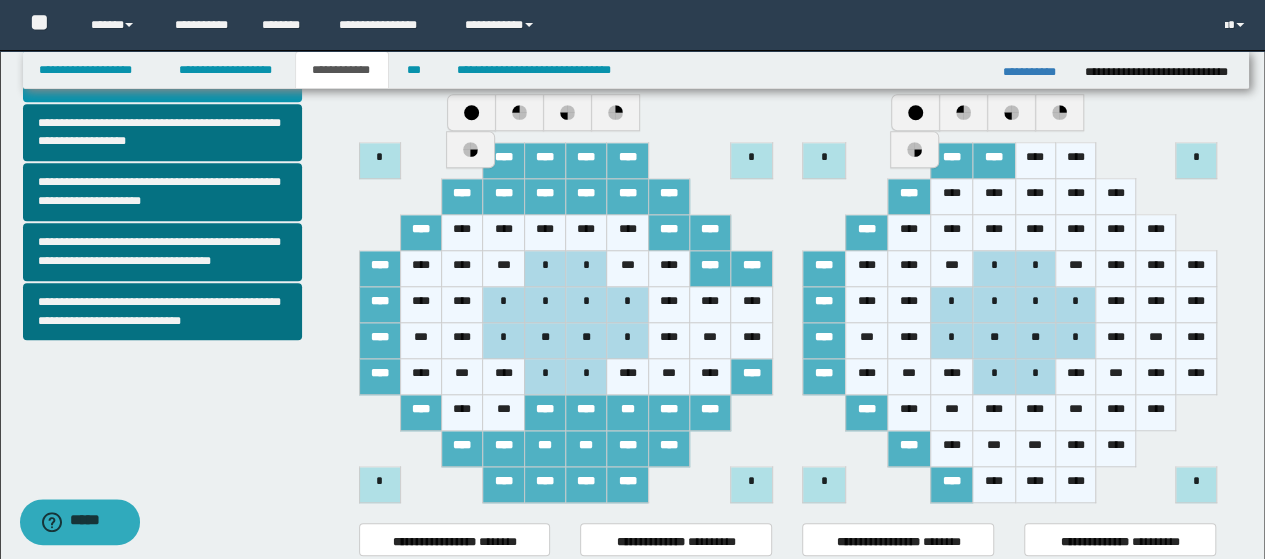 click on "****" at bounding box center [994, 485] 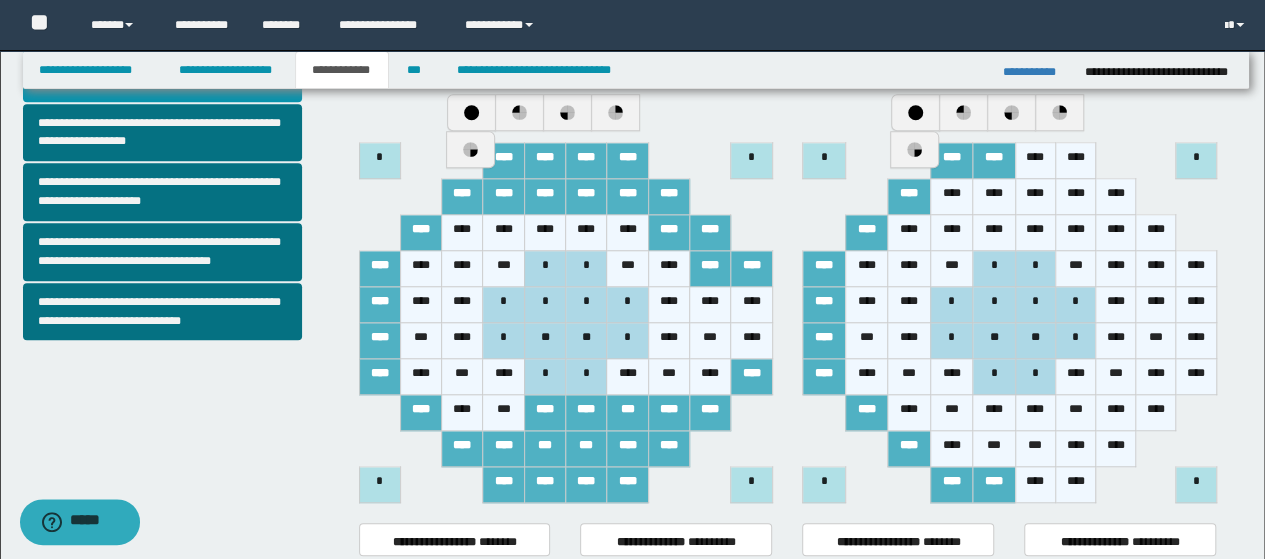 click on "****" at bounding box center [1035, 485] 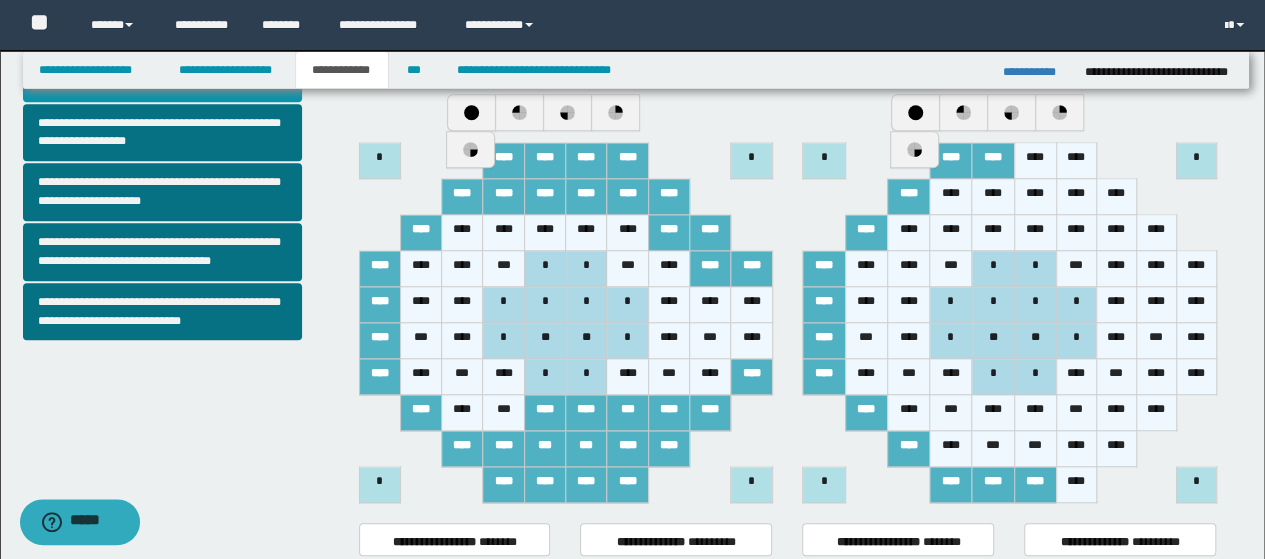 click on "****" at bounding box center (1076, 485) 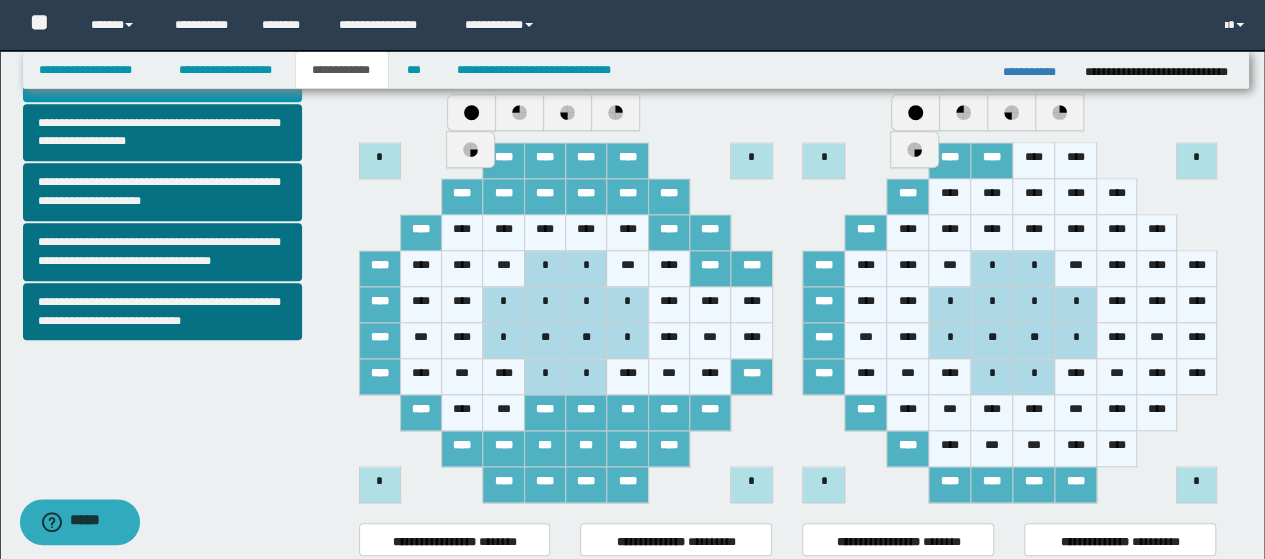 click on "****" at bounding box center (1117, 449) 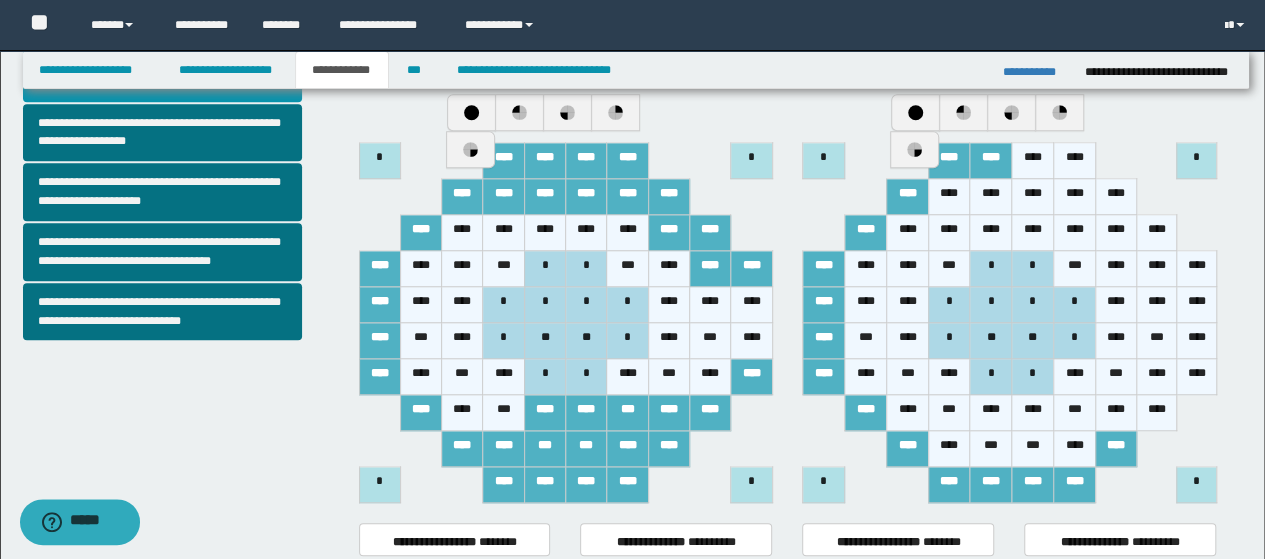 click on "****" at bounding box center [1157, 413] 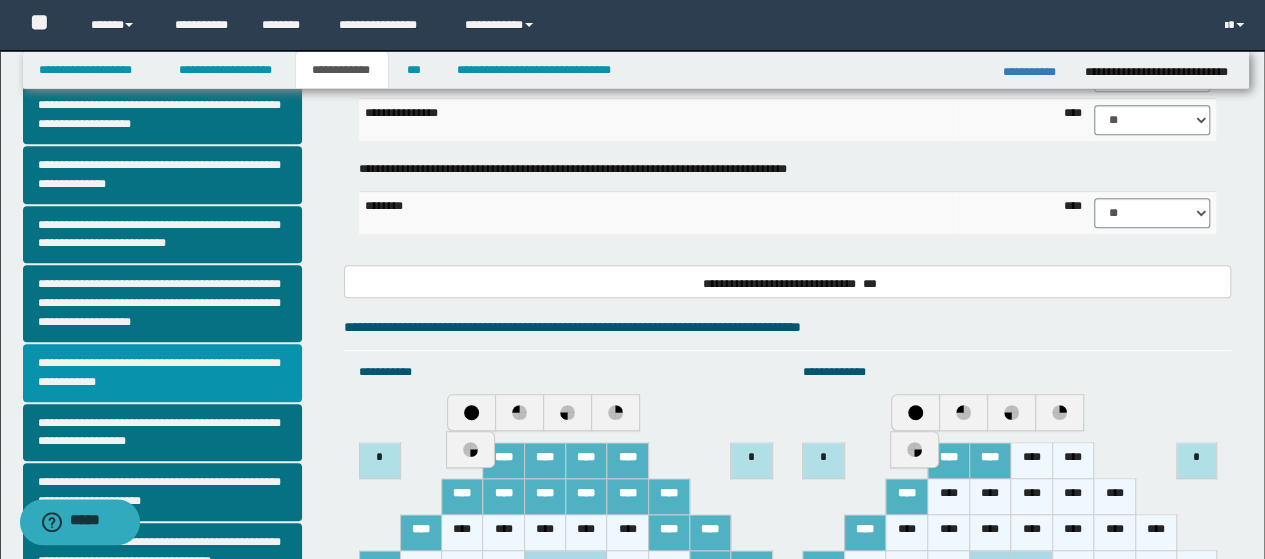 scroll, scrollTop: 0, scrollLeft: 0, axis: both 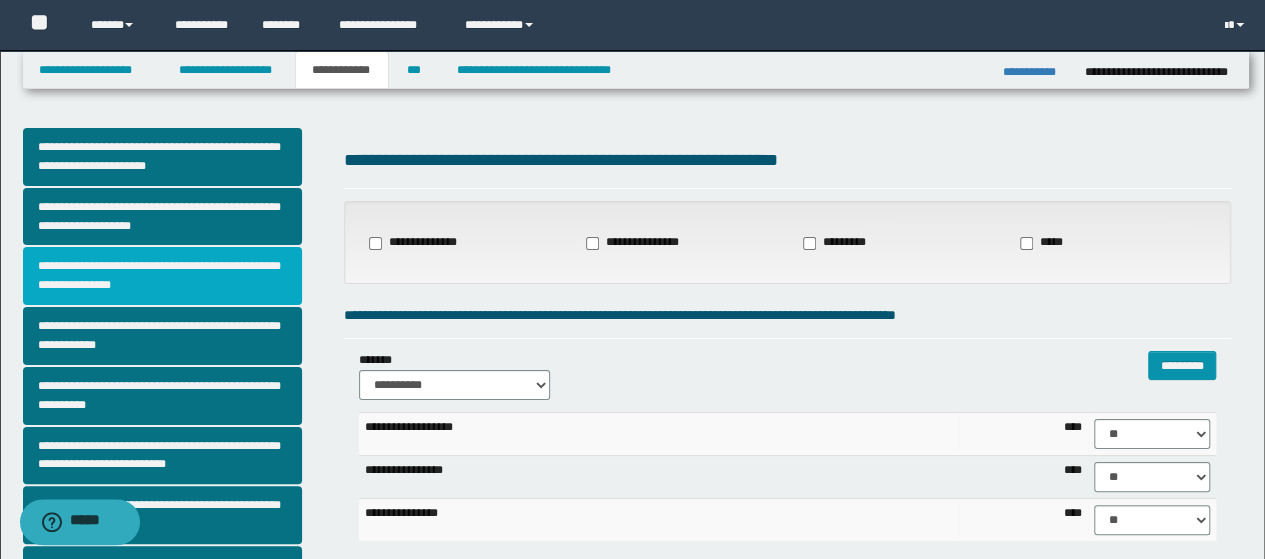 click on "**********" at bounding box center [162, 276] 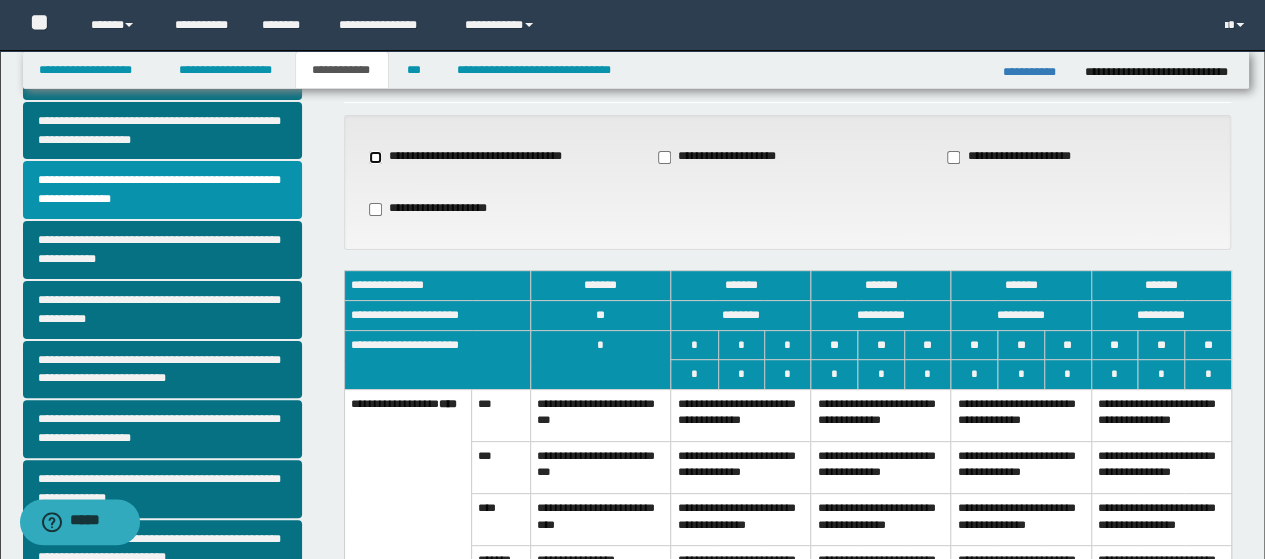 scroll, scrollTop: 200, scrollLeft: 0, axis: vertical 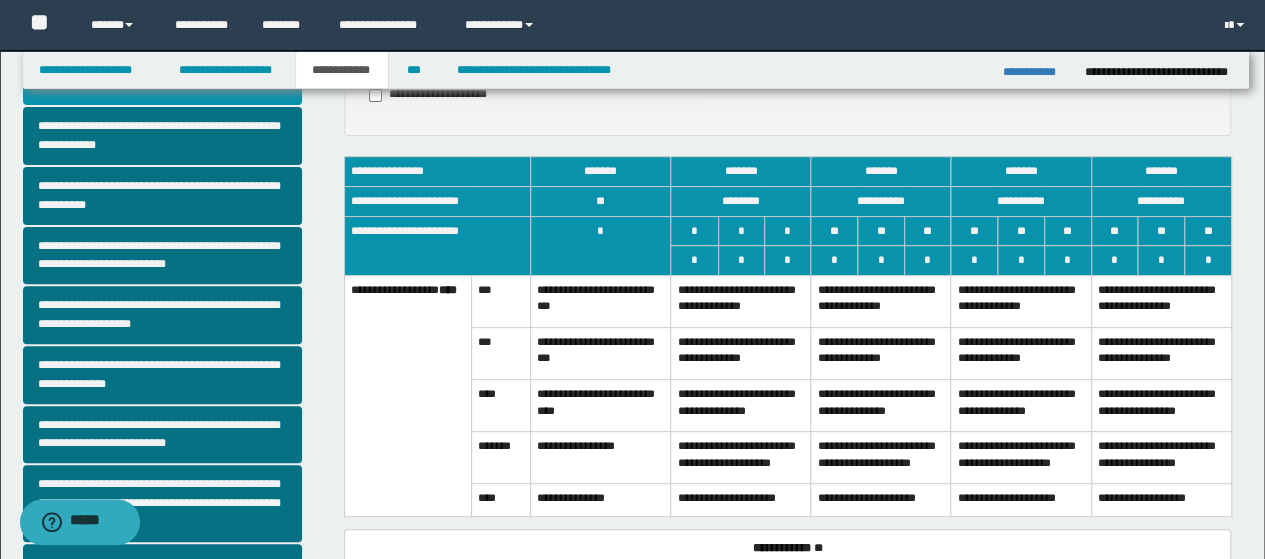 click on "**********" at bounding box center (741, 353) 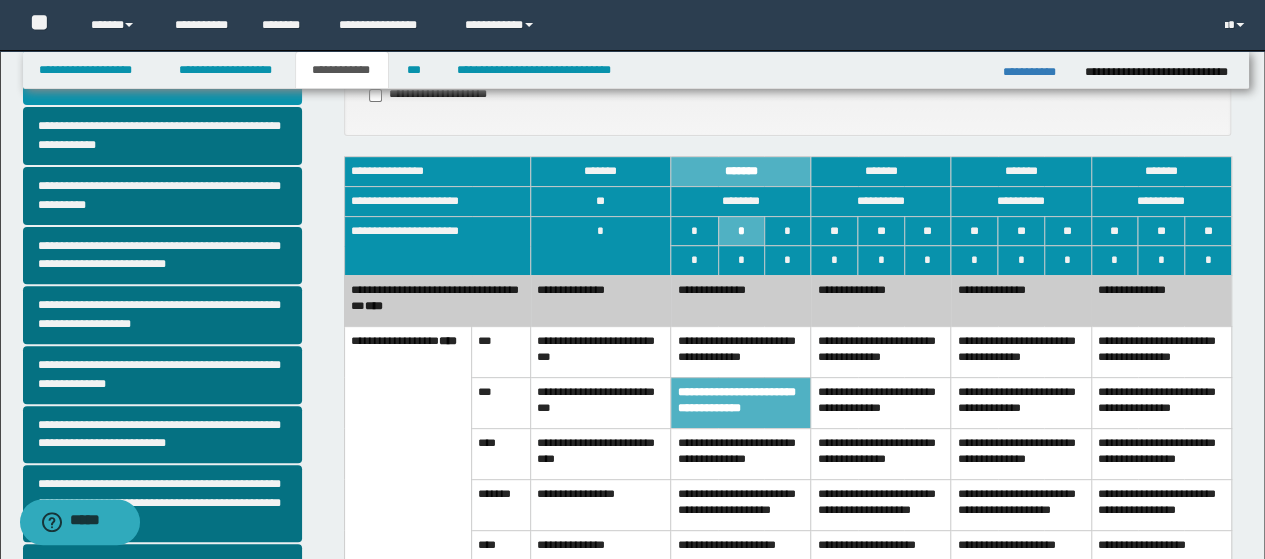 click on "**********" at bounding box center [881, 300] 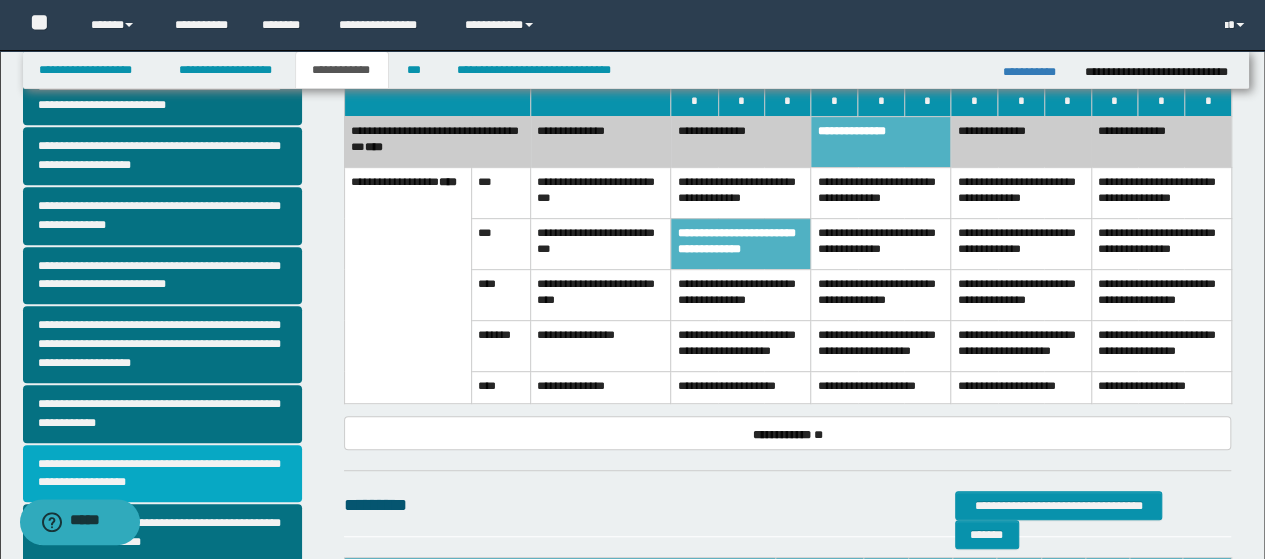 scroll, scrollTop: 300, scrollLeft: 0, axis: vertical 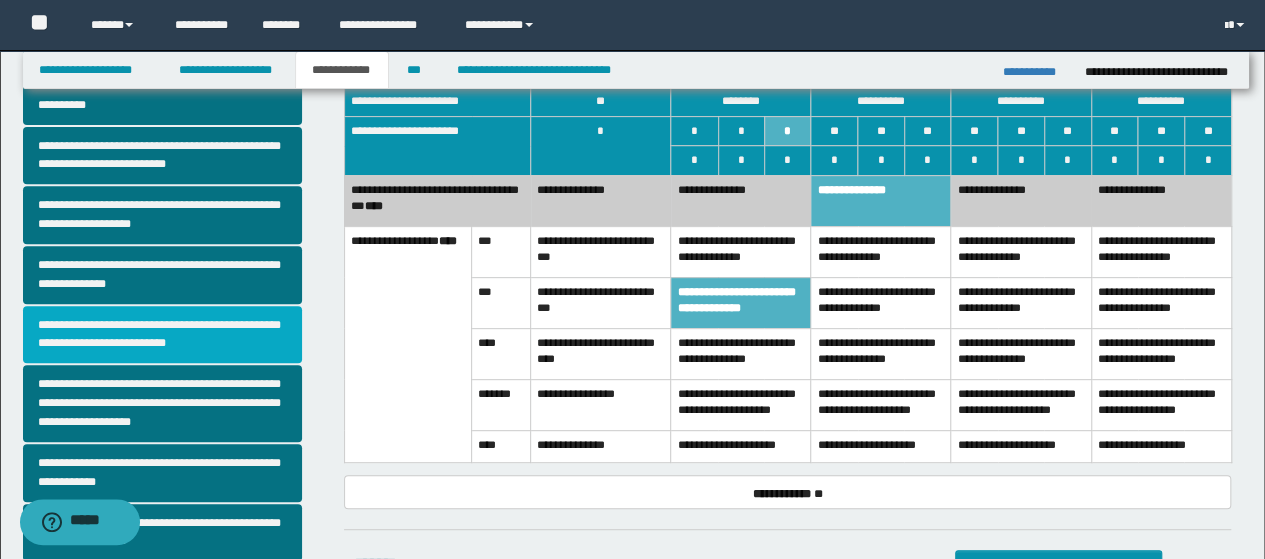 click on "**********" at bounding box center [162, 335] 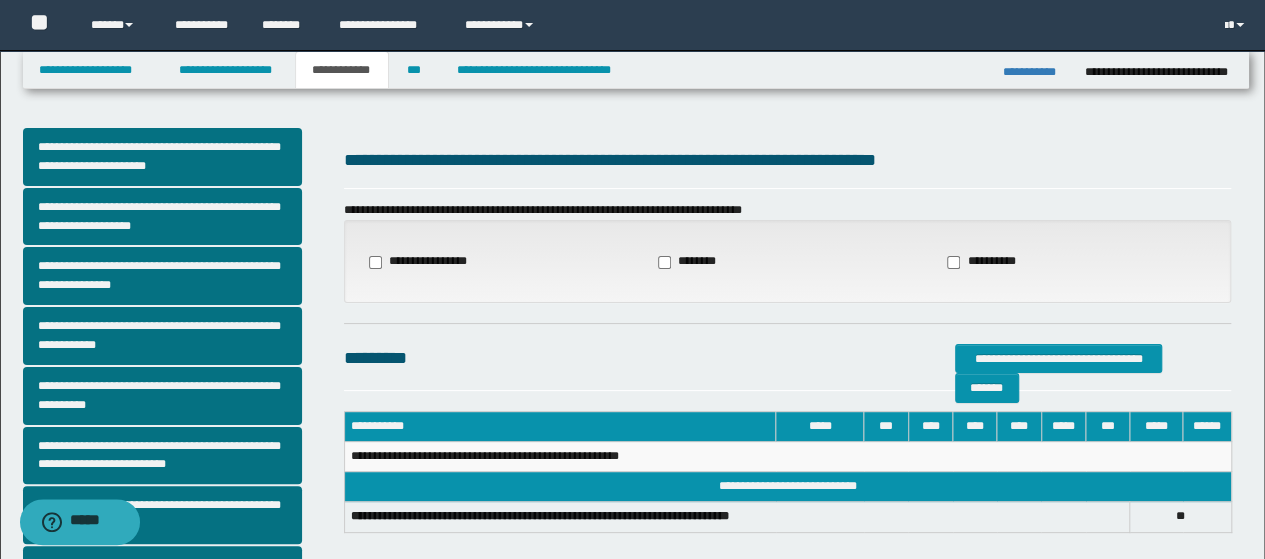 click on "**********" at bounding box center (788, 261) 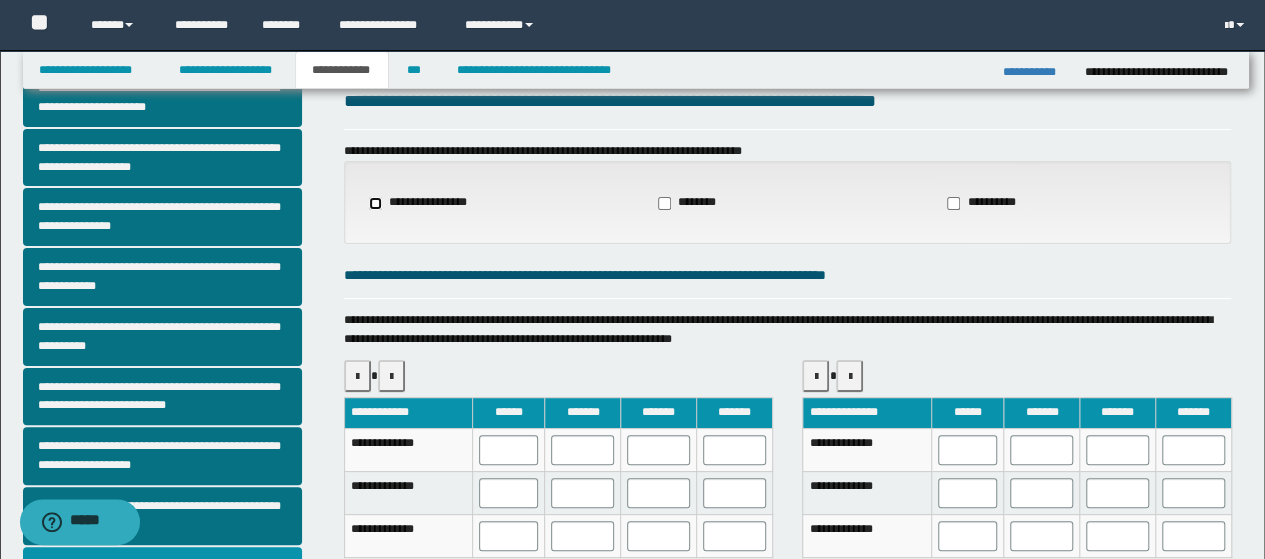 scroll, scrollTop: 100, scrollLeft: 0, axis: vertical 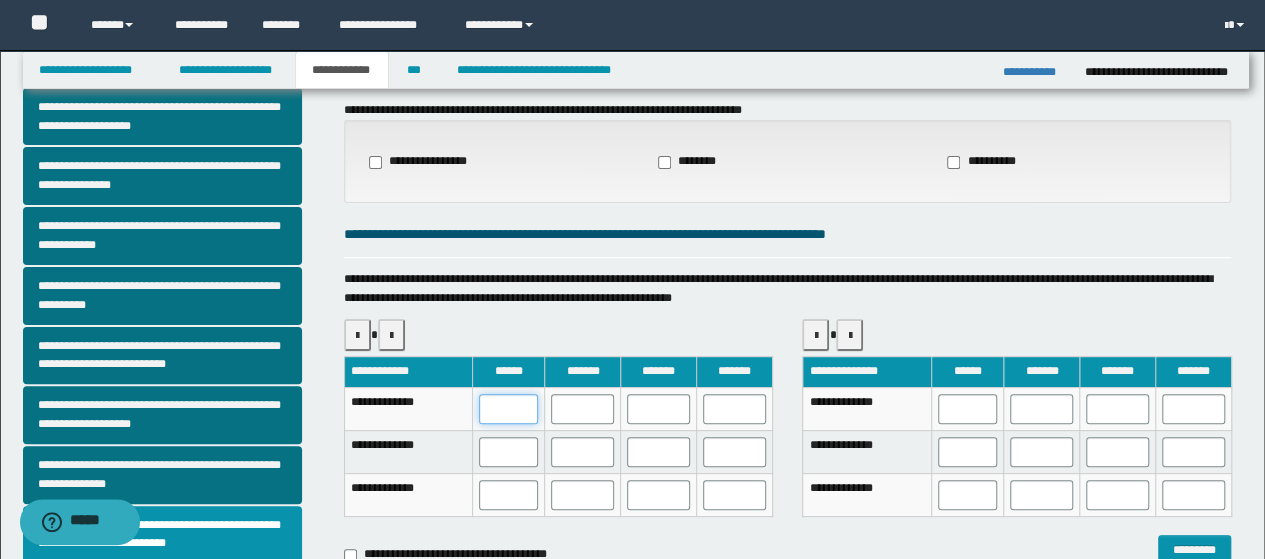 click at bounding box center (509, 409) 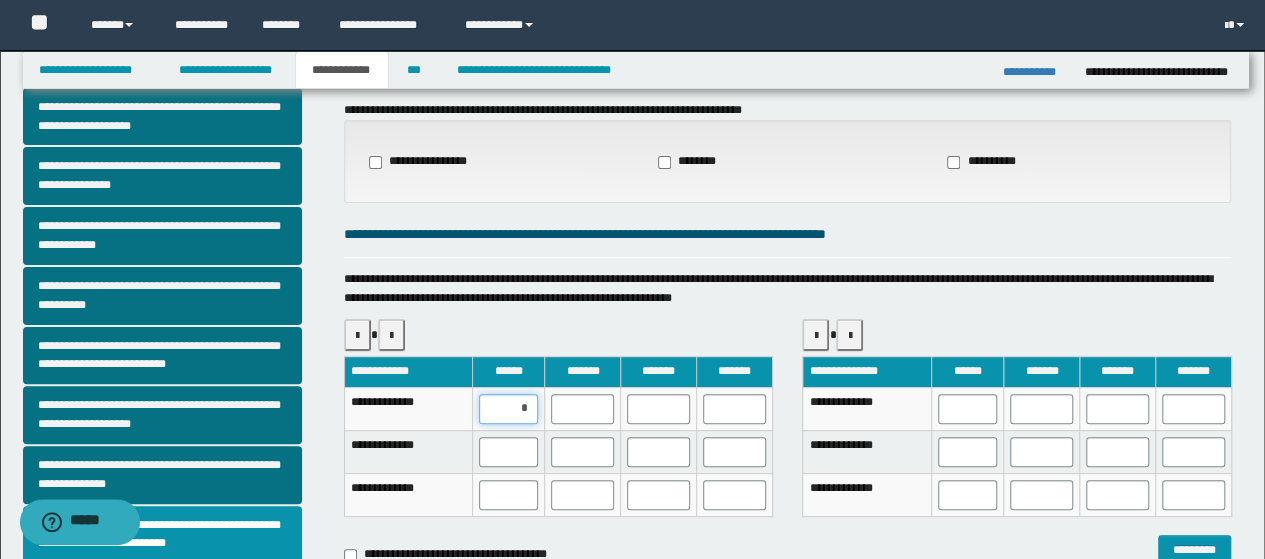 type on "**" 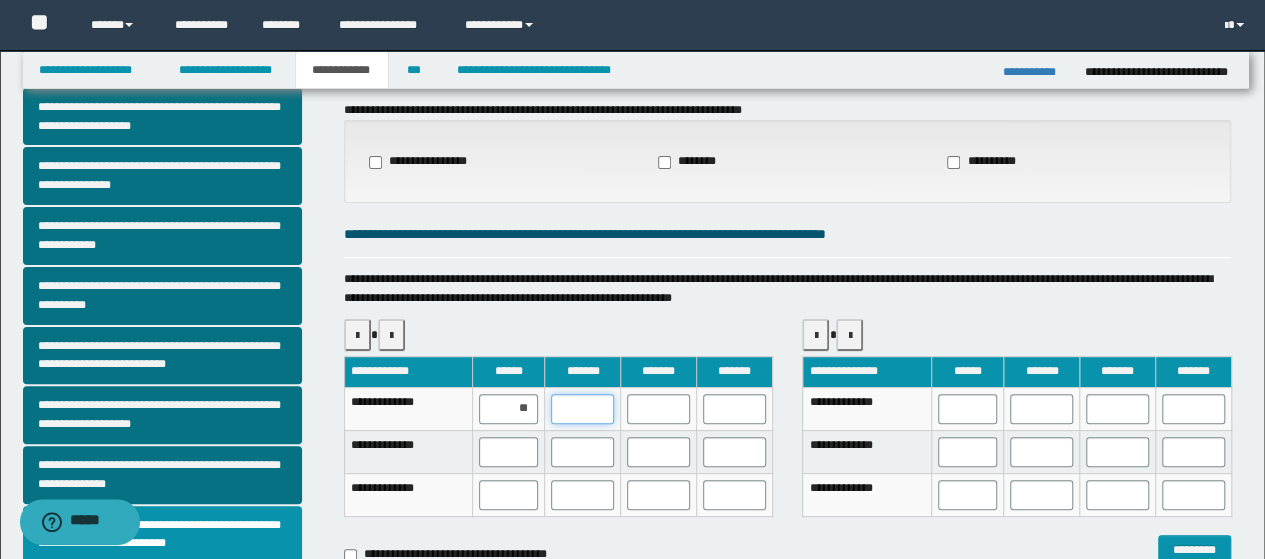 click at bounding box center (582, 409) 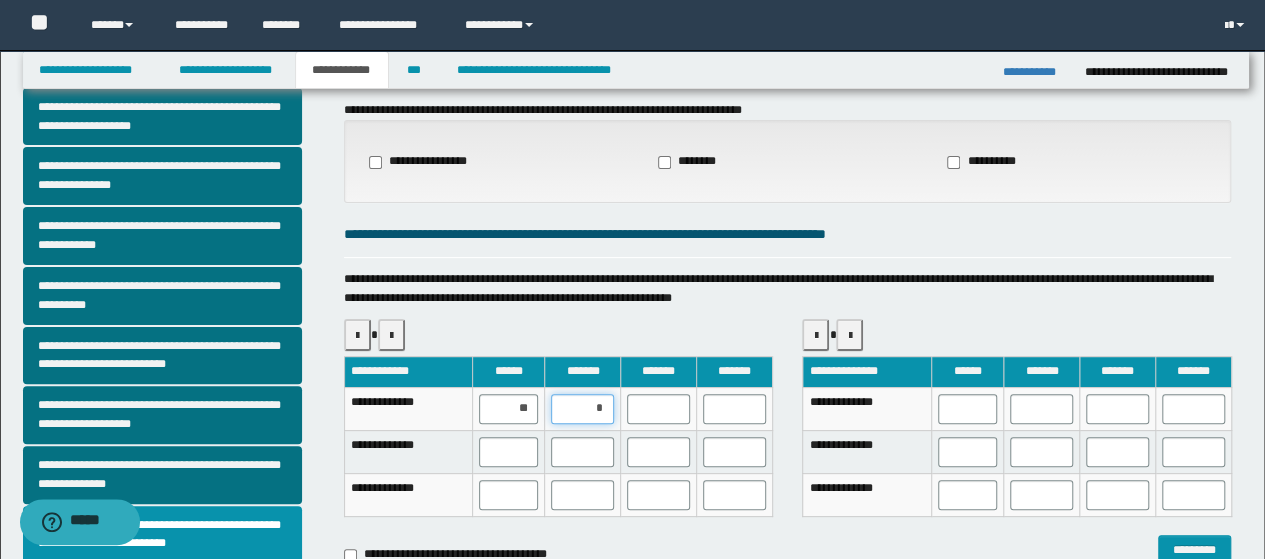 type on "**" 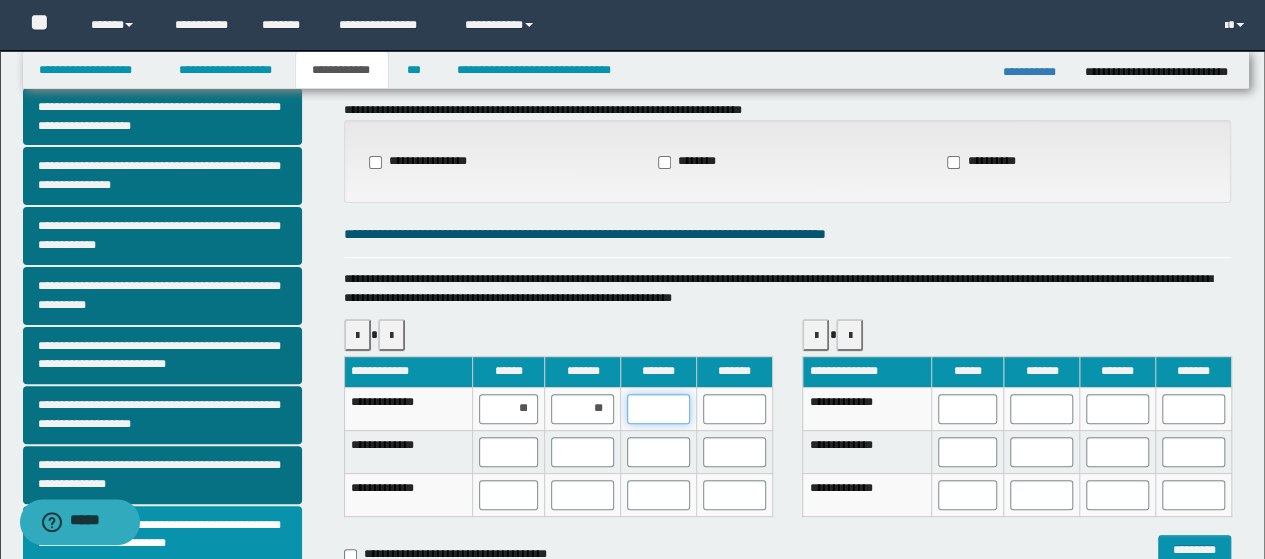 click at bounding box center [658, 409] 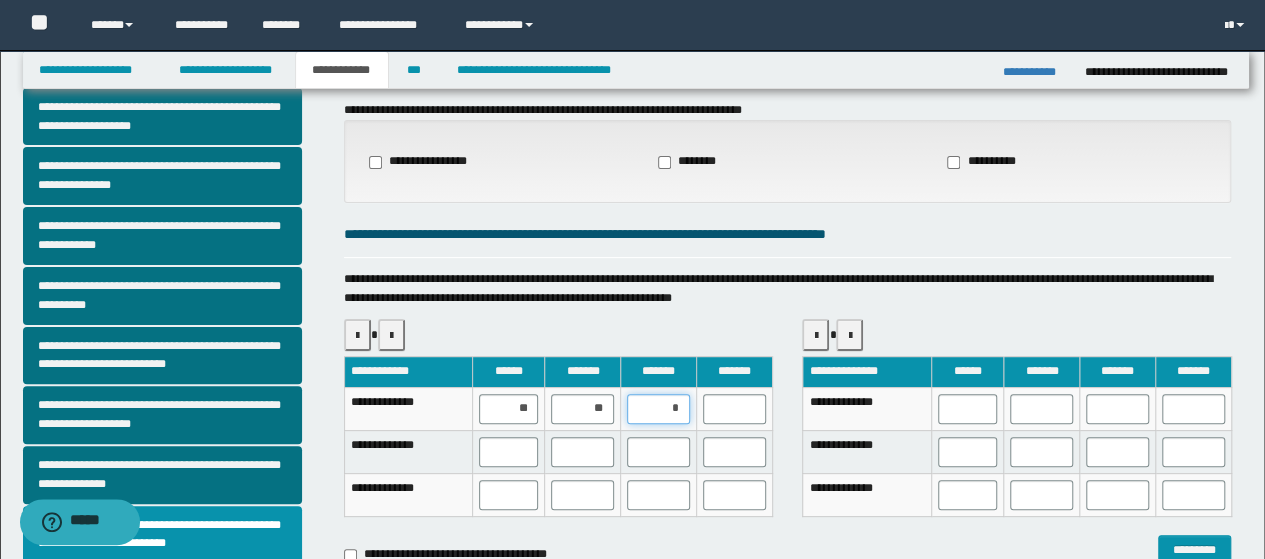 type on "**" 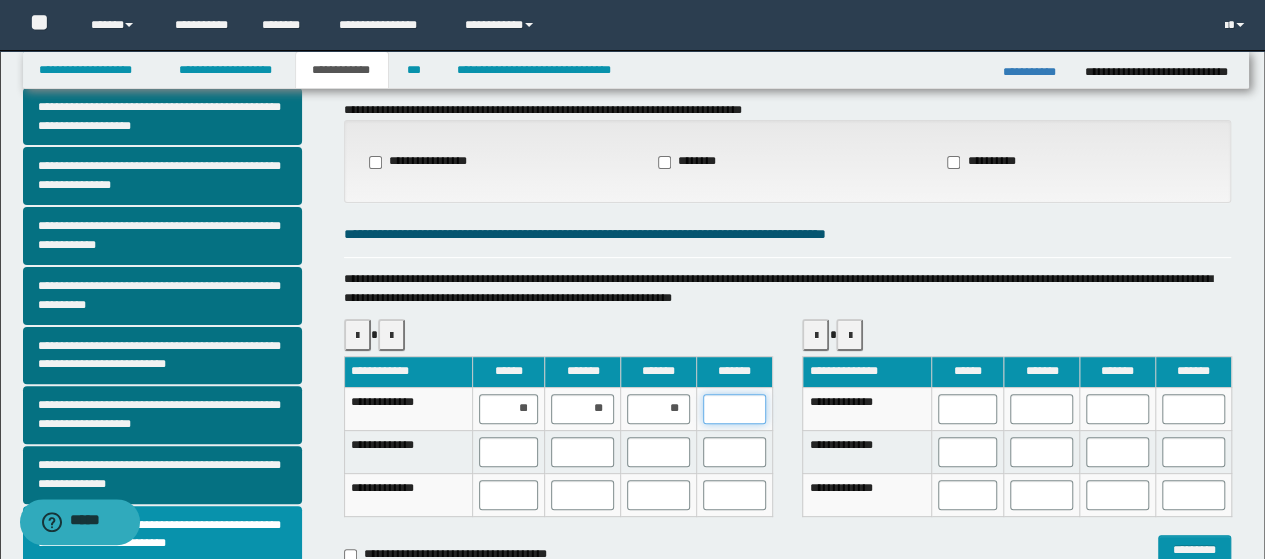click at bounding box center [734, 409] 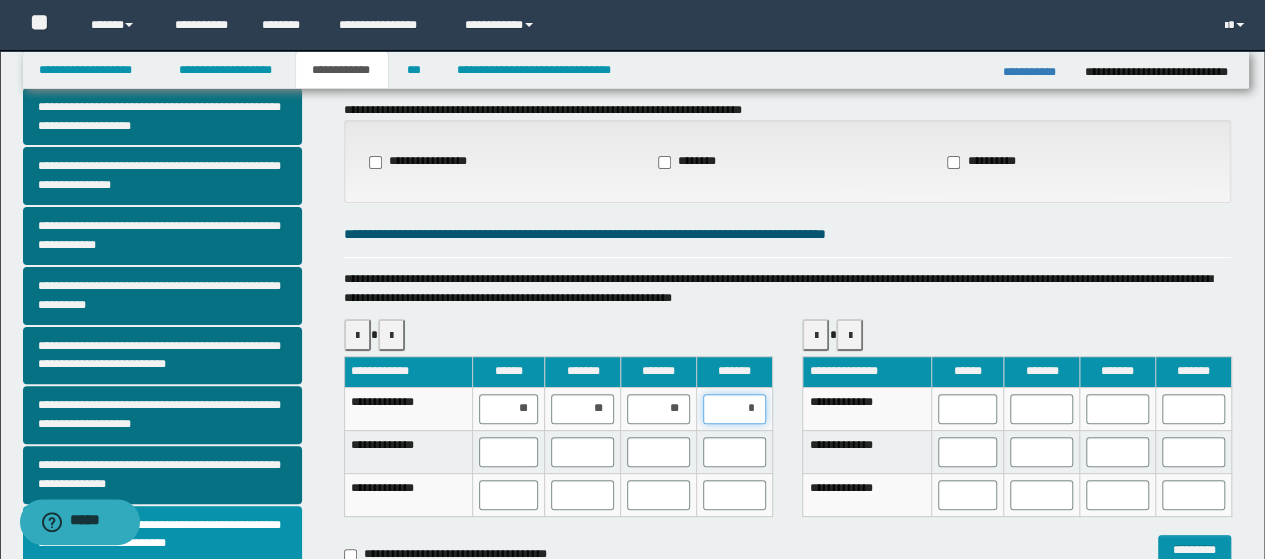 type on "**" 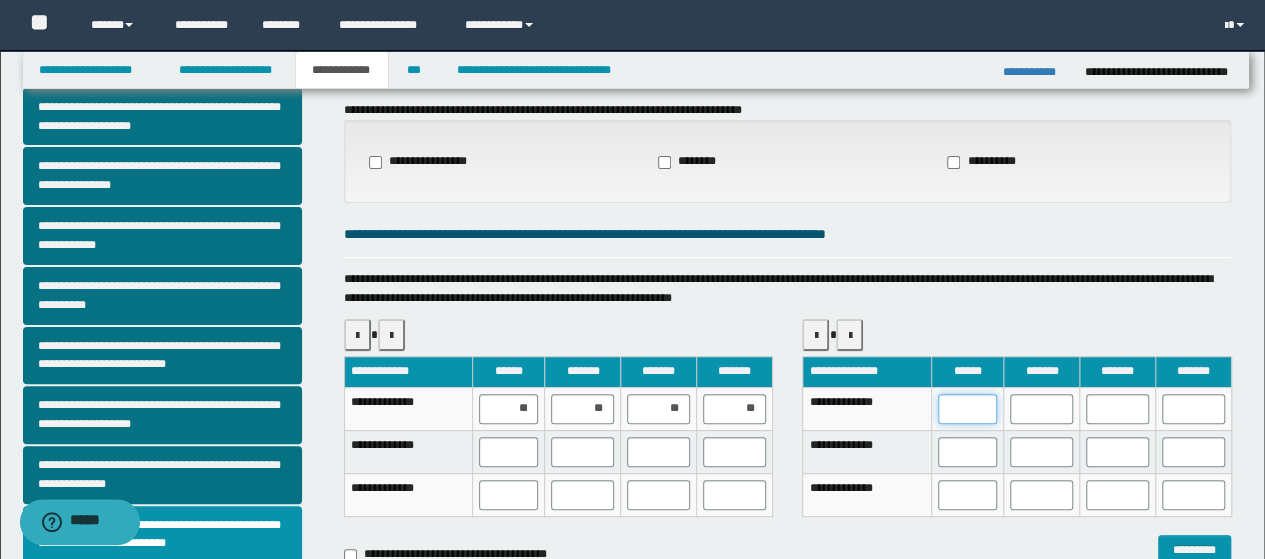 click at bounding box center [968, 409] 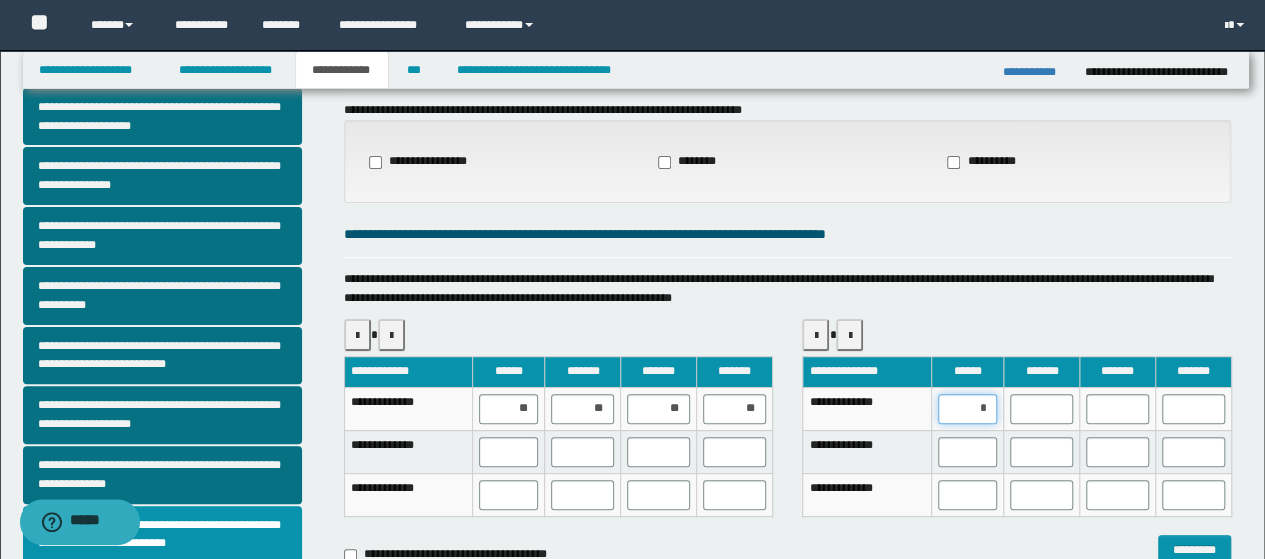 type on "**" 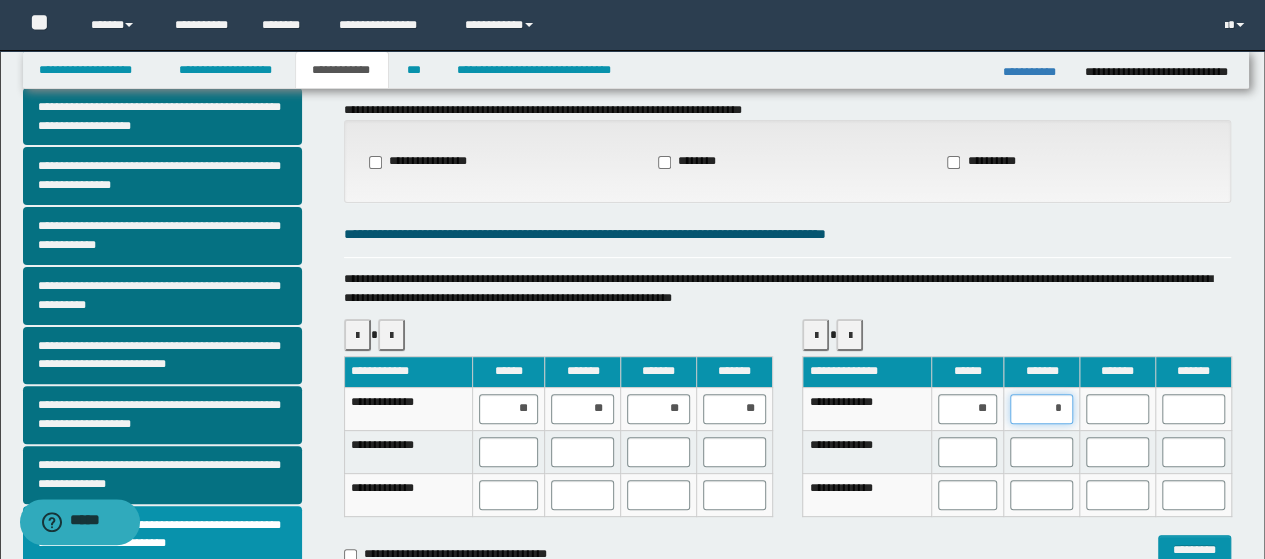 type on "**" 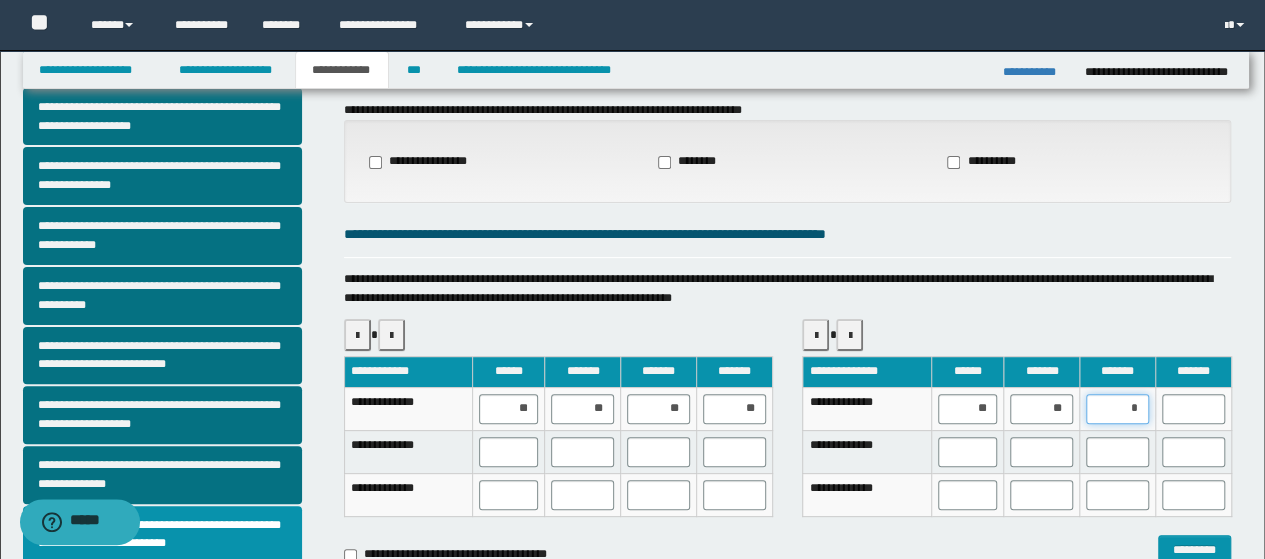 type on "**" 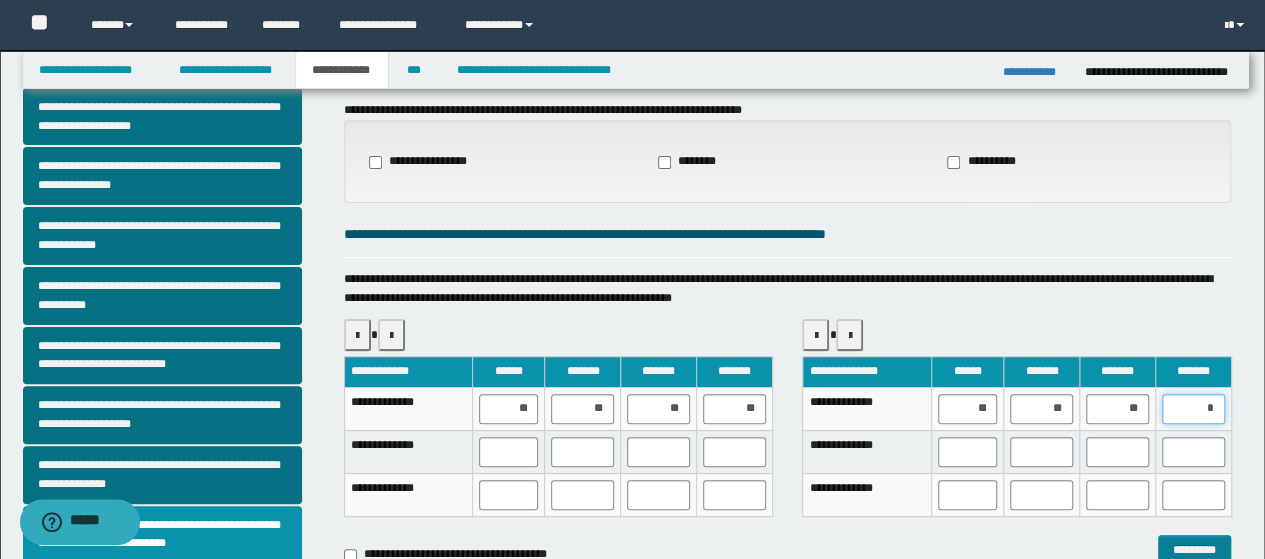 type on "**" 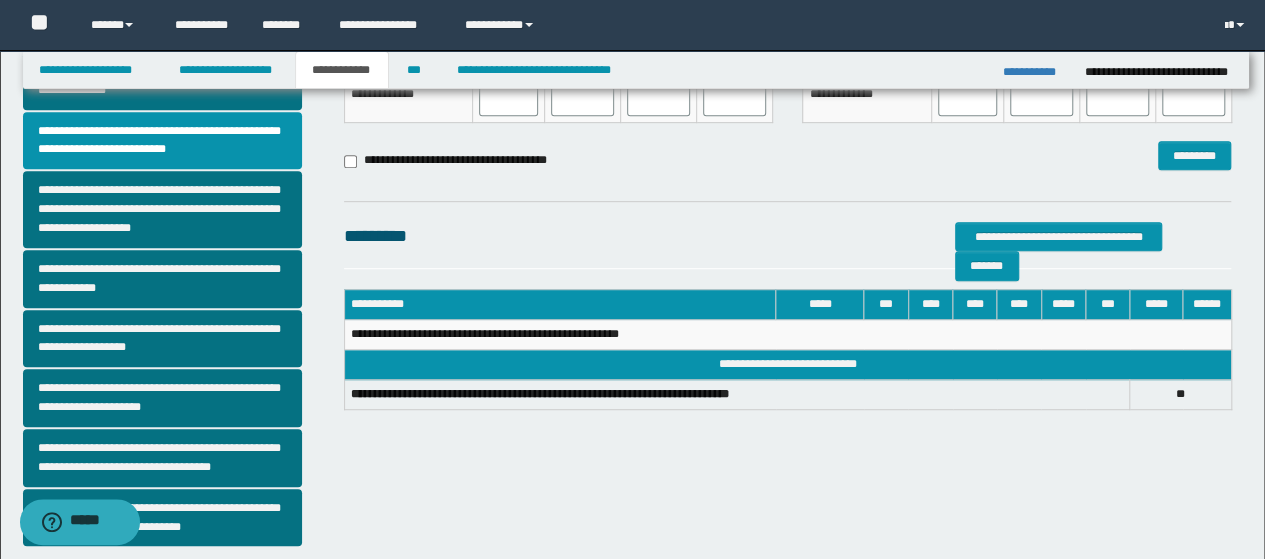 scroll, scrollTop: 500, scrollLeft: 0, axis: vertical 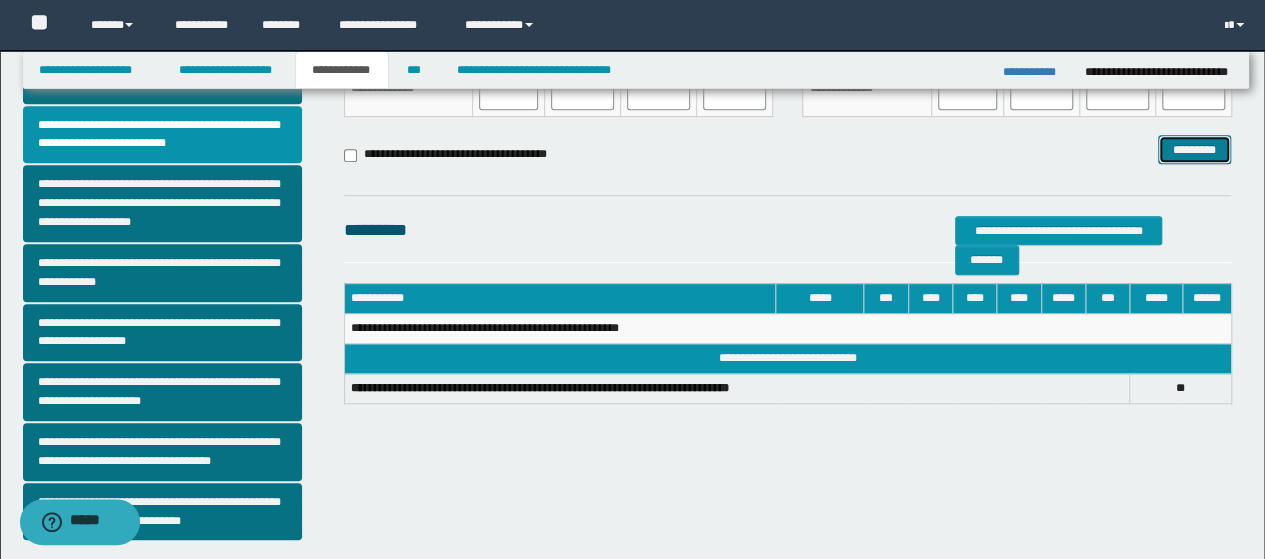 click on "*********" at bounding box center [1194, 149] 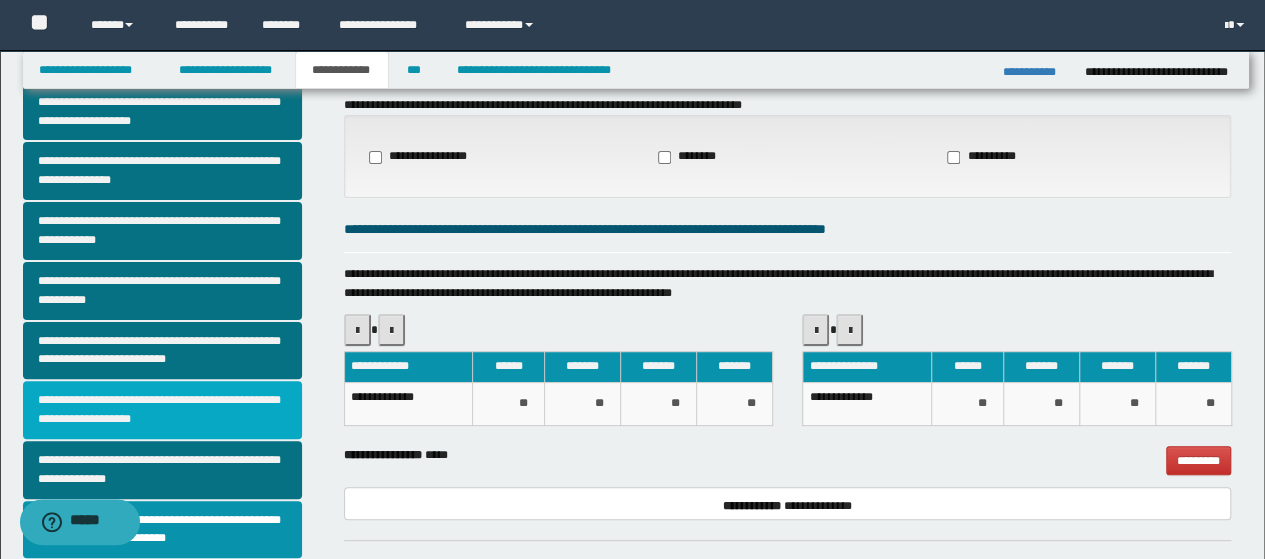 scroll, scrollTop: 0, scrollLeft: 0, axis: both 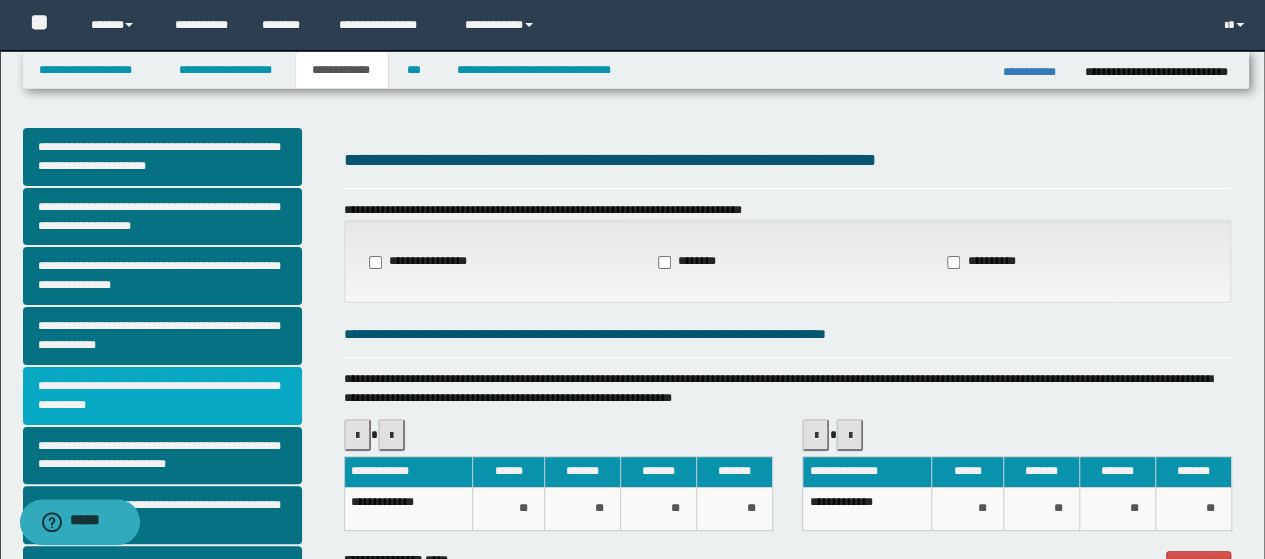 click on "**********" at bounding box center [162, 396] 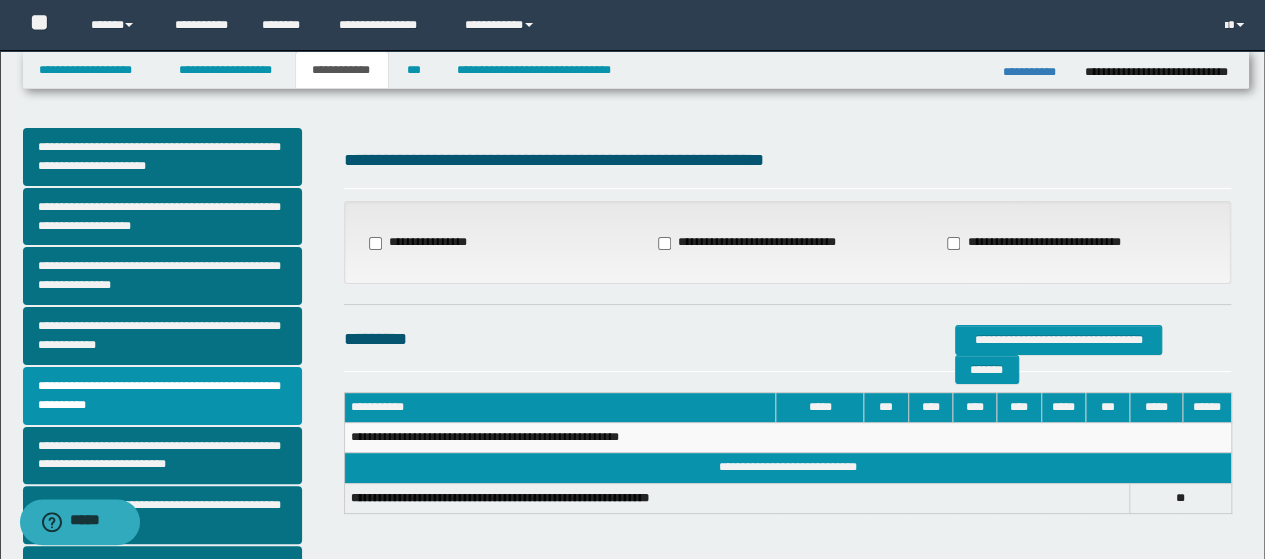 click on "**********" at bounding box center (421, 243) 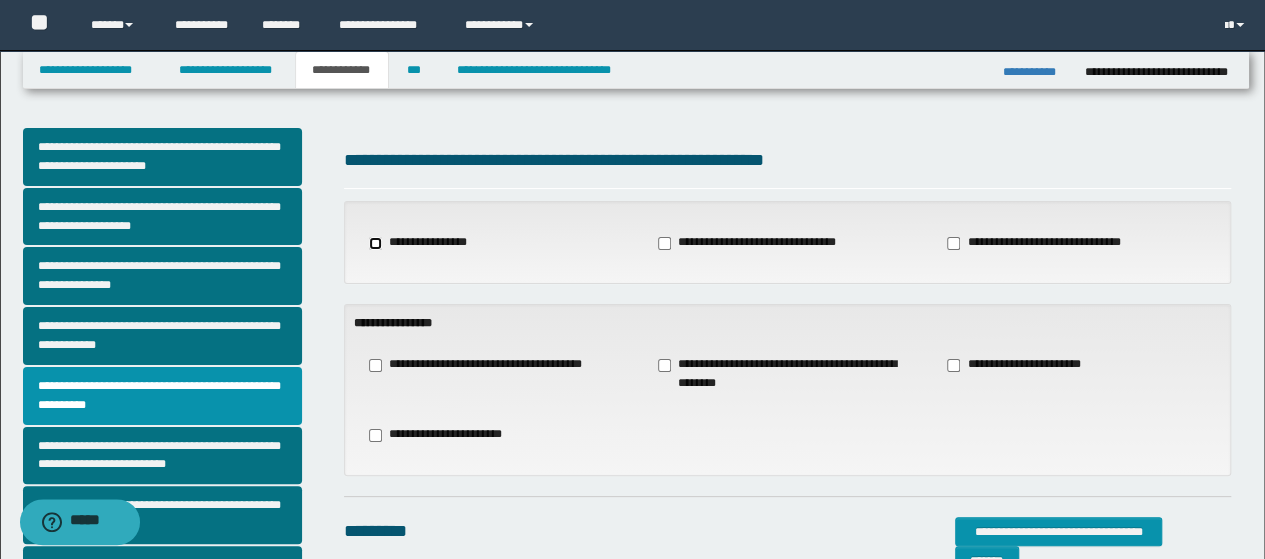 scroll, scrollTop: 100, scrollLeft: 0, axis: vertical 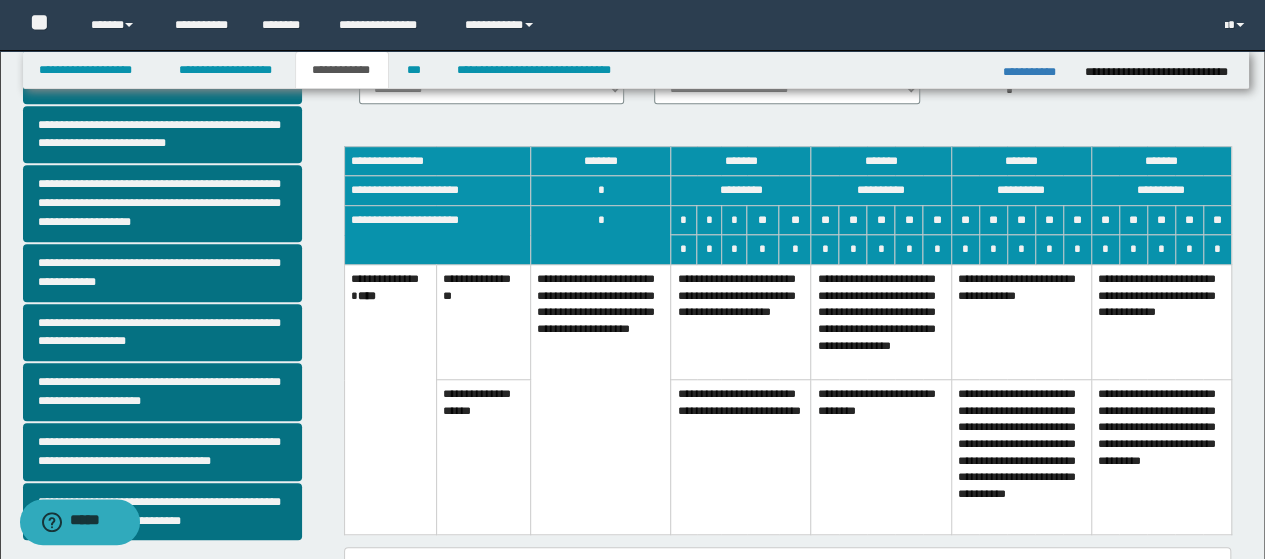 click on "**********" at bounding box center (881, 457) 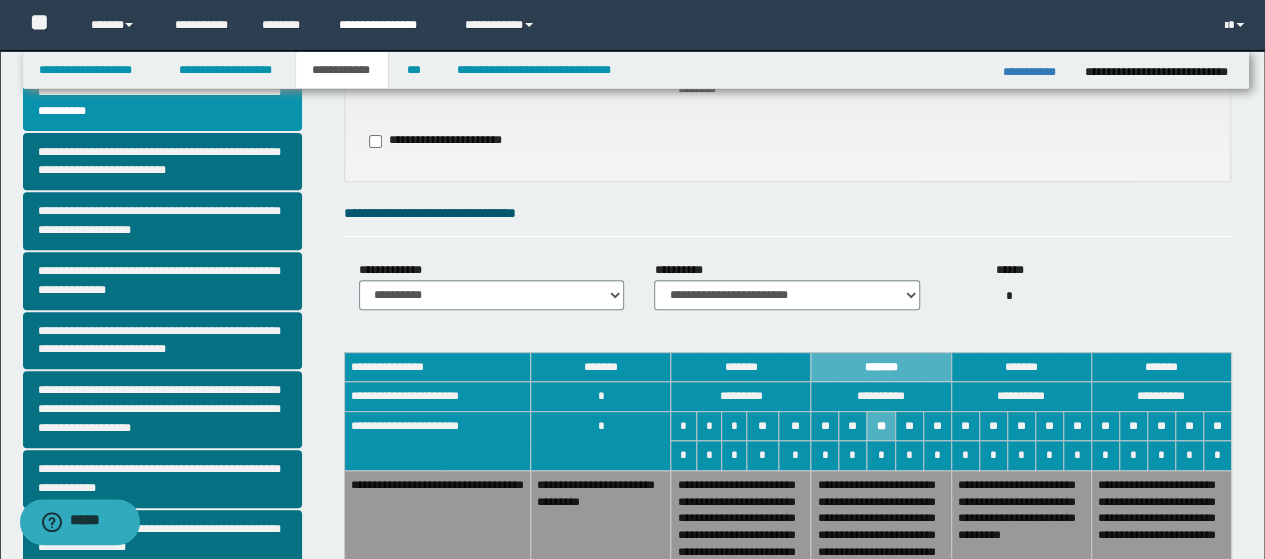 scroll, scrollTop: 100, scrollLeft: 0, axis: vertical 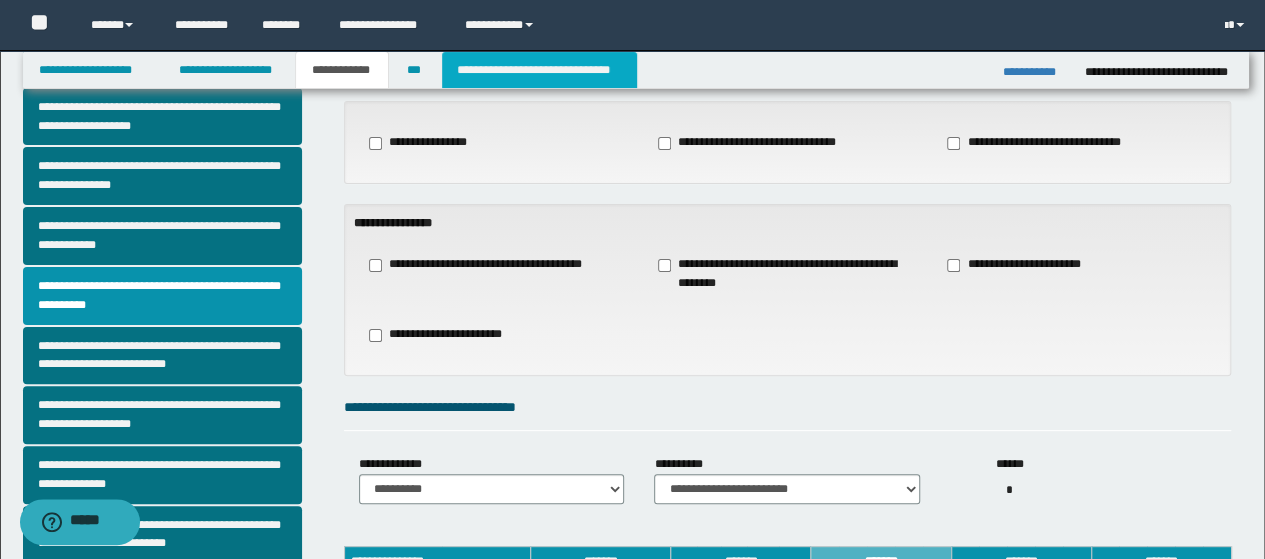 click on "**********" at bounding box center (539, 70) 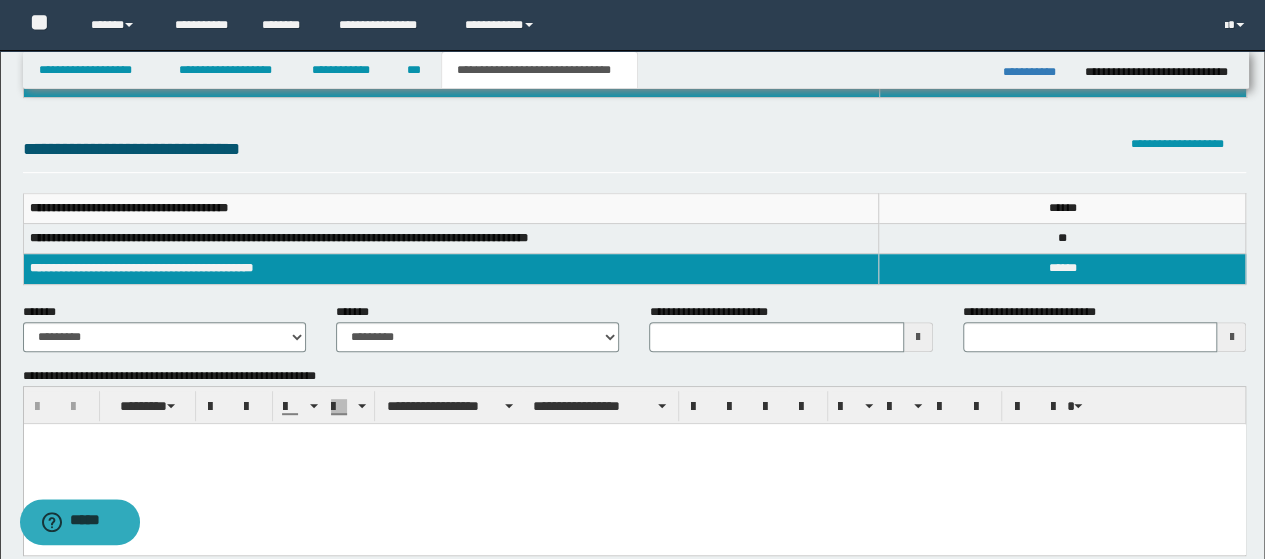 scroll, scrollTop: 400, scrollLeft: 0, axis: vertical 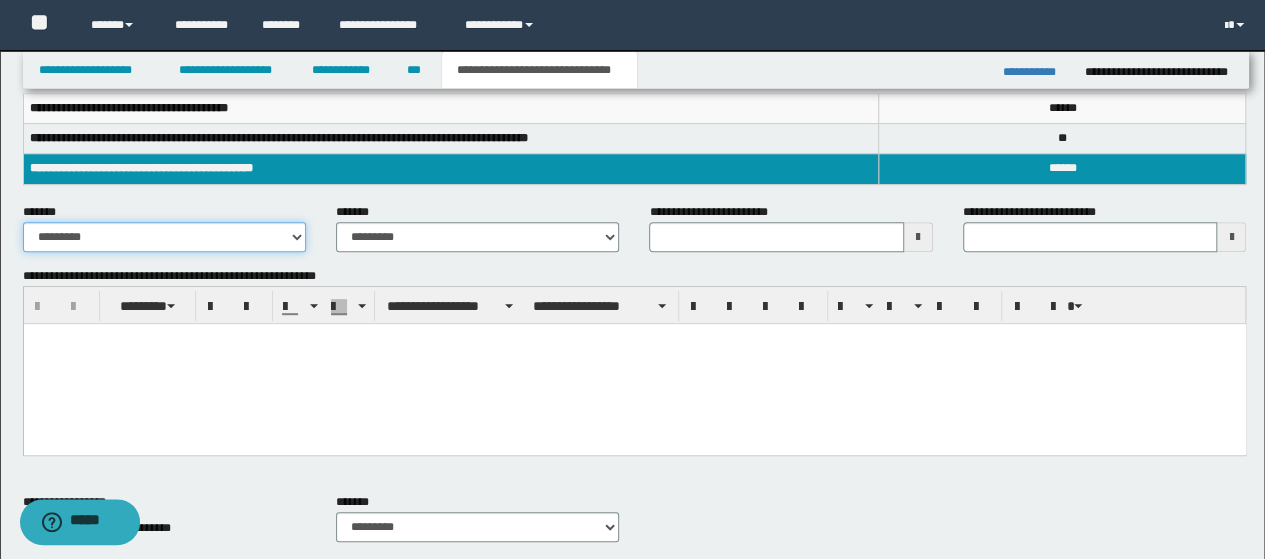 click on "**********" at bounding box center [164, 237] 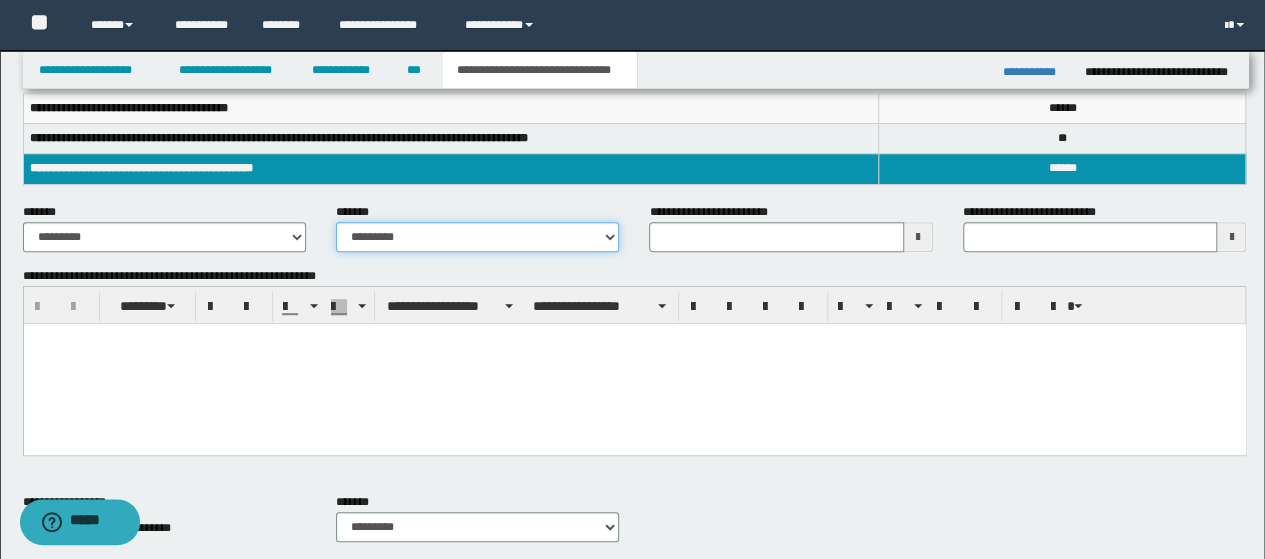 drag, startPoint x: 500, startPoint y: 242, endPoint x: 479, endPoint y: 251, distance: 22.847319 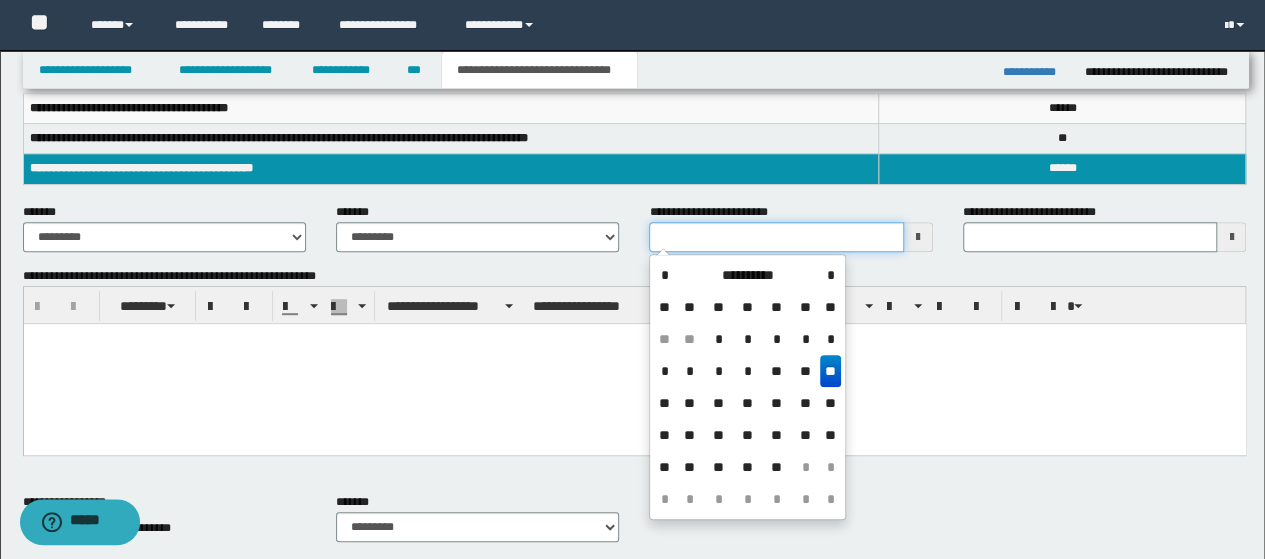 click on "**********" at bounding box center [776, 237] 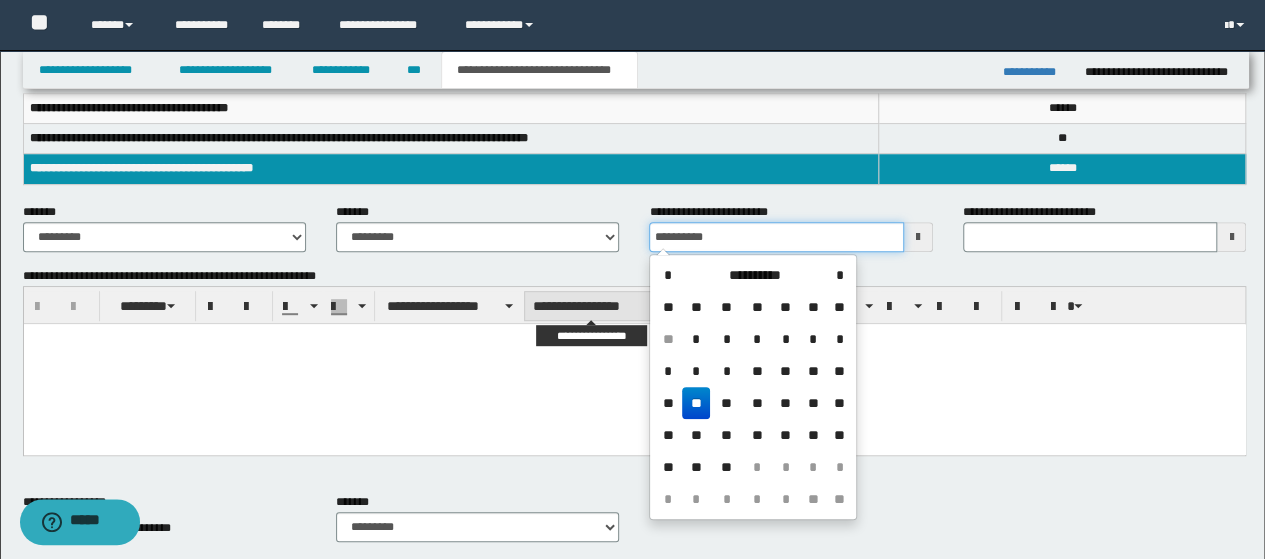 type on "**********" 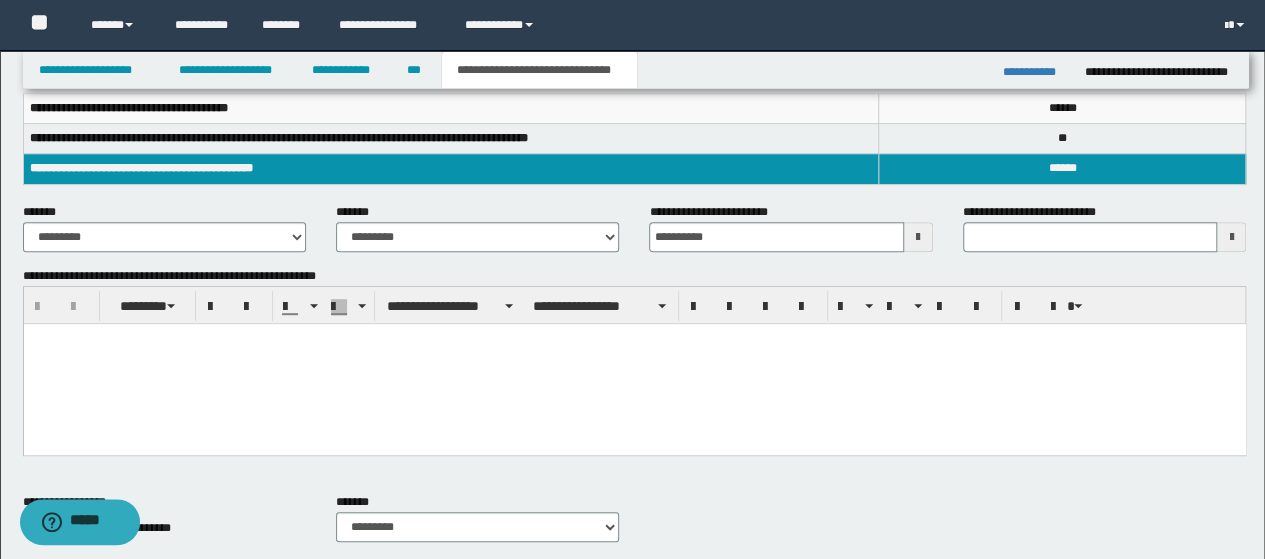click at bounding box center (634, 339) 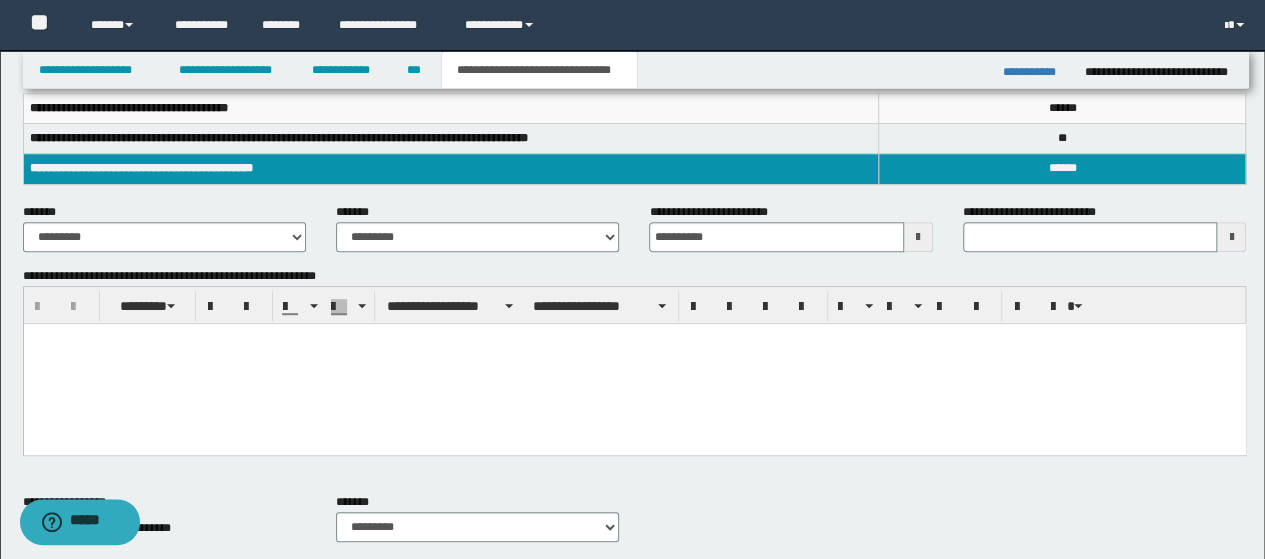 paste 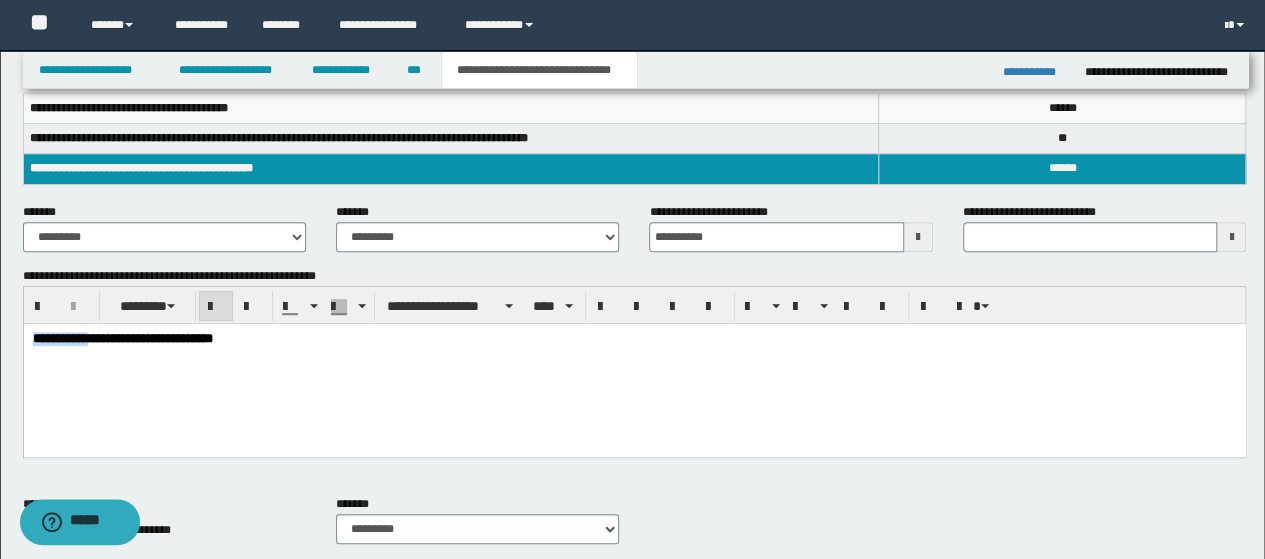 drag, startPoint x: 107, startPoint y: 340, endPoint x: 0, endPoint y: 329, distance: 107.563934 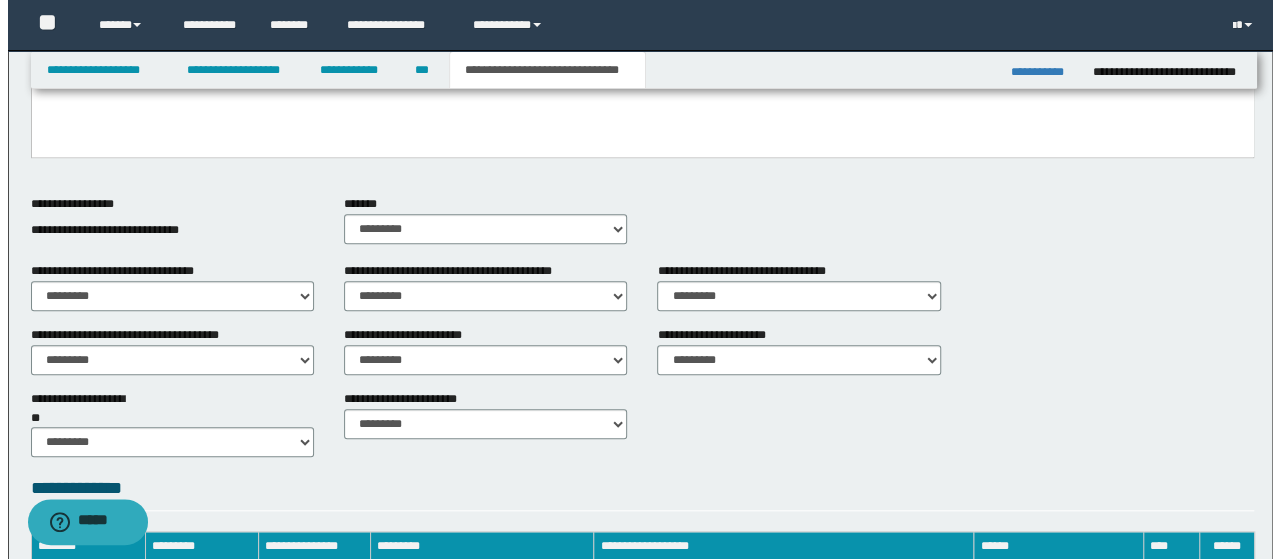 scroll, scrollTop: 1138, scrollLeft: 0, axis: vertical 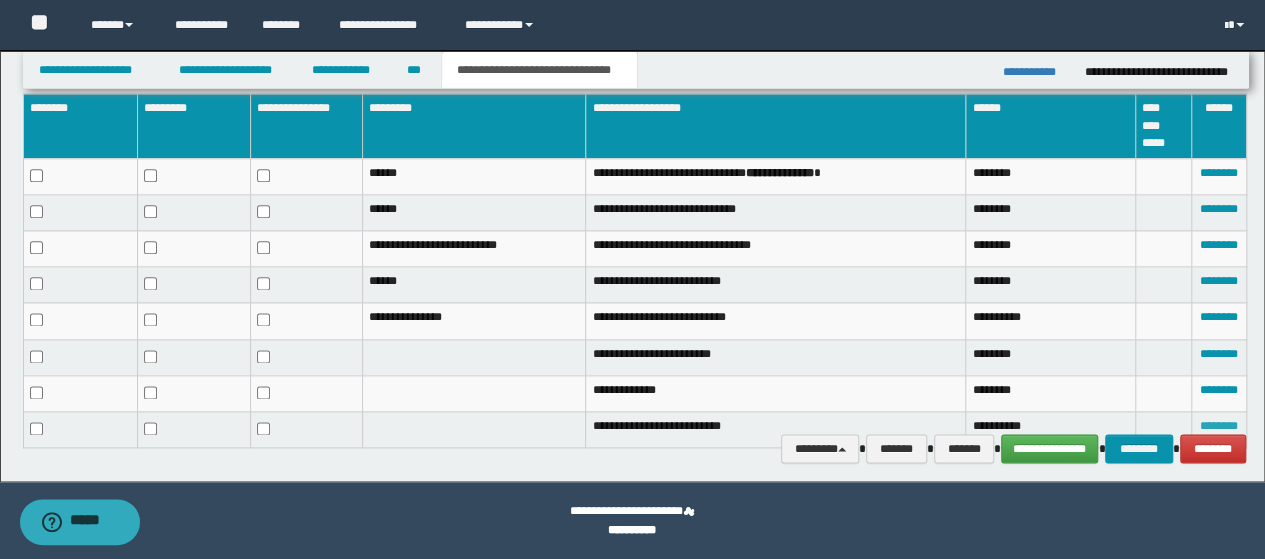 click on "********" at bounding box center [1219, 426] 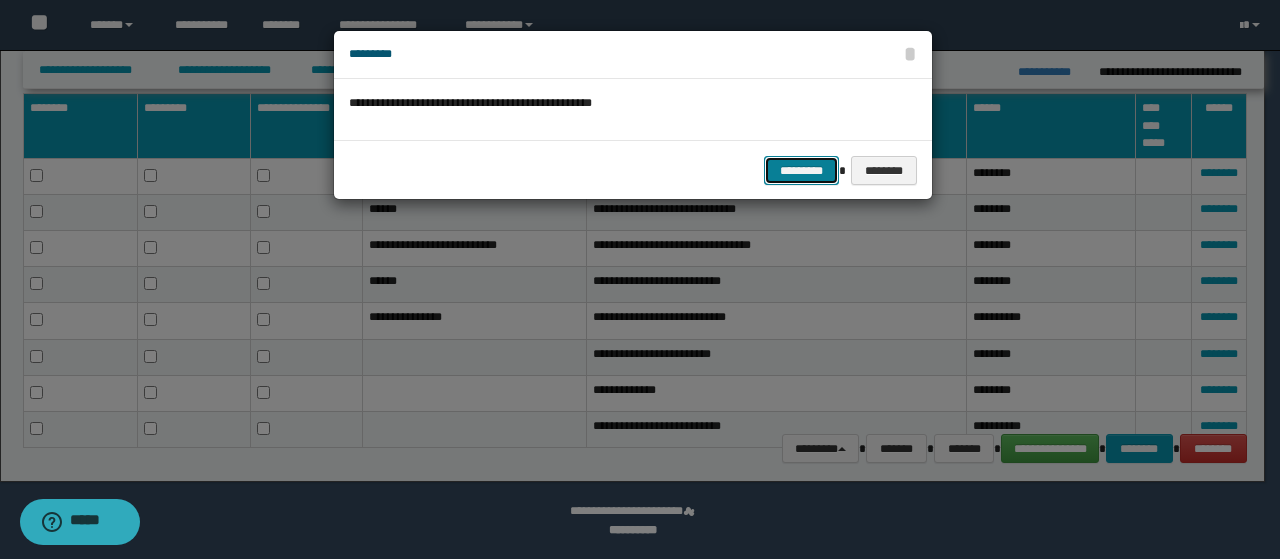 click on "*********" at bounding box center [801, 170] 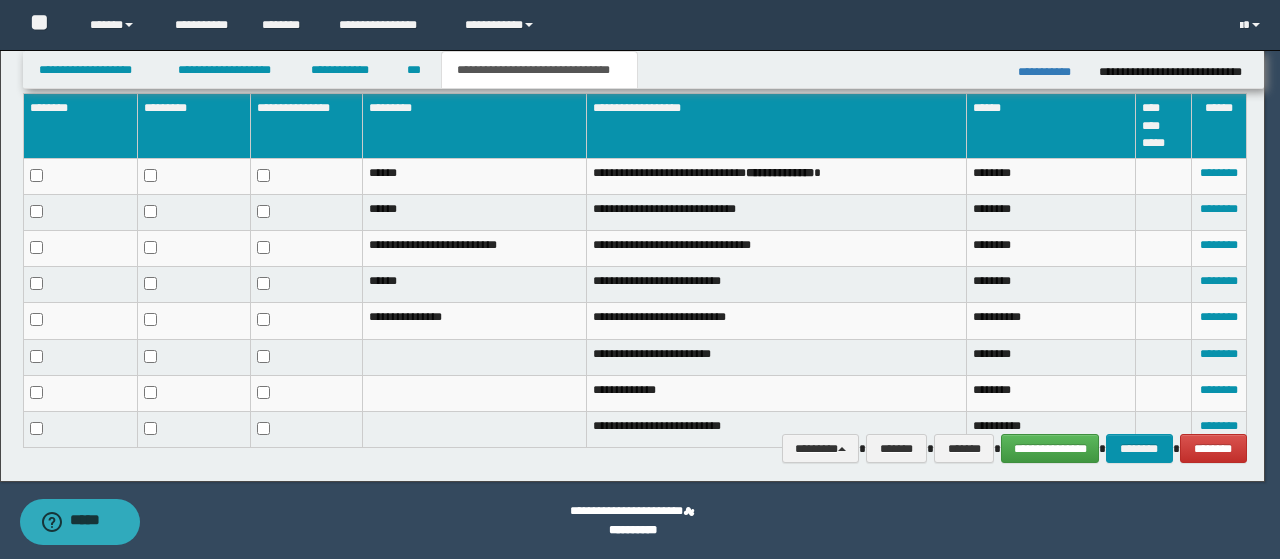 scroll, scrollTop: 1122, scrollLeft: 0, axis: vertical 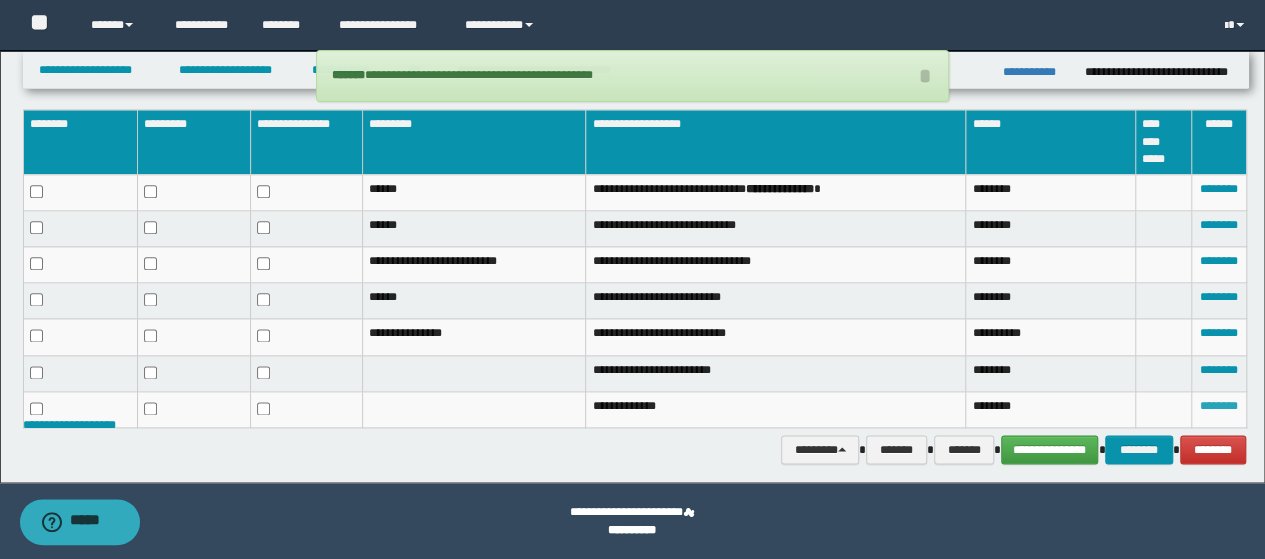 click on "********" at bounding box center (1219, 406) 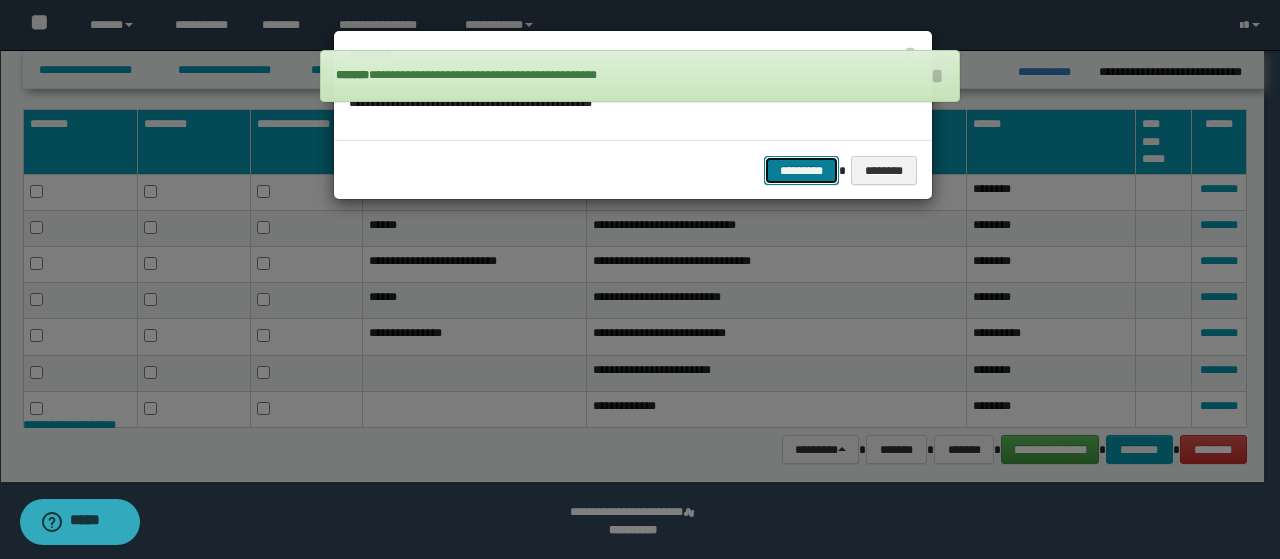 click on "*********" at bounding box center (801, 170) 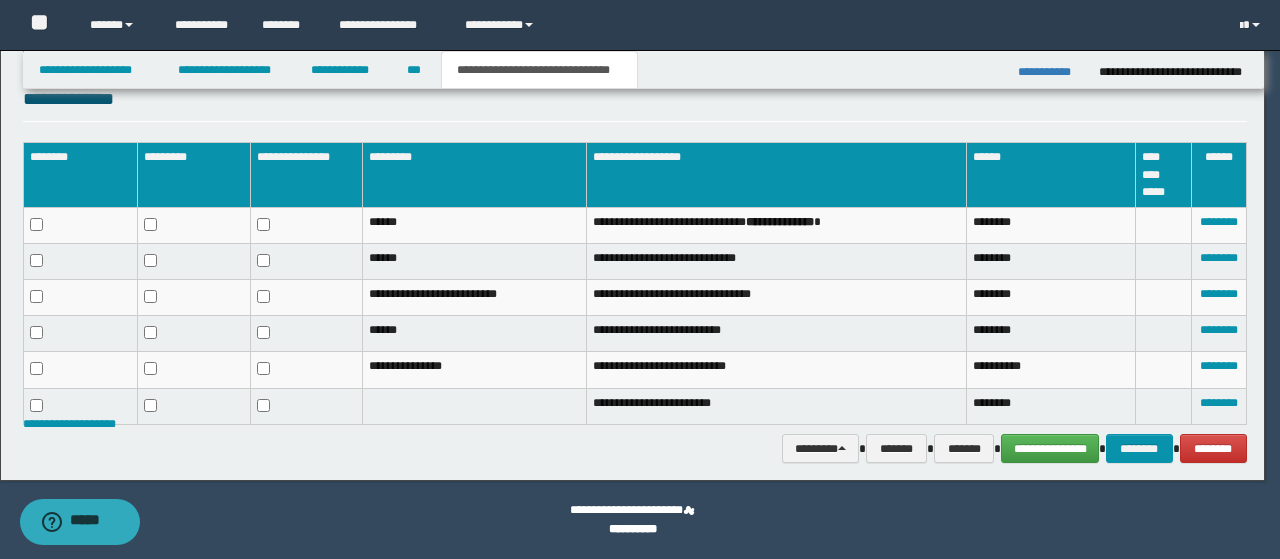 scroll, scrollTop: 1088, scrollLeft: 0, axis: vertical 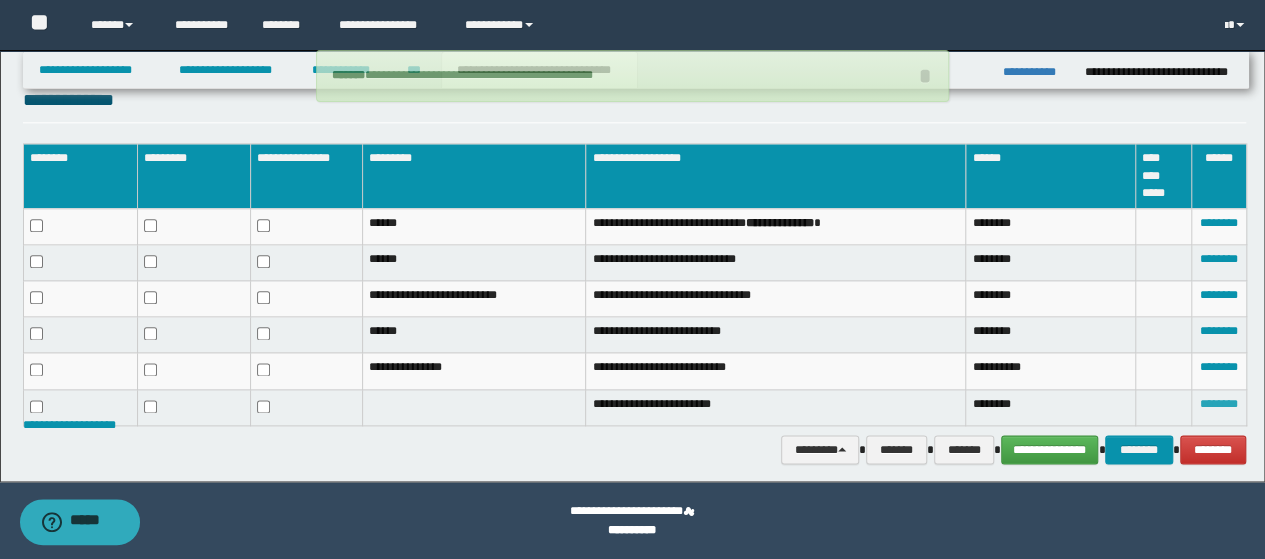click on "********" at bounding box center [1219, 404] 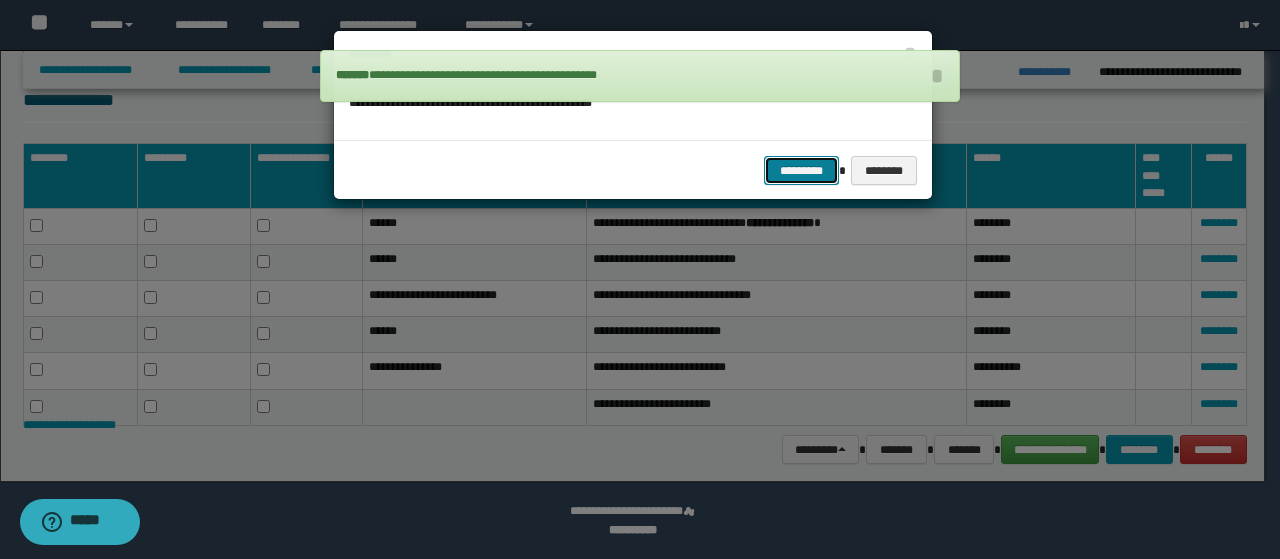 click on "*********" at bounding box center (801, 170) 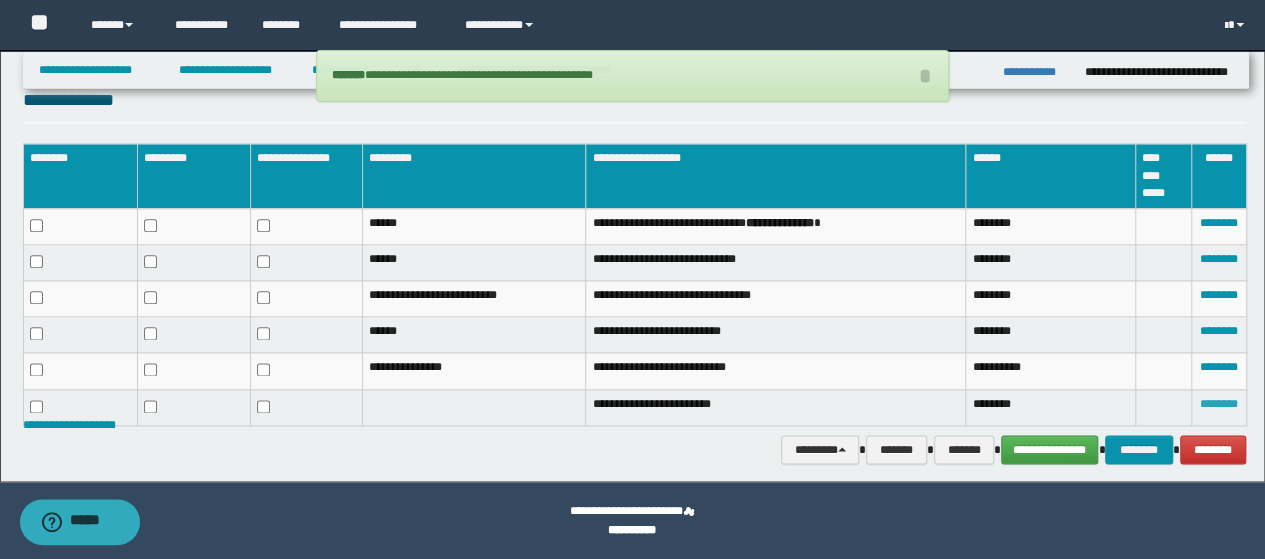 click on "********" at bounding box center (1219, 404) 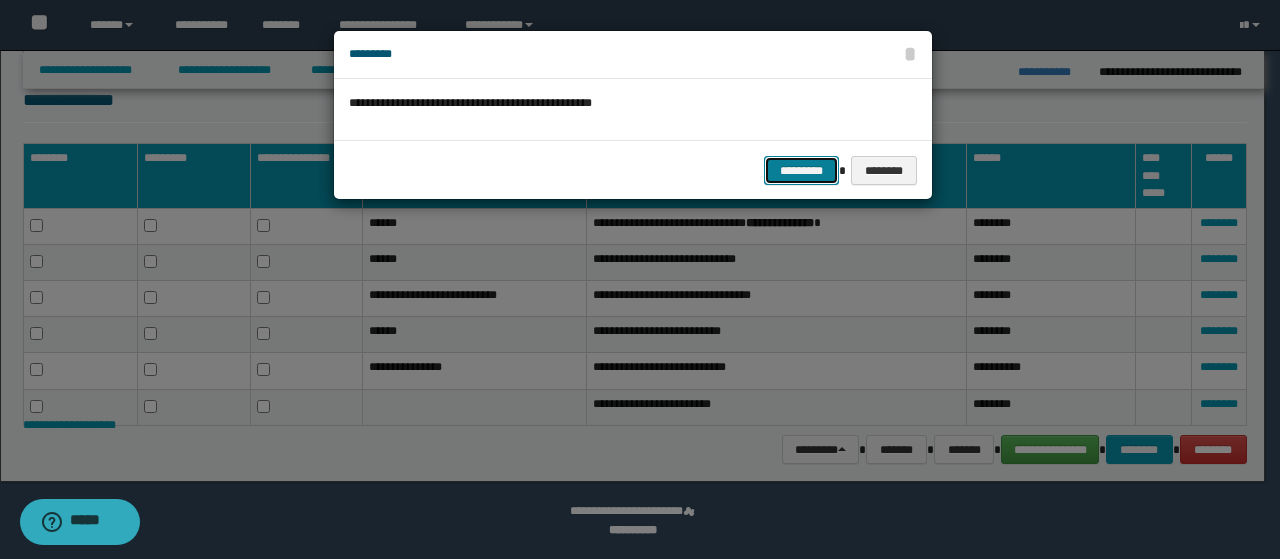 click on "*********" at bounding box center (801, 170) 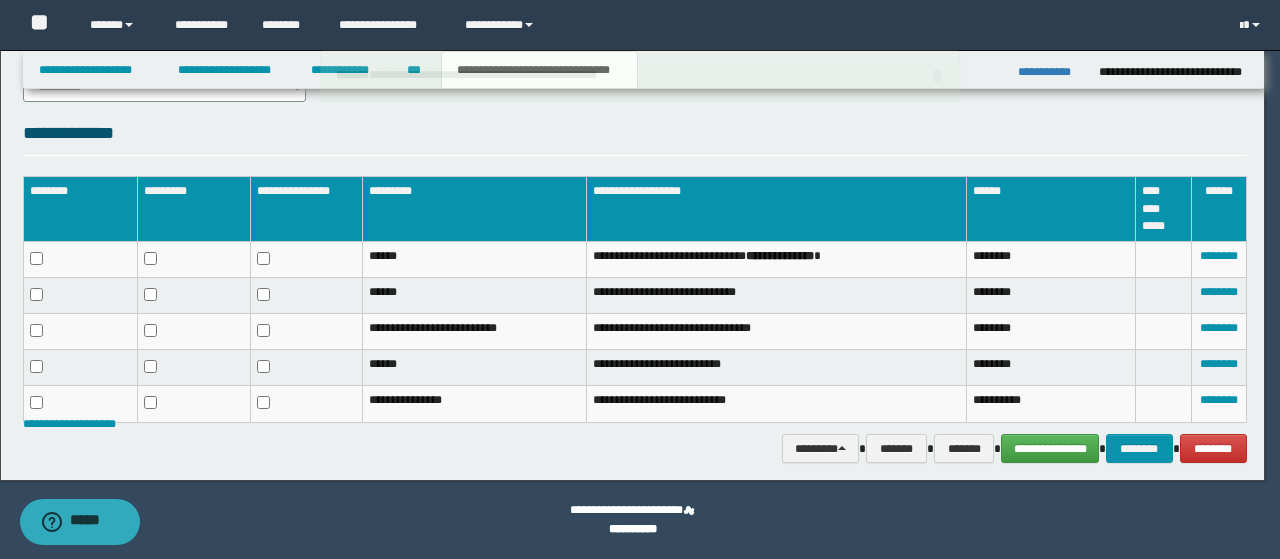 scroll, scrollTop: 1054, scrollLeft: 0, axis: vertical 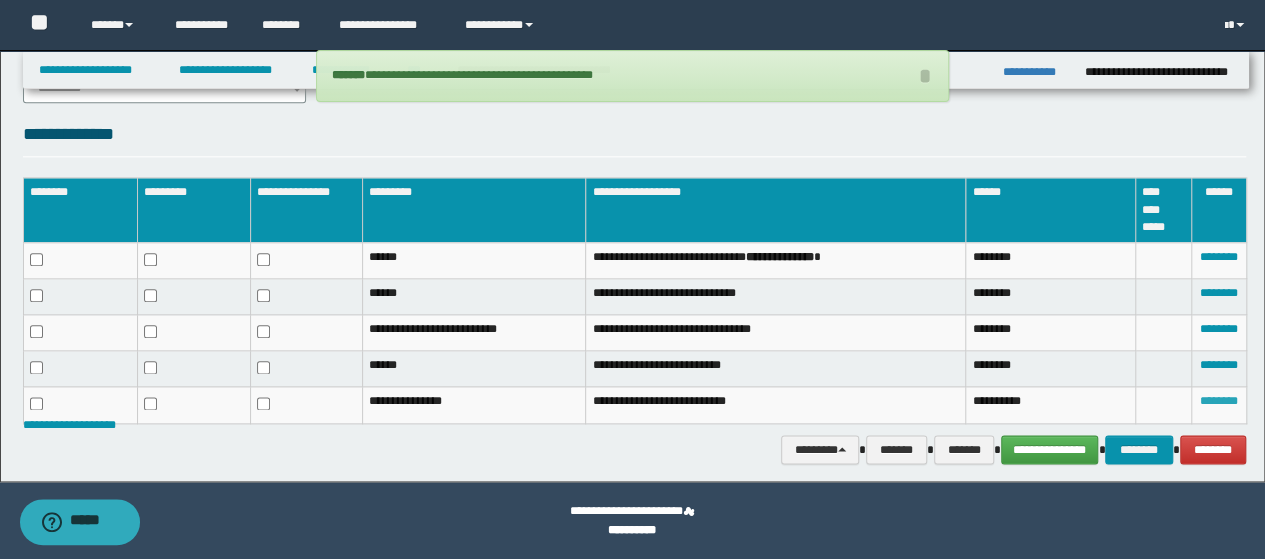 click on "********" at bounding box center (1219, 401) 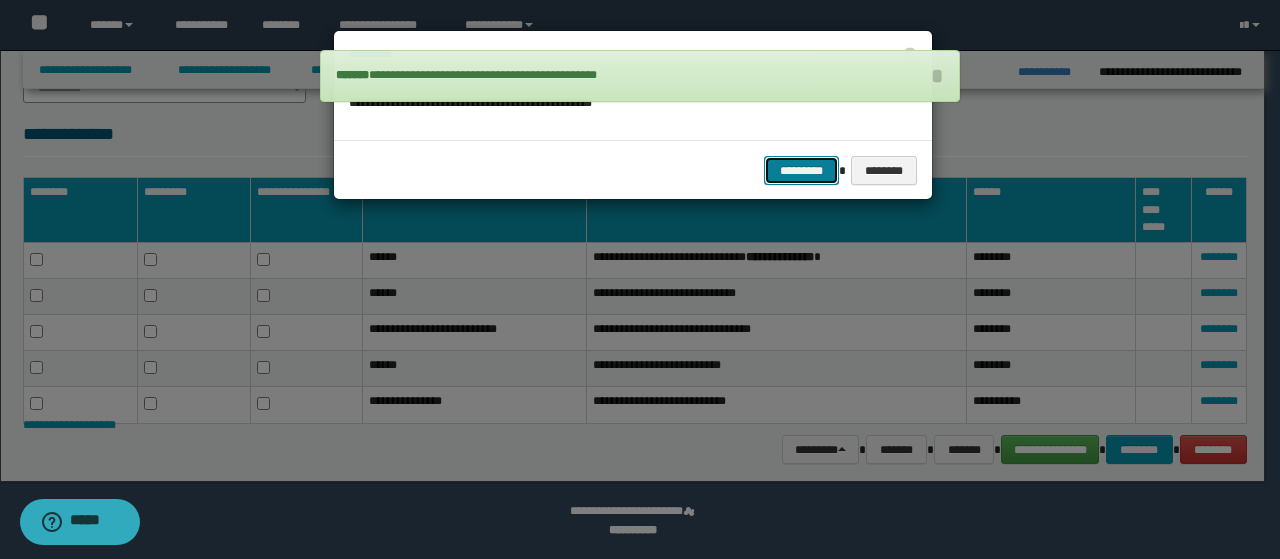 click on "*********" at bounding box center (801, 170) 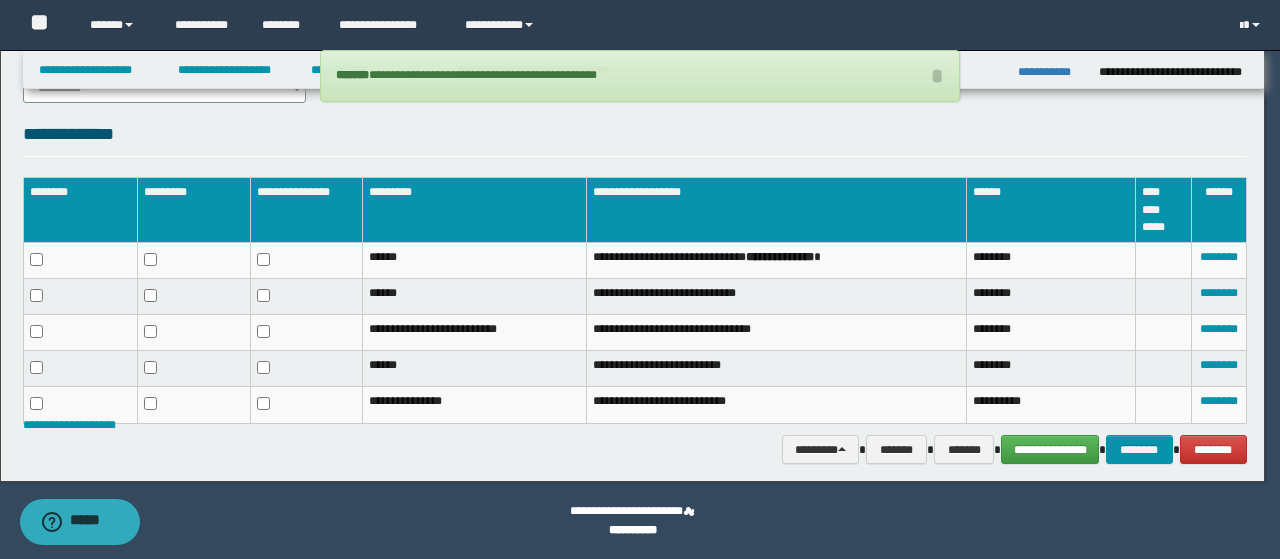 scroll, scrollTop: 1020, scrollLeft: 0, axis: vertical 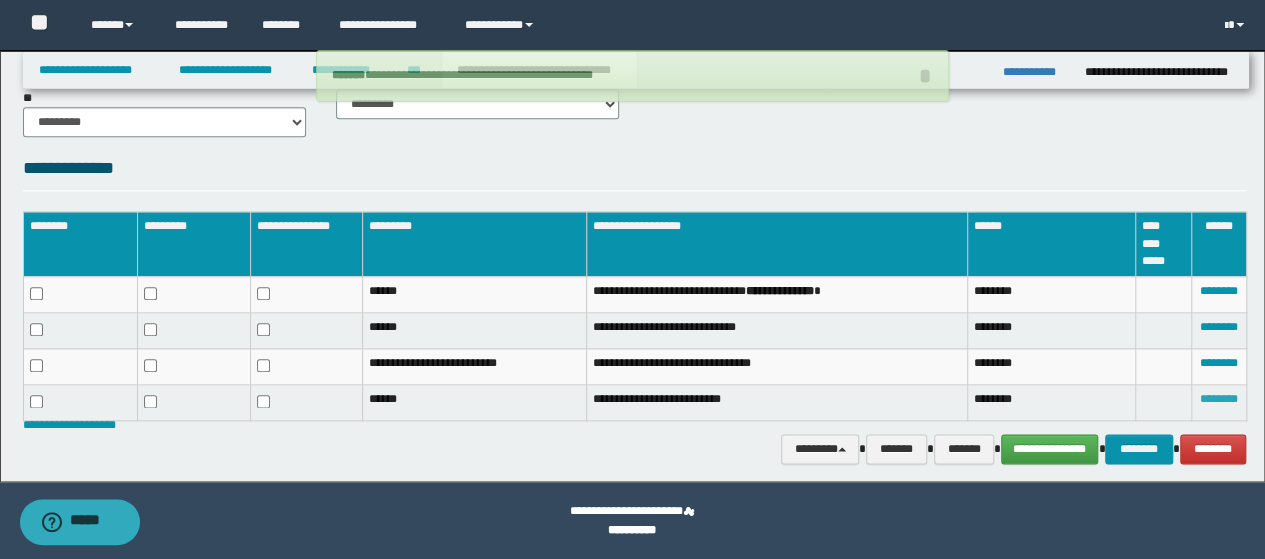 click on "********" at bounding box center (1219, 399) 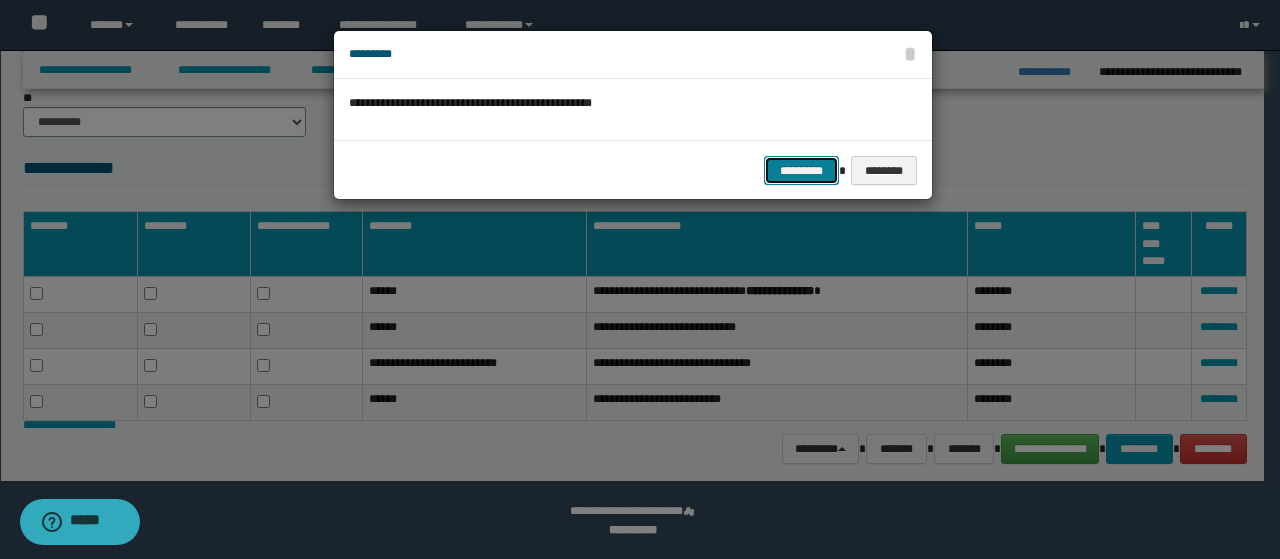 click on "*********" at bounding box center [801, 170] 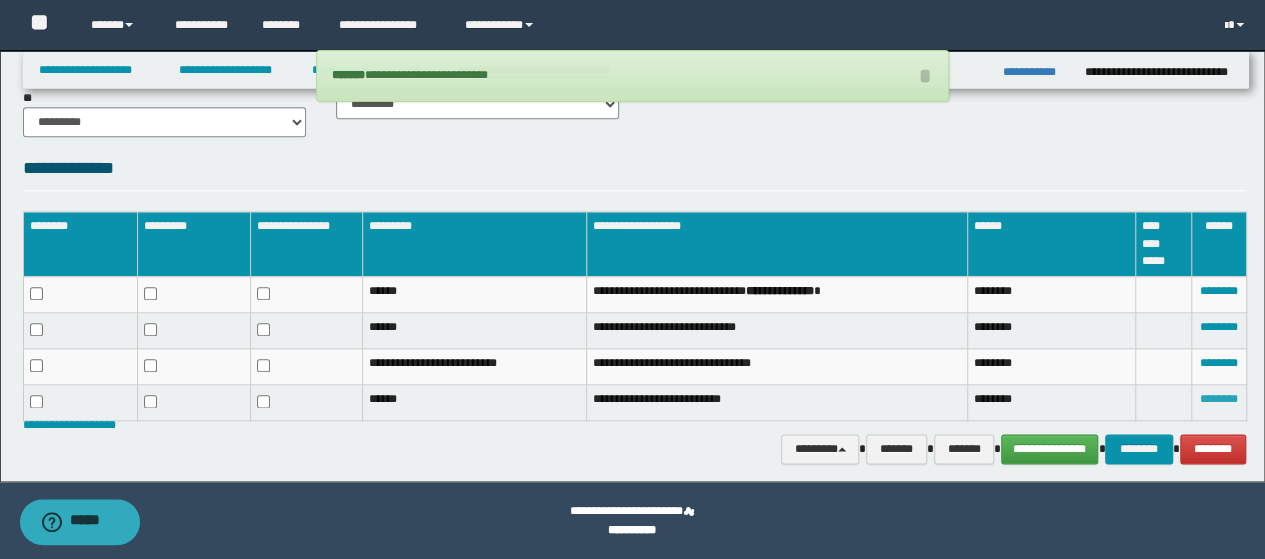 click on "********" at bounding box center [1219, 399] 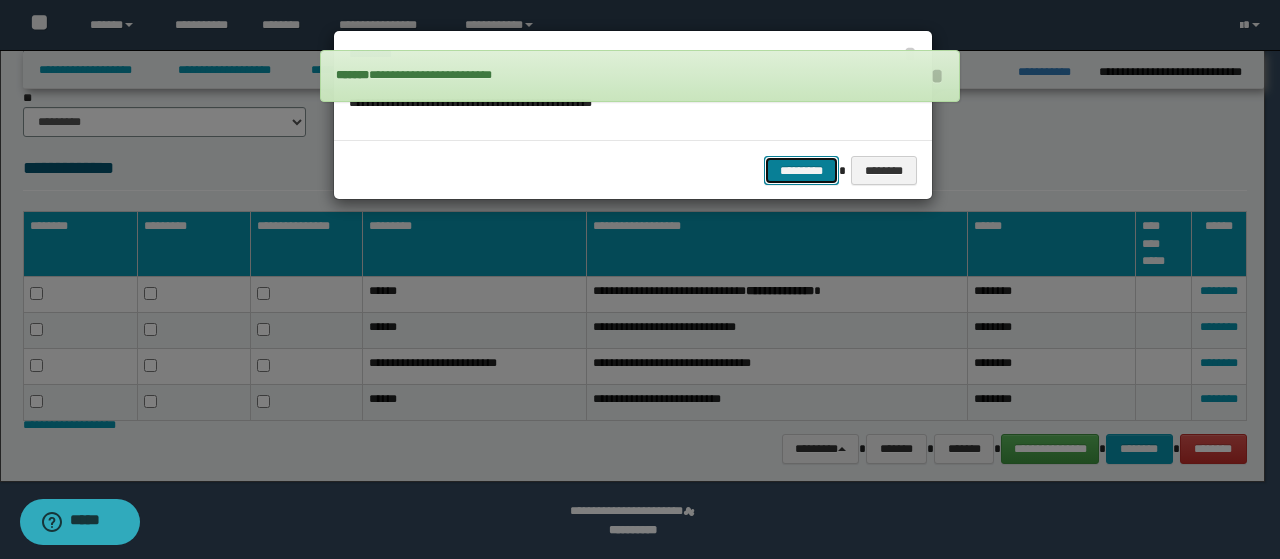 click on "*********" at bounding box center [801, 170] 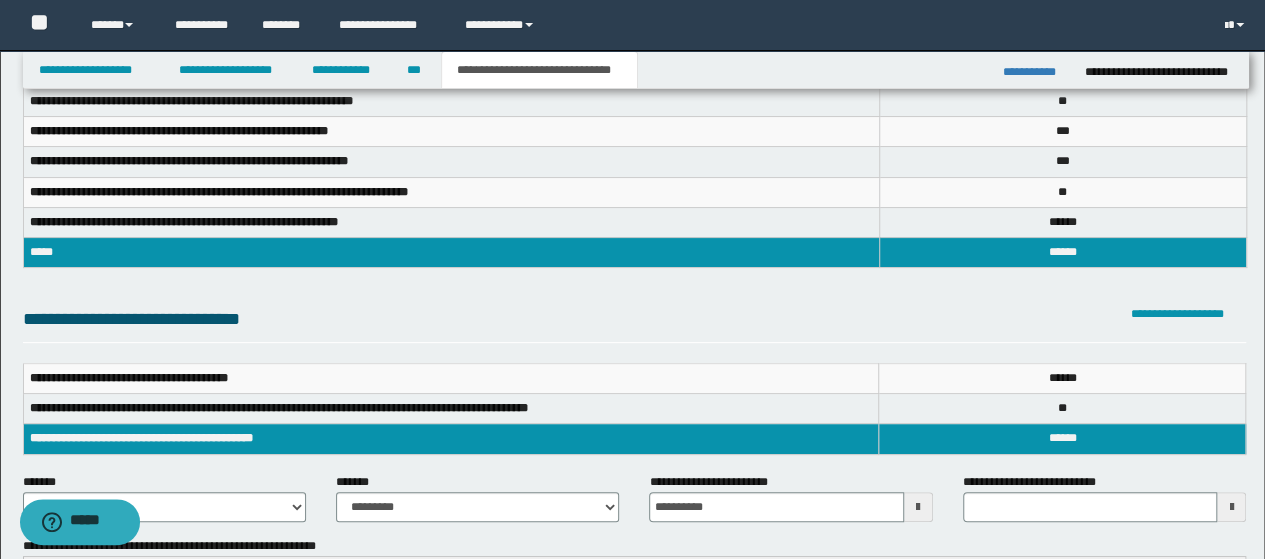 scroll, scrollTop: 0, scrollLeft: 0, axis: both 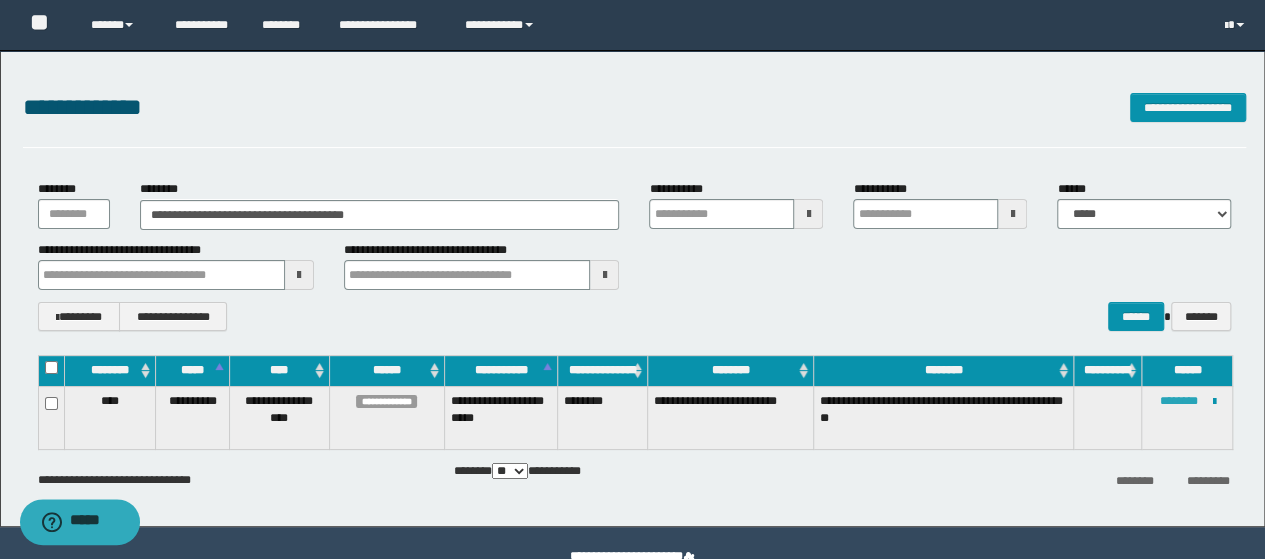 click on "********" at bounding box center [1178, 401] 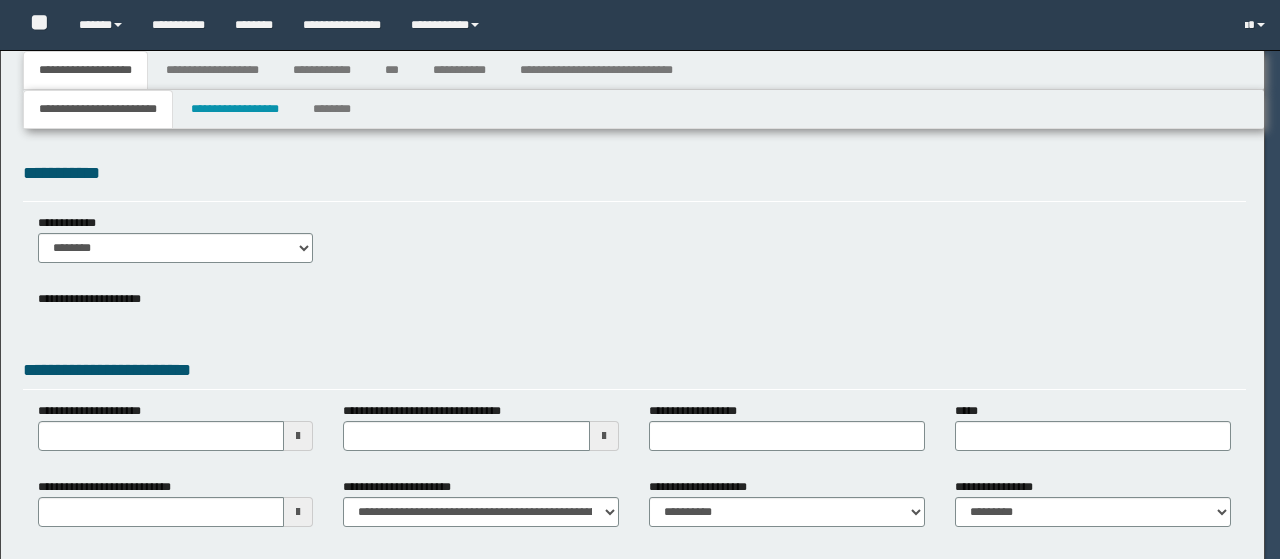 scroll, scrollTop: 0, scrollLeft: 0, axis: both 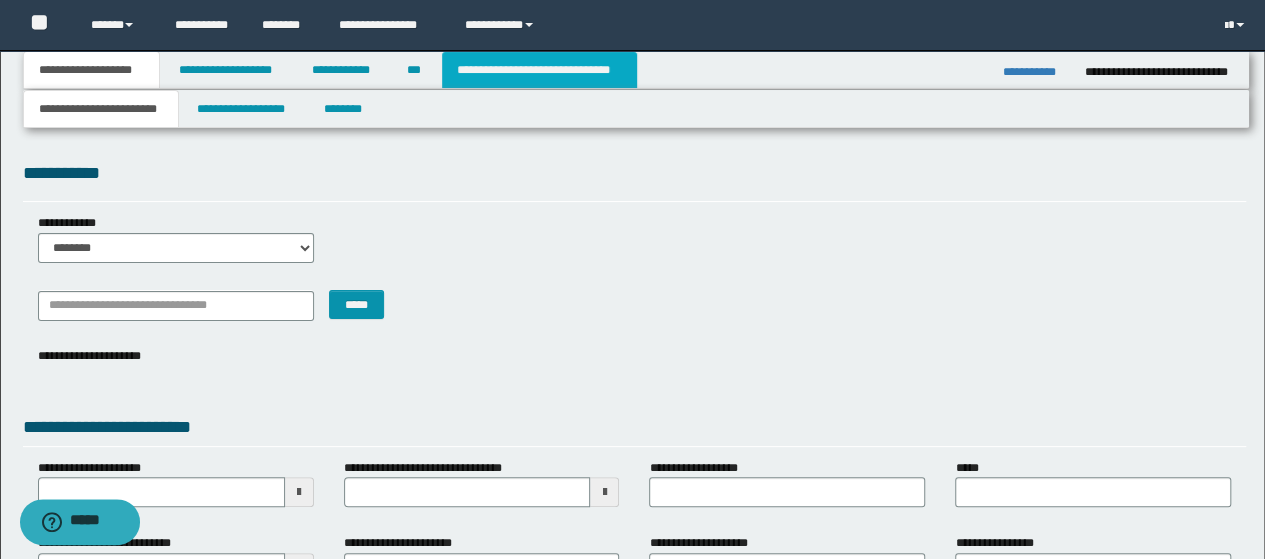 click on "**********" at bounding box center [539, 70] 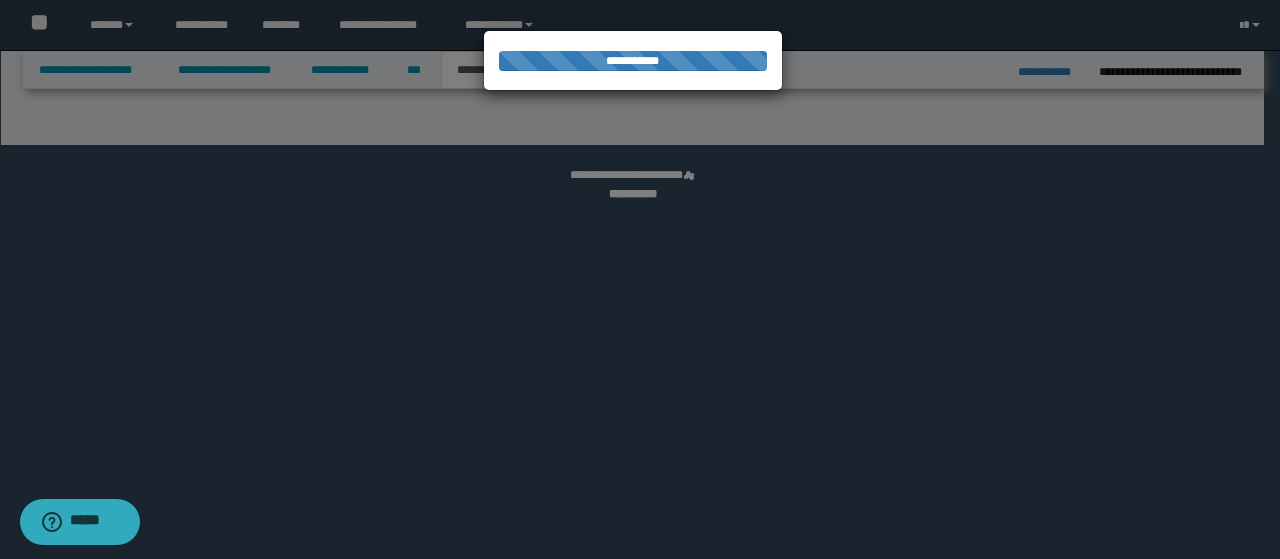 select on "*" 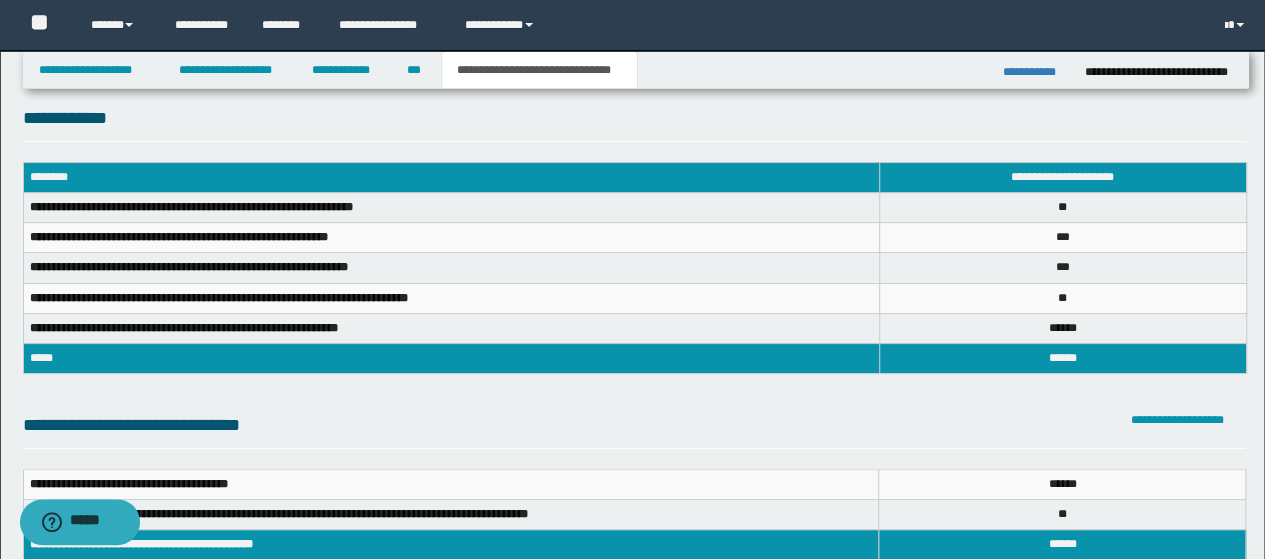 scroll, scrollTop: 0, scrollLeft: 0, axis: both 